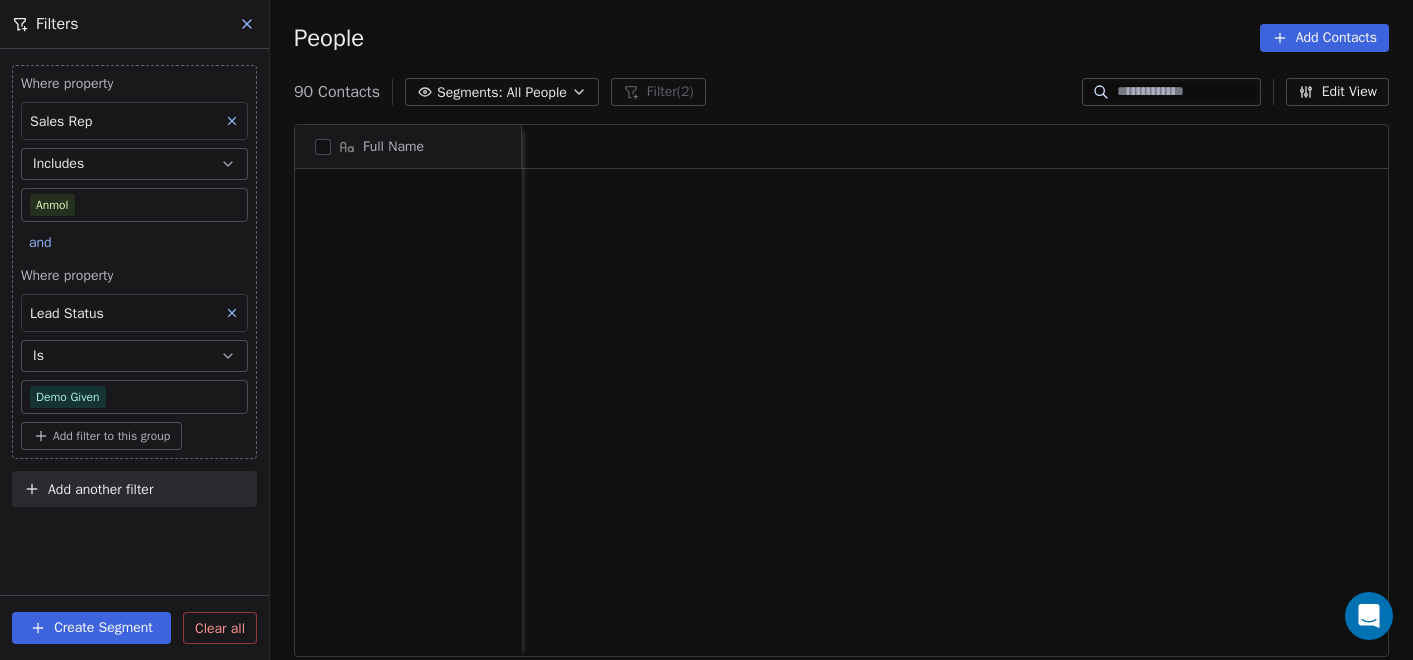 scroll, scrollTop: 0, scrollLeft: 0, axis: both 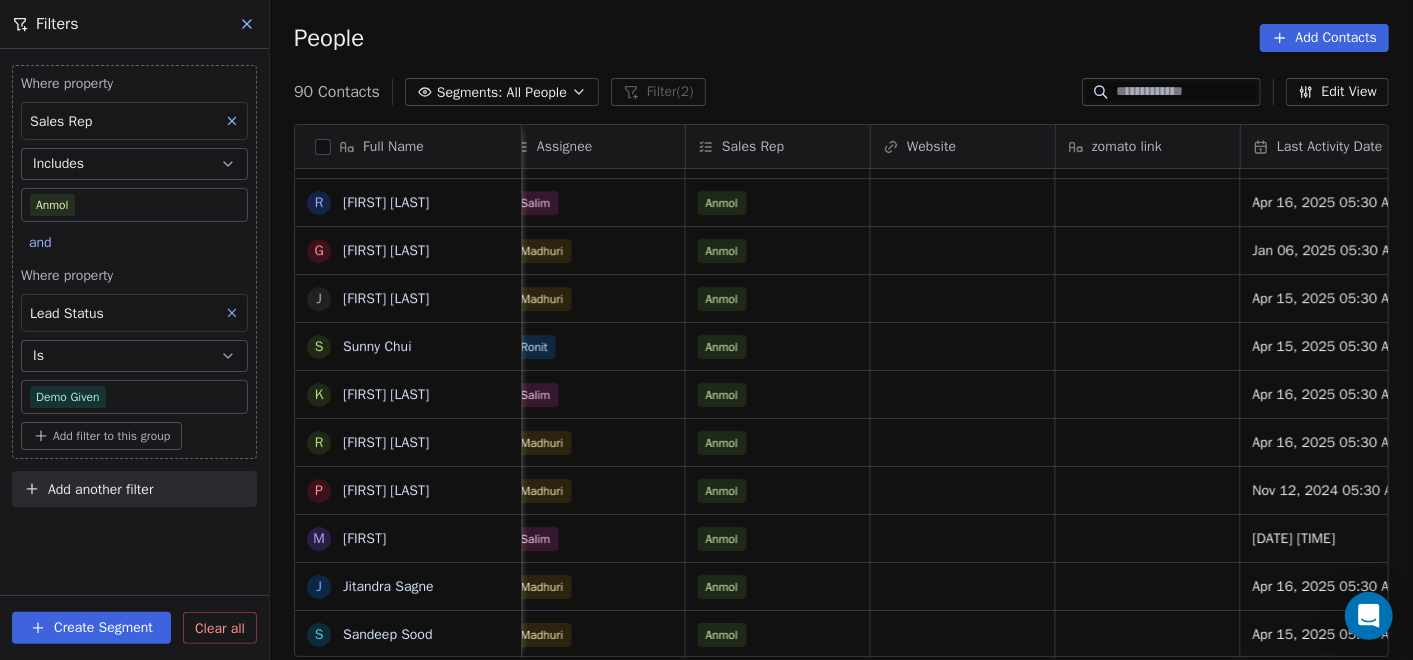 click at bounding box center (248, 24) 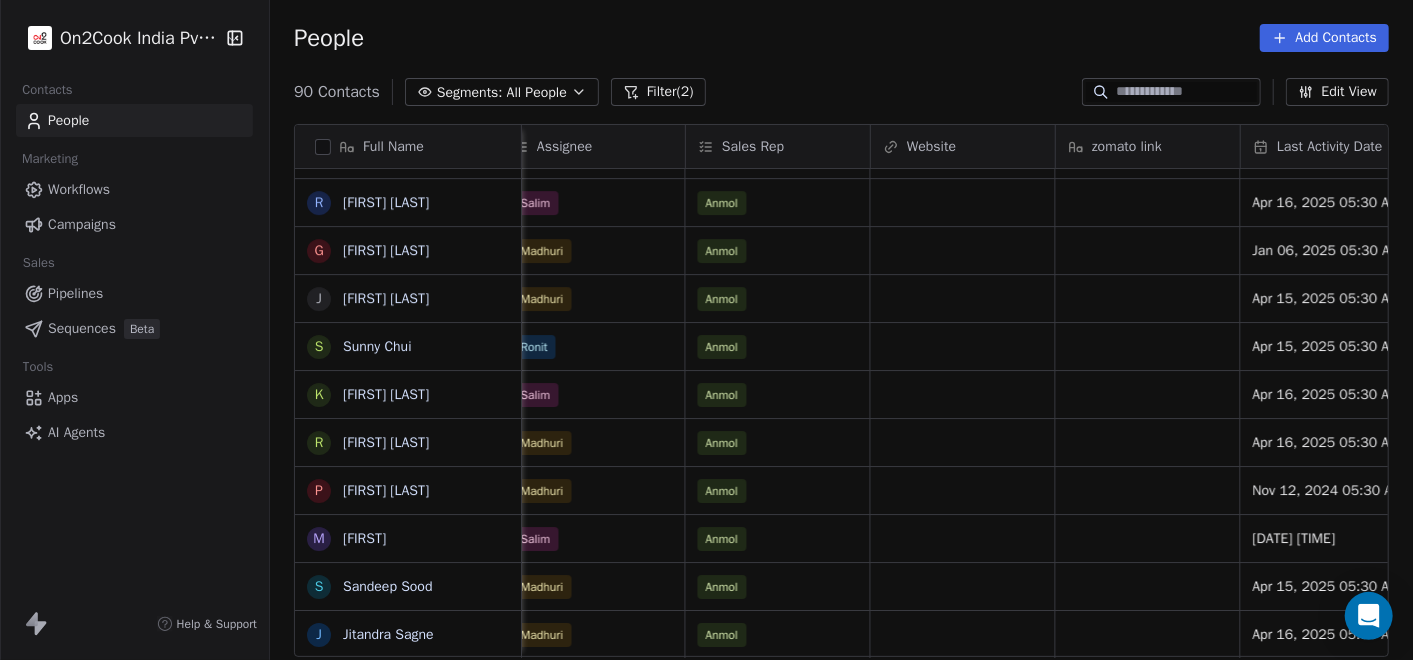 click on "Pipelines" at bounding box center (75, 293) 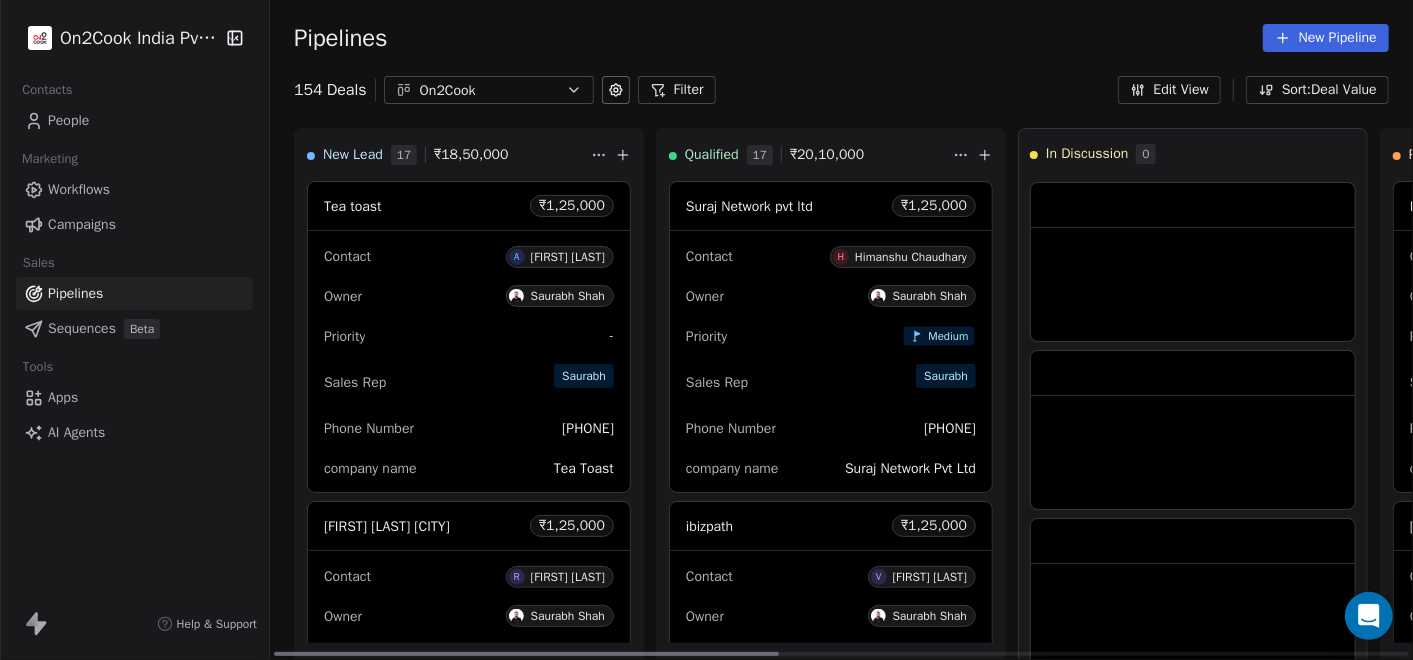 click on "Filter" at bounding box center [677, 90] 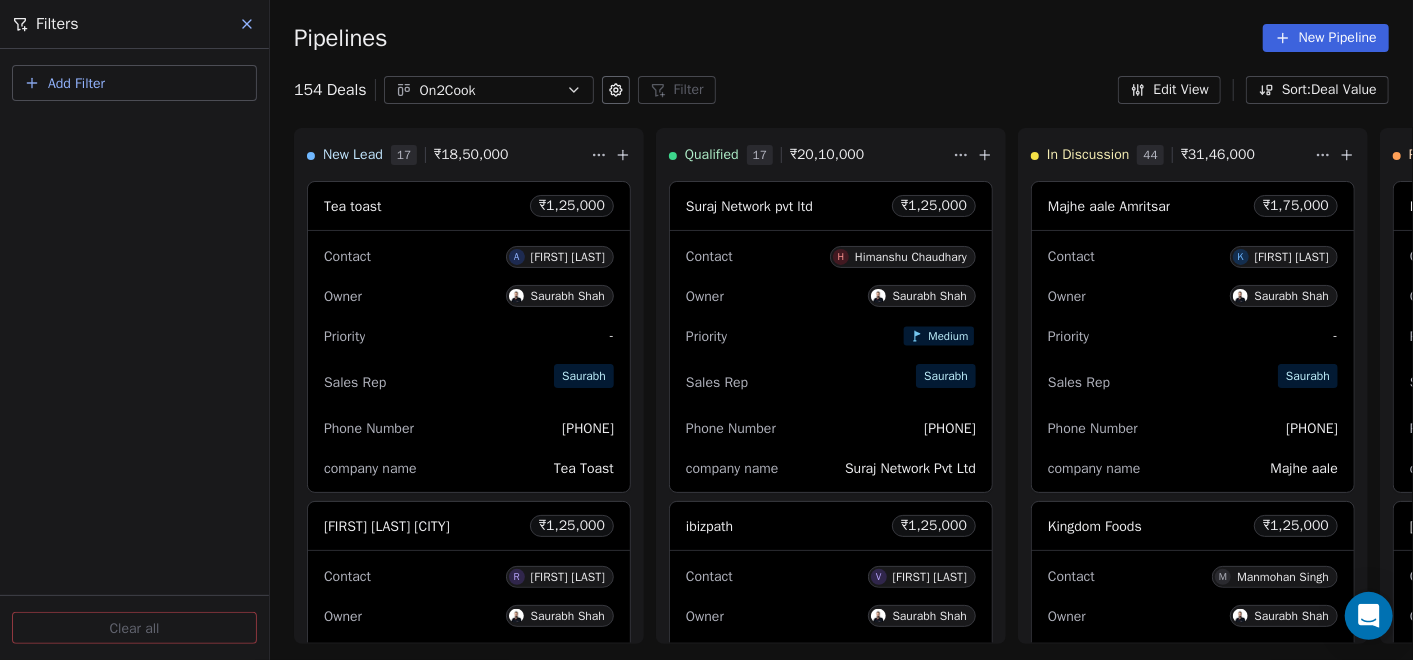 click on "Add Filter" at bounding box center (134, 83) 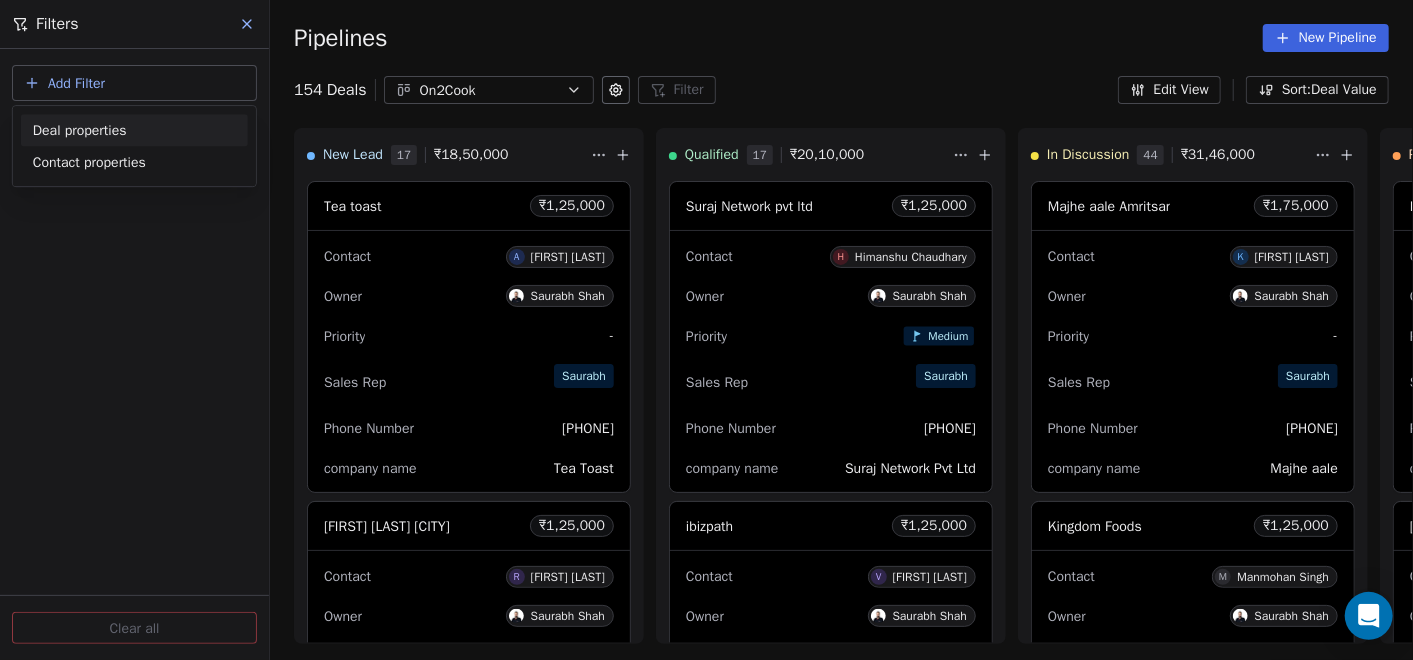 click on "Deal properties" at bounding box center [80, 130] 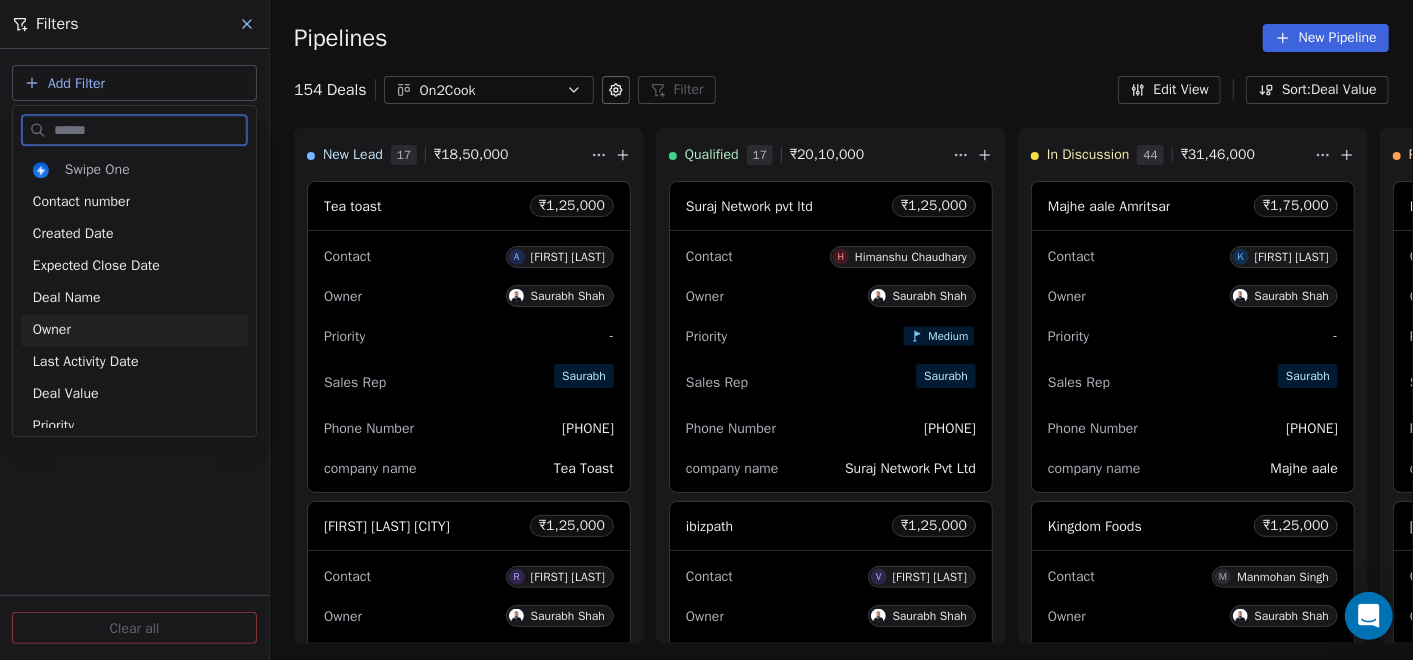 click on "Owner" at bounding box center [134, 330] 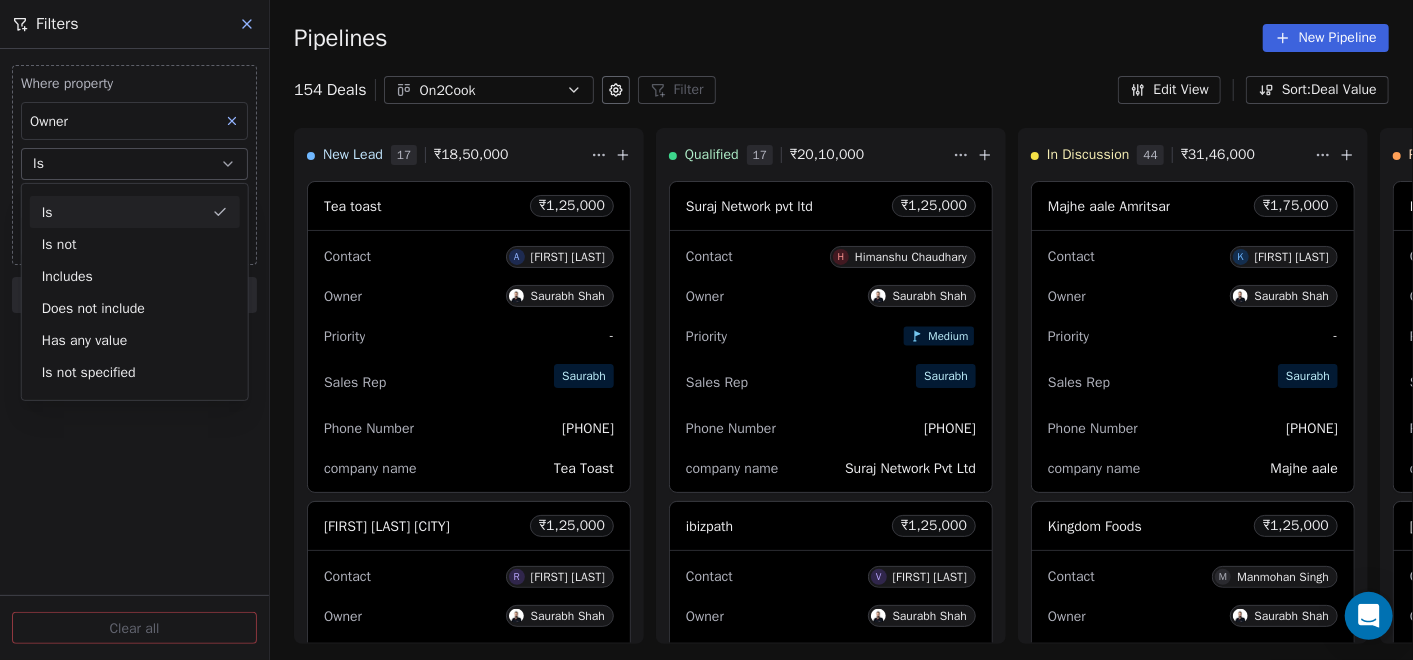 click on "Is" at bounding box center [134, 164] 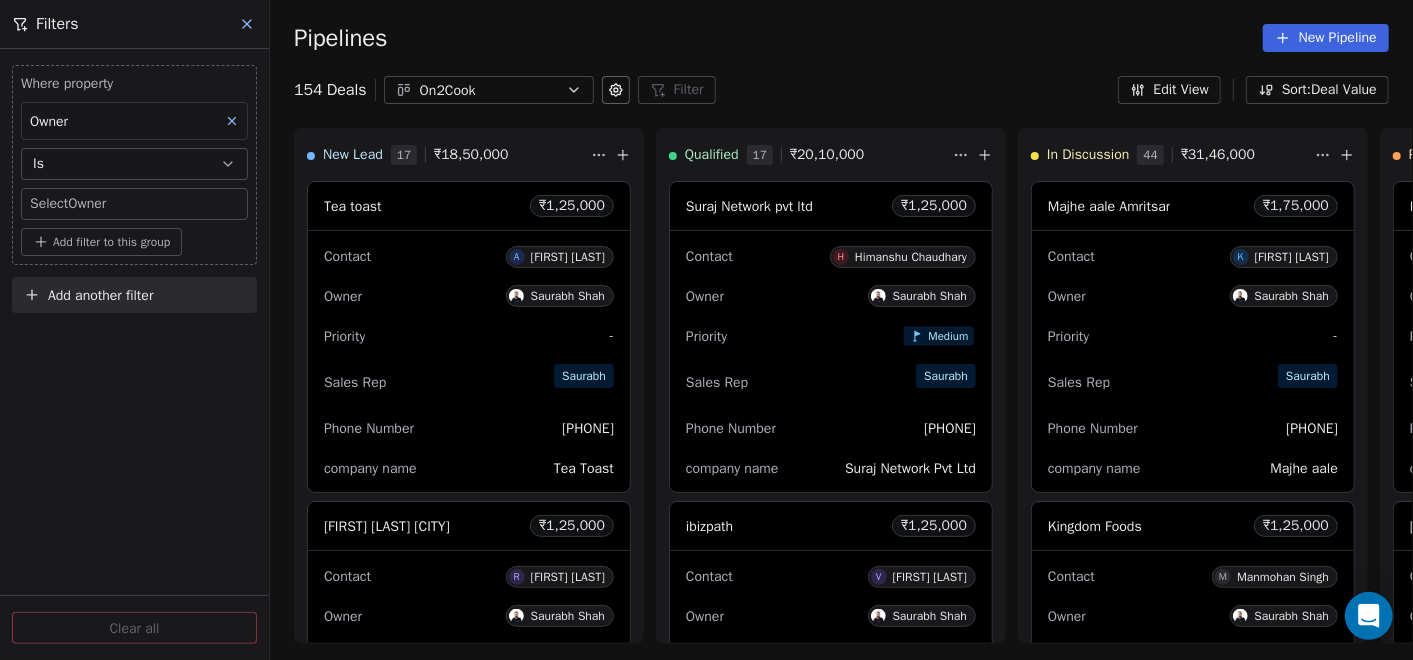click on "On2Cook India Pvt. Ltd. Contacts People Marketing Workflows Campaigns Sales Pipelines Sequences Beta Tools Apps AI Agents Help & Support Pipelines  New Pipeline 154 Deals On2Cook Filter  Filters Where property   Owner   Is Select  Owner Add filter to this group Add another filter Clear all Edit View Sort:  Deal Value New Lead 17 ₹ 18,50,000 Tea toast ₹ 1,25,000 Contact A Akshay Kulkarni Owner Saurabh Shah Priority - Sales Rep Saurabh Phone Number [PHONE] company name Tea Toast Rajeev Yadav Agra ₹ 1,25,000 Contact R Rajeev Yadav Owner Saurabh Shah Priority - Sales Rep Saurabh Phone Number +91[PHONE] company name Bonjour cool point Zayka Restaurant ₹ 1,25,000 Contact A Abhishek singh Owner Saurabh Shah Priority - Sales Rep Saurabh Phone Number +91[PHONE] company name Jayka Earth ₹ 1,25,000 Contact G Gautam Munot Owner Saurabh Shah Priority Medium Sales Rep Saurabh Phone Number 91[PHONE] company name earth Poona Cafe ₹ 1,25,000 Contact K Kumar kokil Owner Saurabh Shah Priority - Saurabh" at bounding box center [706, 330] 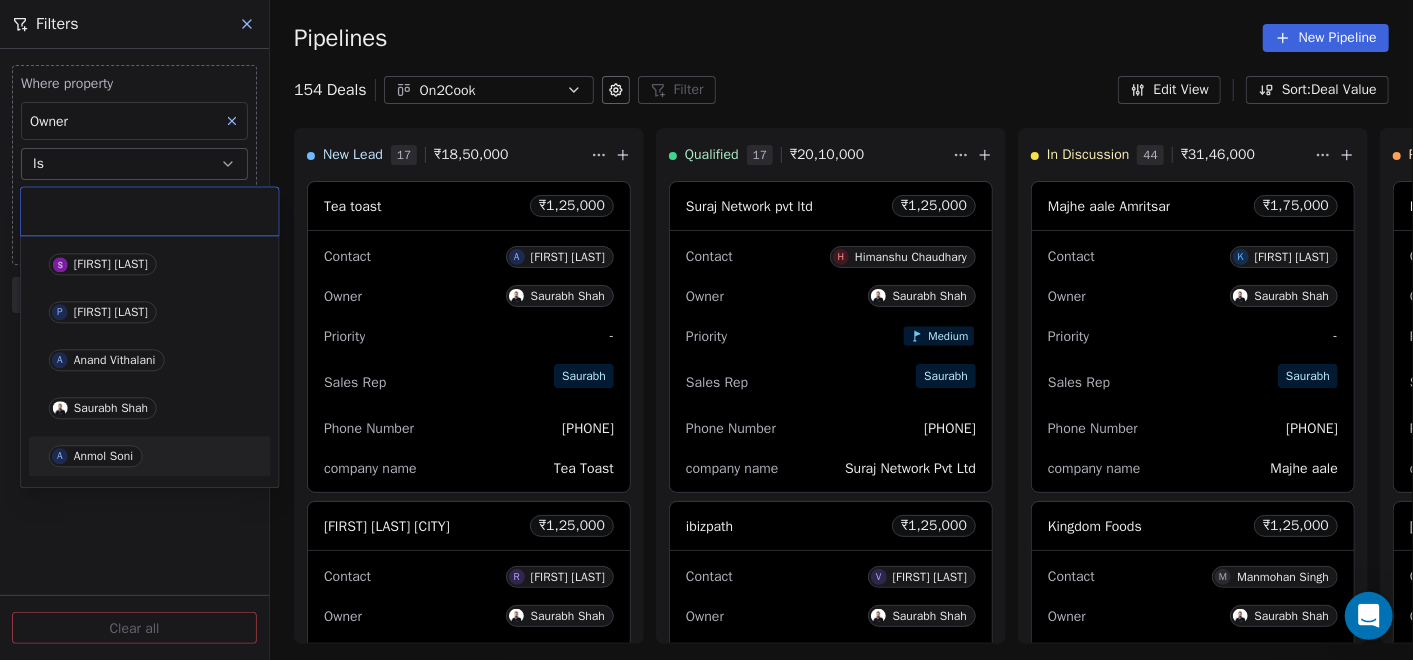 click on "Anmol Soni" at bounding box center [103, 456] 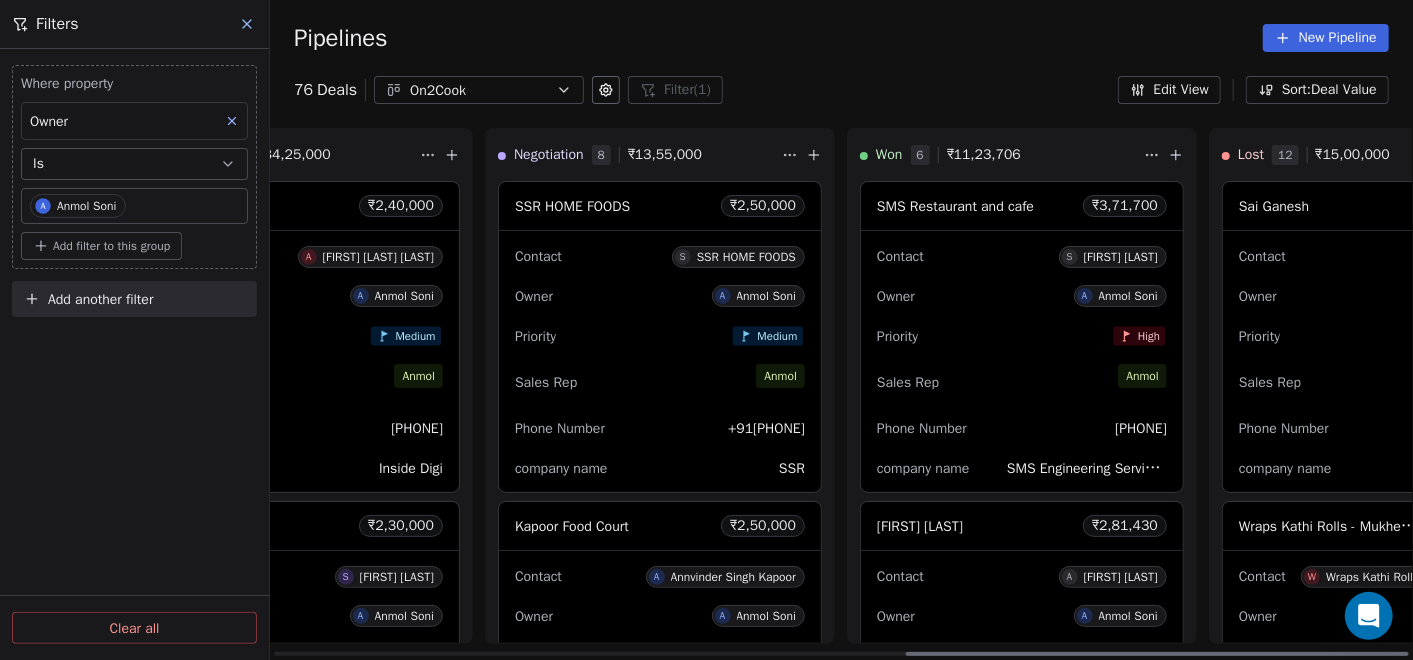 scroll, scrollTop: 0, scrollLeft: 1435, axis: horizontal 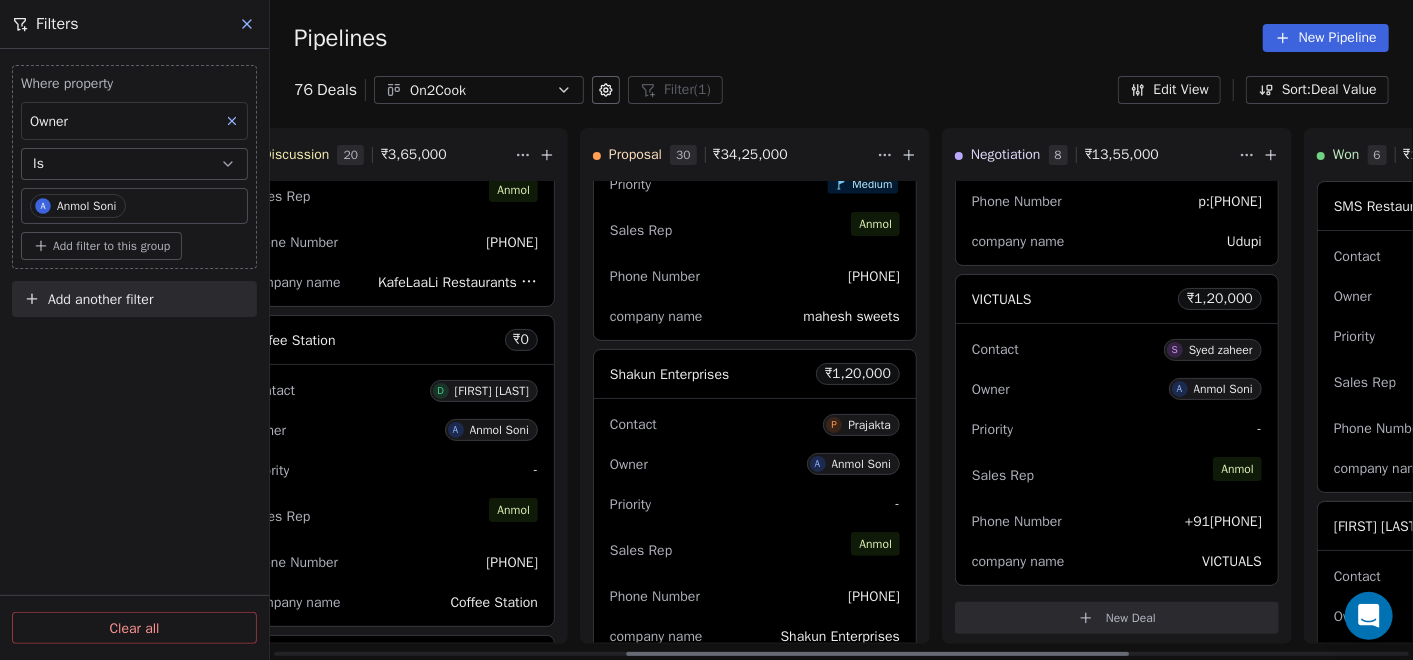 click on "Owner A [FIRST] [LAST]" at bounding box center [755, 464] 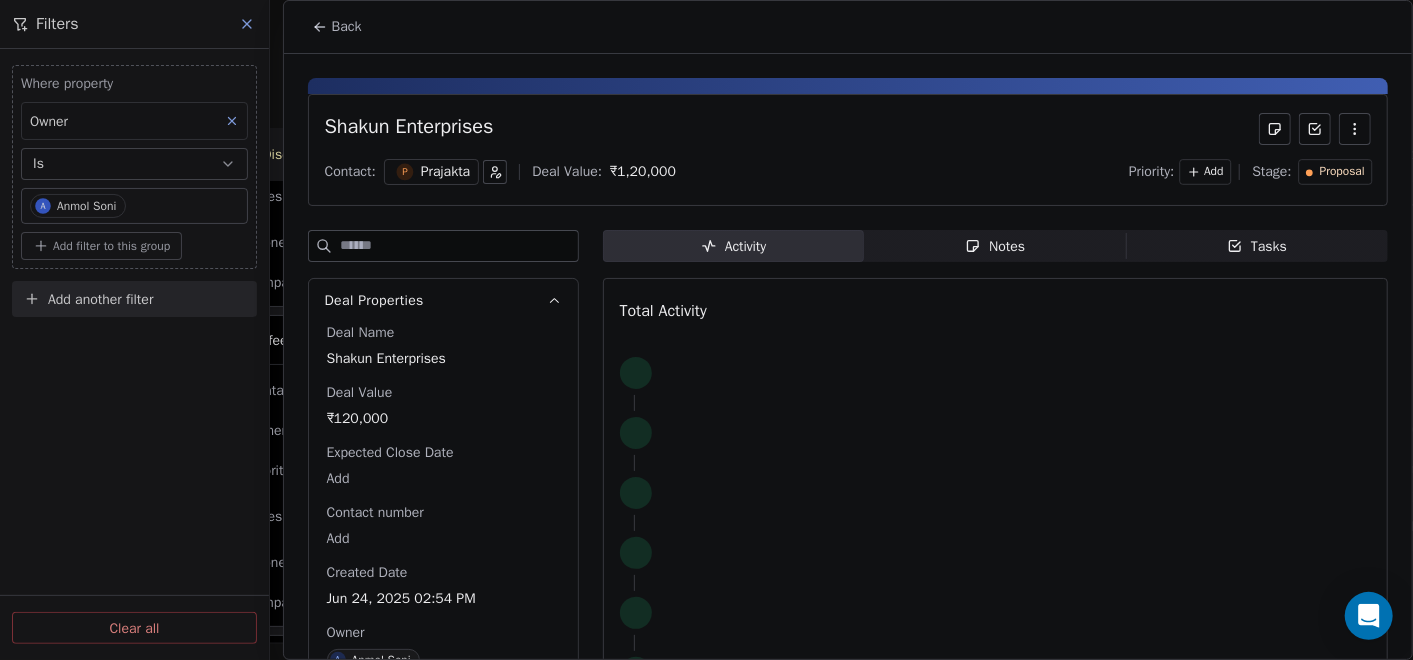 click on "Notes   Notes" at bounding box center [995, 246] 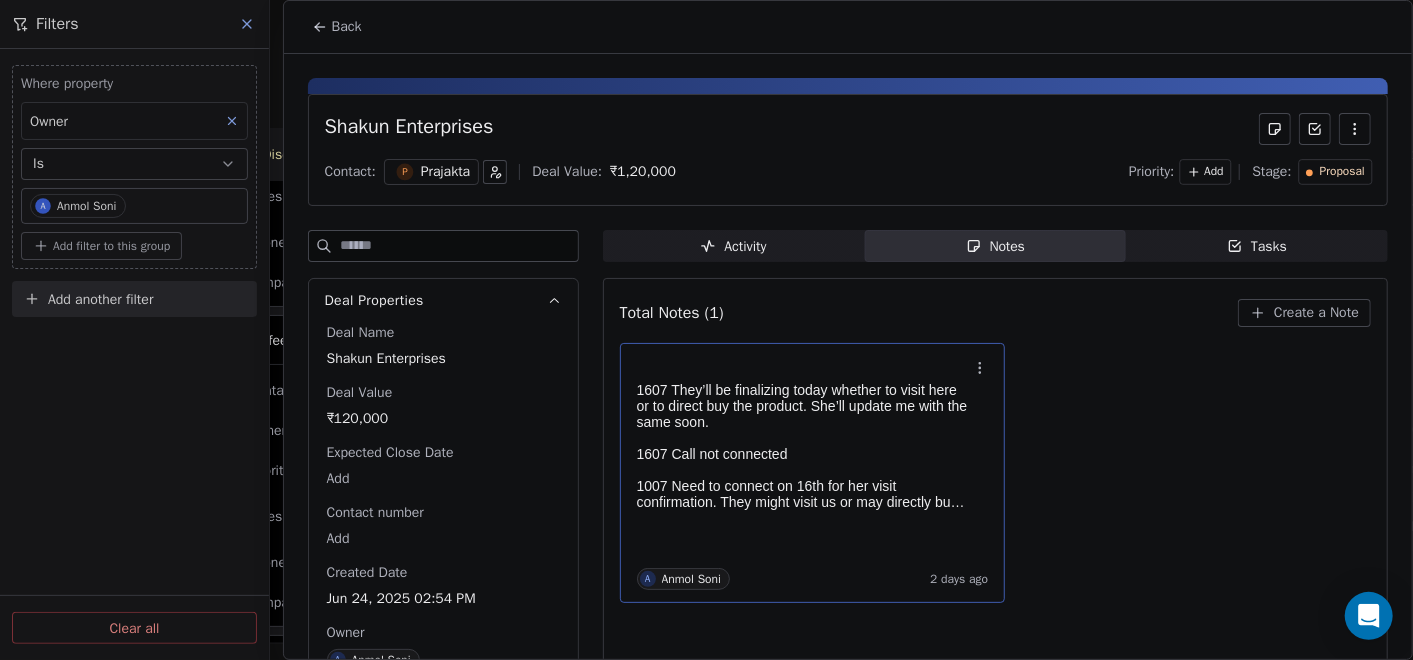 click on "1607 They’ll be finalizing today whether to visit here or to direct buy the product. She’ll update me with the same soon." at bounding box center (803, 406) 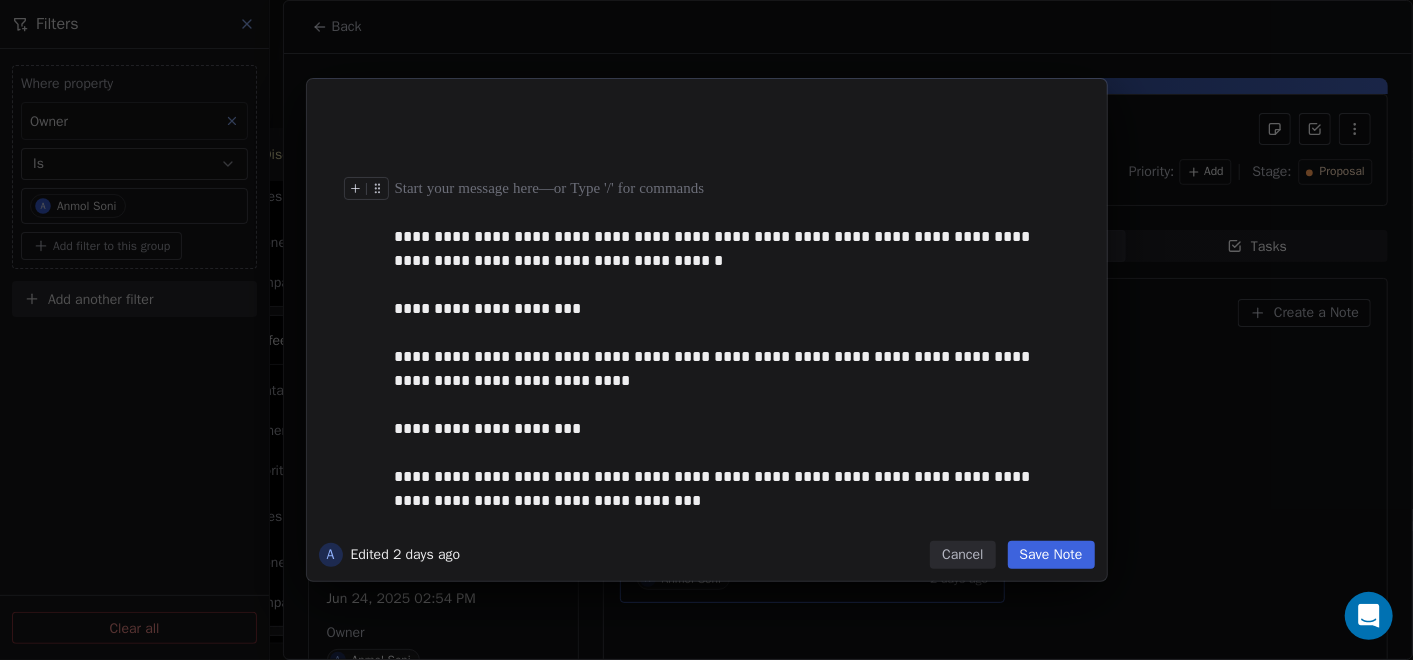 type 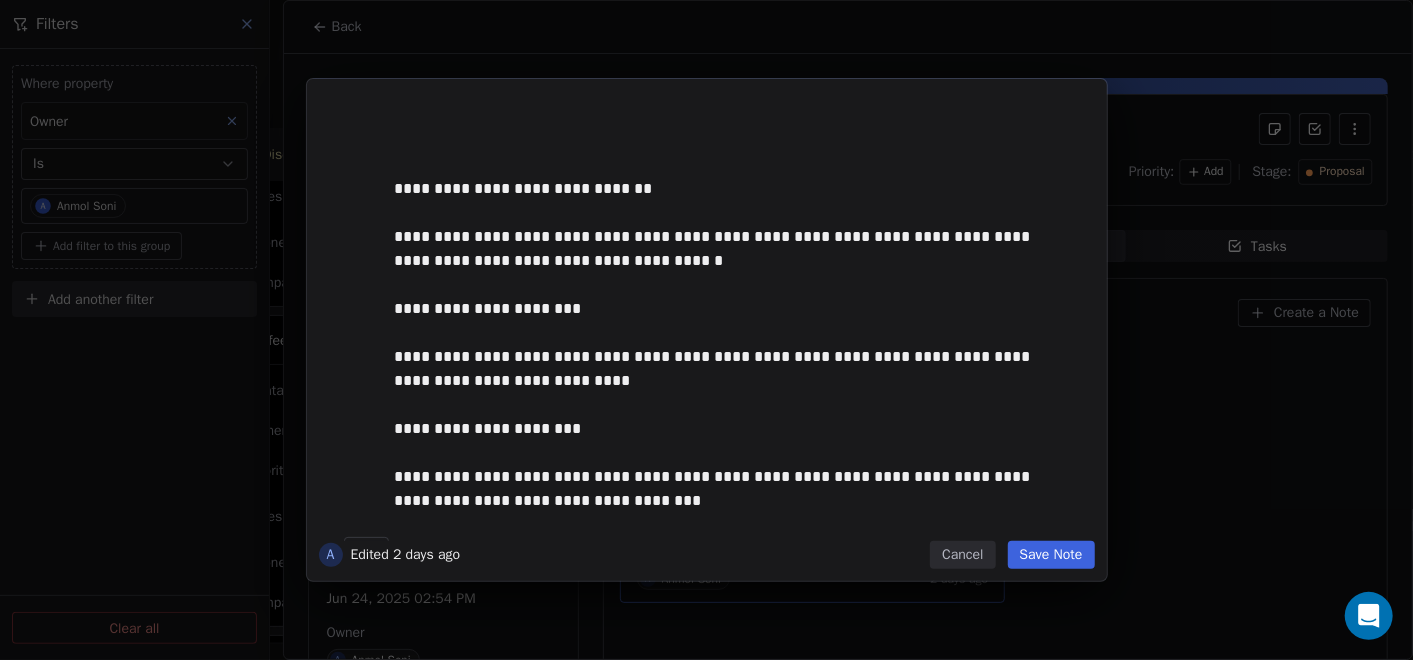 click on "Save Note" at bounding box center [1051, 555] 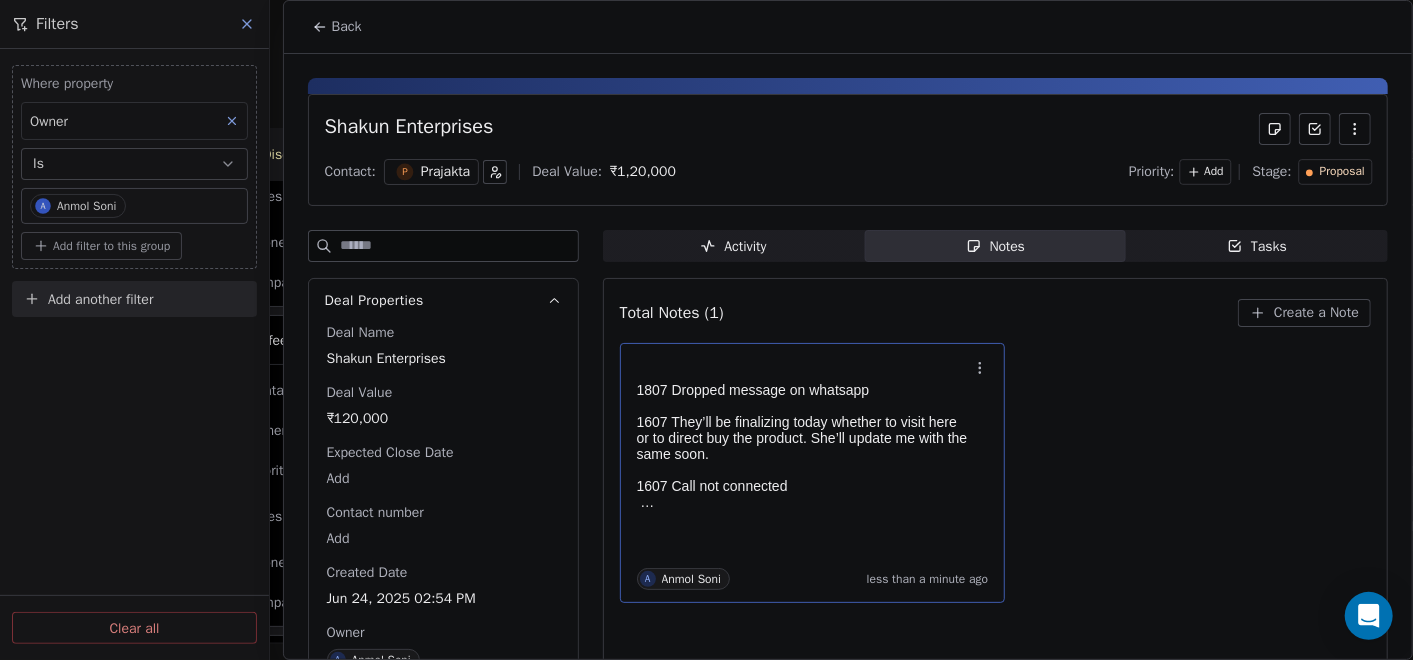click 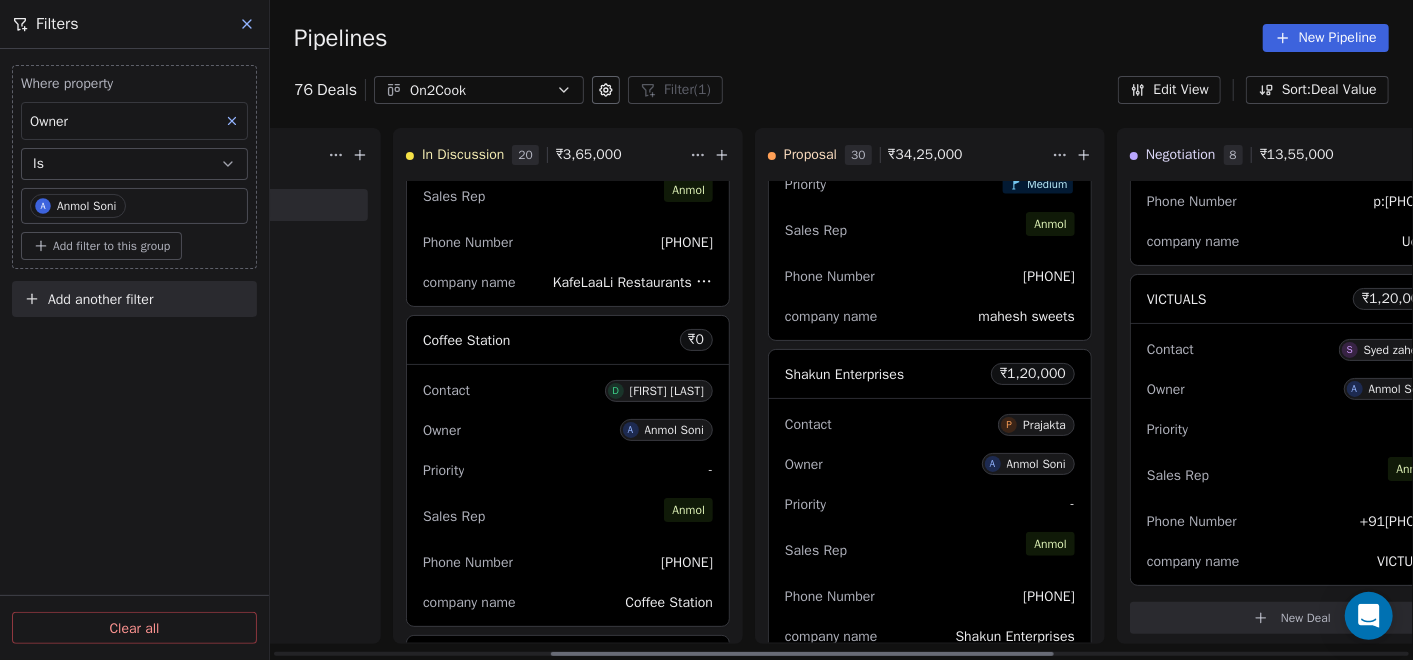scroll, scrollTop: 0, scrollLeft: 615, axis: horizontal 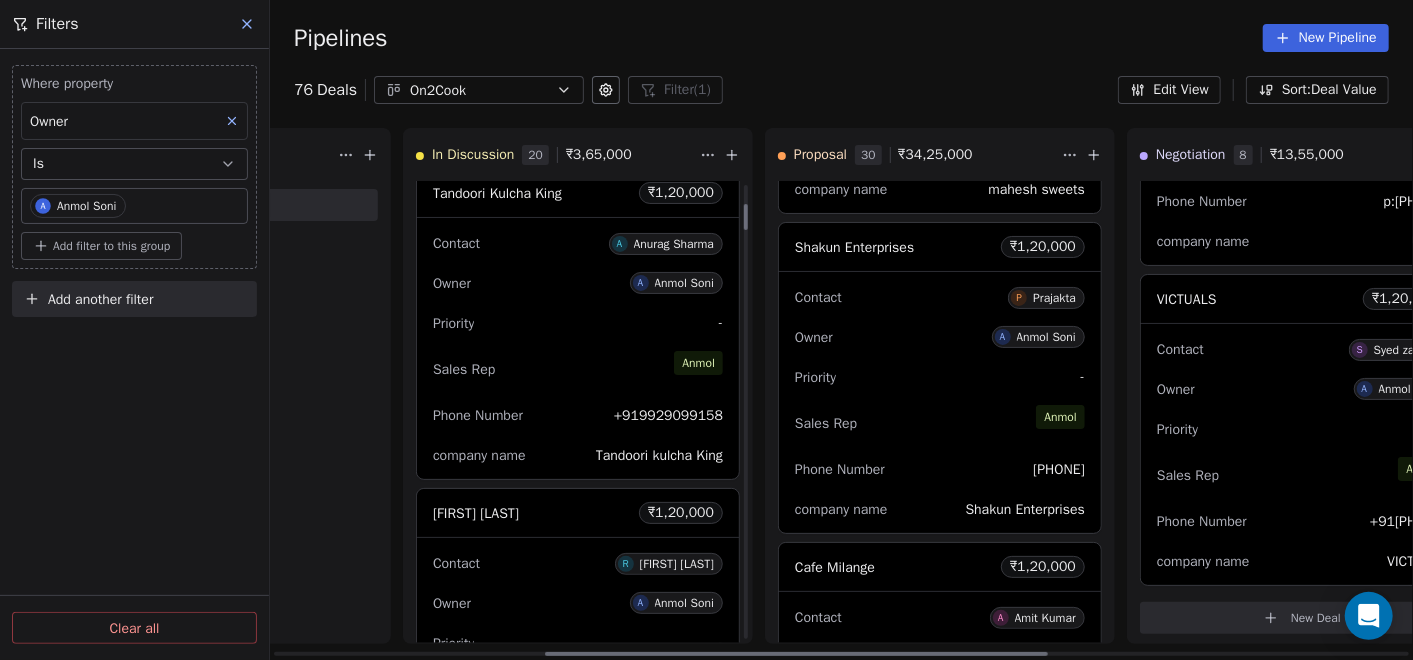 click on "Contact [FIRST] [LAST] Owner A [FIRST] [LAST] Priority - Sales Rep [FIRST] Phone Number [PHONE] company name [COMPANY]" at bounding box center [578, 348] 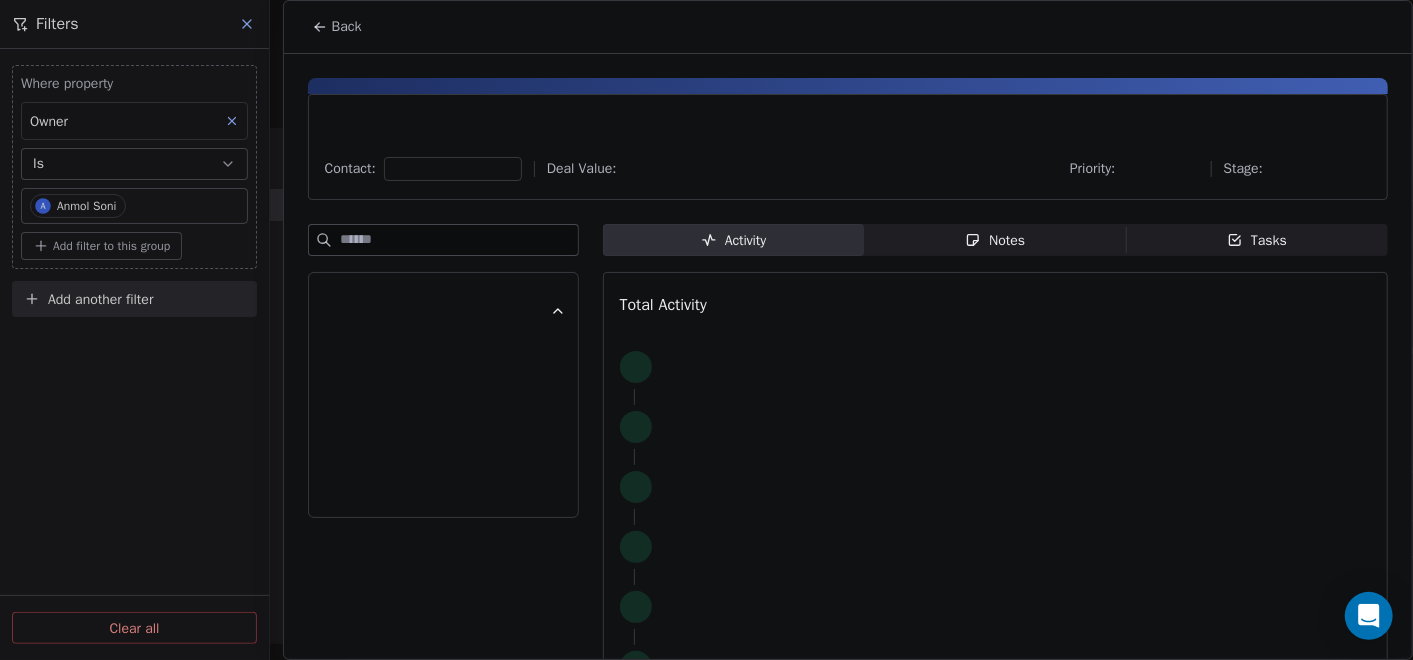 click on "Notes   Notes" at bounding box center (995, 240) 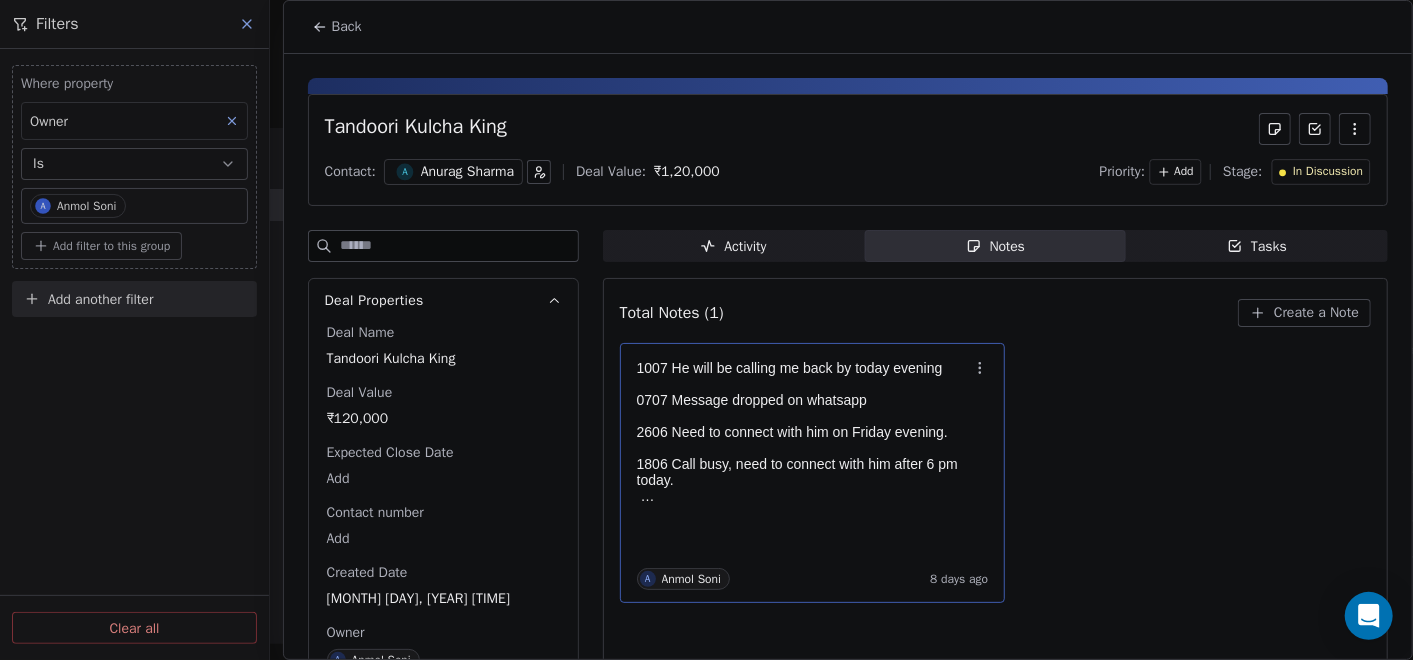 click on "2606 Need to connect with him on Friday evening." at bounding box center [803, 432] 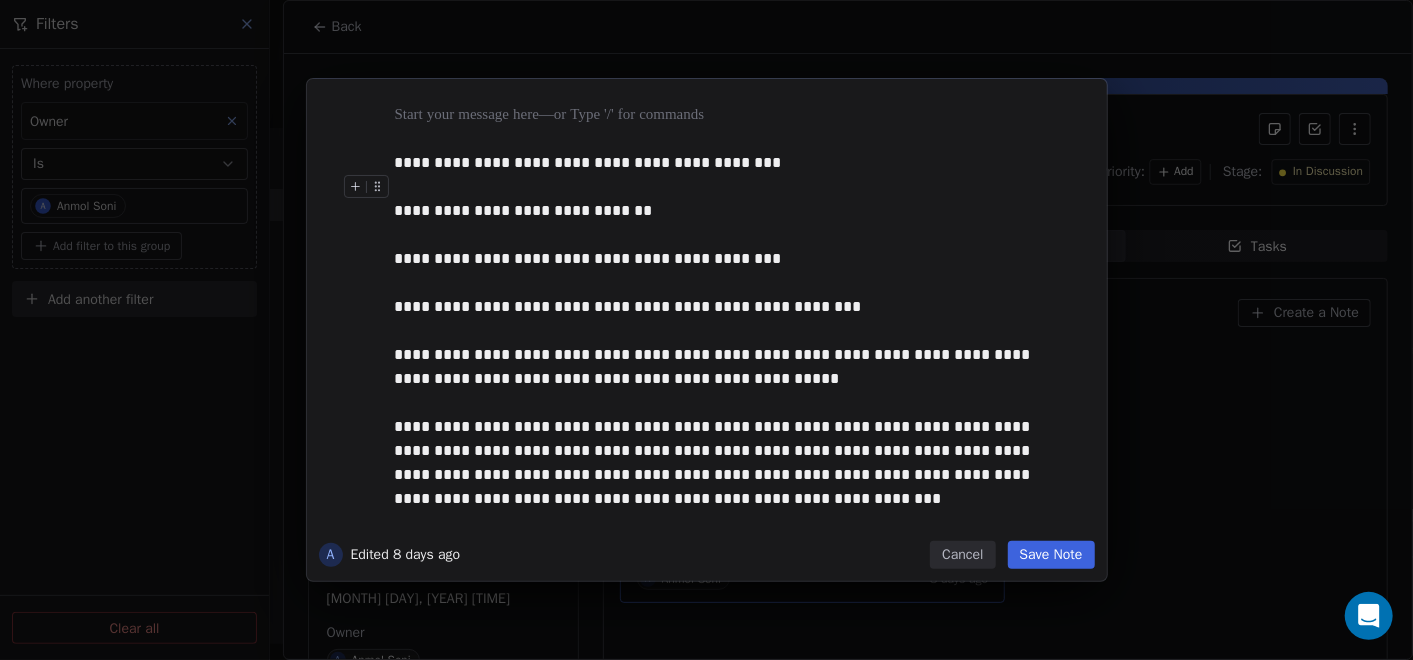 type 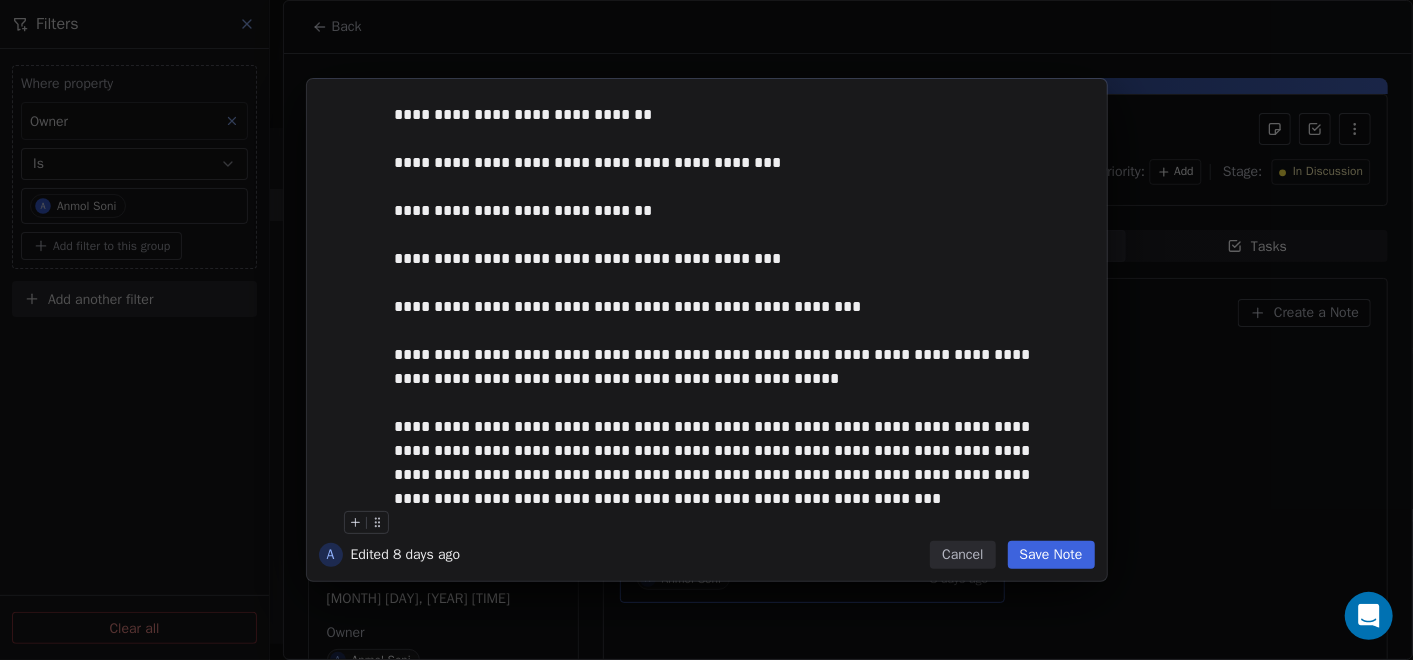 click on "**********" at bounding box center [707, 316] 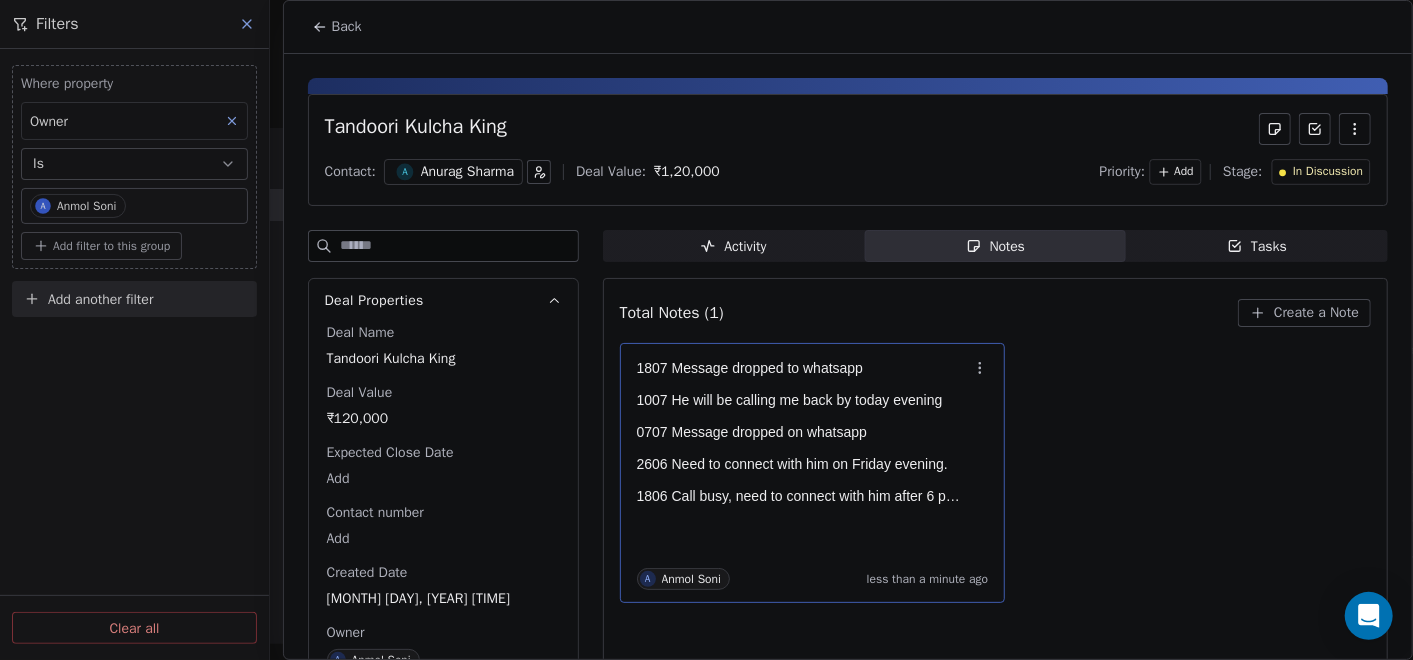 click on "Back" at bounding box center [337, 27] 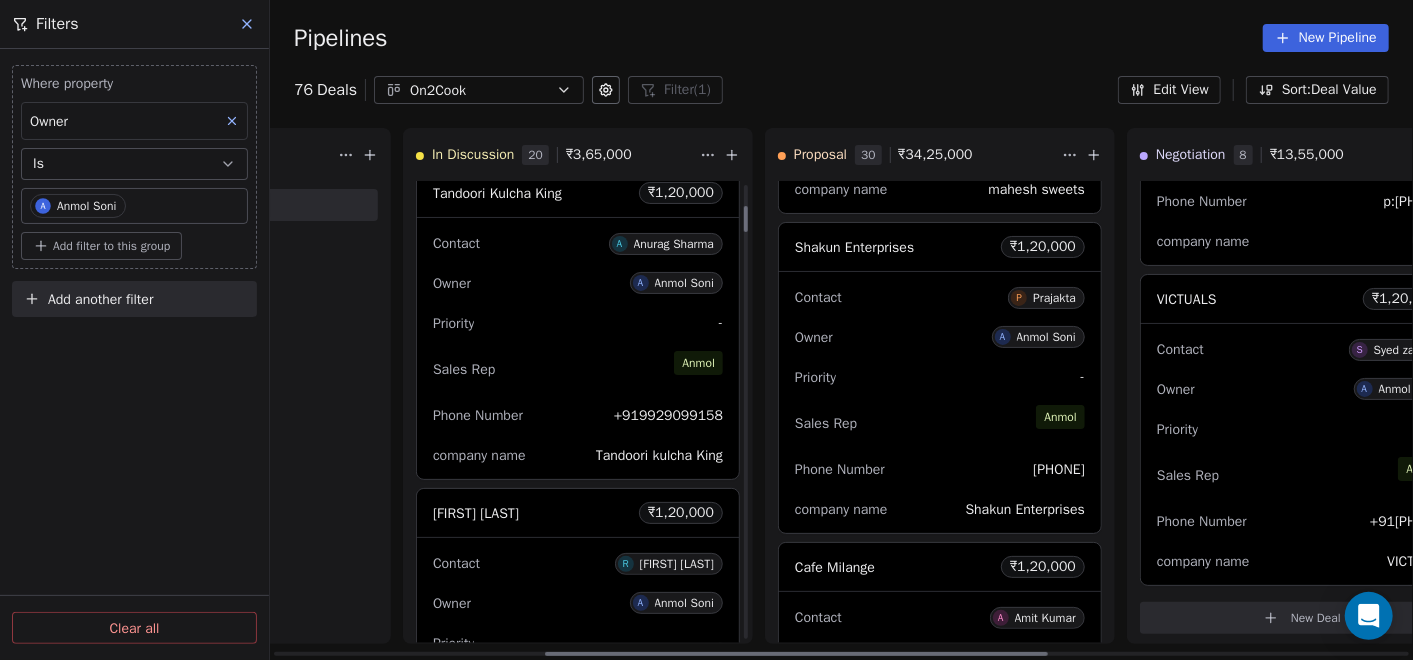 scroll, scrollTop: 555, scrollLeft: 0, axis: vertical 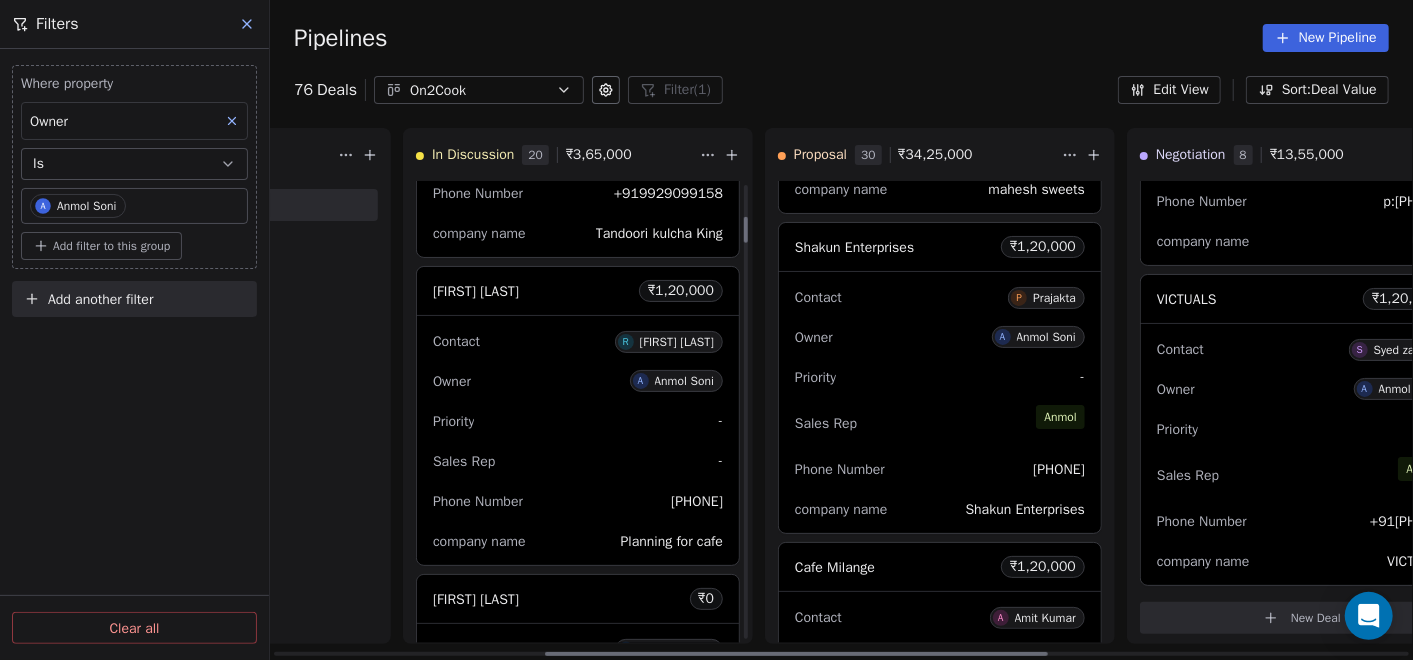 click on "Priority -" at bounding box center [578, 421] 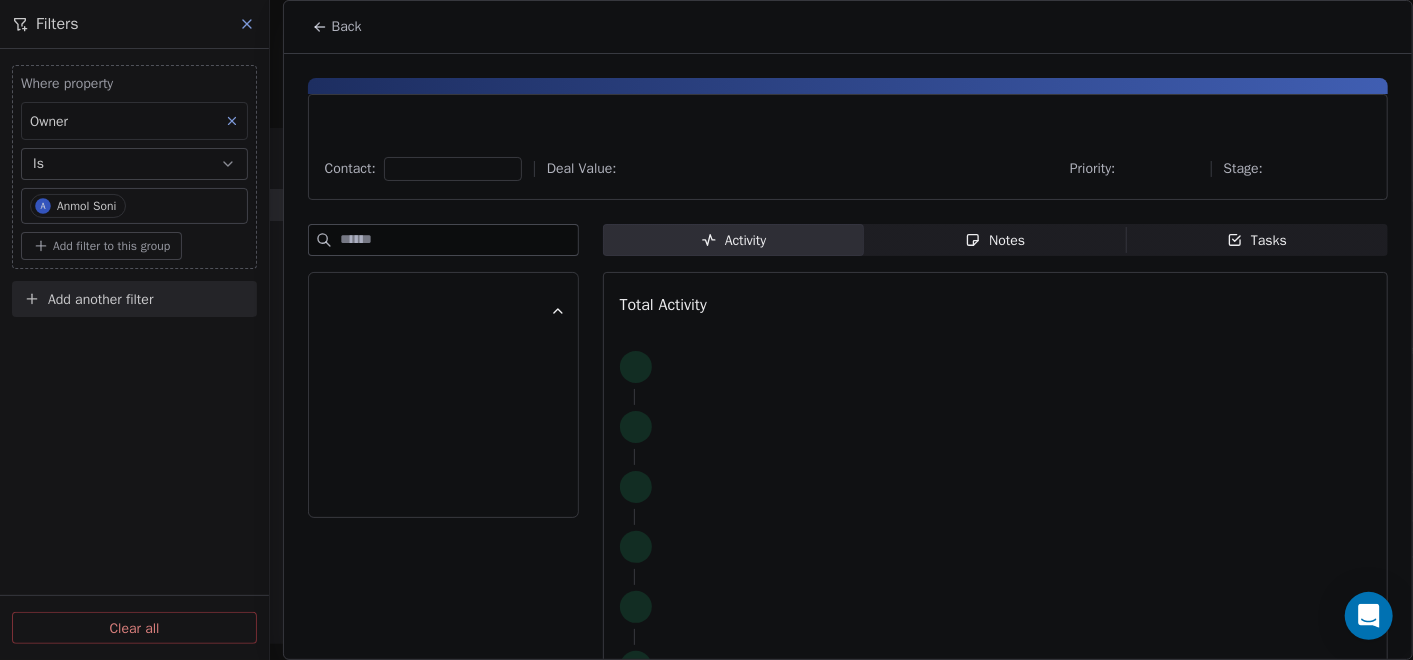 click on "Notes   Notes" at bounding box center [995, 240] 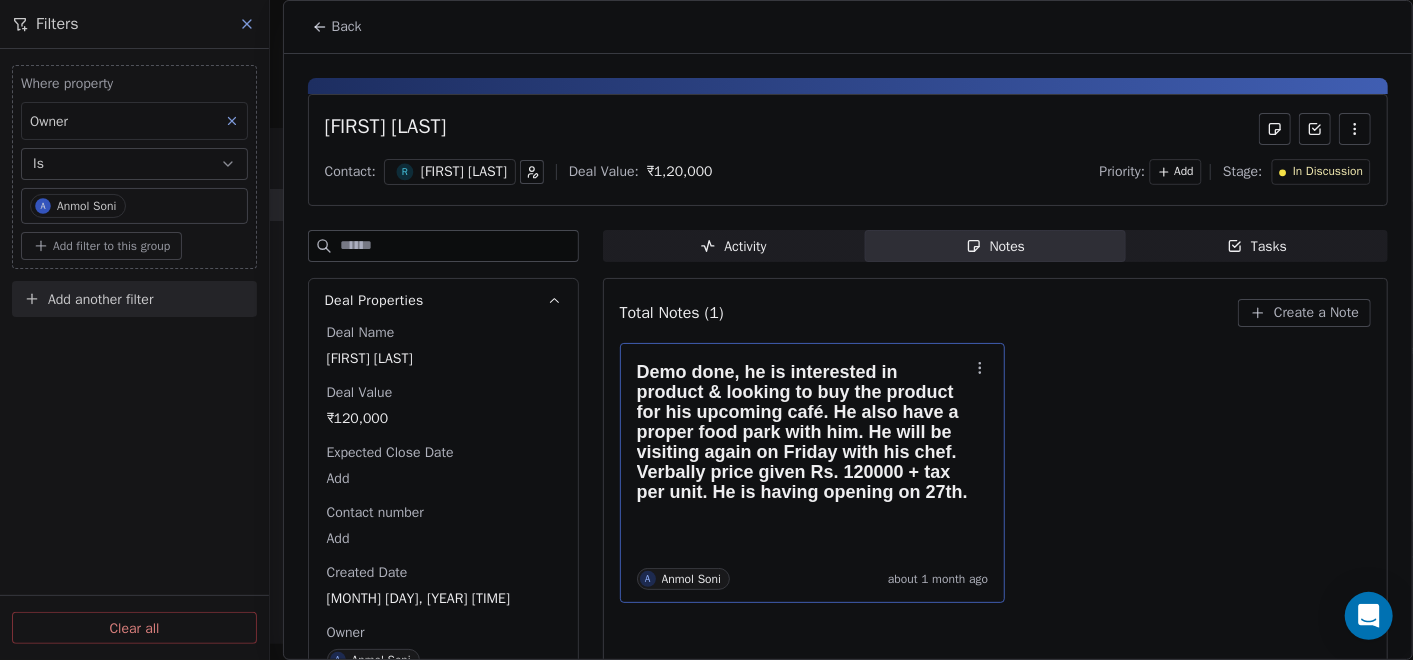 click on "Demo done, he is interested in product & looking to buy the product for his upcoming café. He also have a proper food park with him. He will be visiting again on Friday with his chef. Verbally price given Rs. 120000 + tax per unit. He is having opening on 27th." at bounding box center [803, 432] 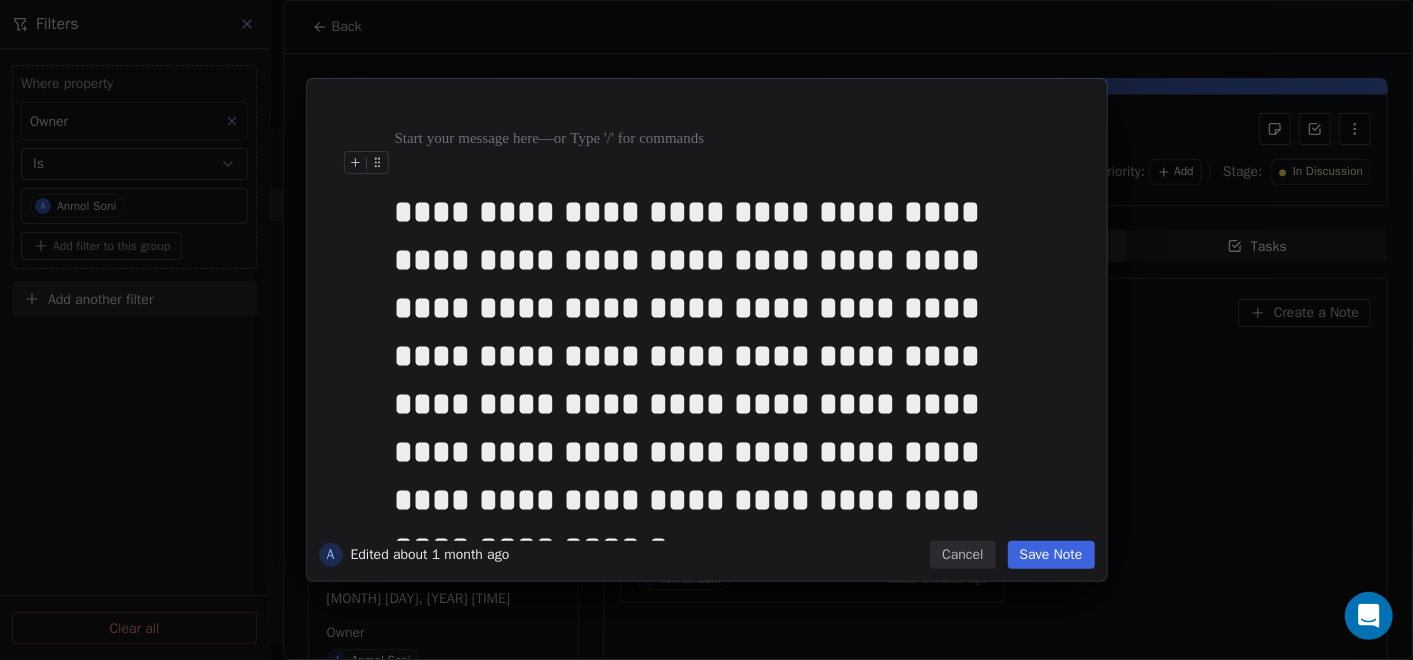 type 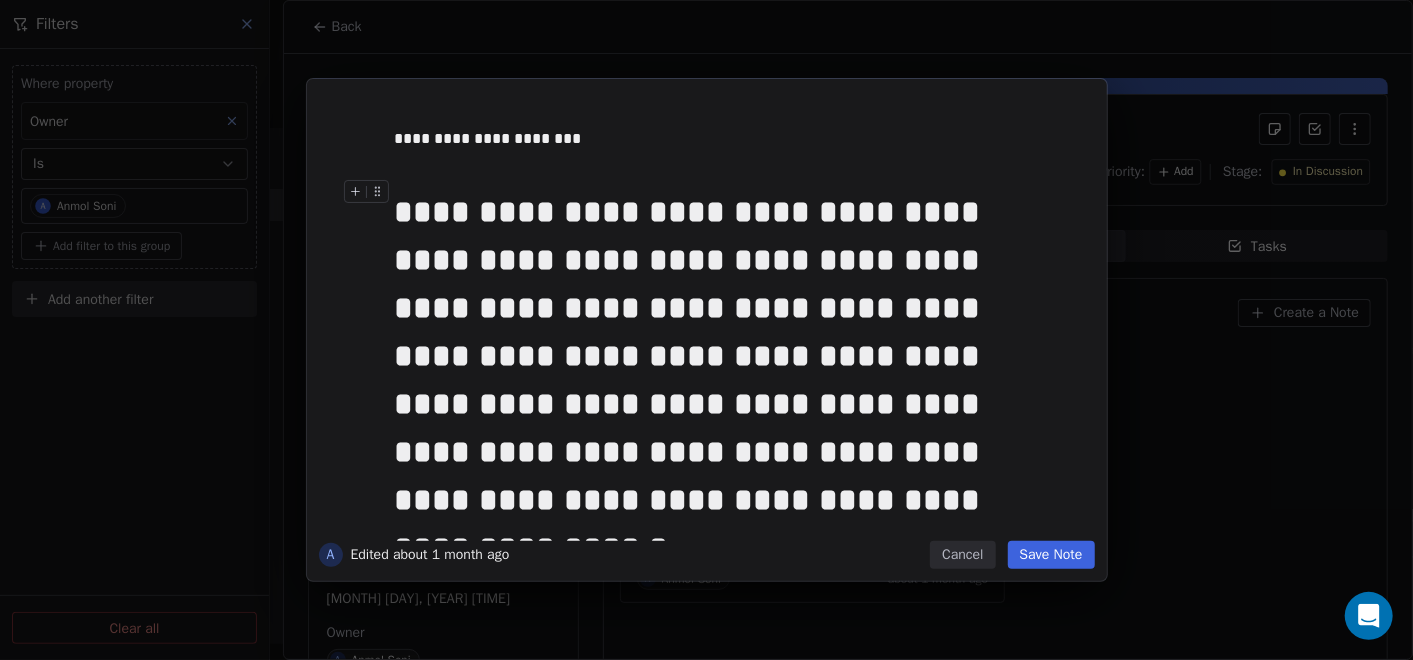 click on "Save Note" at bounding box center (1051, 555) 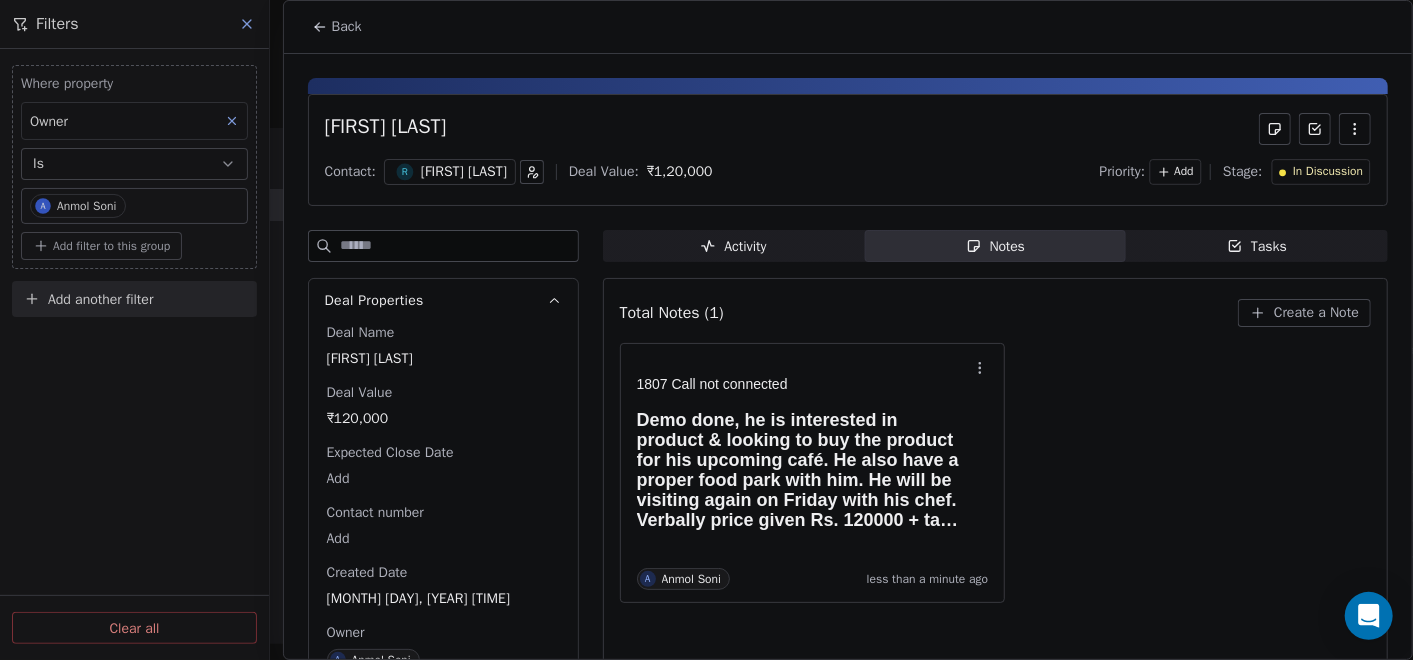 click on "Back" at bounding box center (337, 27) 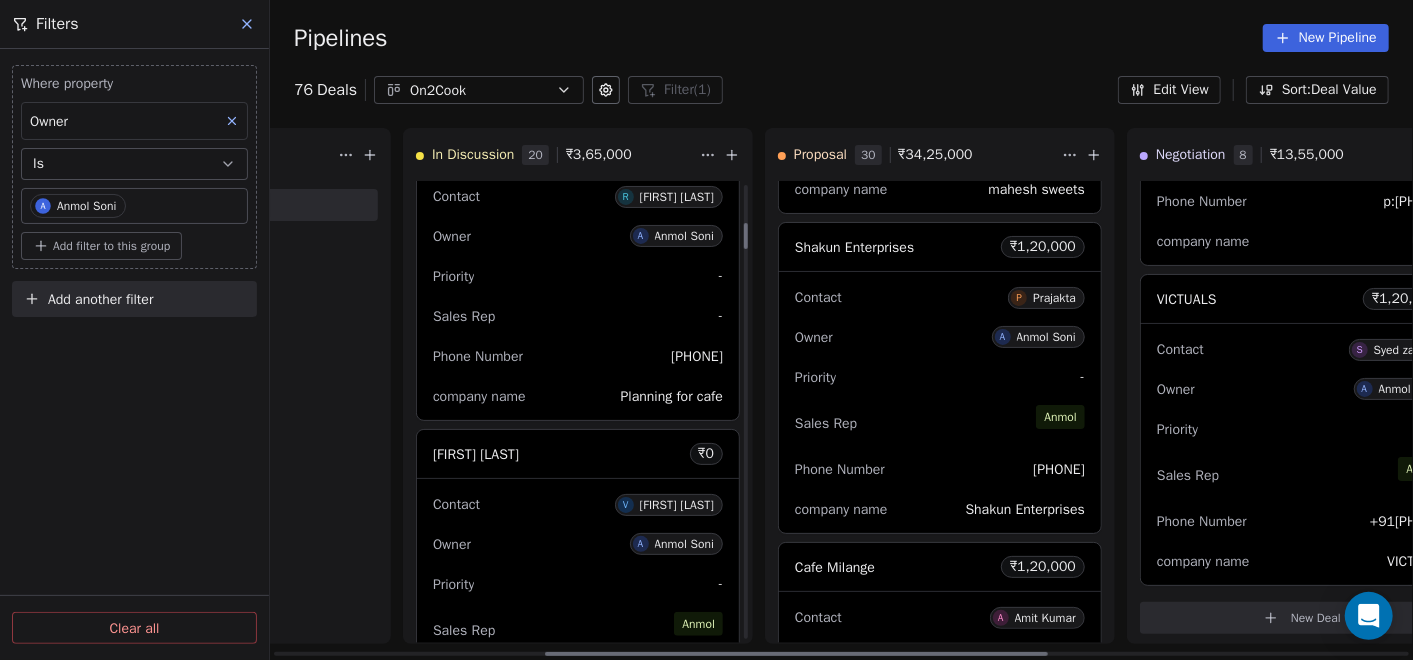 scroll, scrollTop: 666, scrollLeft: 0, axis: vertical 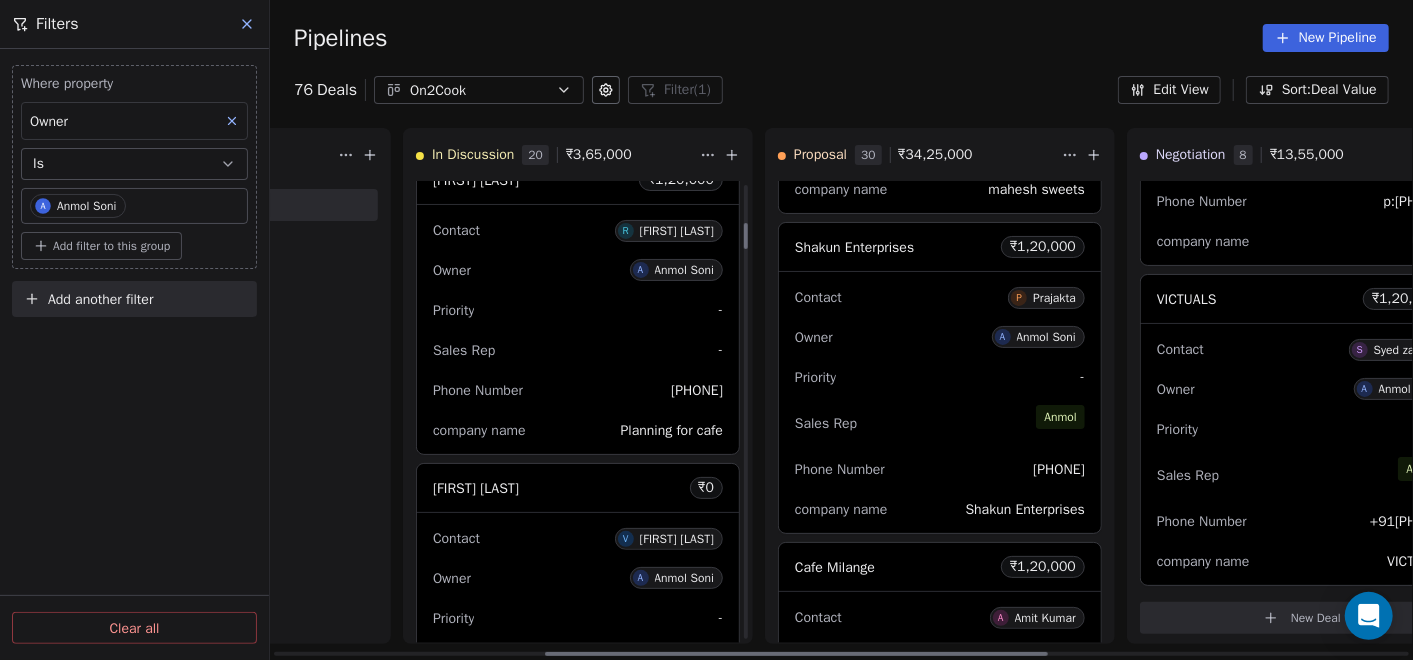 click on "Sales Rep -" at bounding box center (578, 350) 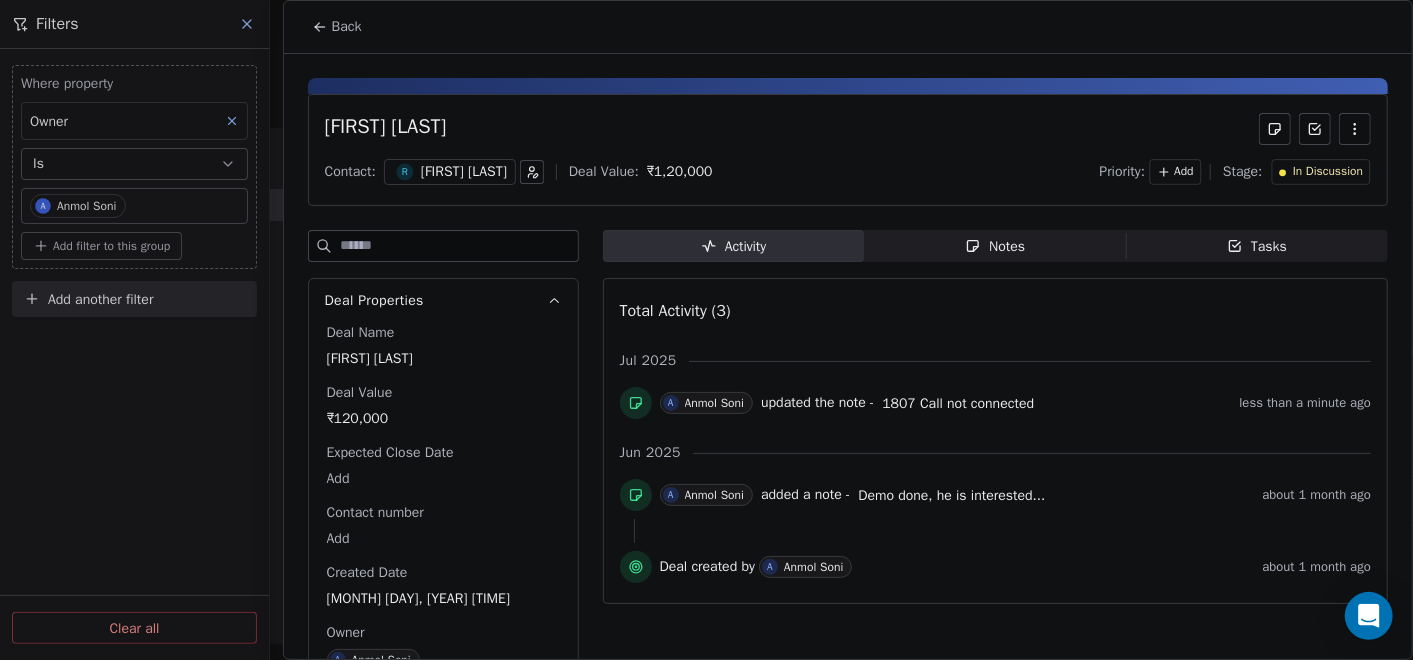 click on "Activity Activity Notes Notes Tasks Tasks Total Activity (3) [MONTH] [YEAR] A [FIRST] [LAST] updated the note - Call not connected less than a minute ago [MONTH] [YEAR] A [FIRST] [LAST] added a note - Demo done, he is interested about 1 month ago Deal created by A [FIRST] [LAST] about 1 month ago" at bounding box center [995, 482] 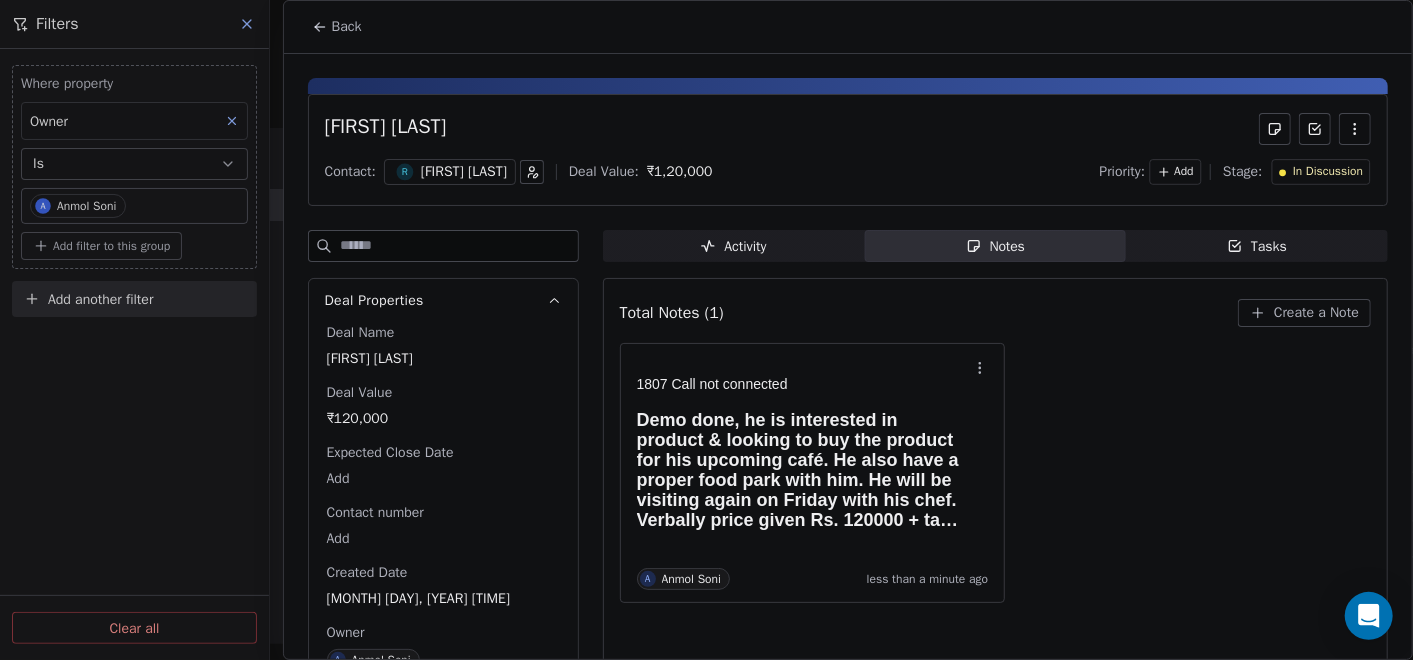 click 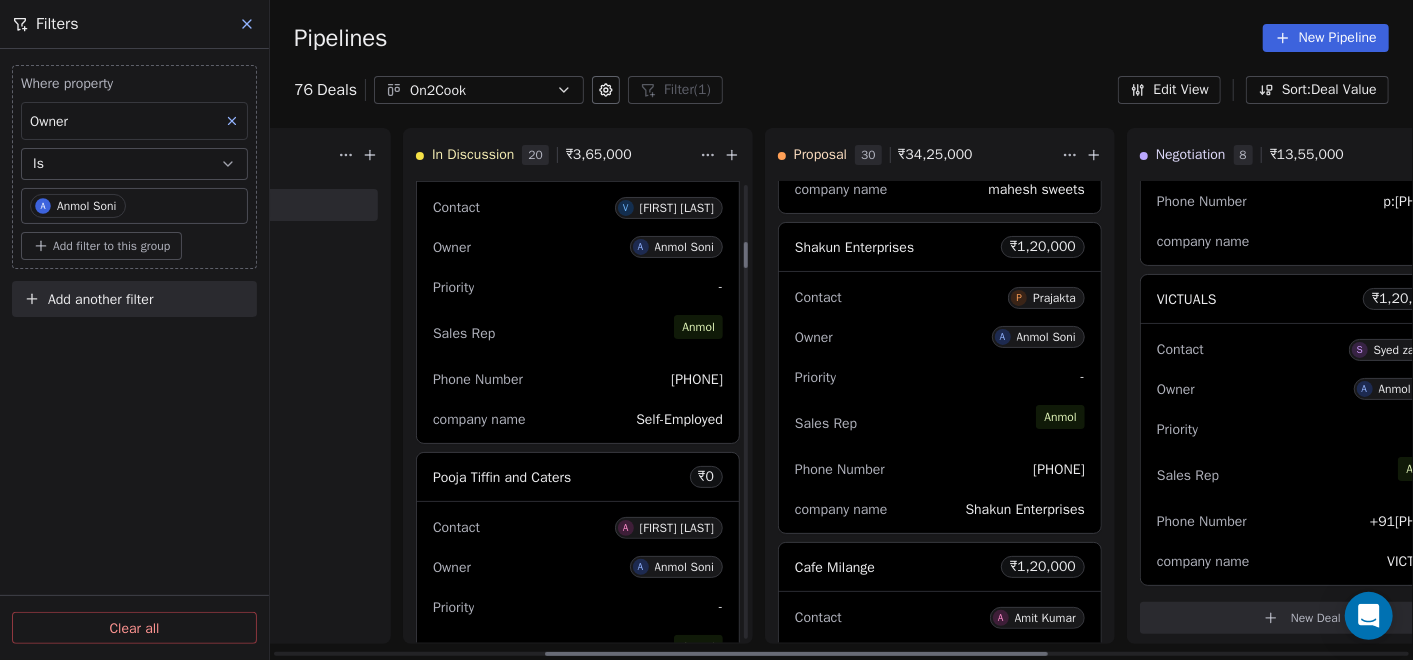 scroll, scrollTop: 1000, scrollLeft: 0, axis: vertical 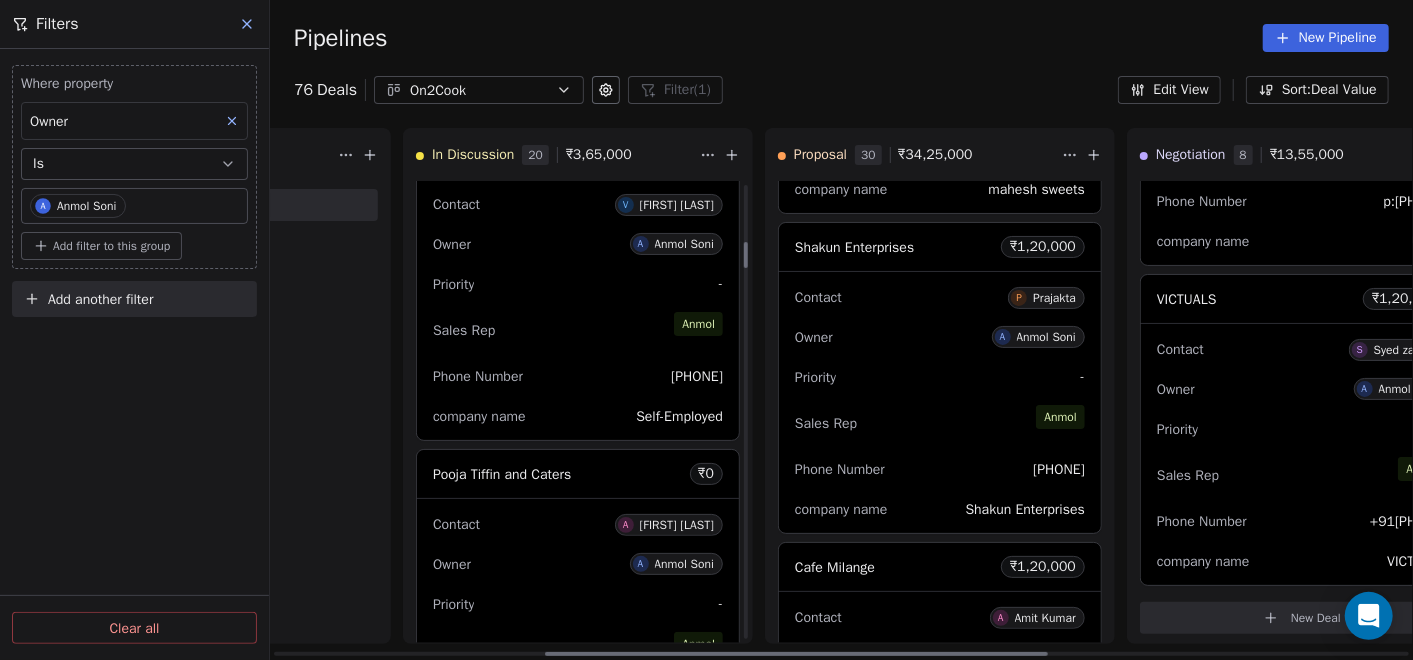 click on "Phone Number [PHONE]" at bounding box center (578, 376) 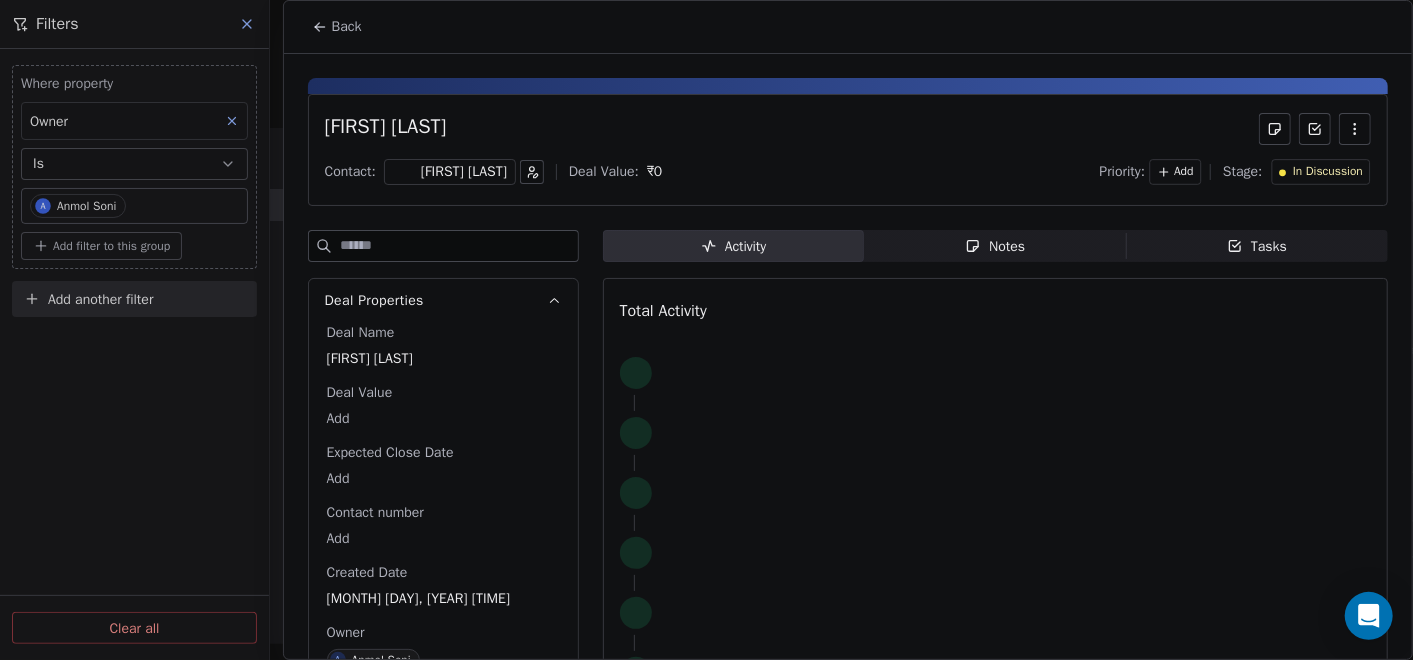 click on "Notes" at bounding box center [995, 246] 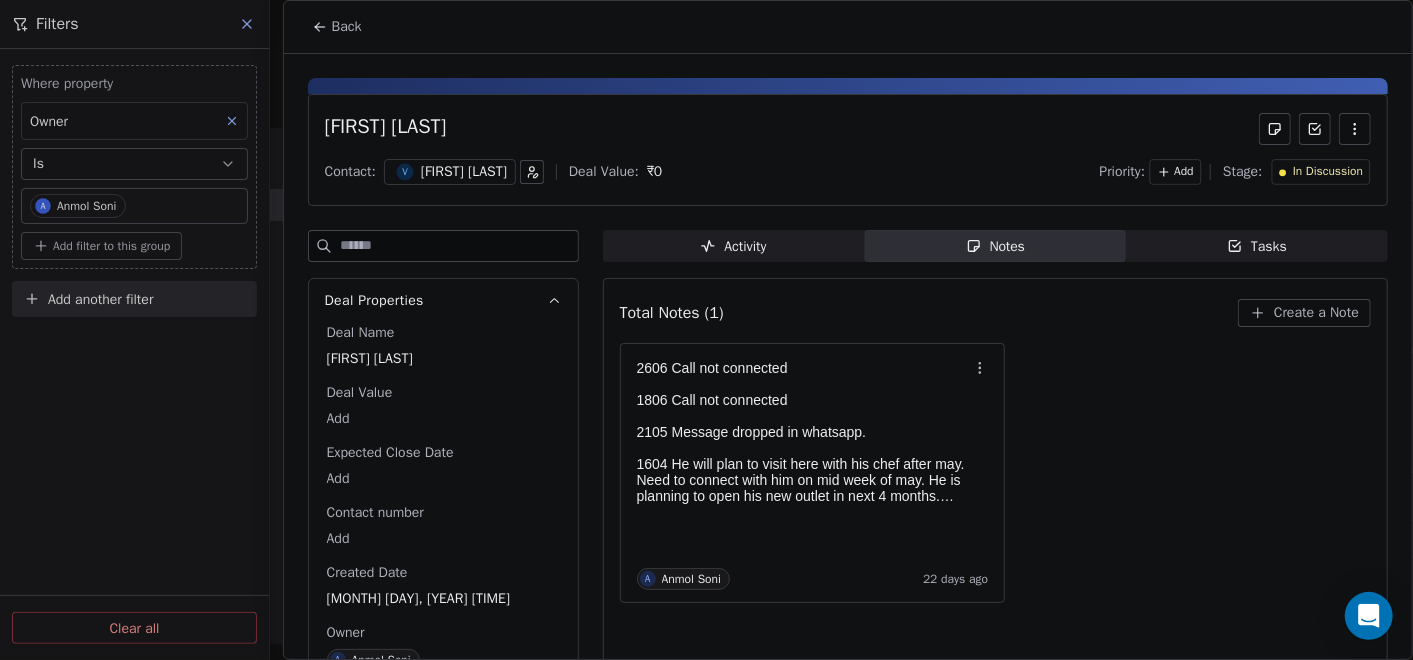 click 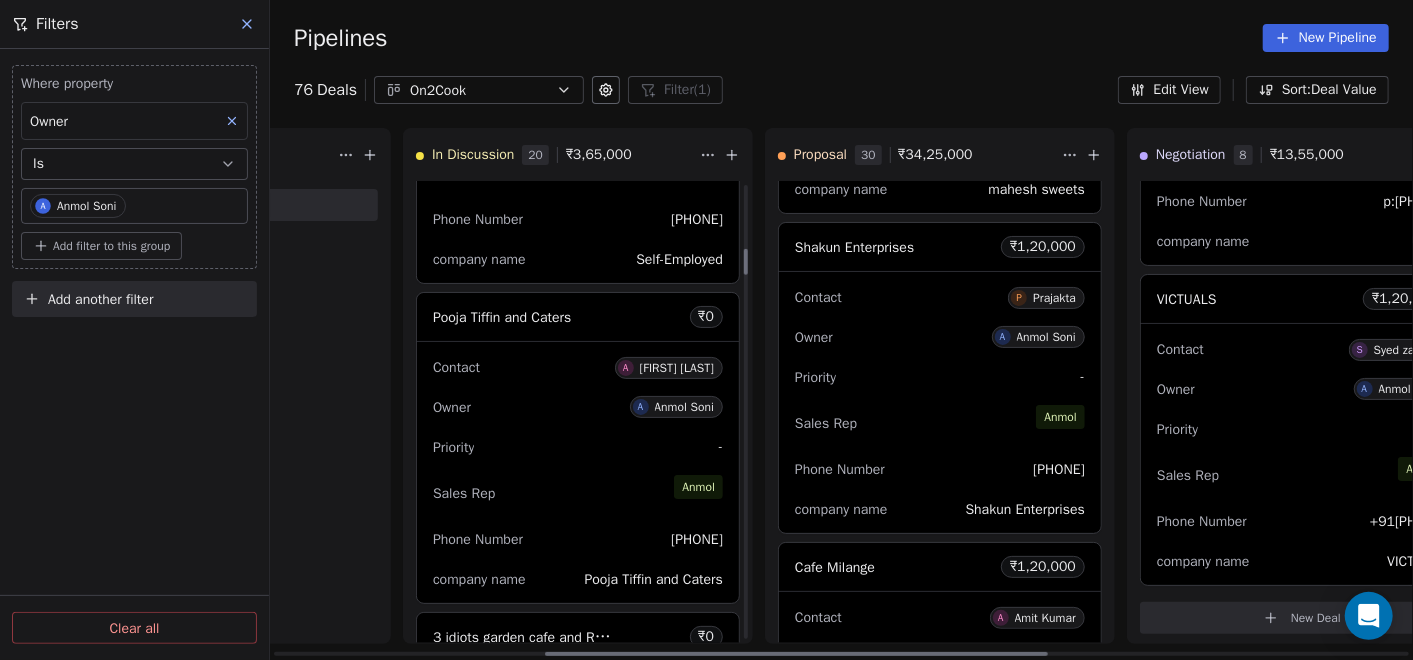 scroll, scrollTop: 1222, scrollLeft: 0, axis: vertical 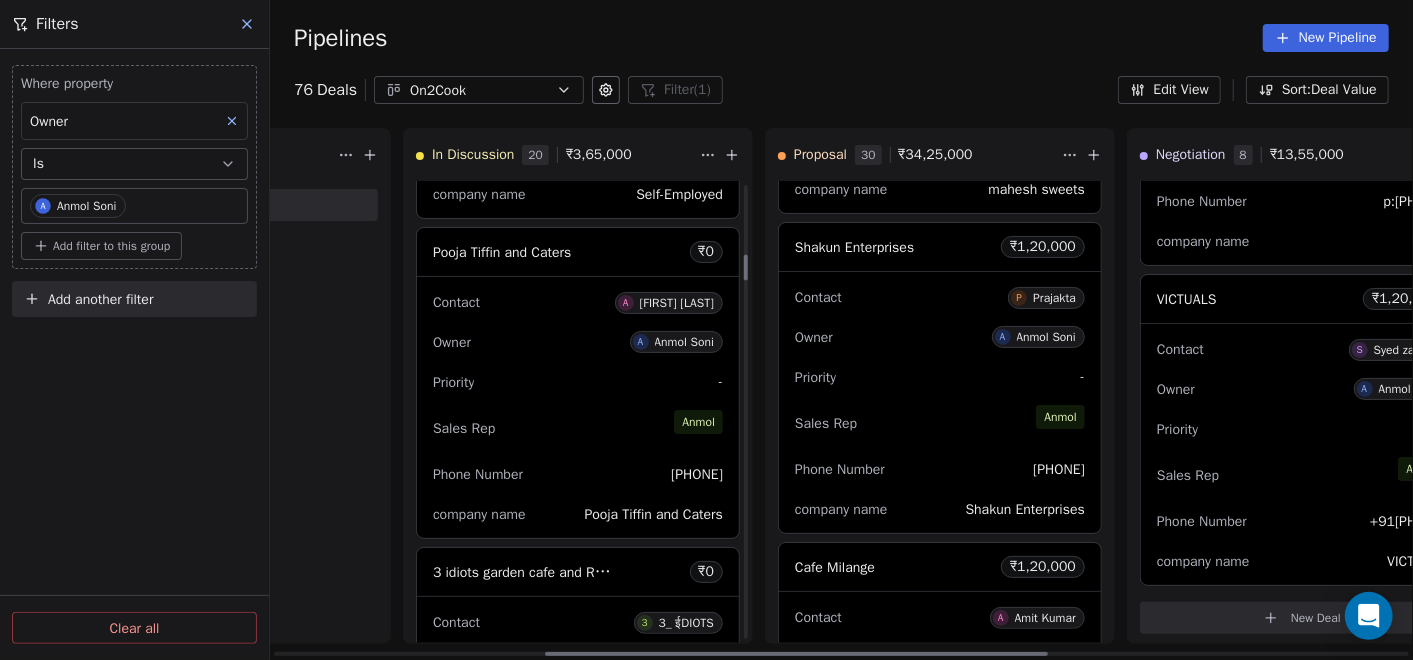 click on "Sales Rep [FIRST]" at bounding box center [578, 428] 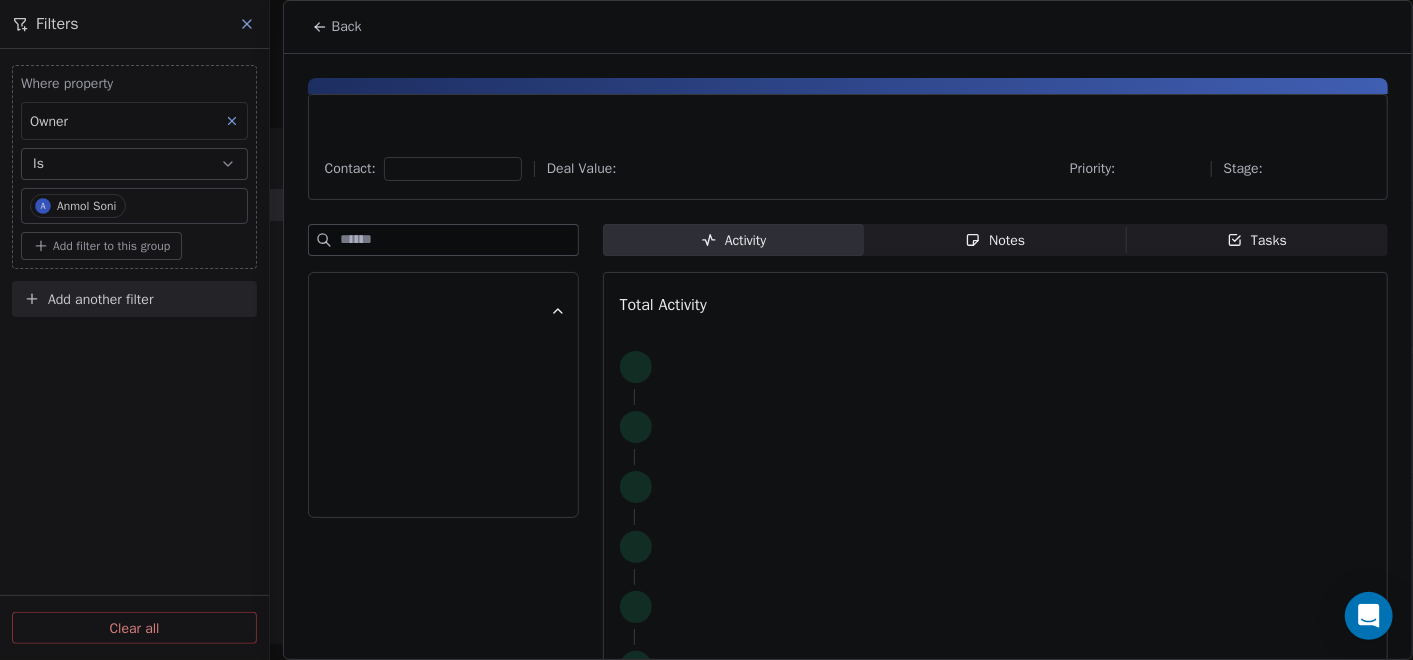 click on "Notes   Notes" at bounding box center (995, 240) 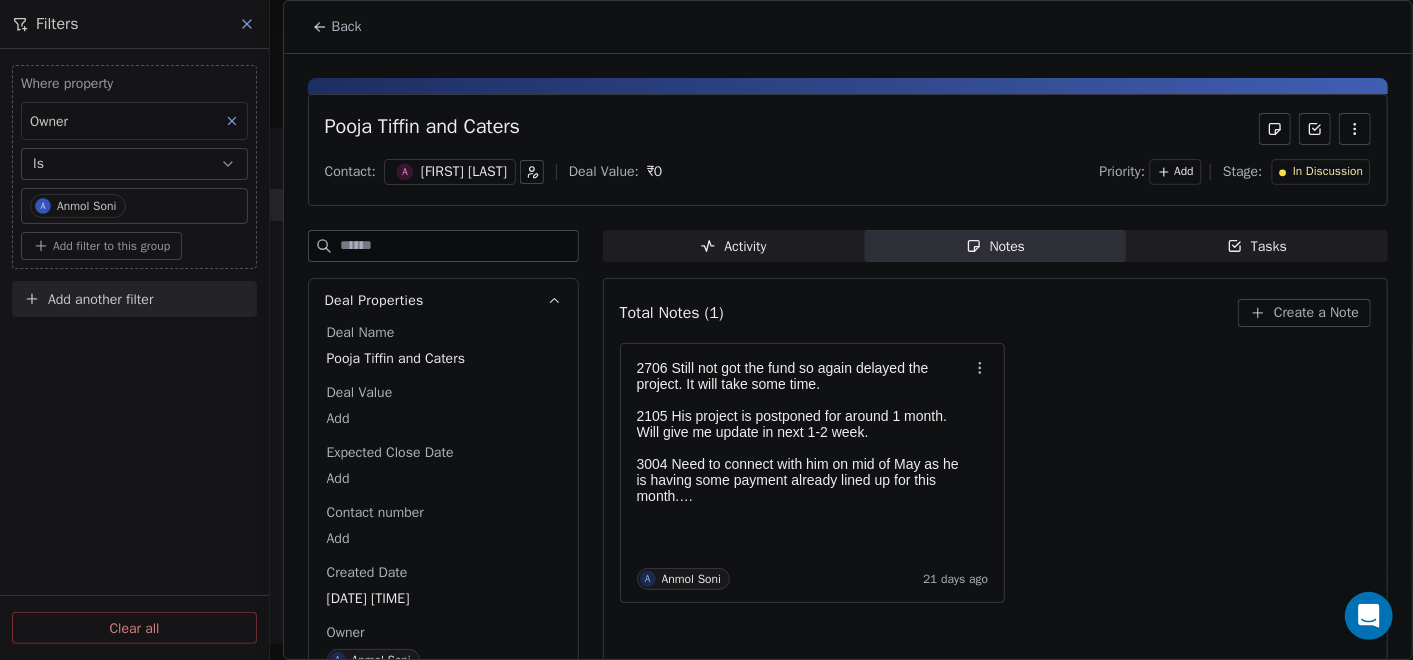 click 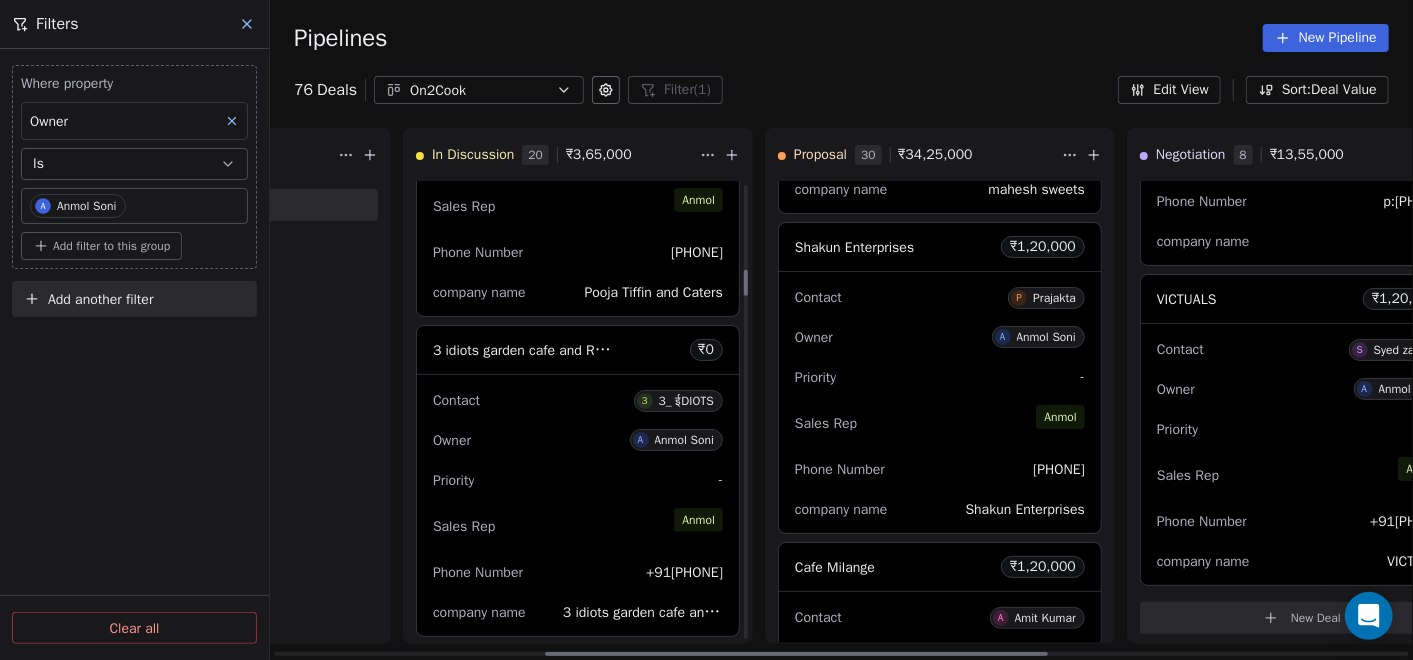 scroll, scrollTop: 1555, scrollLeft: 0, axis: vertical 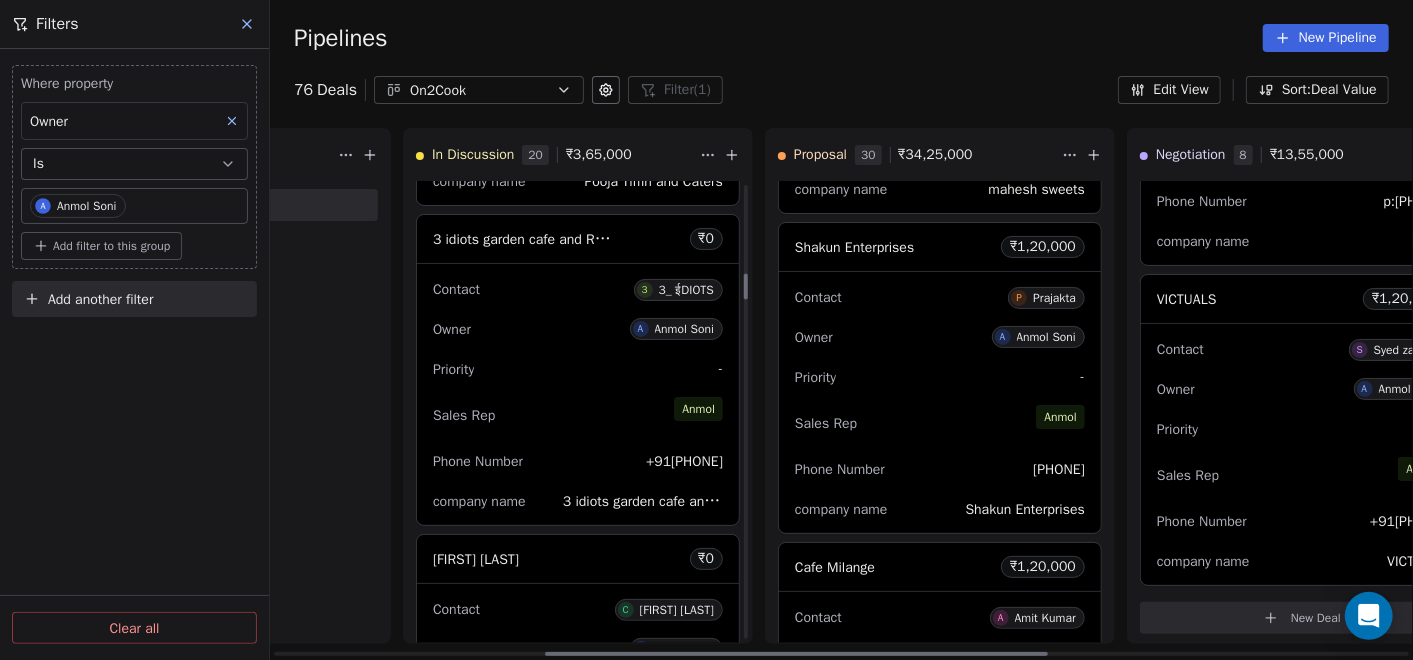 click on "Sales Rep [FIRST]" at bounding box center [578, 415] 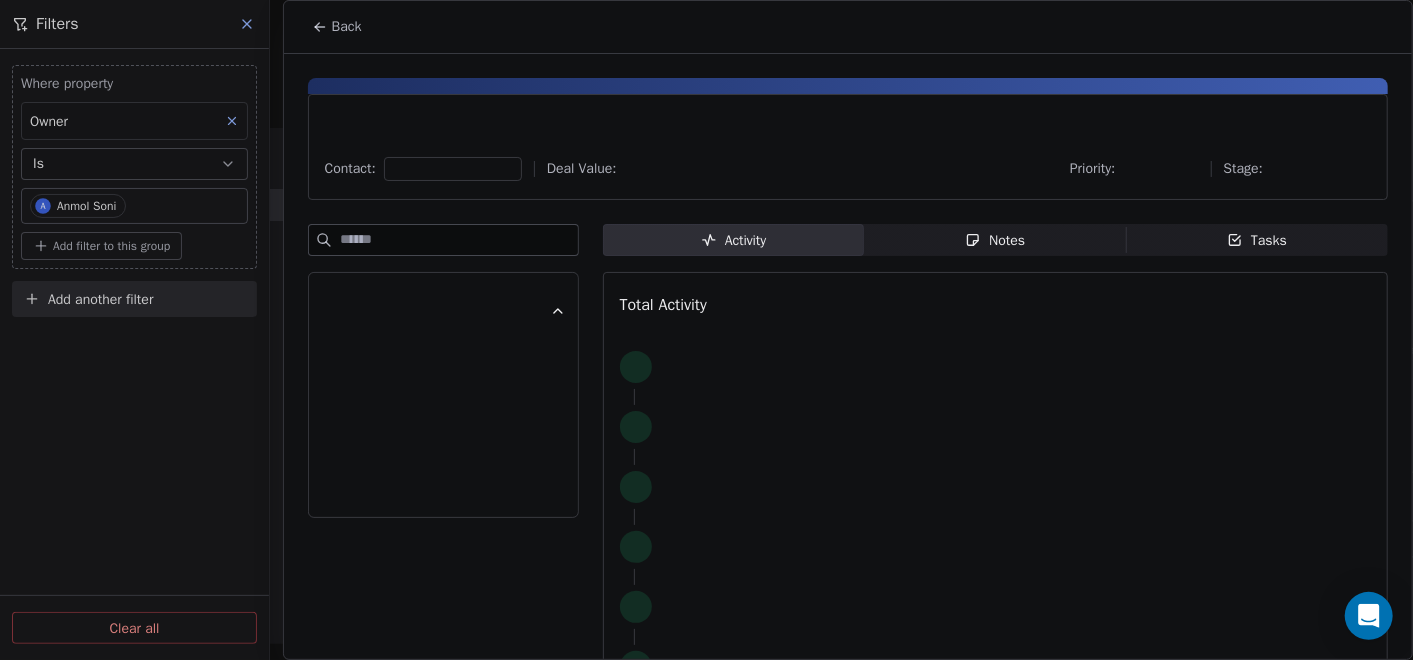 click on "Notes   Notes" at bounding box center [995, 240] 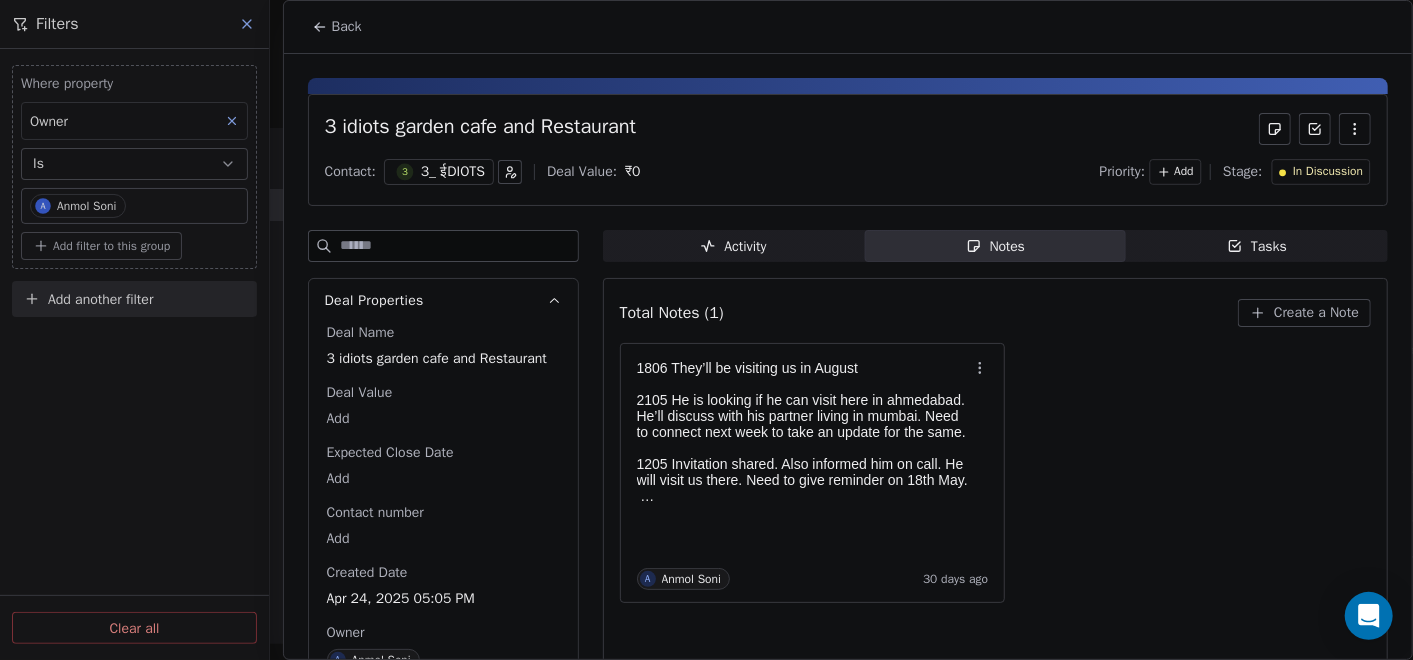 click on "Back" at bounding box center [337, 27] 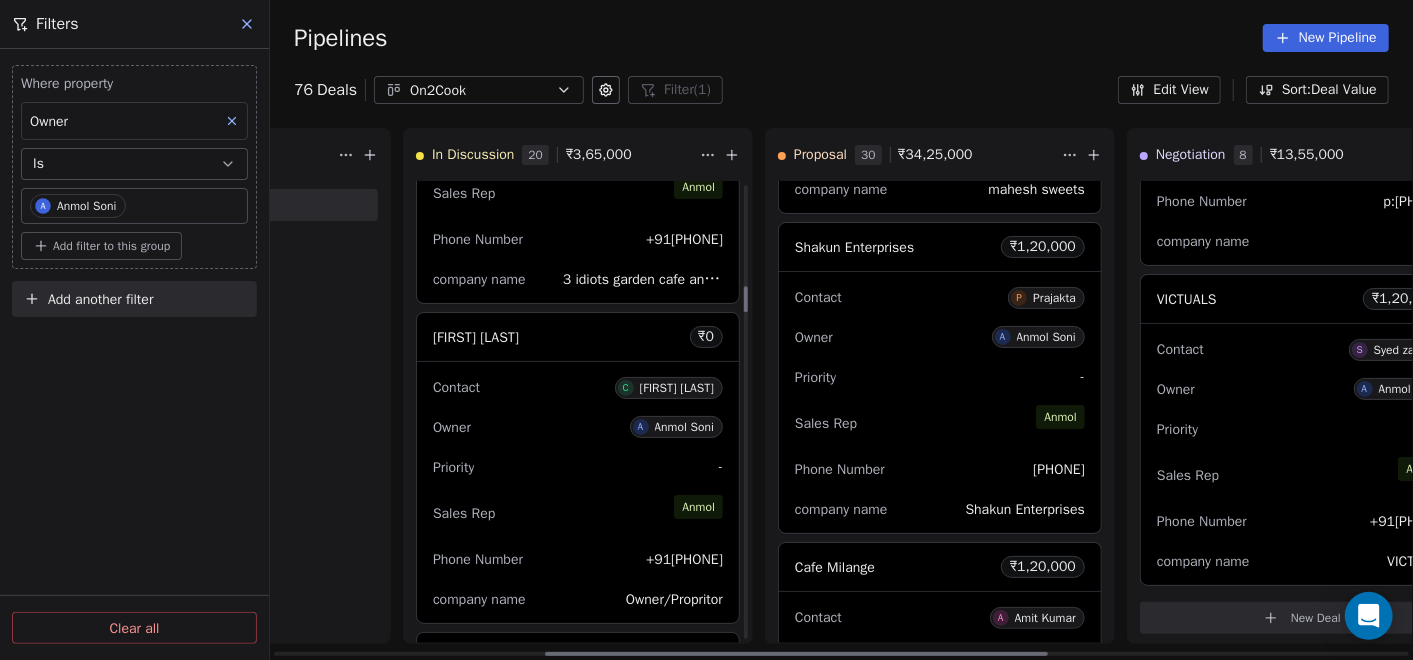 scroll, scrollTop: 1888, scrollLeft: 0, axis: vertical 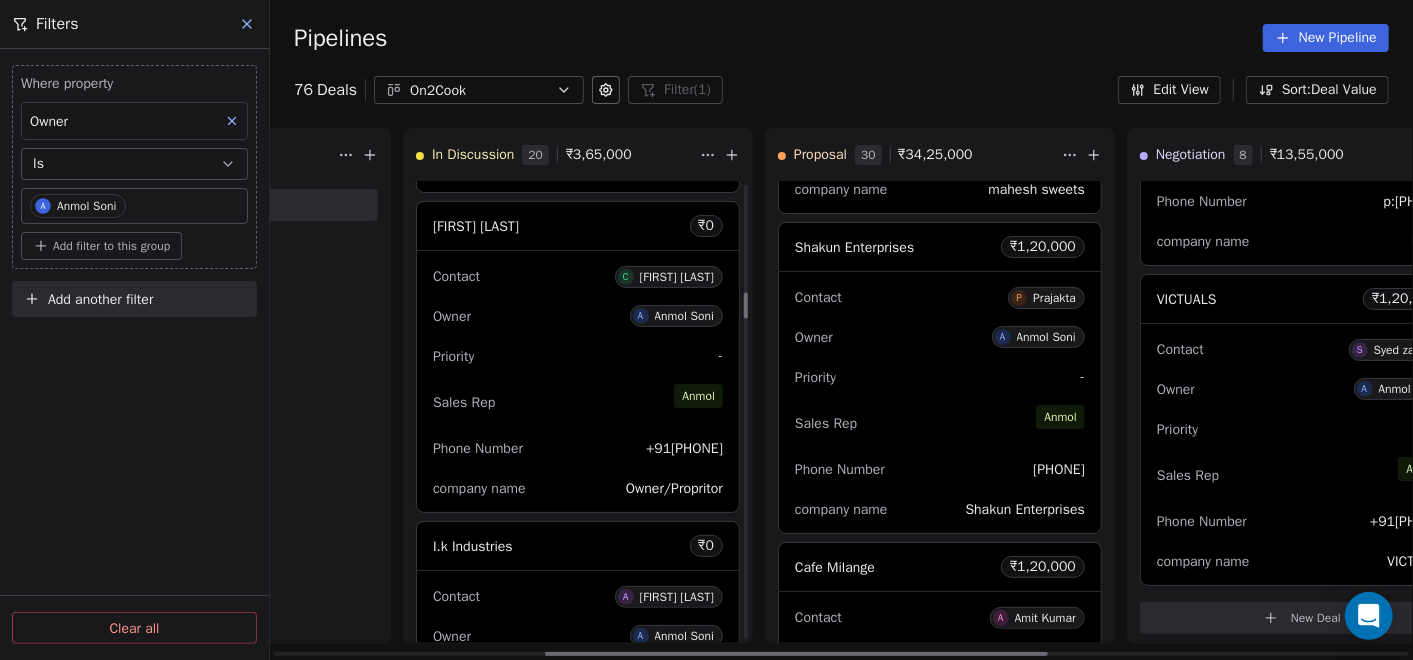 click on "Sales Rep [FIRST]" at bounding box center [578, 402] 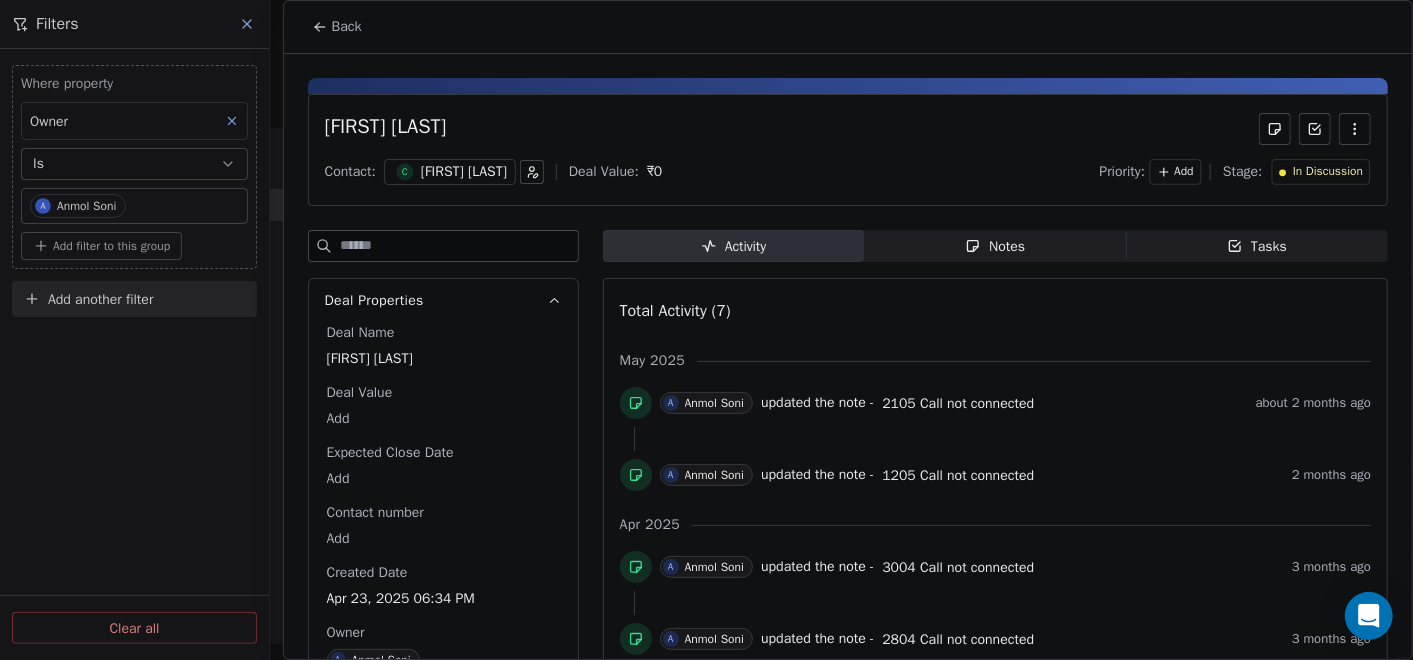 click on "Back" at bounding box center [337, 27] 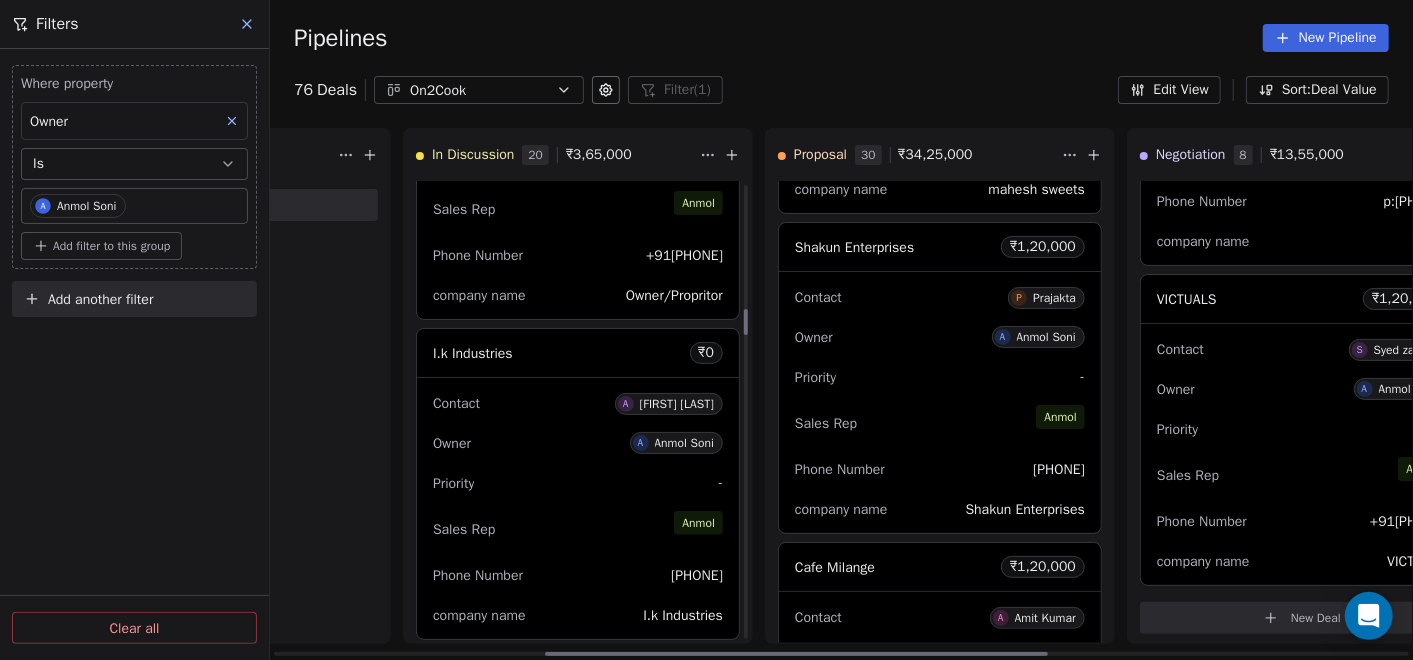 scroll, scrollTop: 2222, scrollLeft: 0, axis: vertical 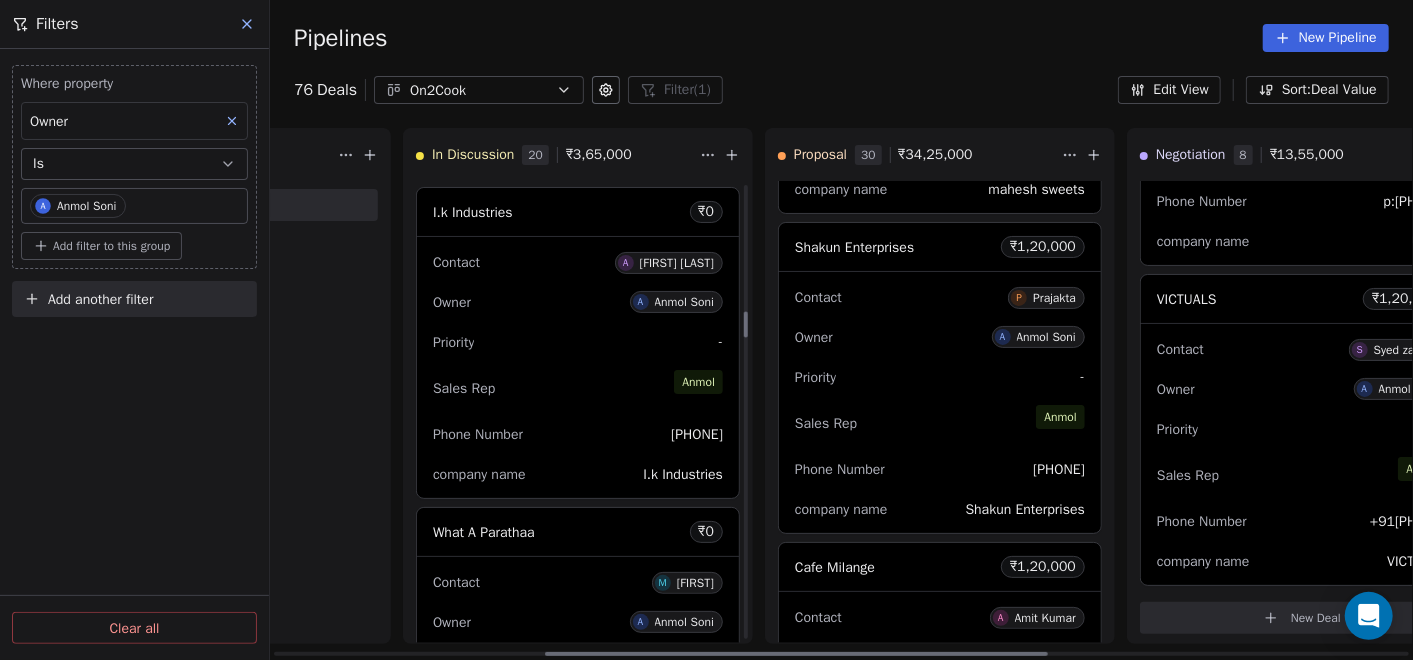 click on "Sales Rep [FIRST]" at bounding box center [578, 388] 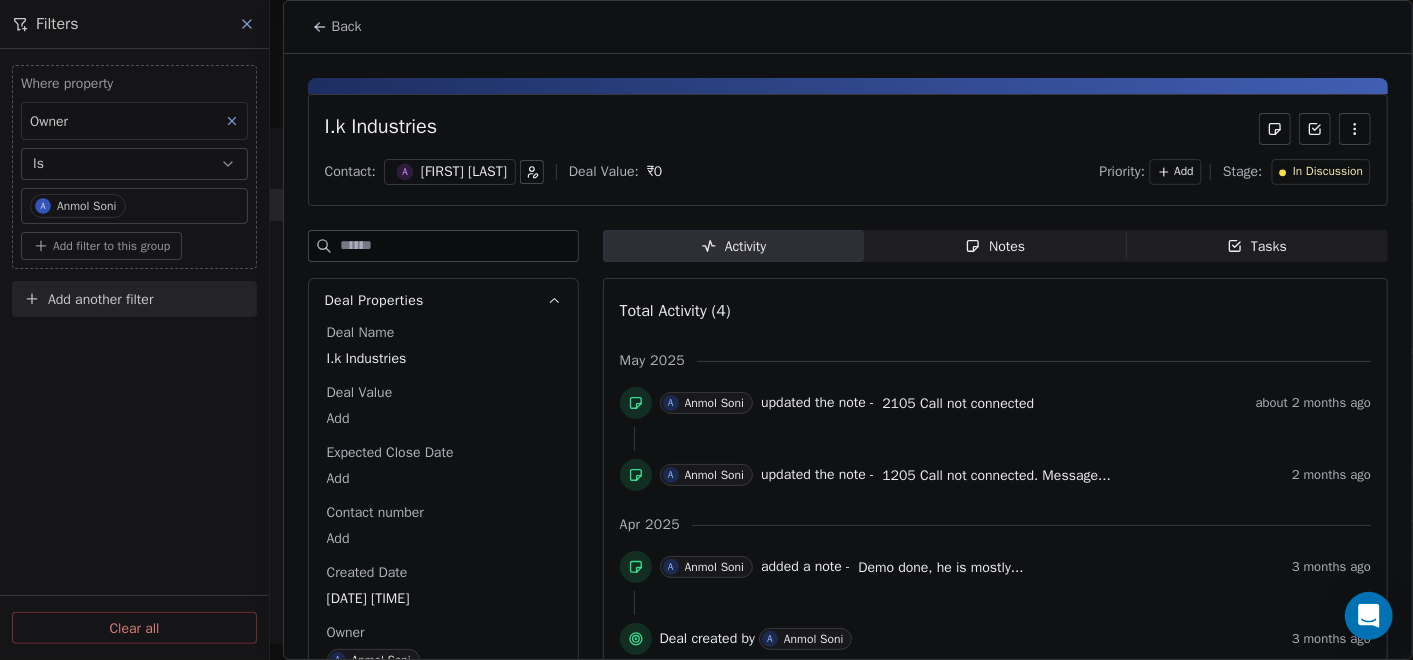 click on "Notes   Notes" at bounding box center [995, 246] 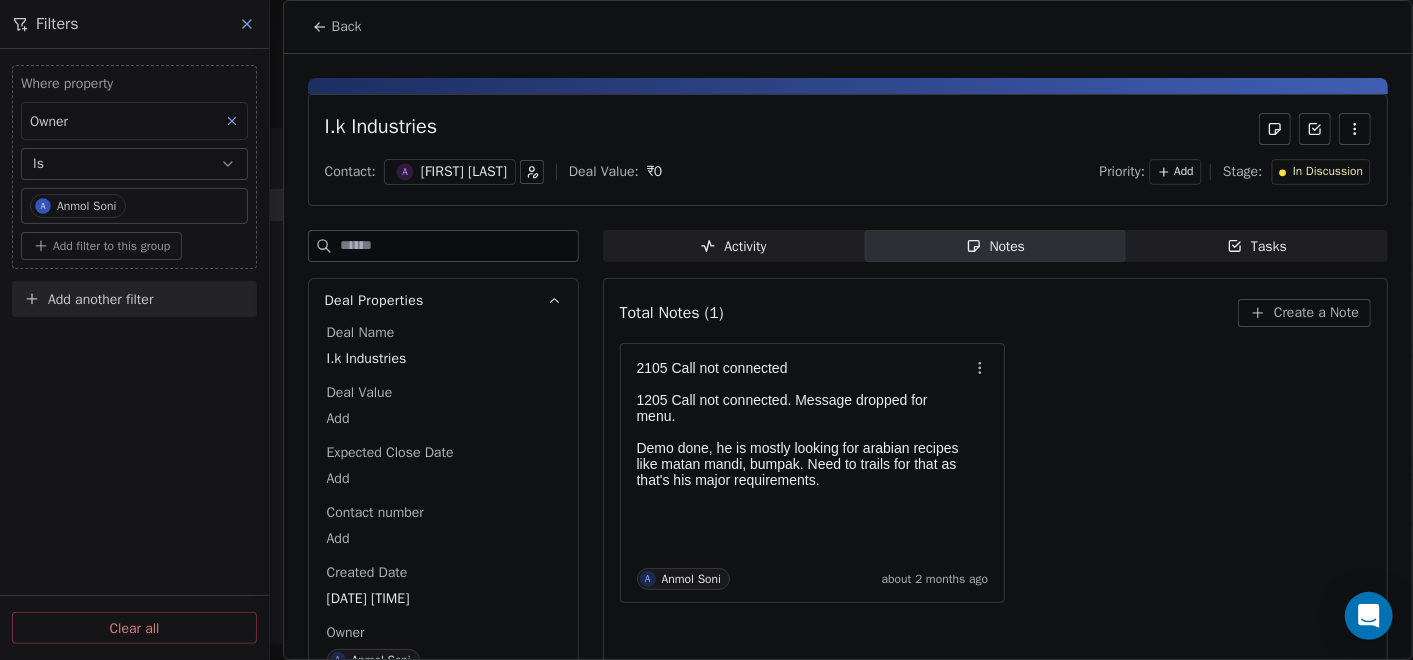 click 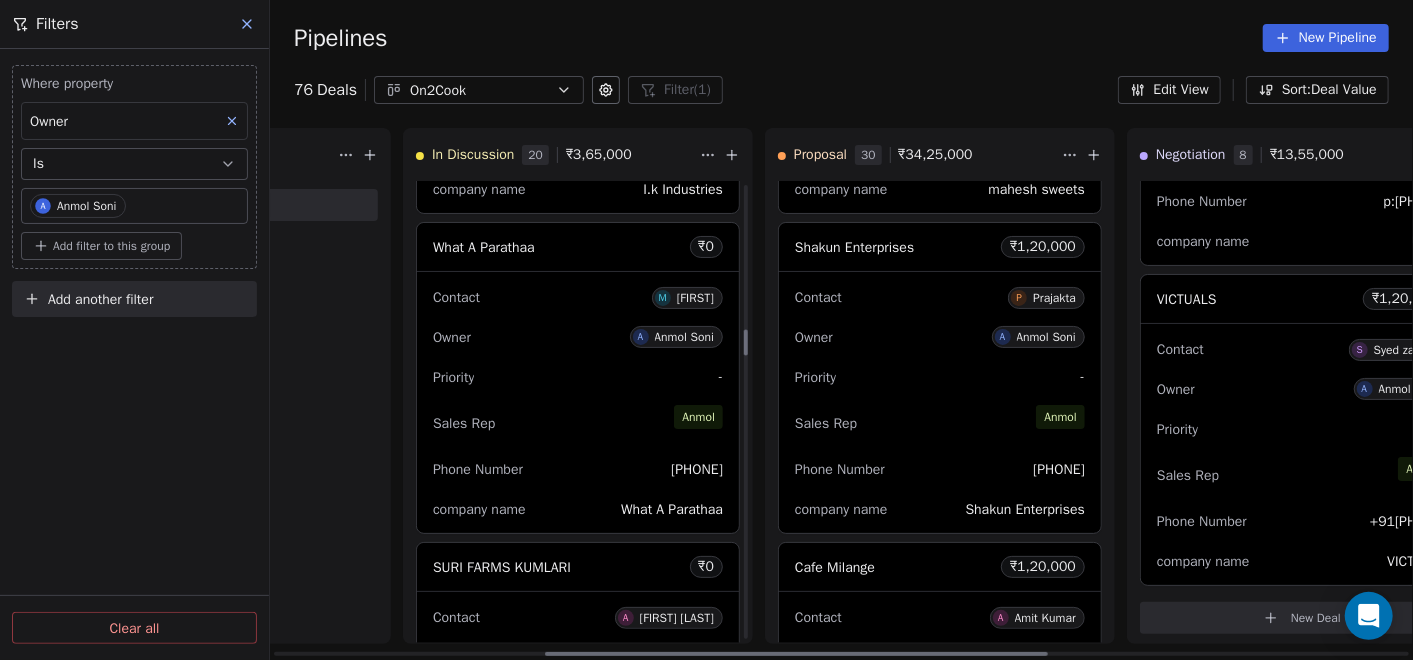 scroll, scrollTop: 2555, scrollLeft: 0, axis: vertical 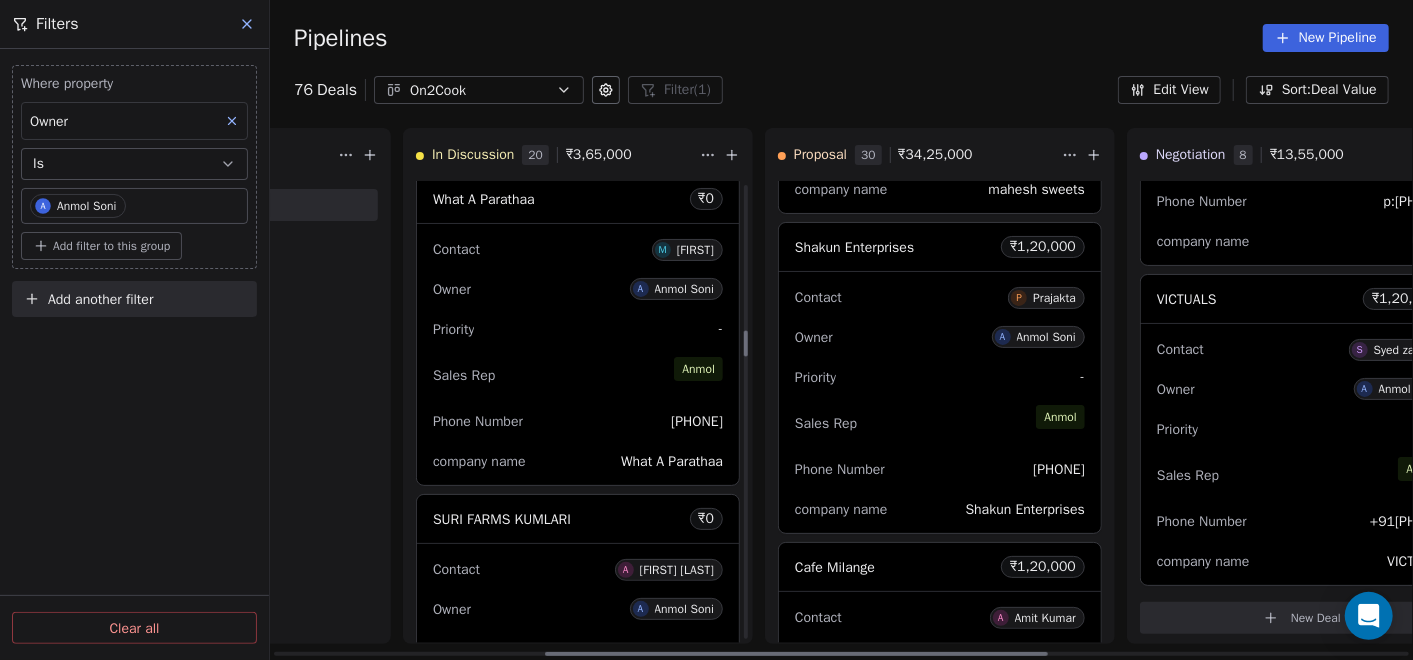 click on "Priority -" at bounding box center (578, 329) 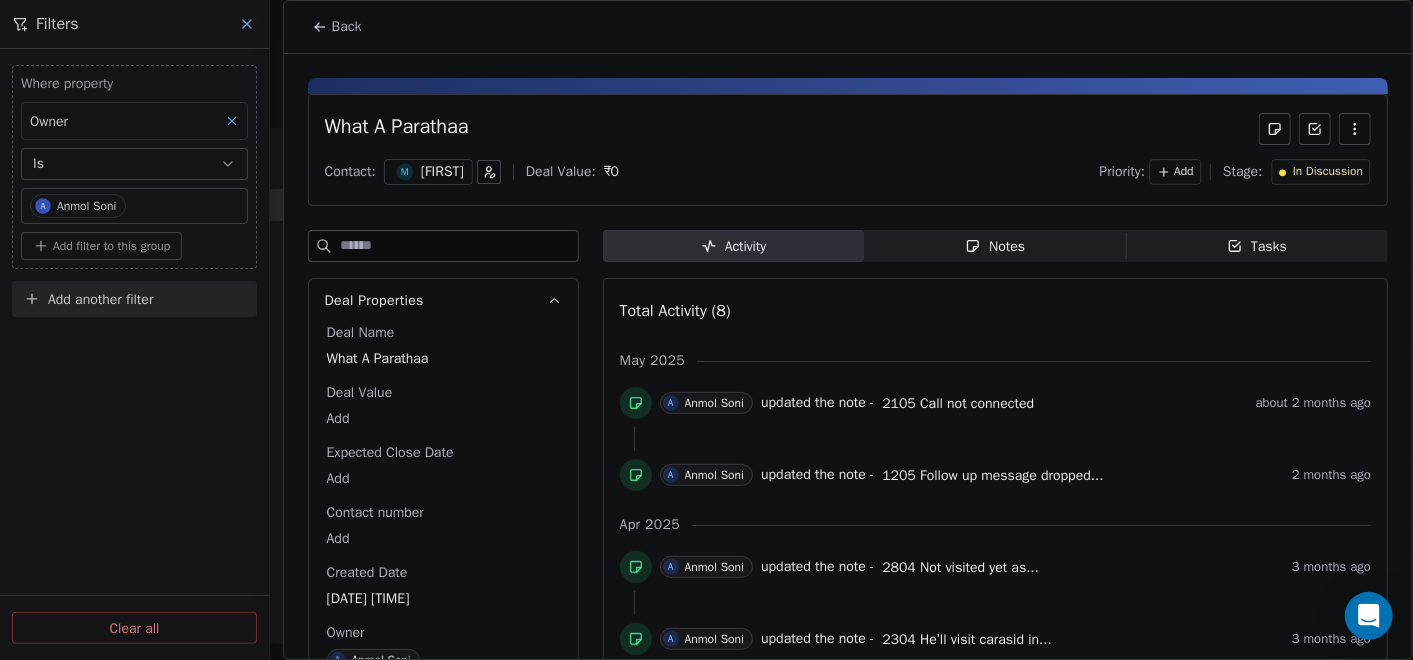 click on "Notes" at bounding box center (995, 246) 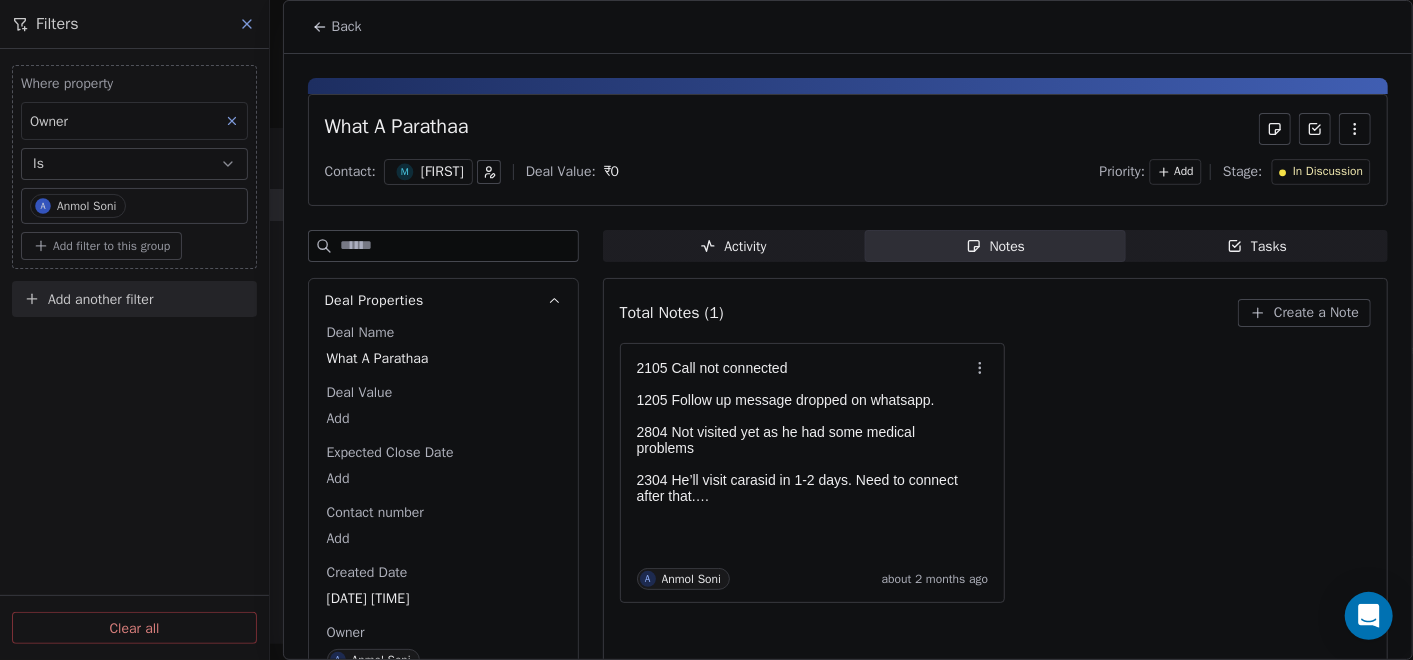 click on "Back" at bounding box center [337, 27] 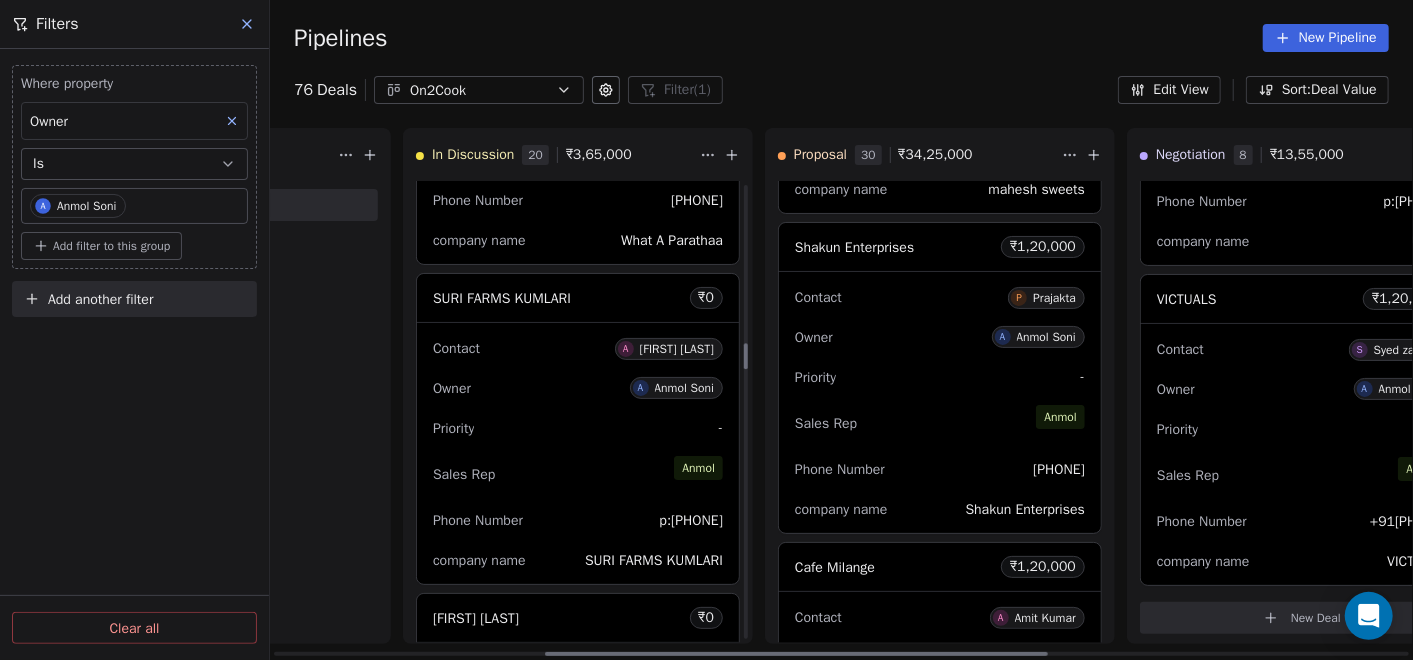 scroll, scrollTop: 2777, scrollLeft: 0, axis: vertical 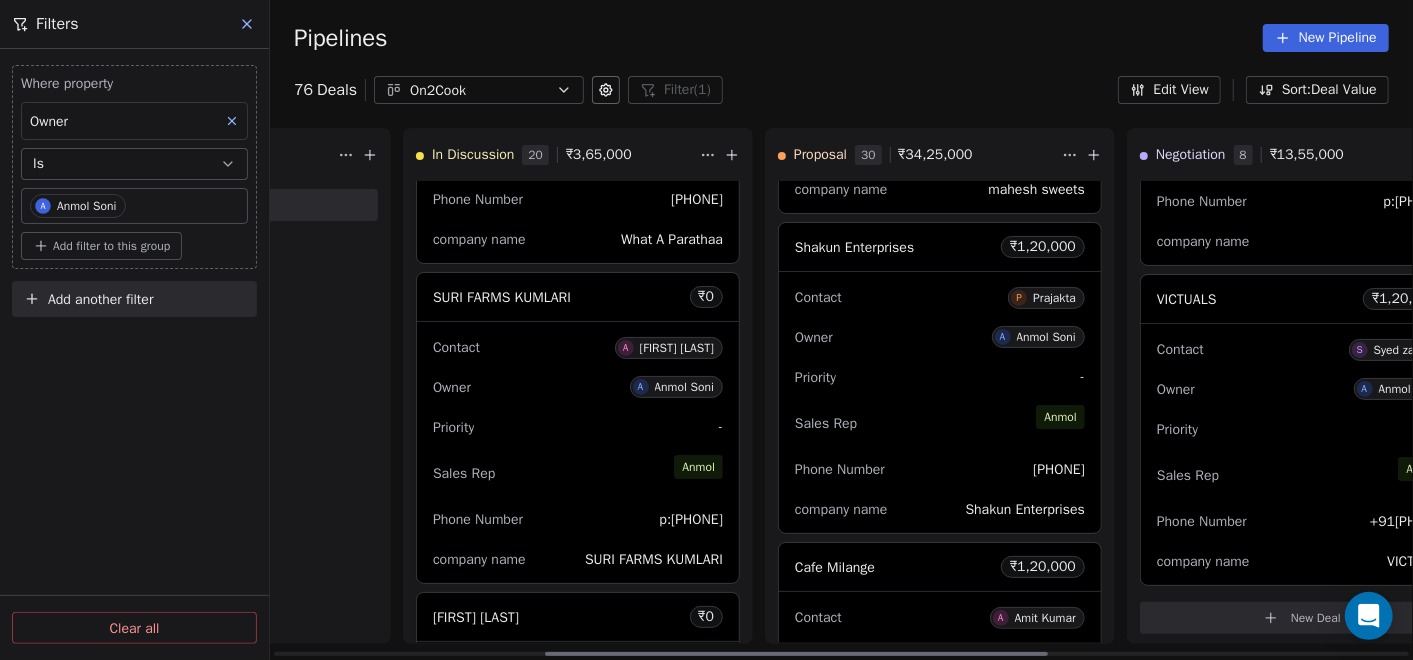 click on "Sales Rep [FIRST]" at bounding box center [578, 473] 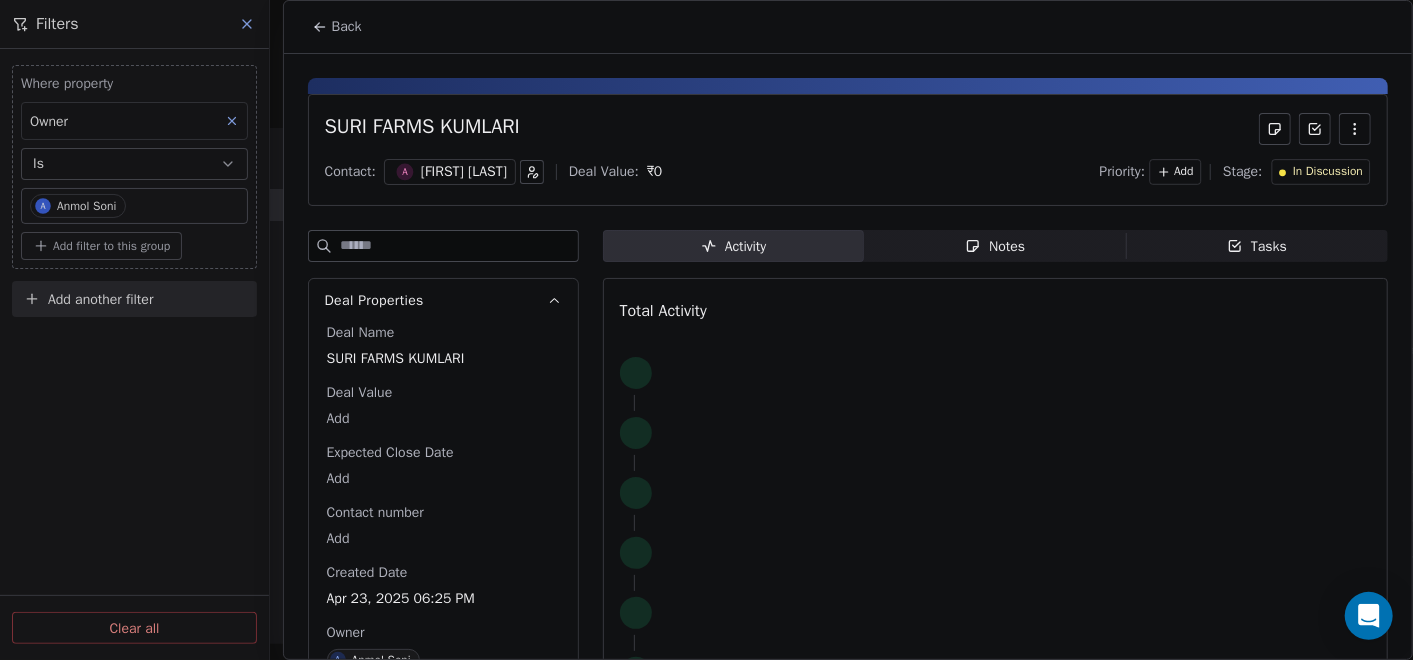 click 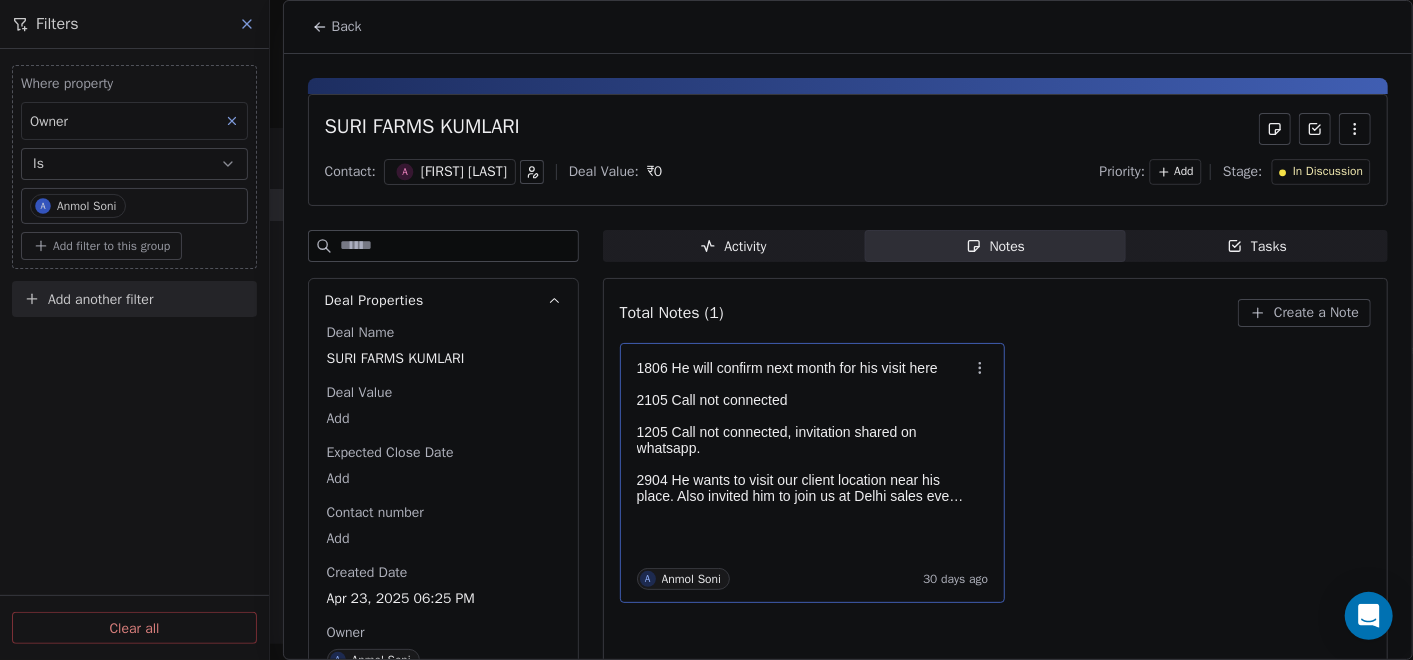 click at bounding box center (803, 384) 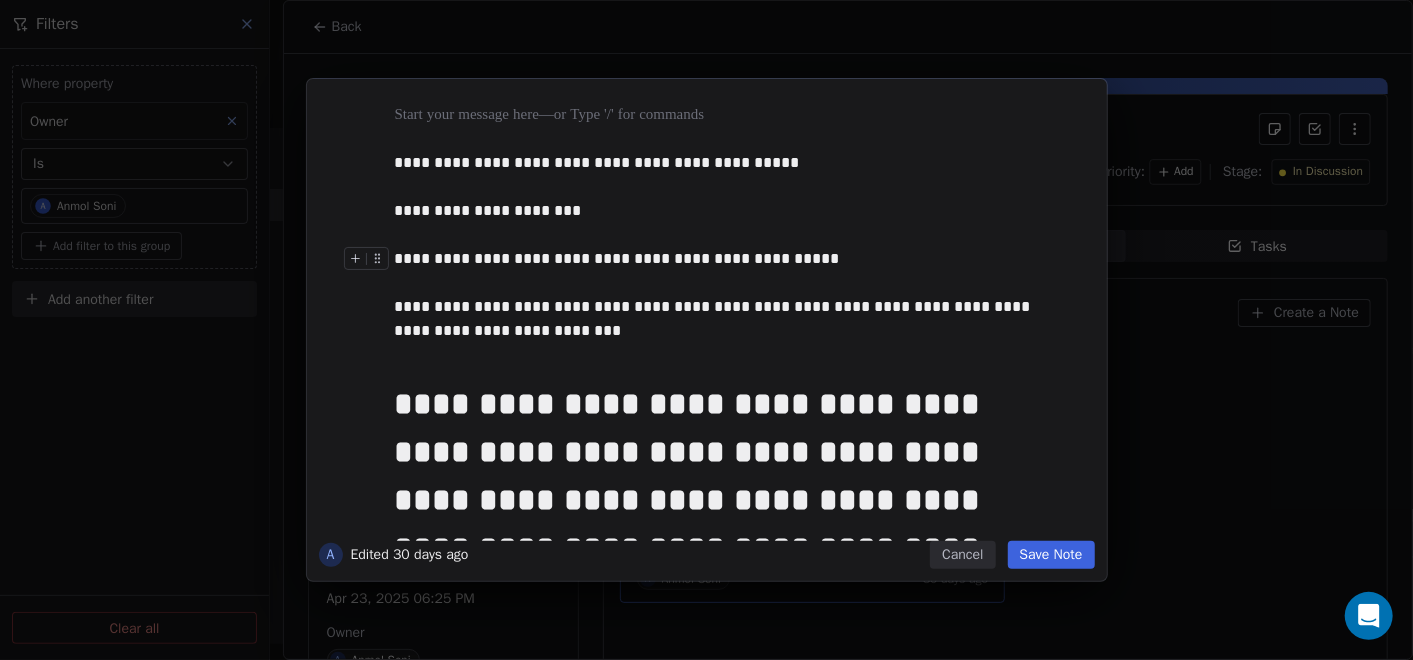 type 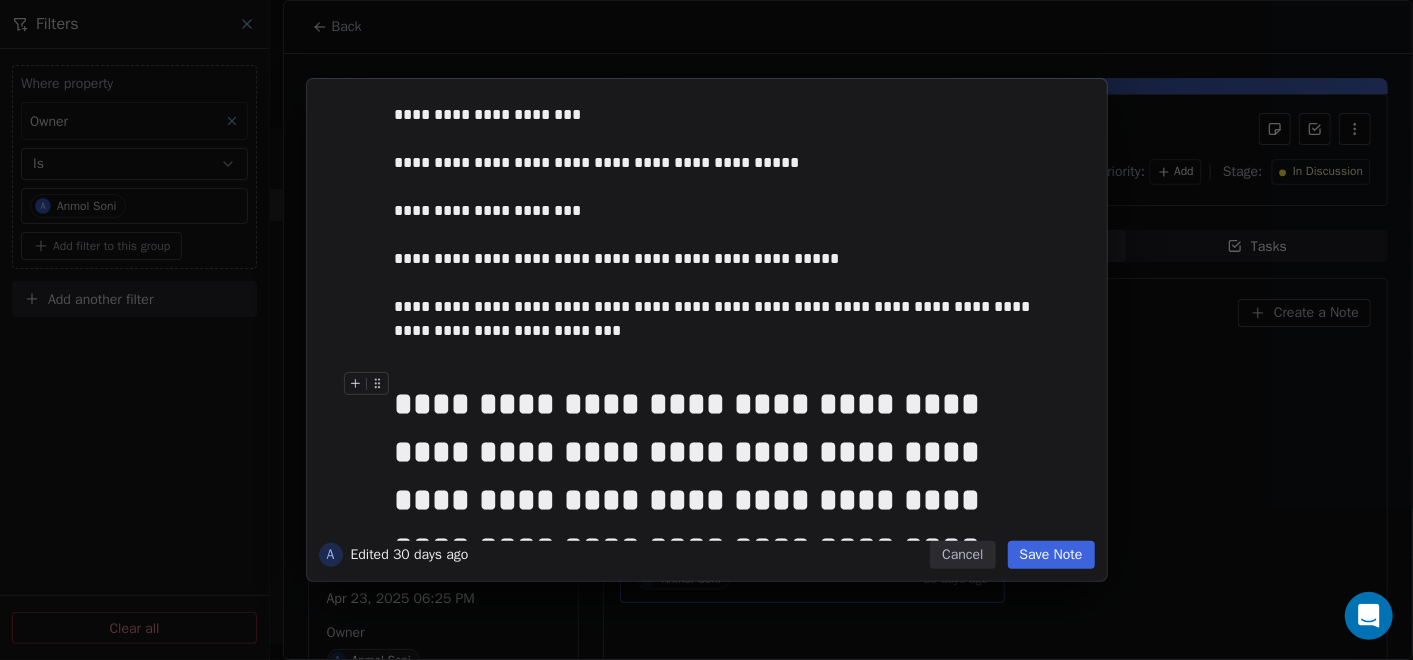 click on "Save Note" at bounding box center [1051, 555] 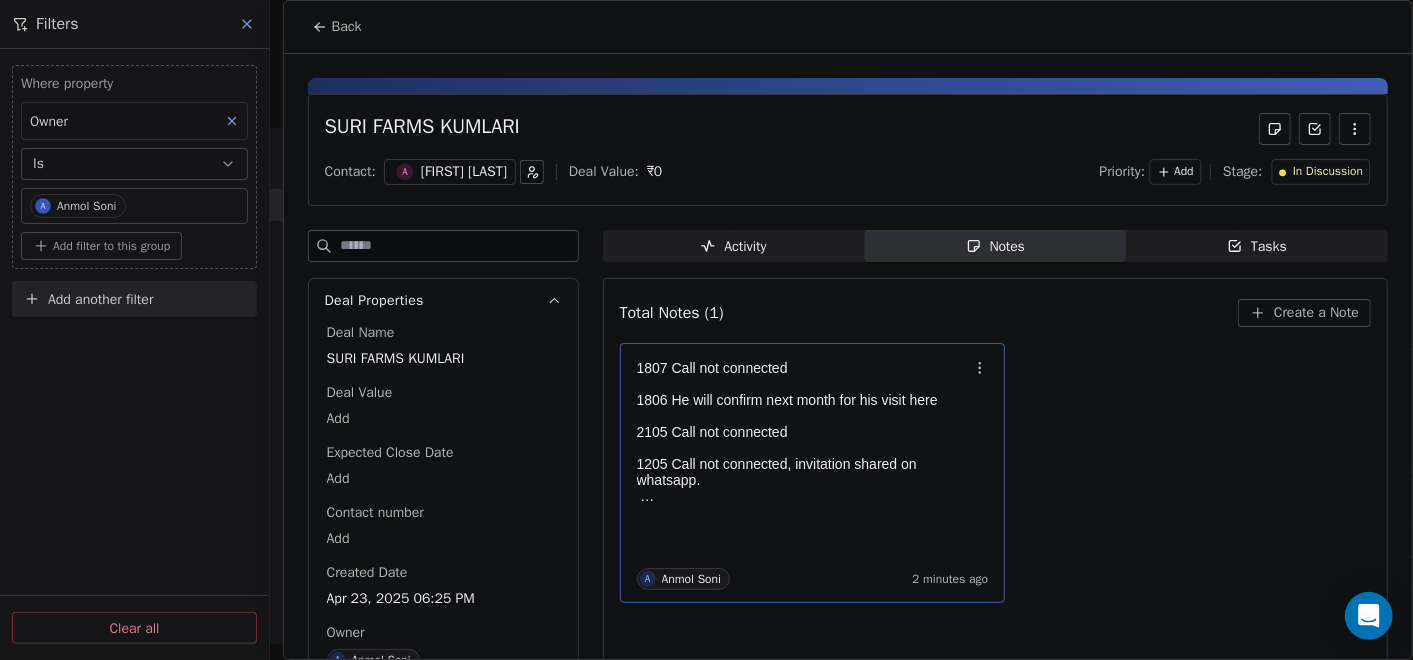 click on "Back" at bounding box center [347, 27] 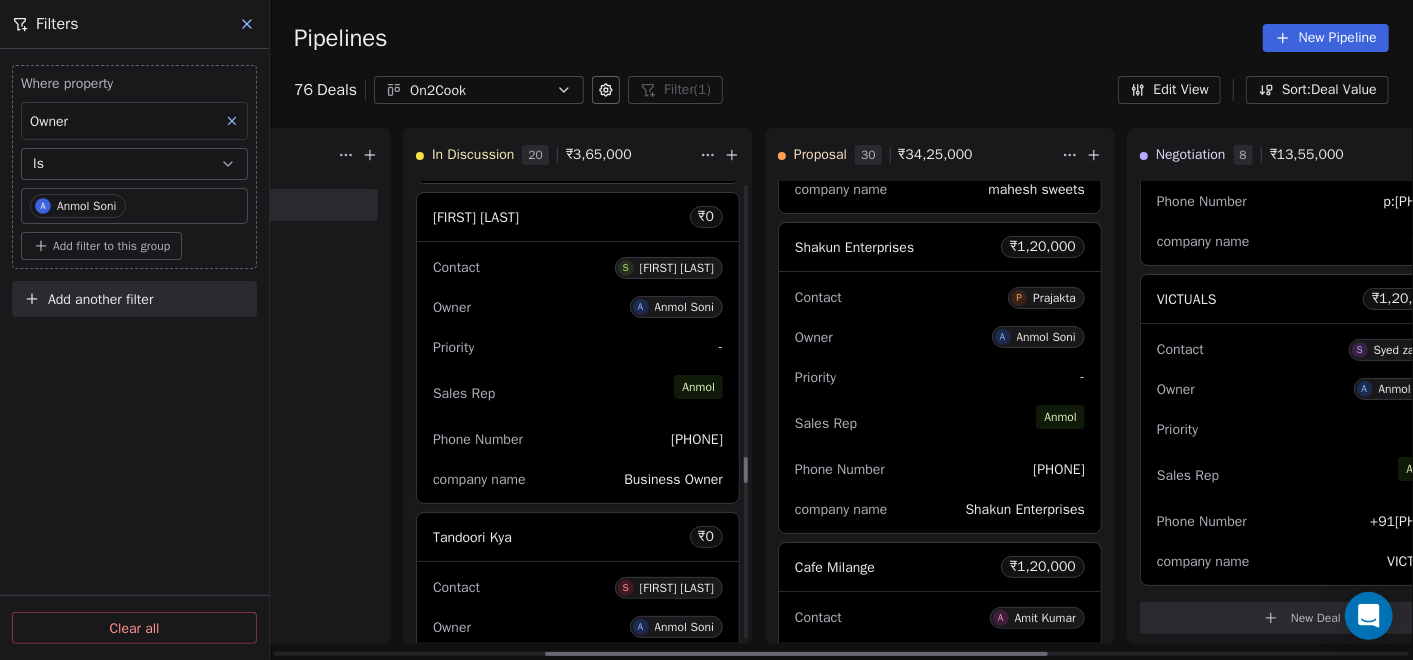 scroll, scrollTop: 4777, scrollLeft: 0, axis: vertical 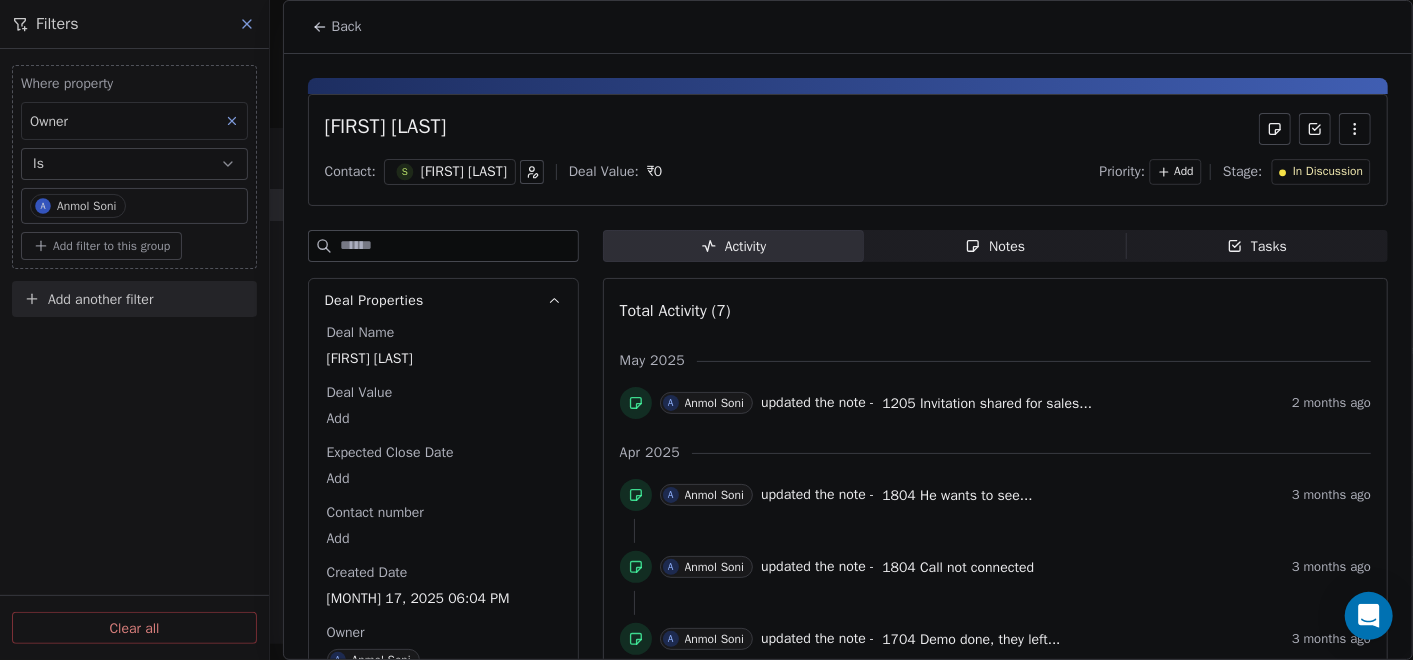 click on "Notes   Notes" at bounding box center [995, 246] 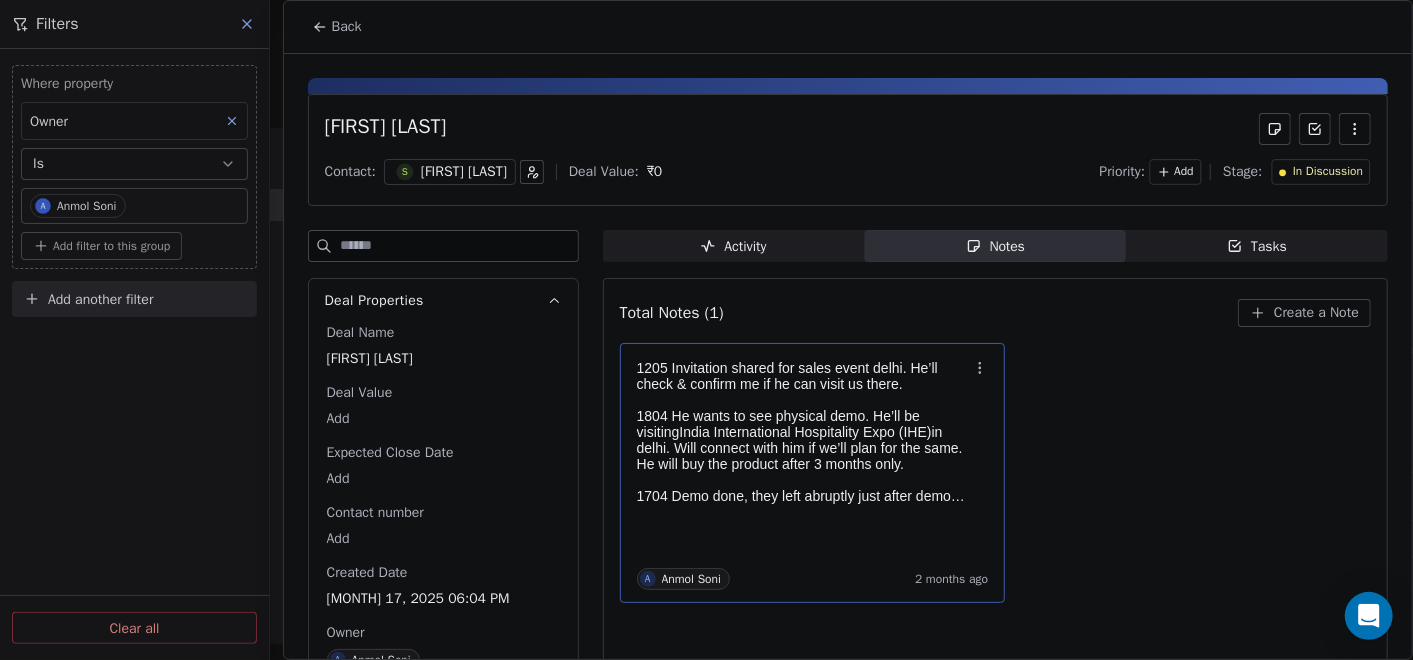 click at bounding box center [803, 480] 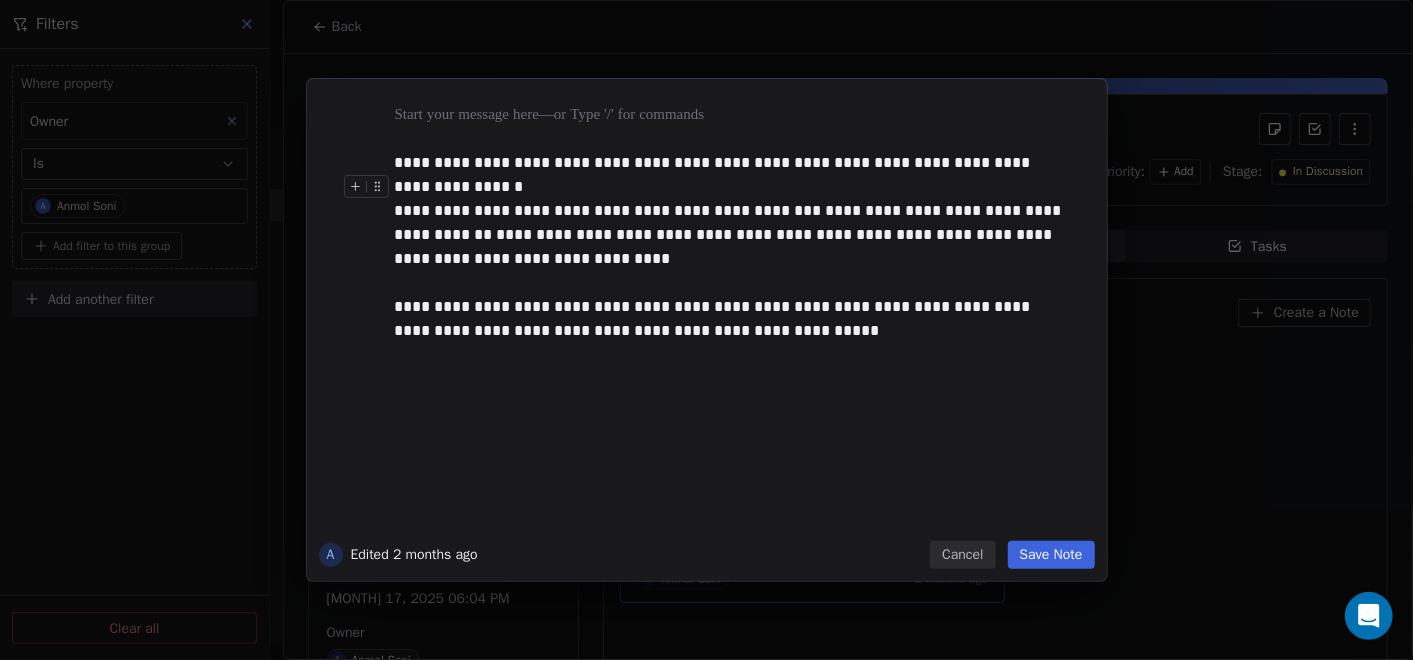 type 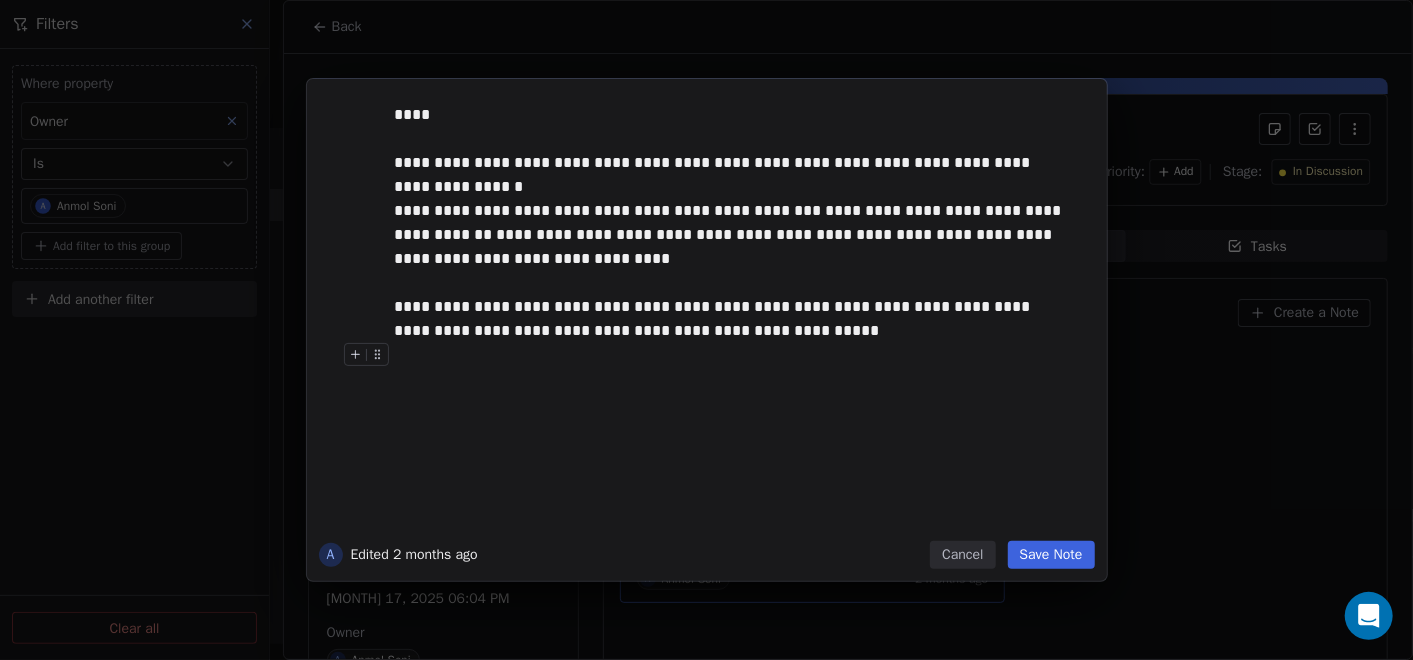 click on "Cancel" at bounding box center [962, 555] 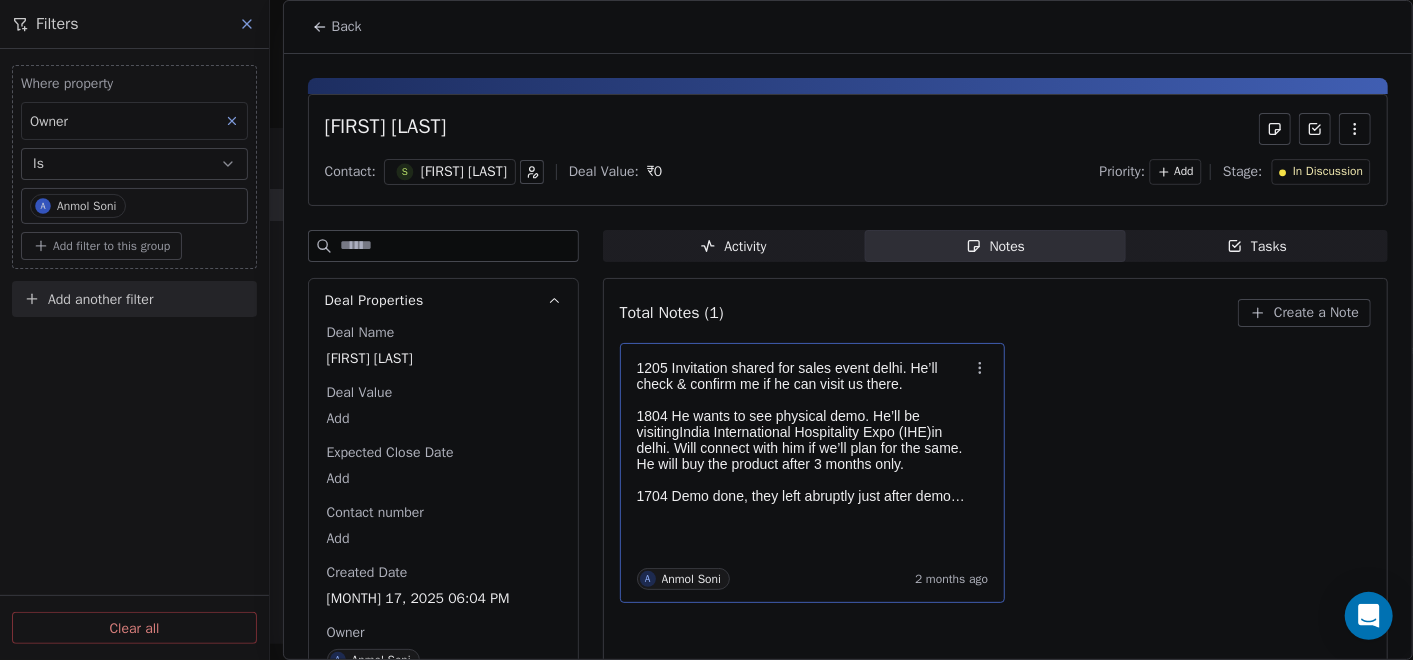 click on "1704 Demo done, they left abruptly just after demo. Need to connect tomorrow to discuss further. They are planning to buy it after 3 months." at bounding box center [803, 496] 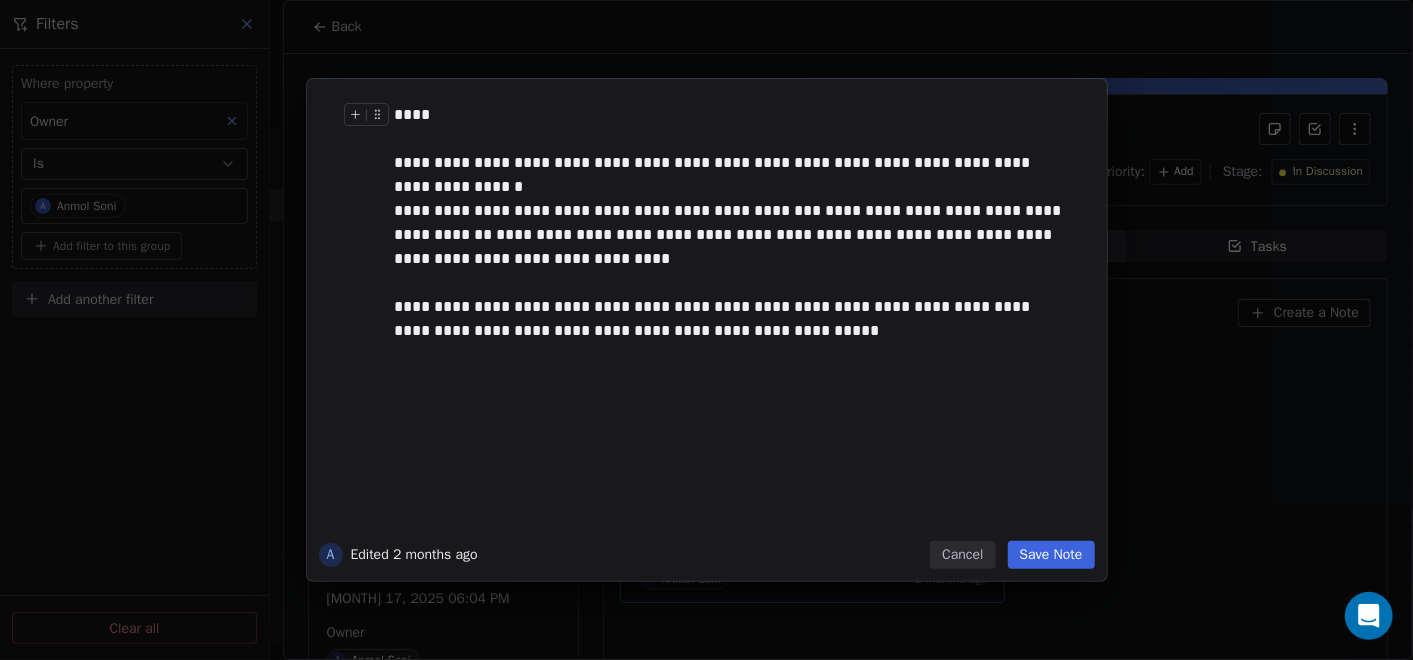 click on "****" at bounding box center (728, 115) 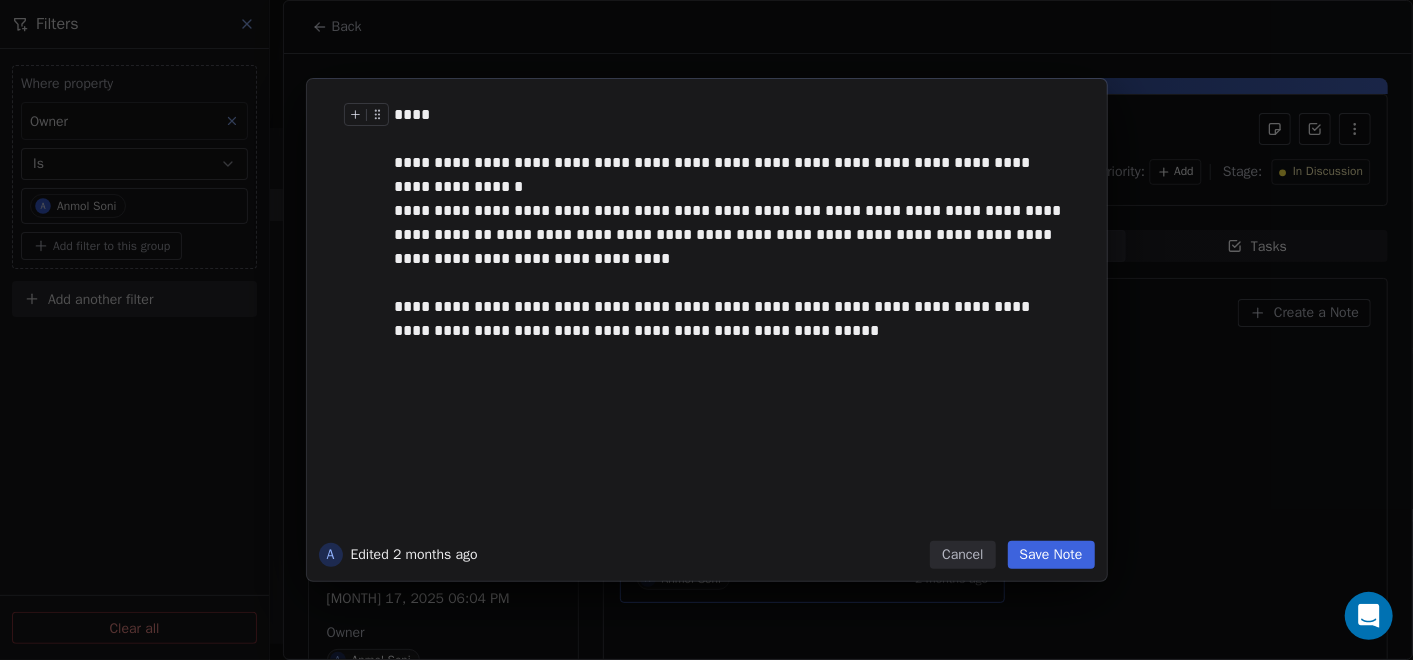type 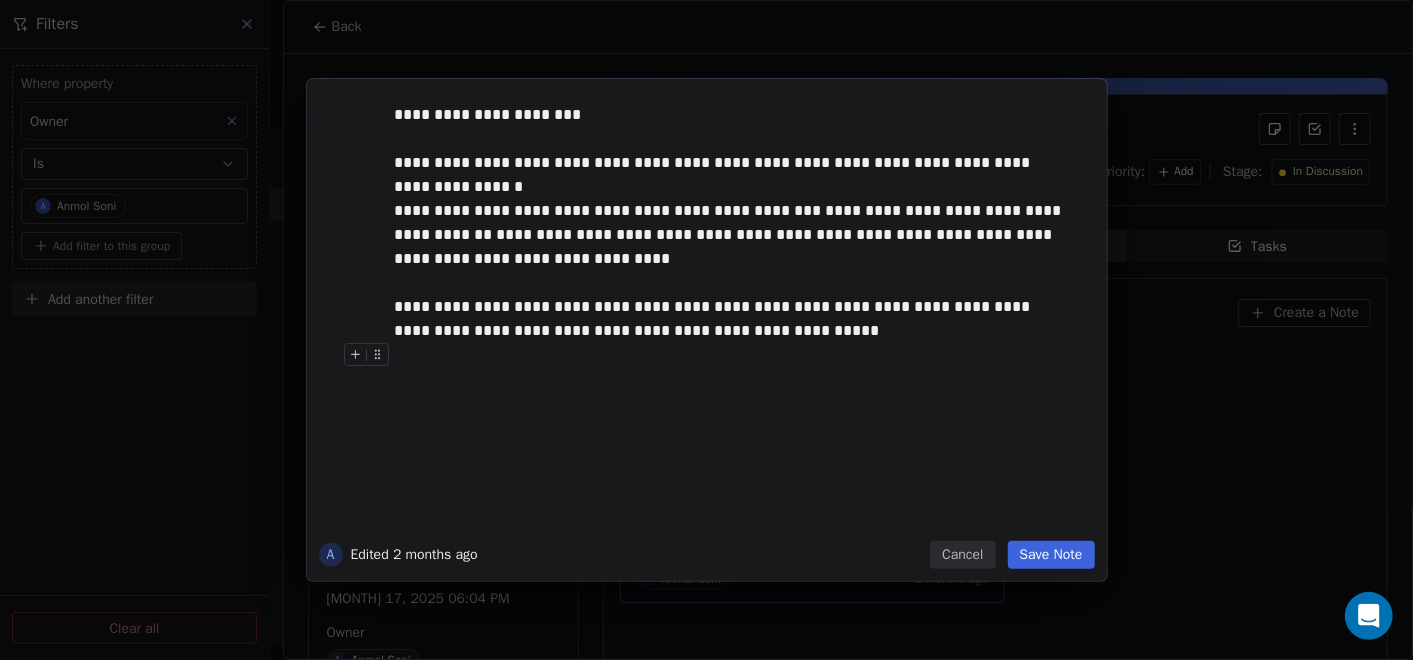 click on "Save Note" at bounding box center (1051, 555) 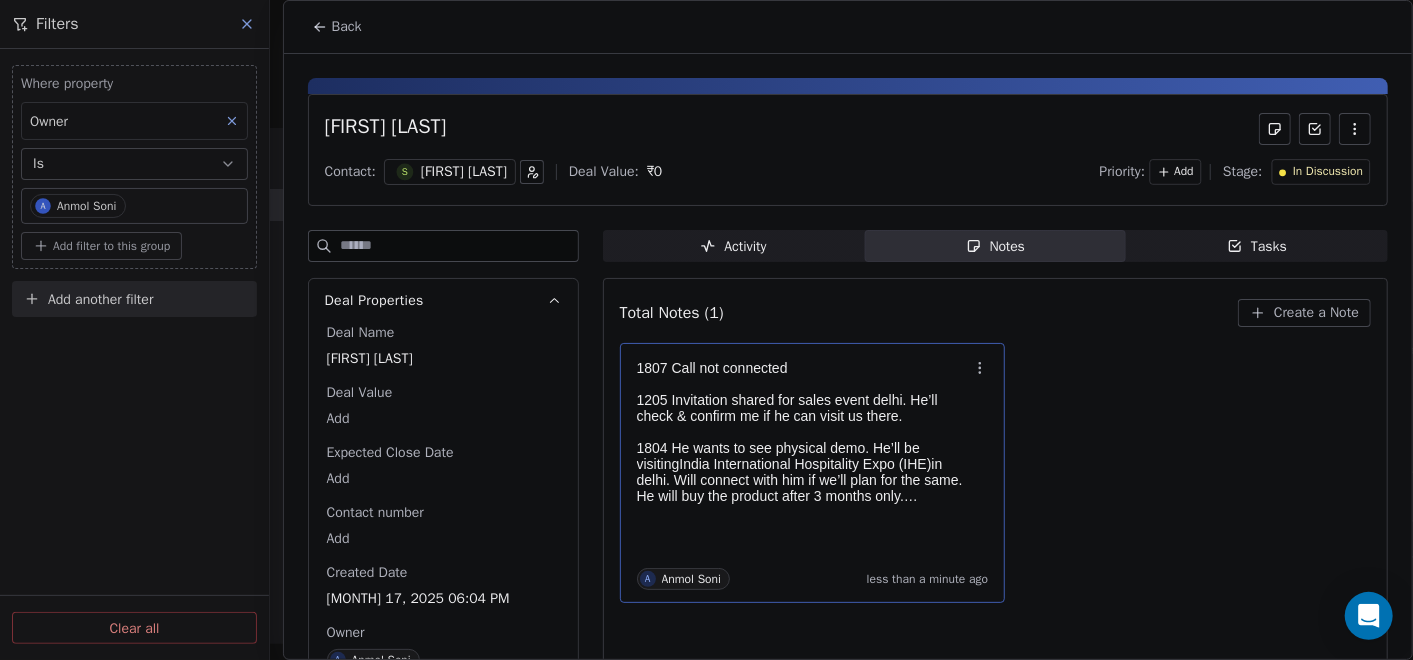 click on "Back" at bounding box center (337, 27) 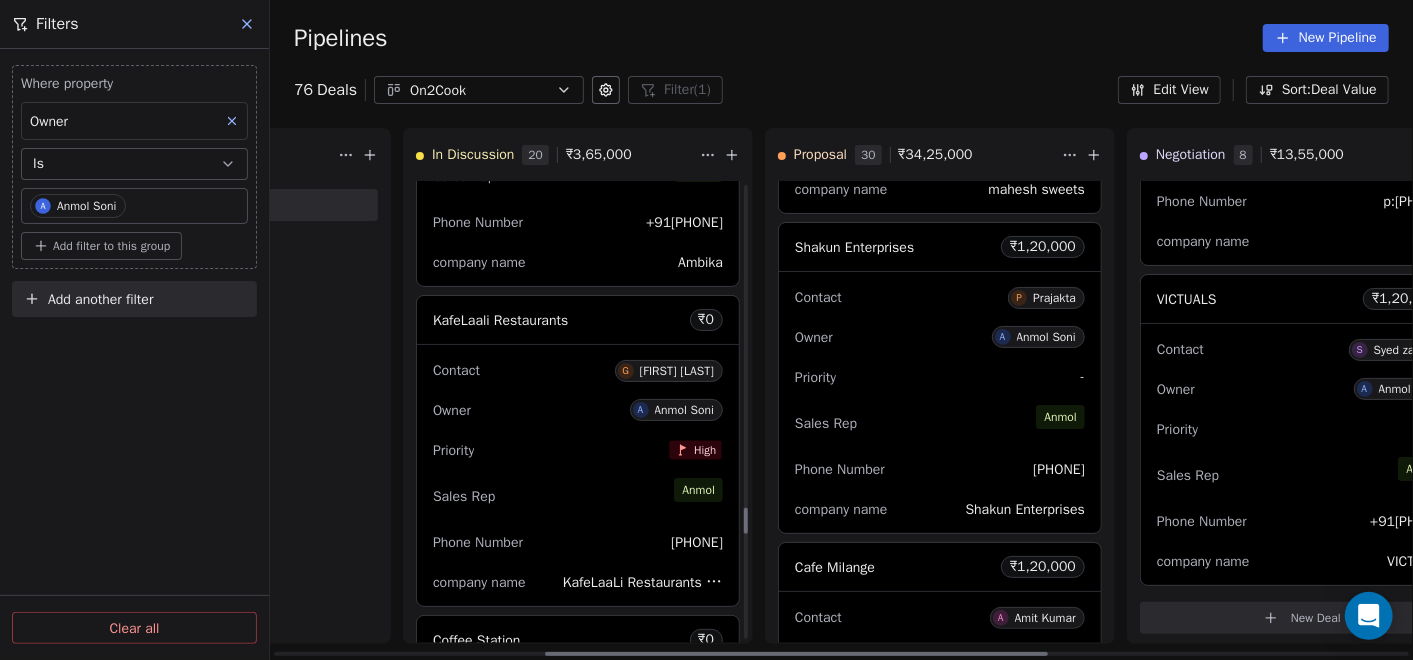 scroll, scrollTop: 5666, scrollLeft: 0, axis: vertical 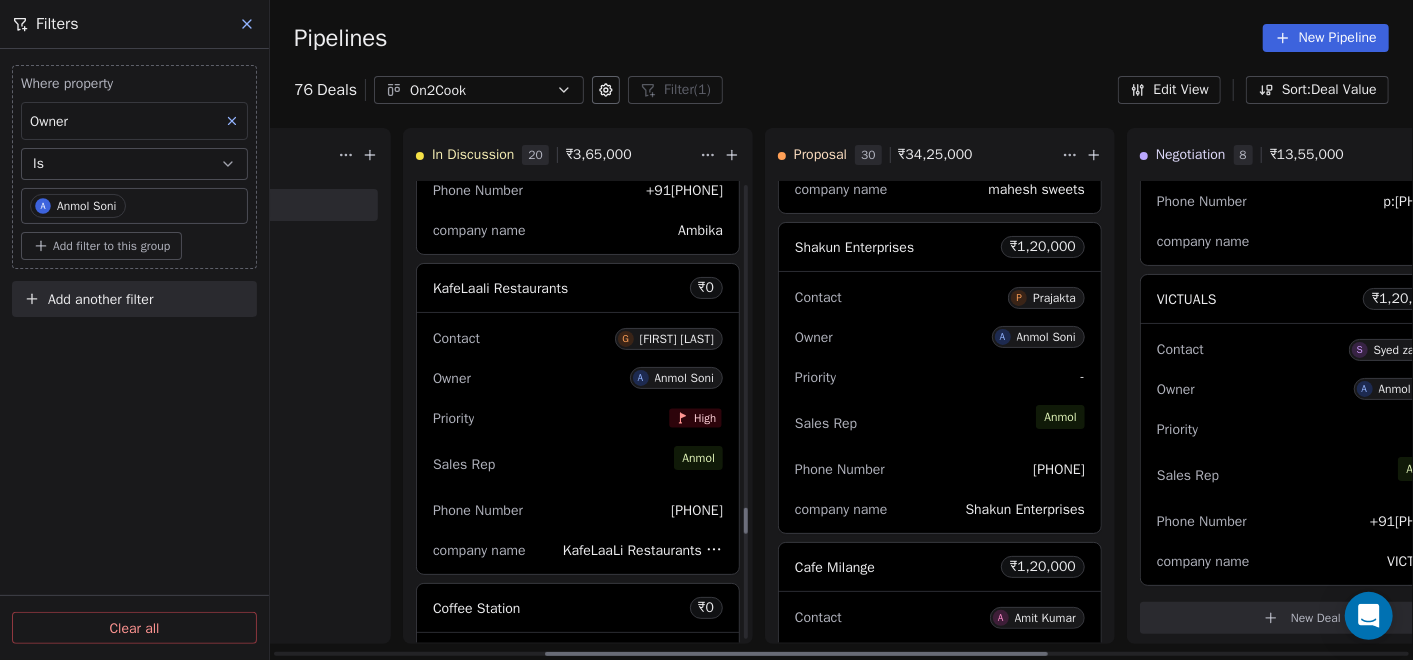 click on "Sales Rep [FIRST]" at bounding box center (578, 464) 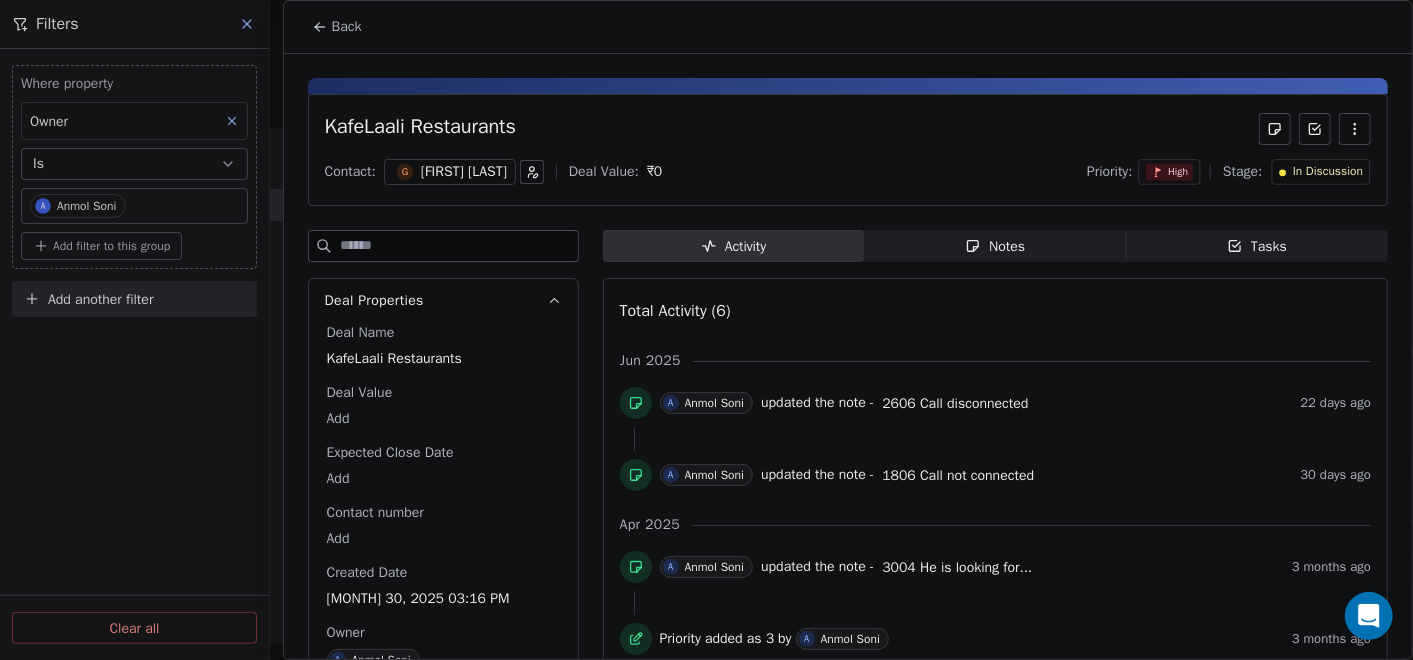 click on "Activity Activity Notes Notes Tasks Tasks Total Activity (6) Jun 2025 A [FIRST] [LAST] updated the note - 2606 Call disconnected 22 days ago A [FIRST] [LAST] updated the note - 1806 Call not connected 30 days ago Apr 2025 A [FIRST] [LAST] updated the note - 3004 He is looking for... 3 months ago Priority added as 3 by A [FIRST] [LAST] 3 months ago A [FIRST] [LAST] added a note - Demo Done, he is running... 3 months ago Deal created by A [FIRST] [LAST] 3 months ago" at bounding box center [995, 531] 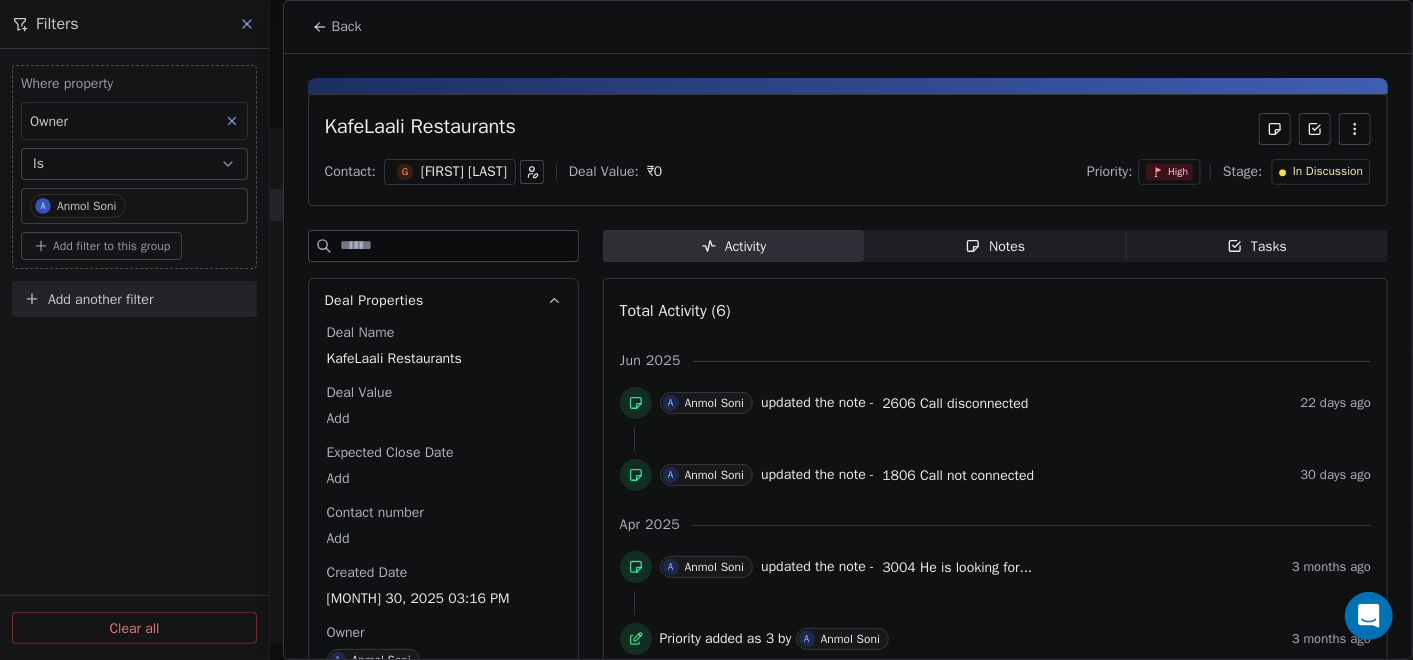 click on "Notes   Notes" at bounding box center [995, 246] 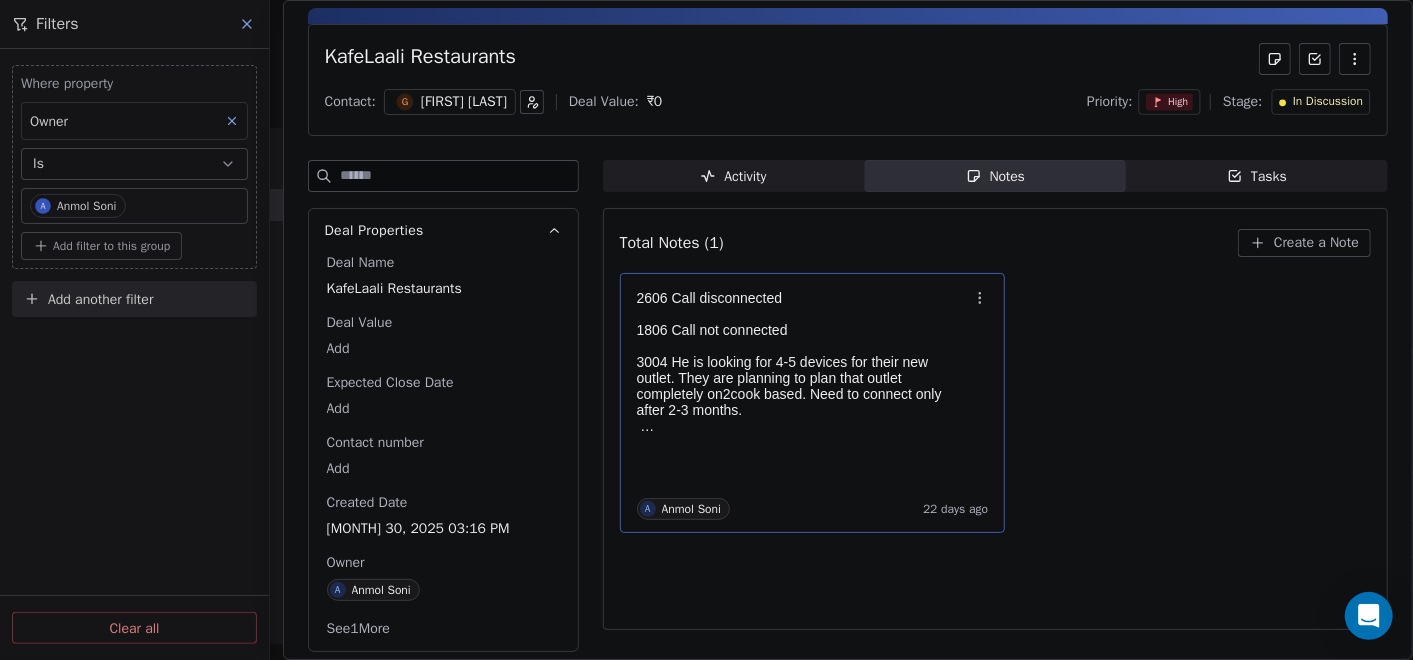 scroll, scrollTop: 0, scrollLeft: 0, axis: both 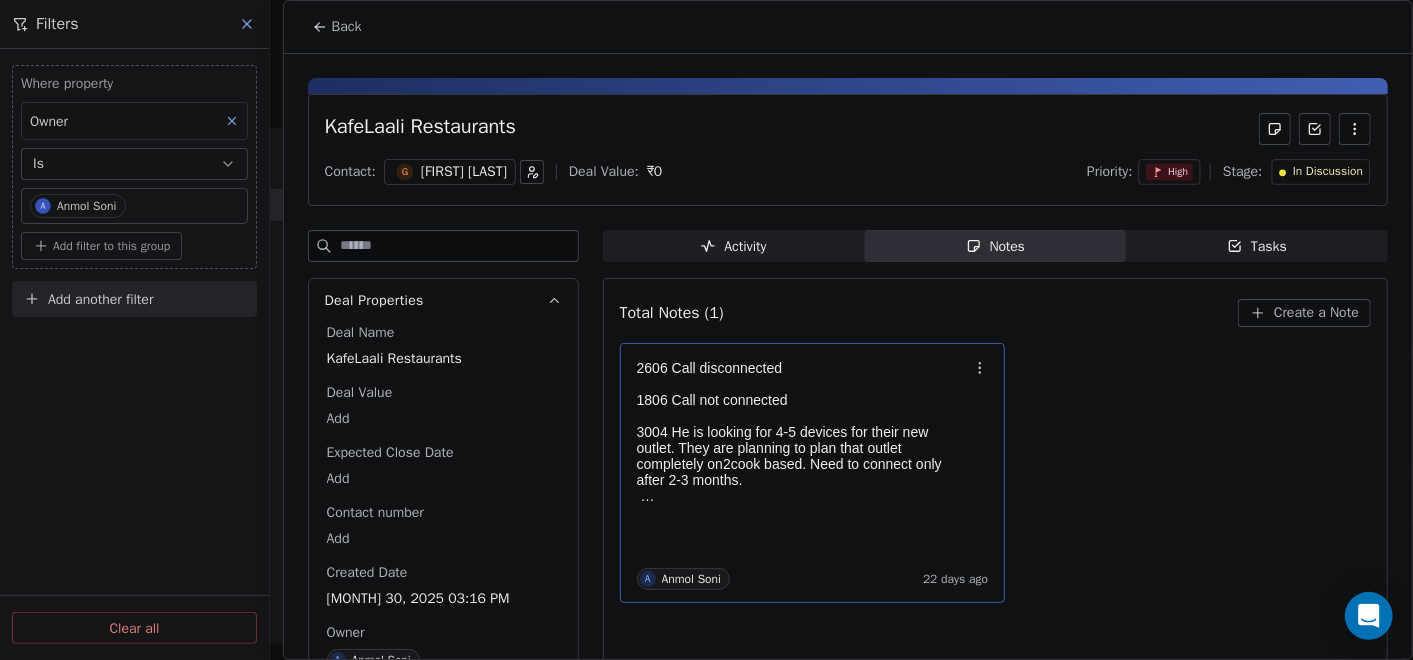 click at bounding box center (803, 416) 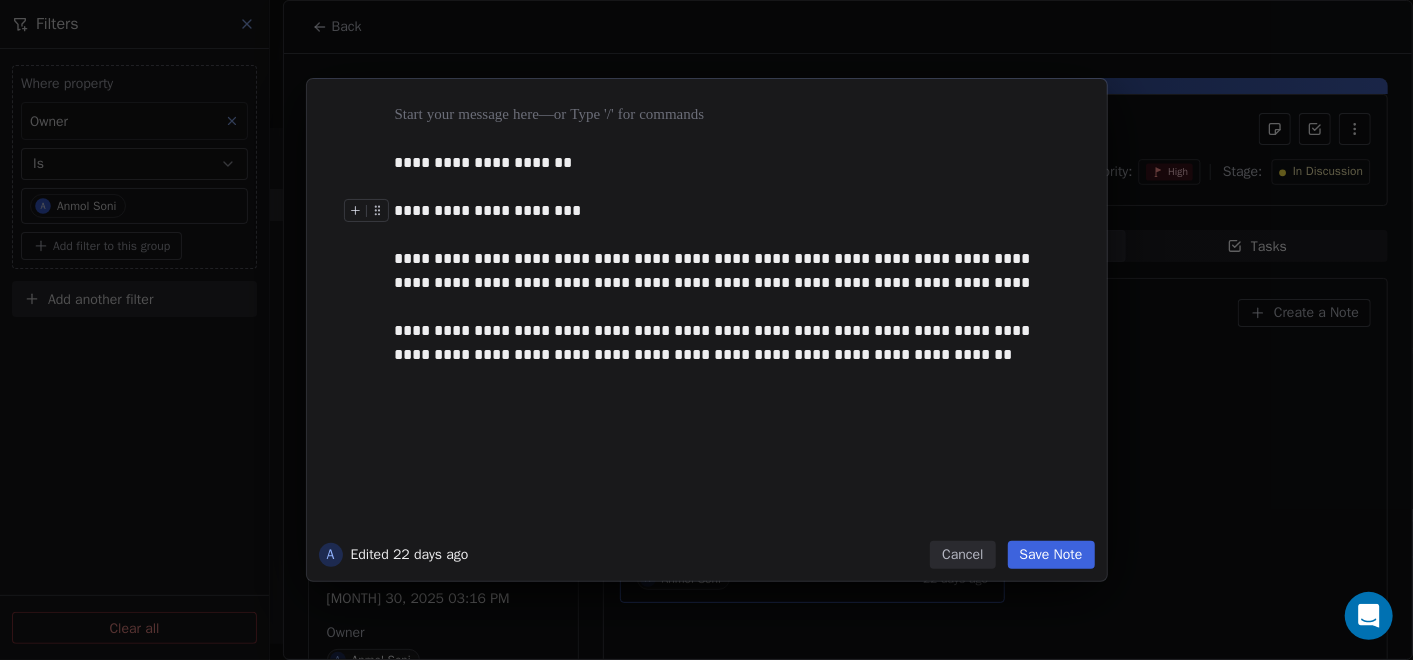 type 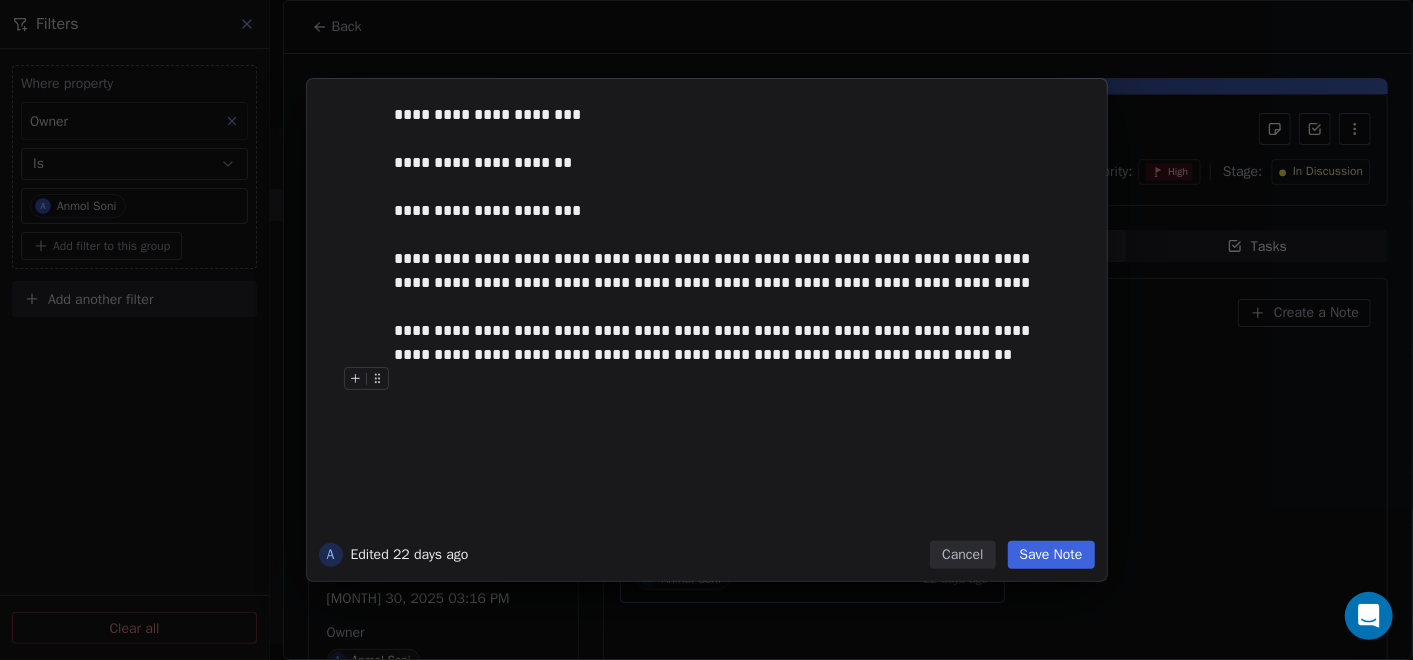 click on "Save Note" at bounding box center [1051, 555] 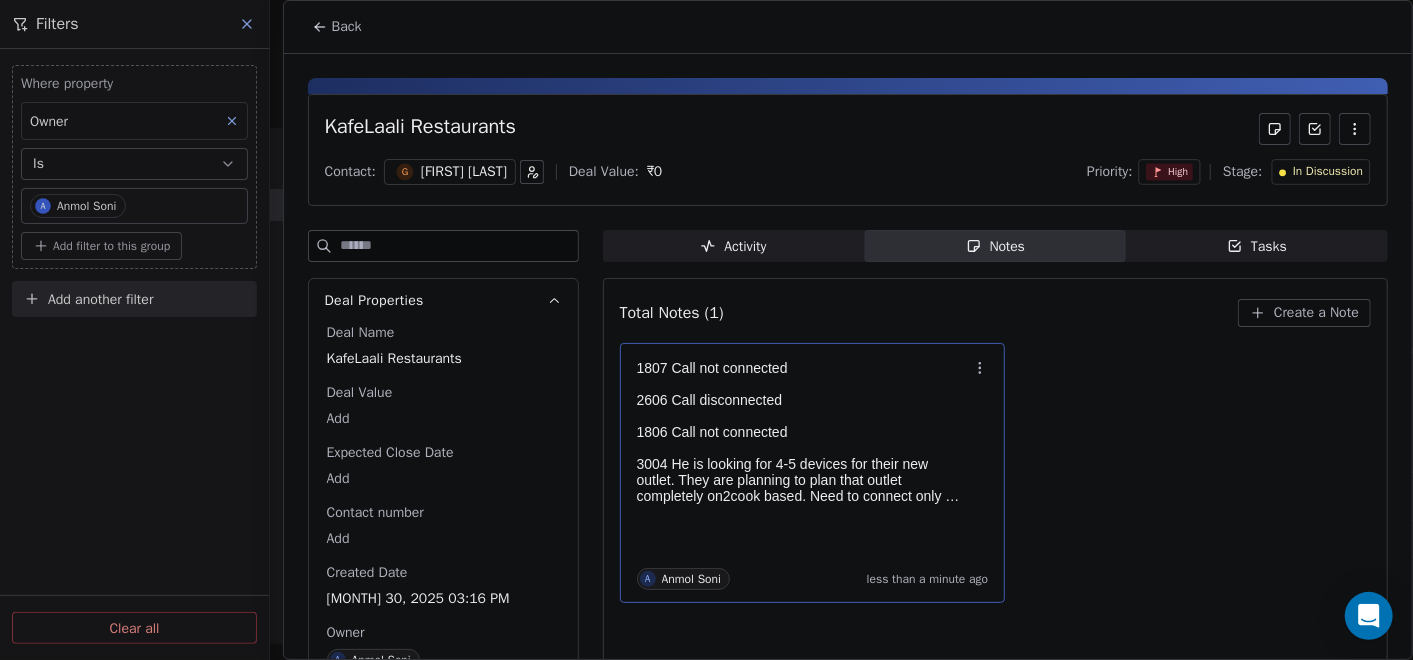 click on "Back" at bounding box center (337, 27) 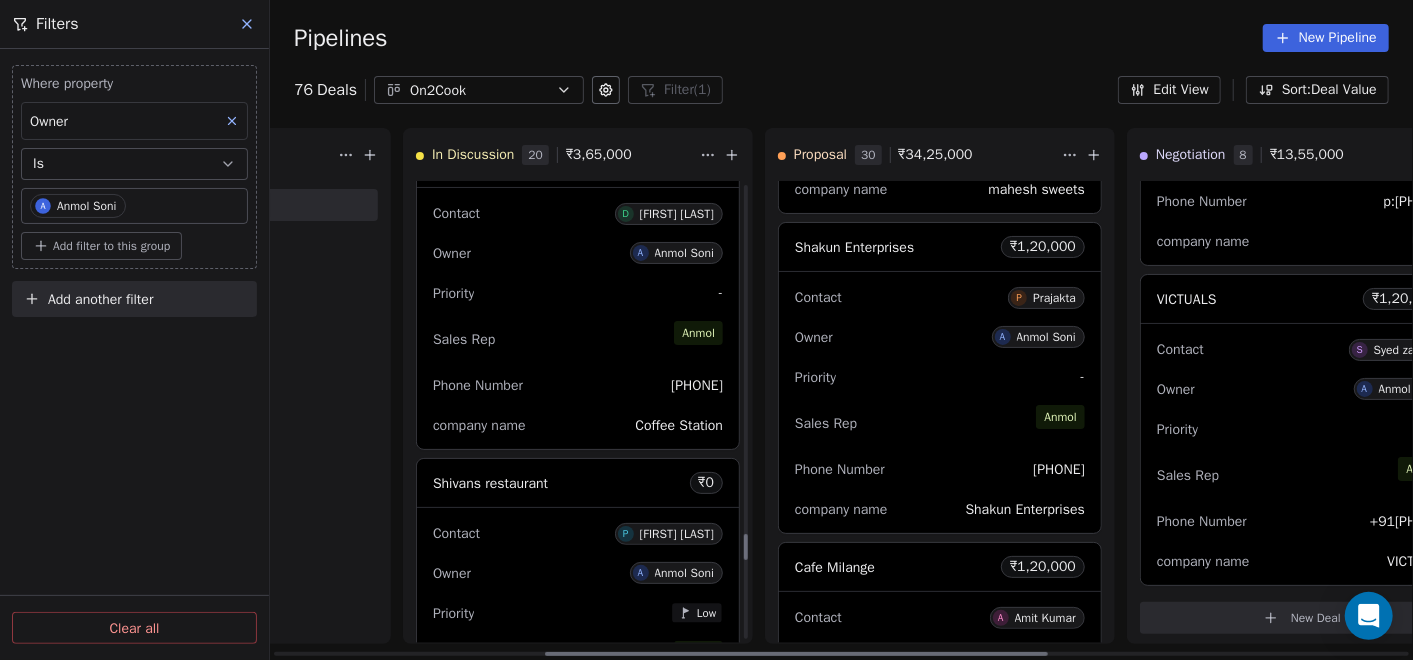 scroll, scrollTop: 6222, scrollLeft: 0, axis: vertical 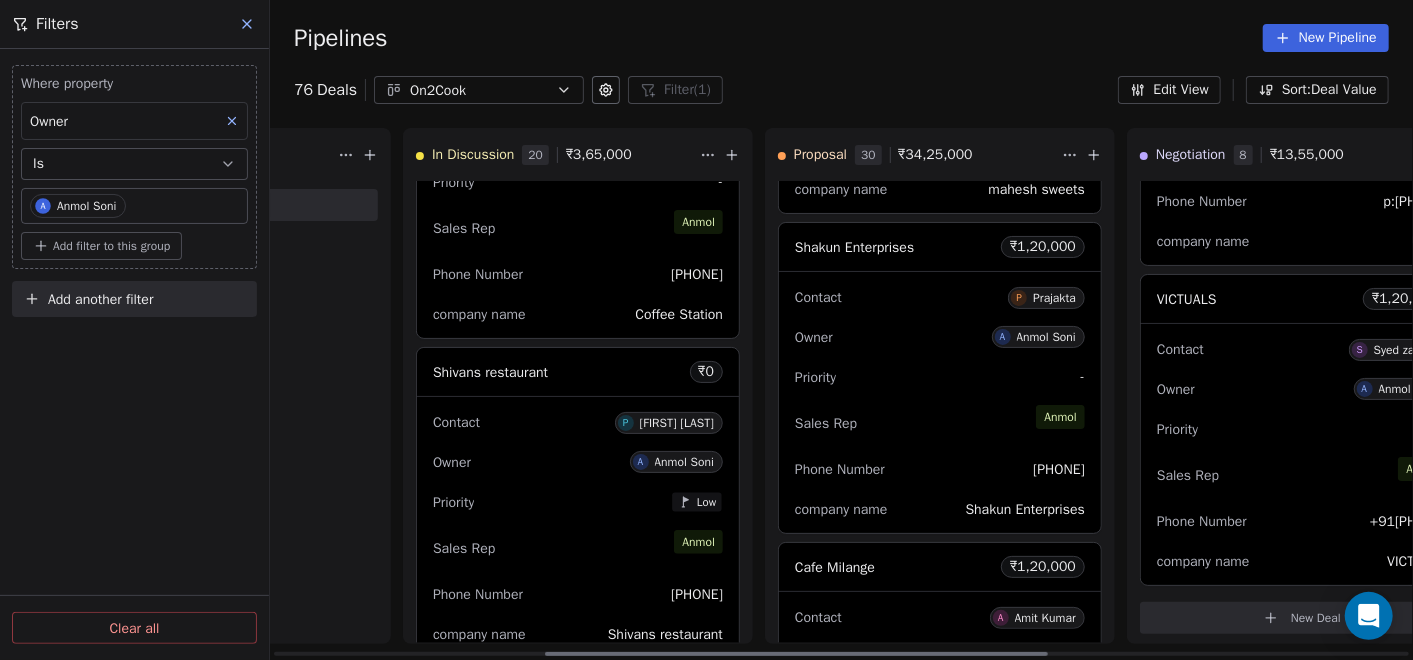 click on "Owner A [FIRST] [LAST]" at bounding box center (578, 462) 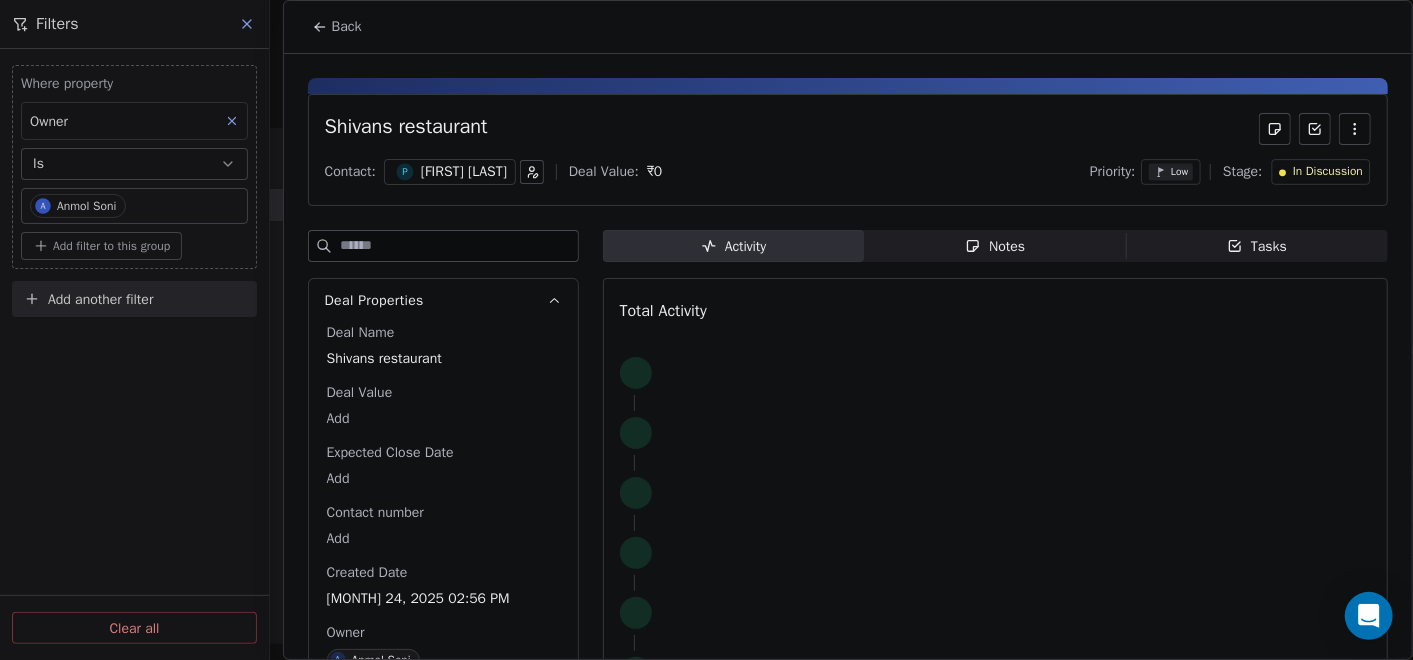 click on "Notes   Notes" at bounding box center (995, 246) 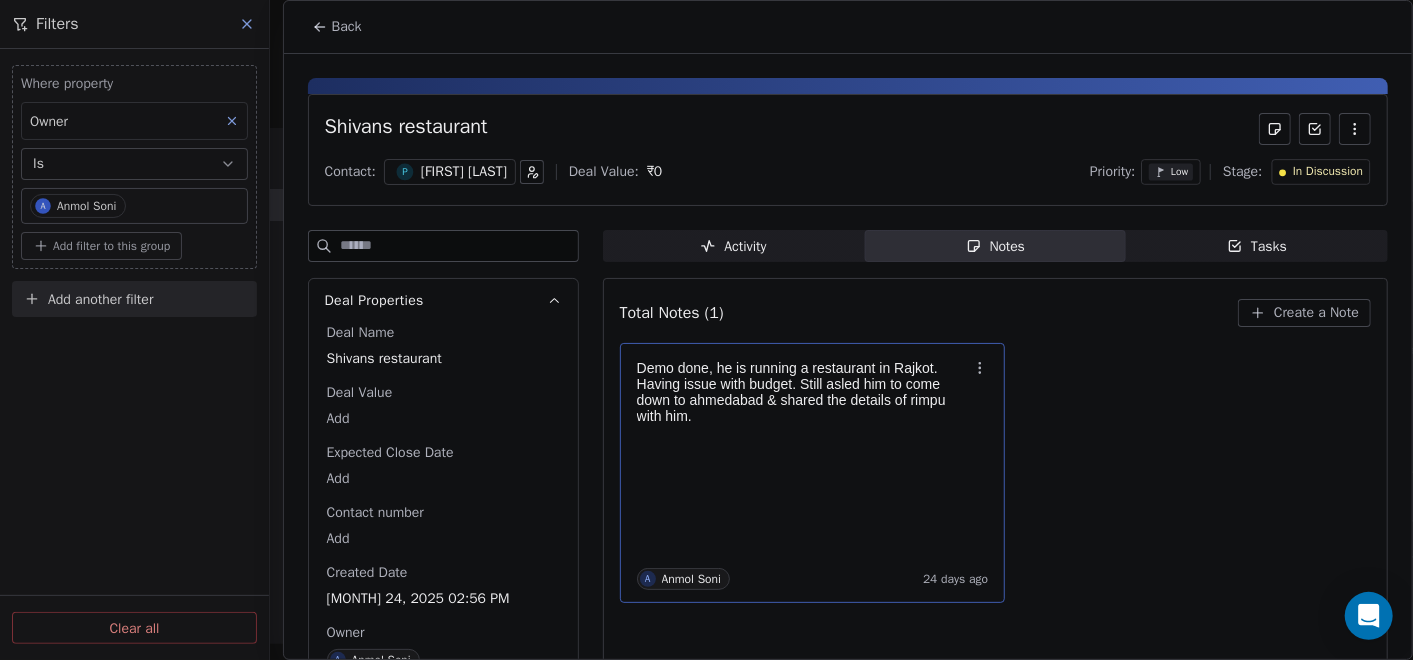 click on "Demo done, he is running a restaurant in Rajkot. Having issue with budget. Still asled him to come down to ahmedabad & shared the details of [FIRST] with him. A [FIRST] [LAST] [TIME_AGO]" at bounding box center (813, 473) 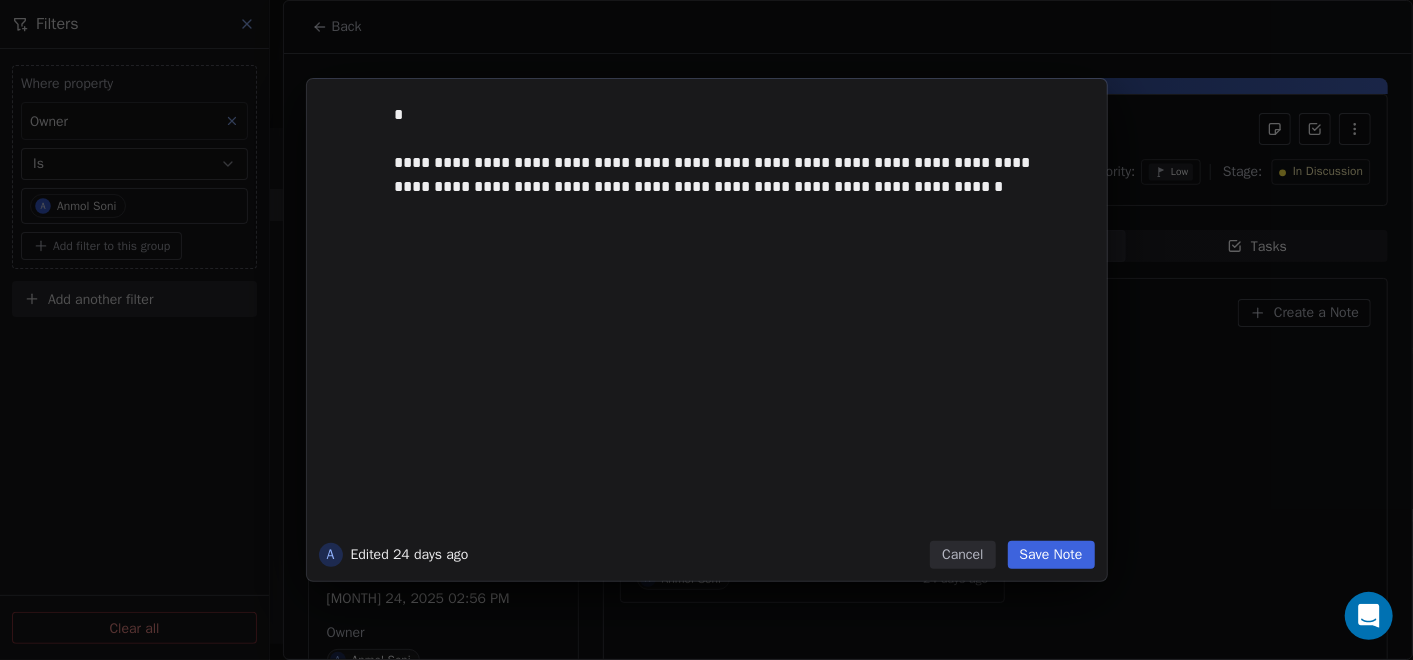 type 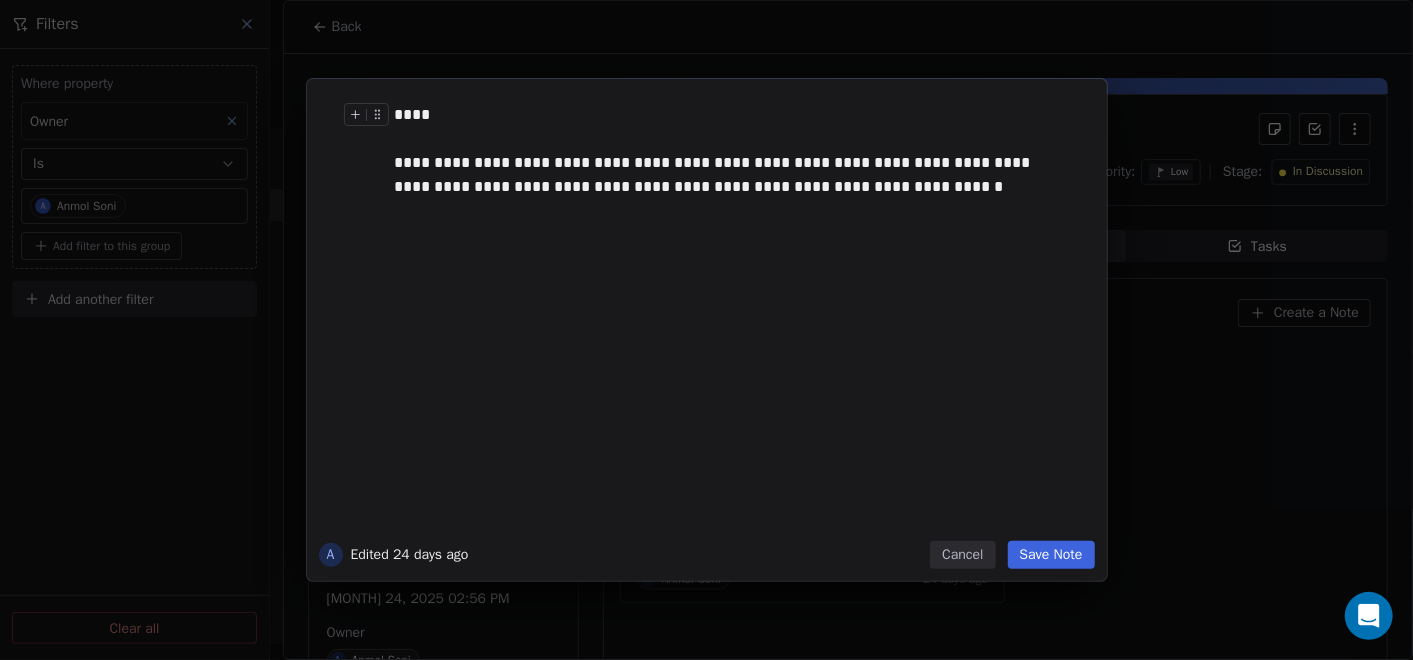 click on "****" at bounding box center (728, 115) 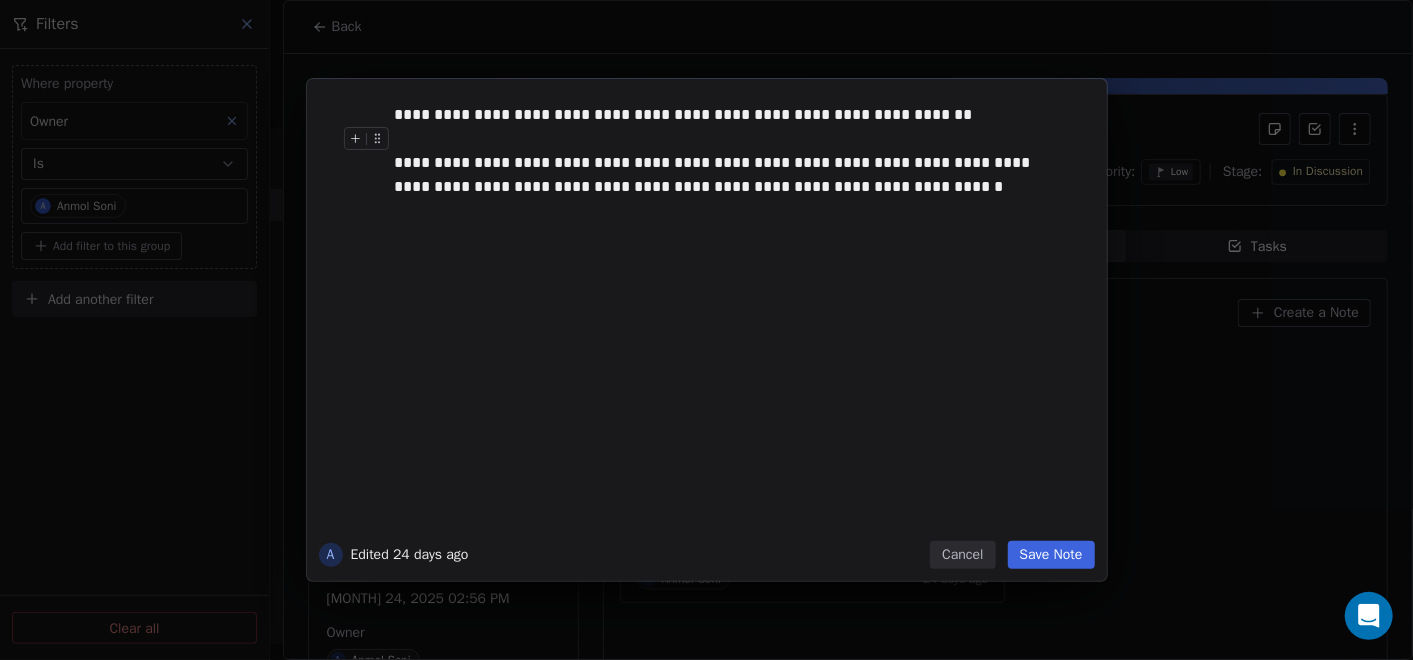 click on "**********" at bounding box center (731, 316) 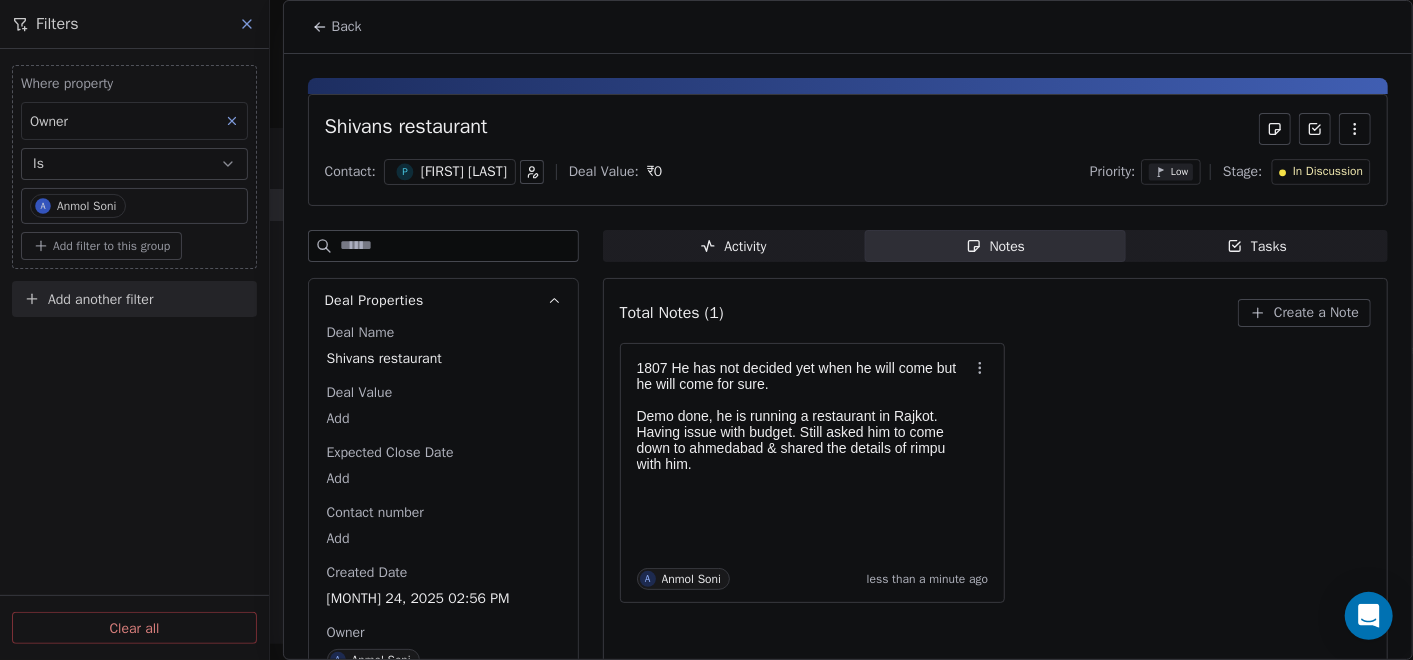 click on "Back" at bounding box center (337, 27) 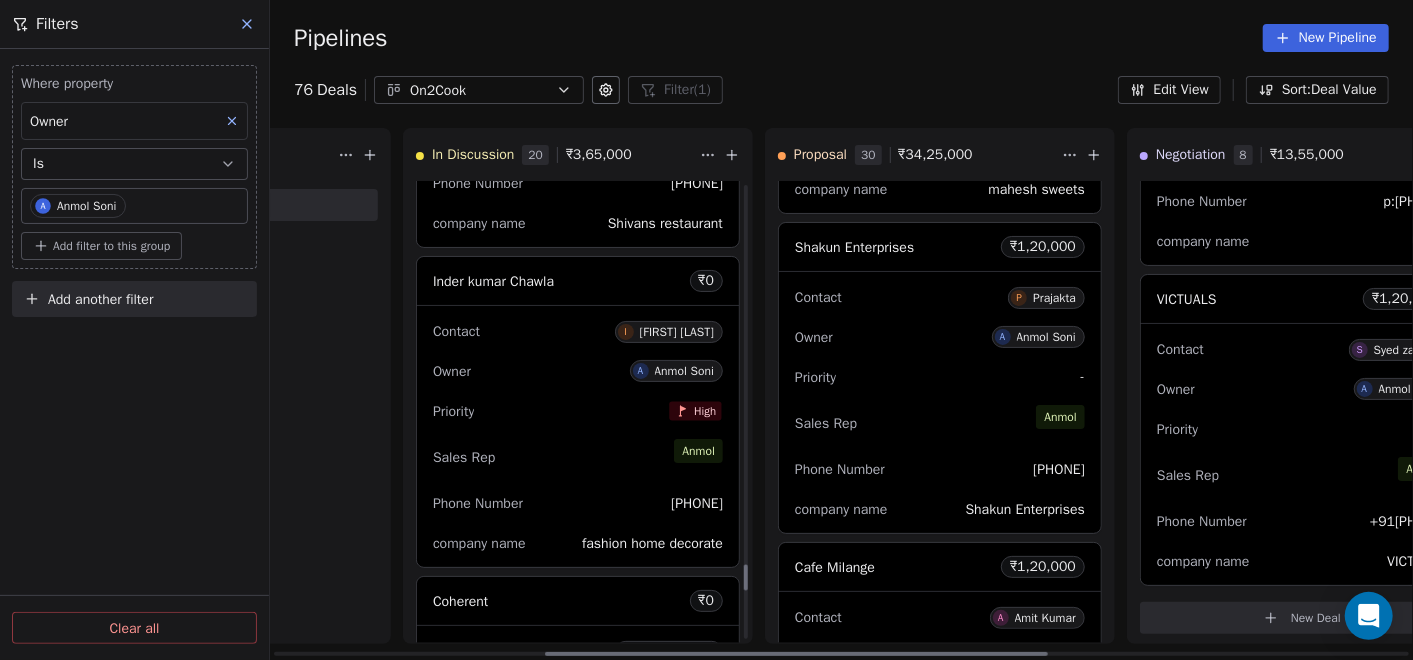 scroll, scrollTop: 6666, scrollLeft: 0, axis: vertical 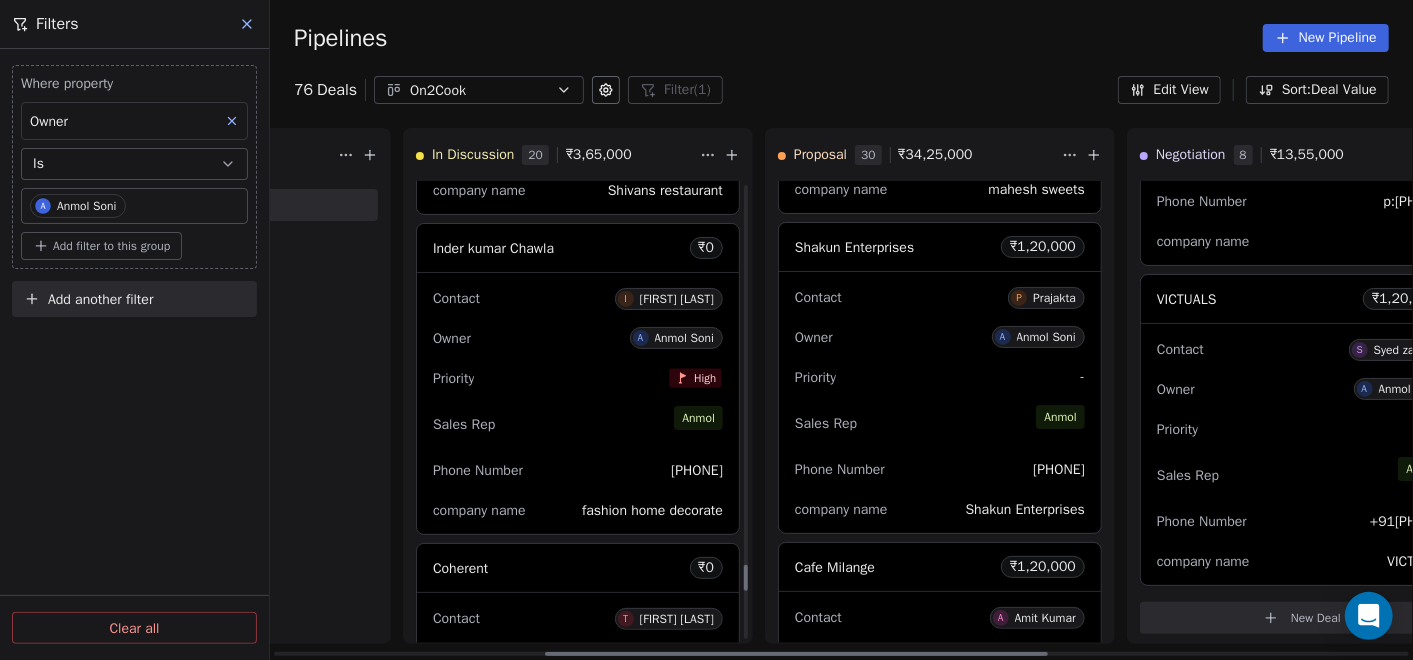 click on "Sales Rep [FIRST]" at bounding box center (578, 424) 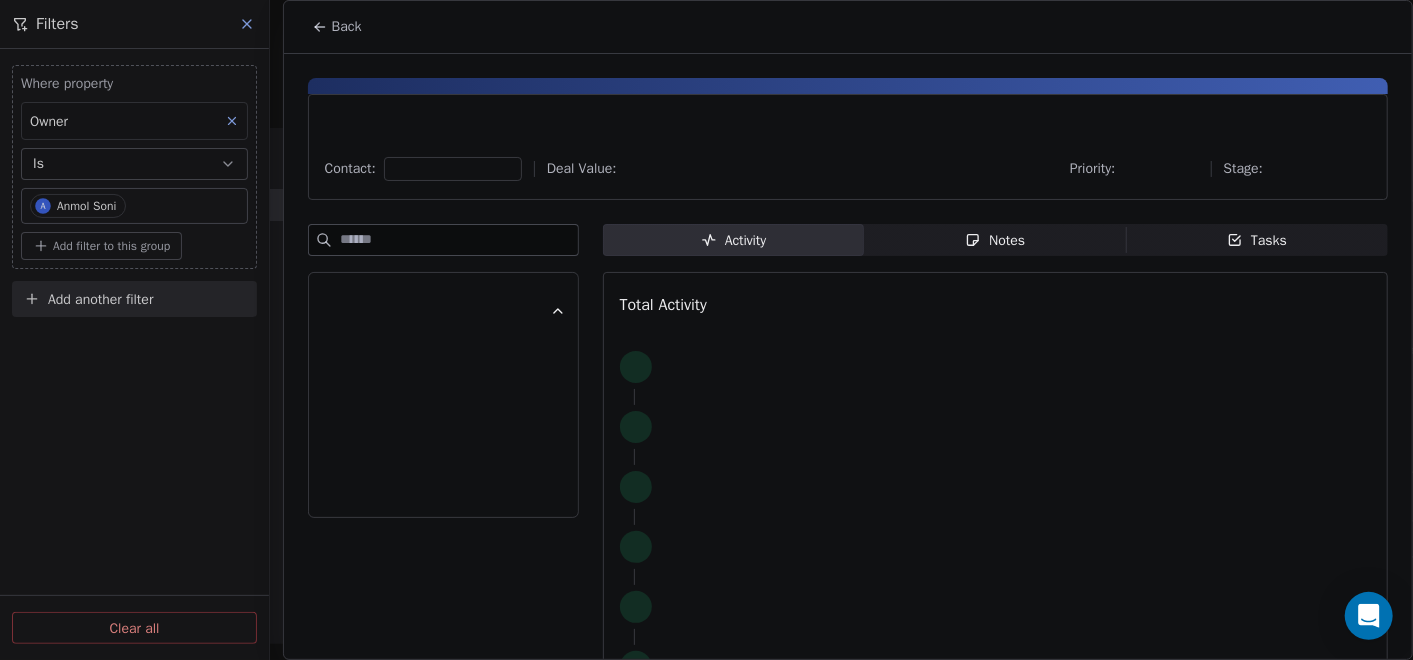click on "Notes" at bounding box center [995, 240] 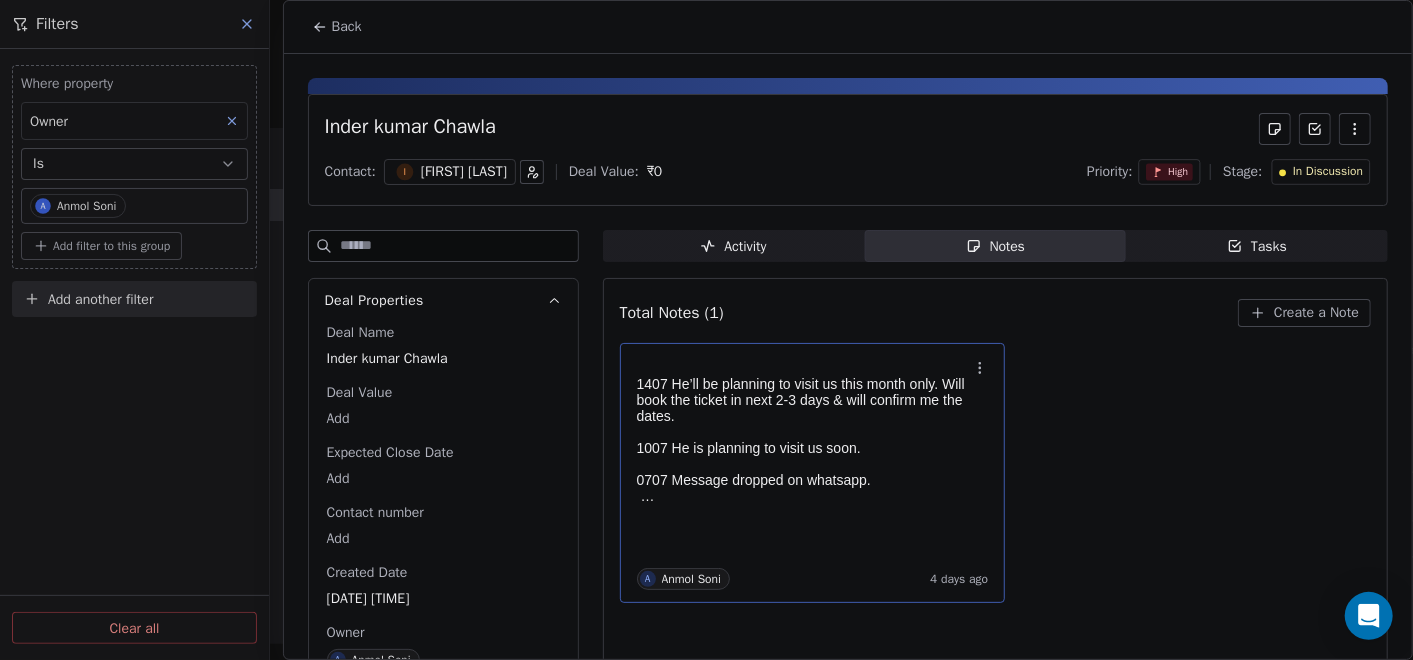 click at bounding box center (803, 432) 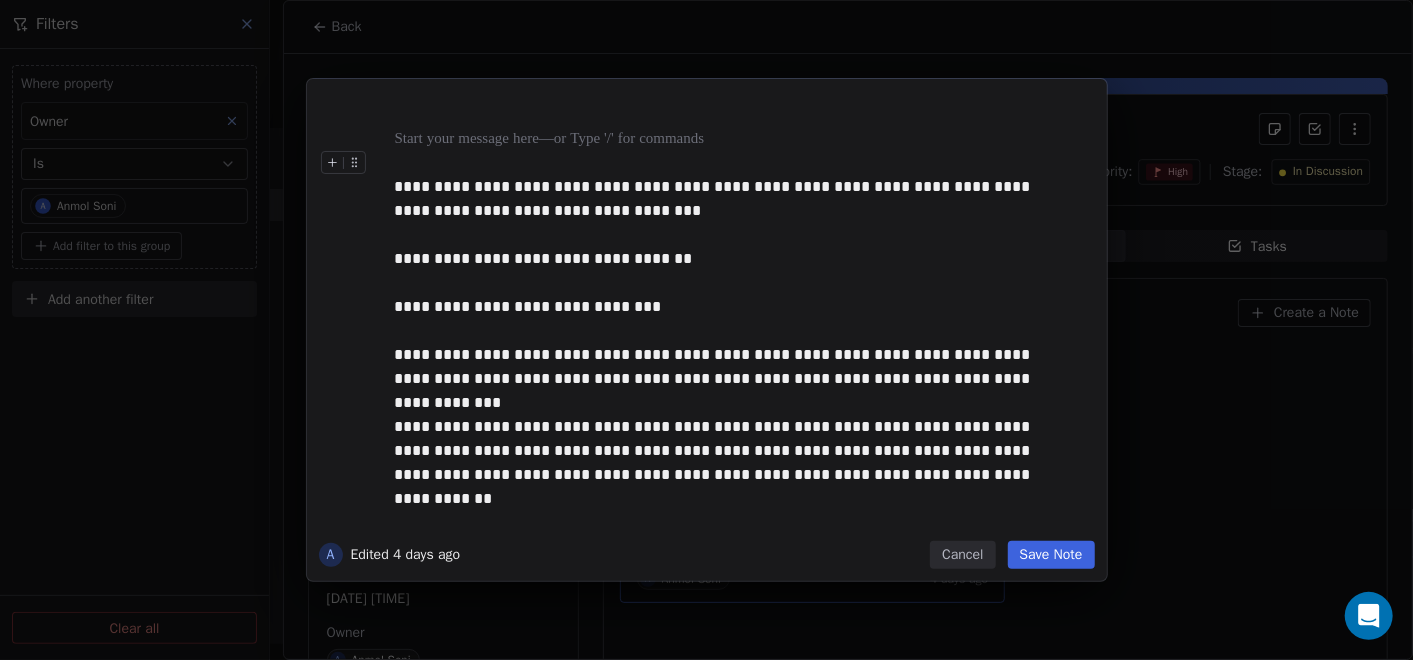 type 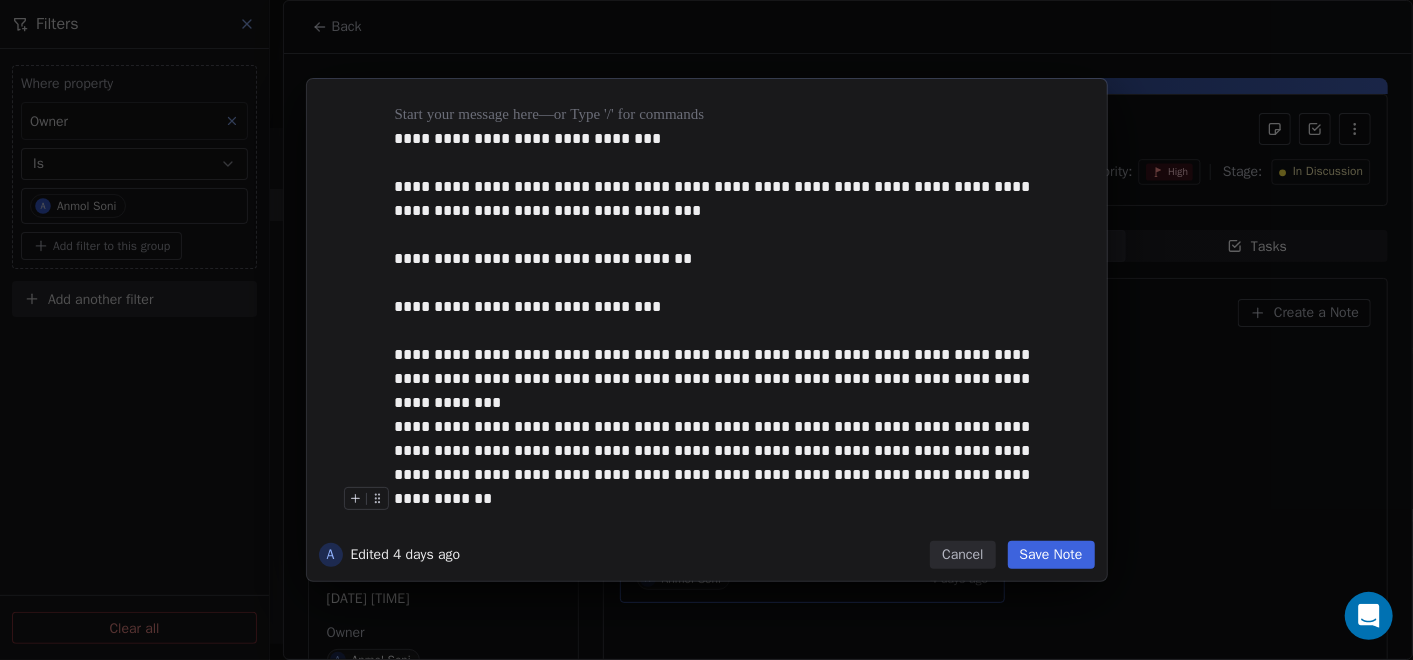 click on "Save Note" at bounding box center [1051, 555] 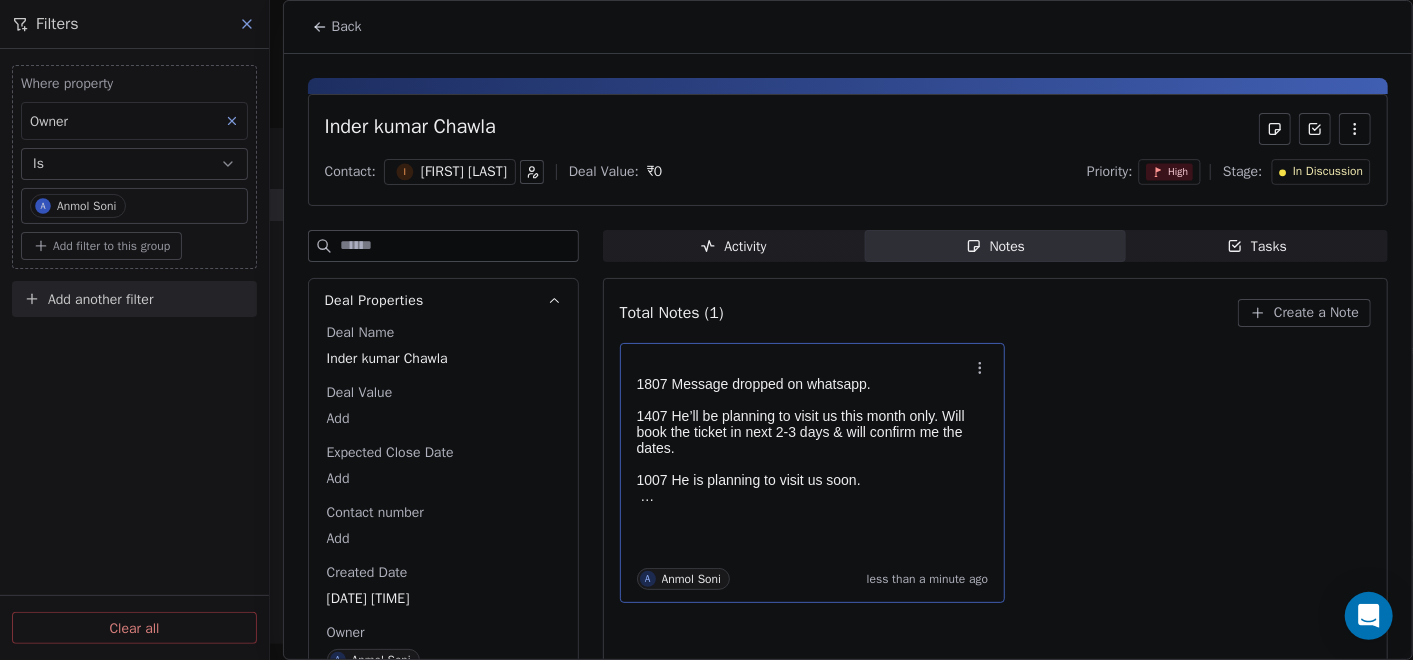 click on "Back" at bounding box center (337, 27) 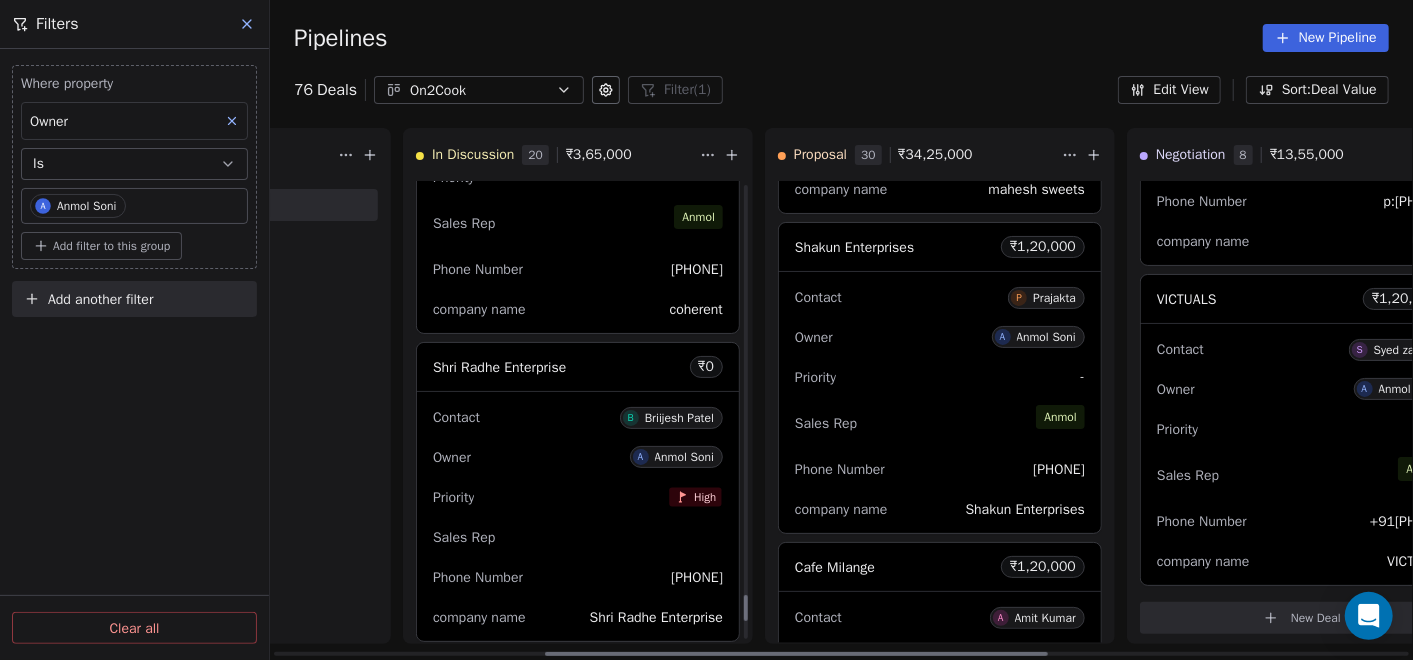 scroll, scrollTop: 7222, scrollLeft: 0, axis: vertical 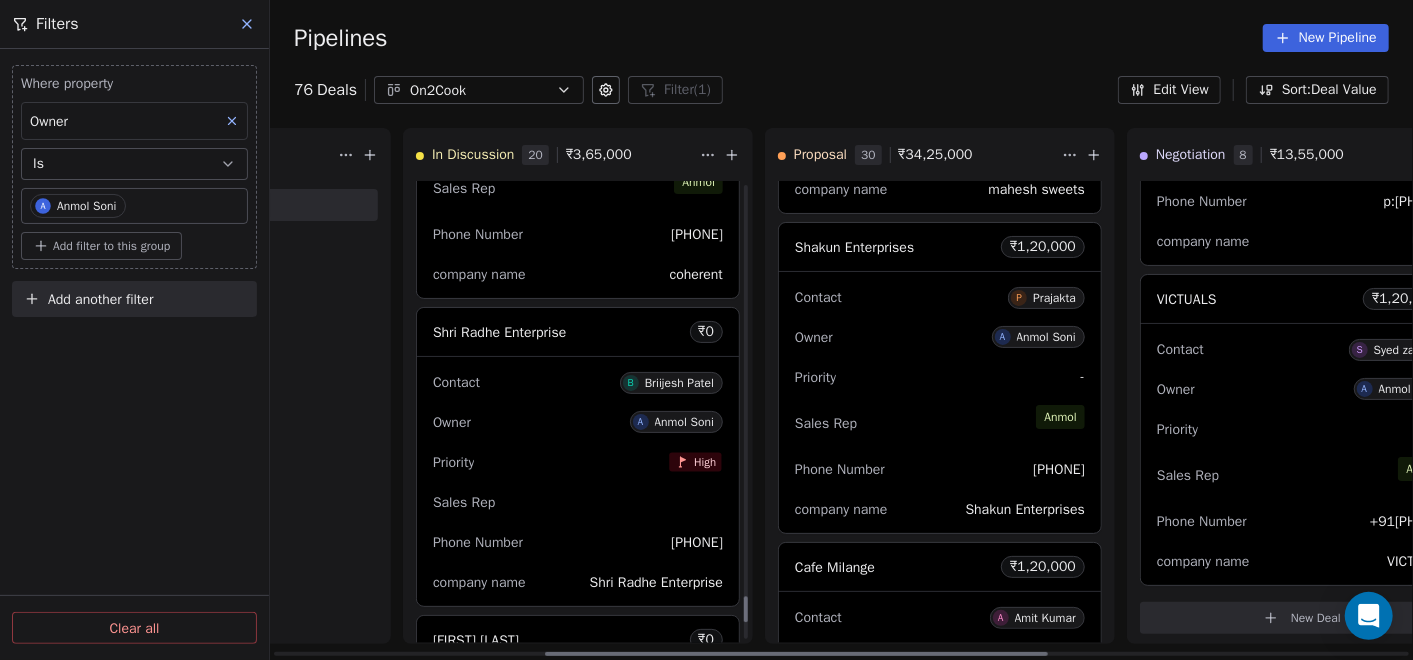 click on "New Lead 0 ₹ 0 New Deal Qualified 0 ₹ 0 New Deal In Discussion 20 ₹ 3,65,000 AP fish center ₹ 1,25,000 Contact P [FIRST] [LAST] Owner A [FIRST] [LAST] Priority - Sales Rep [FIRST] Phone Number +91[PHONE] company name AP fish center Tandoori Kulcha King ₹ 1,20,000 Contact A [FIRST] [LAST] Owner A [FIRST] [LAST] Priority - Sales Rep [FIRST] Phone Number +91[PHONE] company name Tandoori kulcha King [FIRST] [LAST] ₹ 1,20,000 Contact R [FIRST] [LAST] Owner A [FIRST] [LAST] Priority - Sales Rep - Phone Number [PHONE] company name Planning for cafe [FIRST] [LAST] ₹ 0 Contact V [FIRST] [LAST] Owner A [FIRST] [LAST] Priority - Sales Rep [FIRST] Phone Number +91[PHONE] company name Self-Employed Pooja Tiffin and Caters ₹ 0 Contact A [FIRST] [LAST] Owner A [FIRST] [LAST] Priority - Sales Rep [FIRST] Phone Number +91[PHONE] company name Pooja Tiffin and Caters 3 idiots garden cafe and Restaurant ₹ 0 Contact 3 3_ ईDIOTS Owner A [FIRST] [LAST] Priority - Sales Rep [FIRST] Phone Number +91[PHONE] company name ₹ 0 C A" at bounding box center [226, 394] 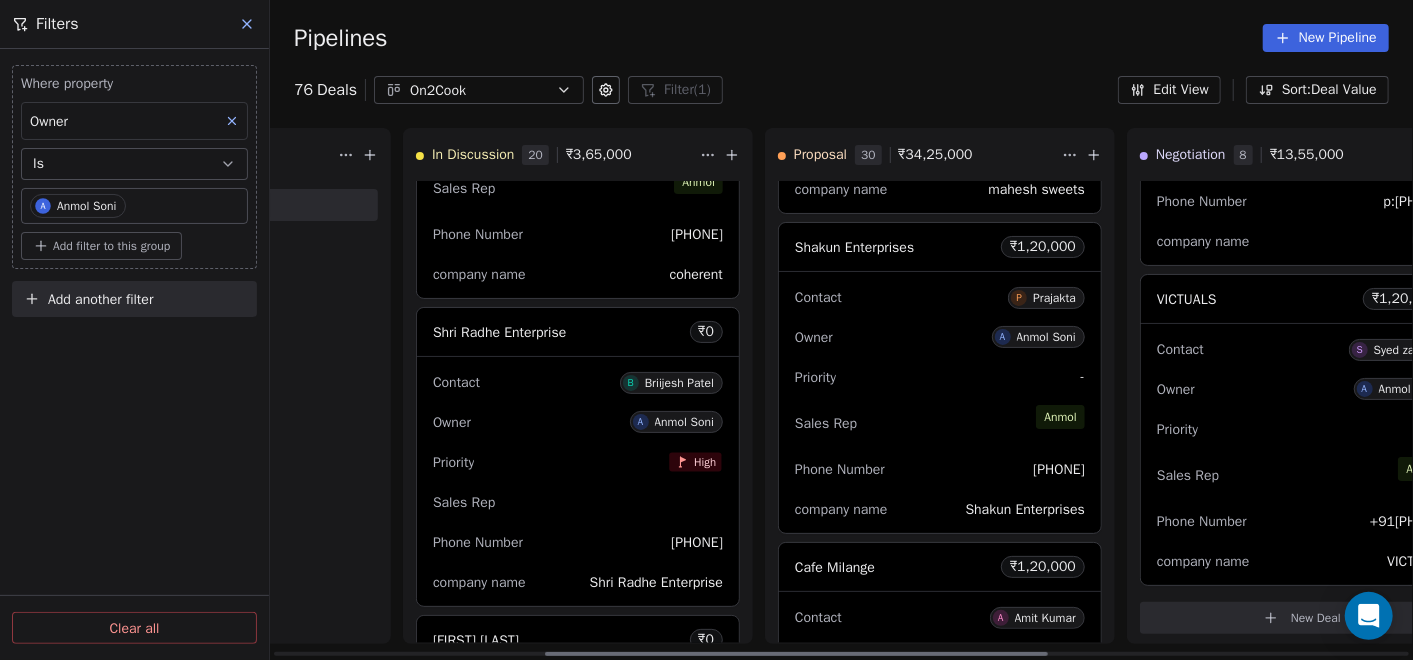 click on "Sales Rep" at bounding box center [578, 502] 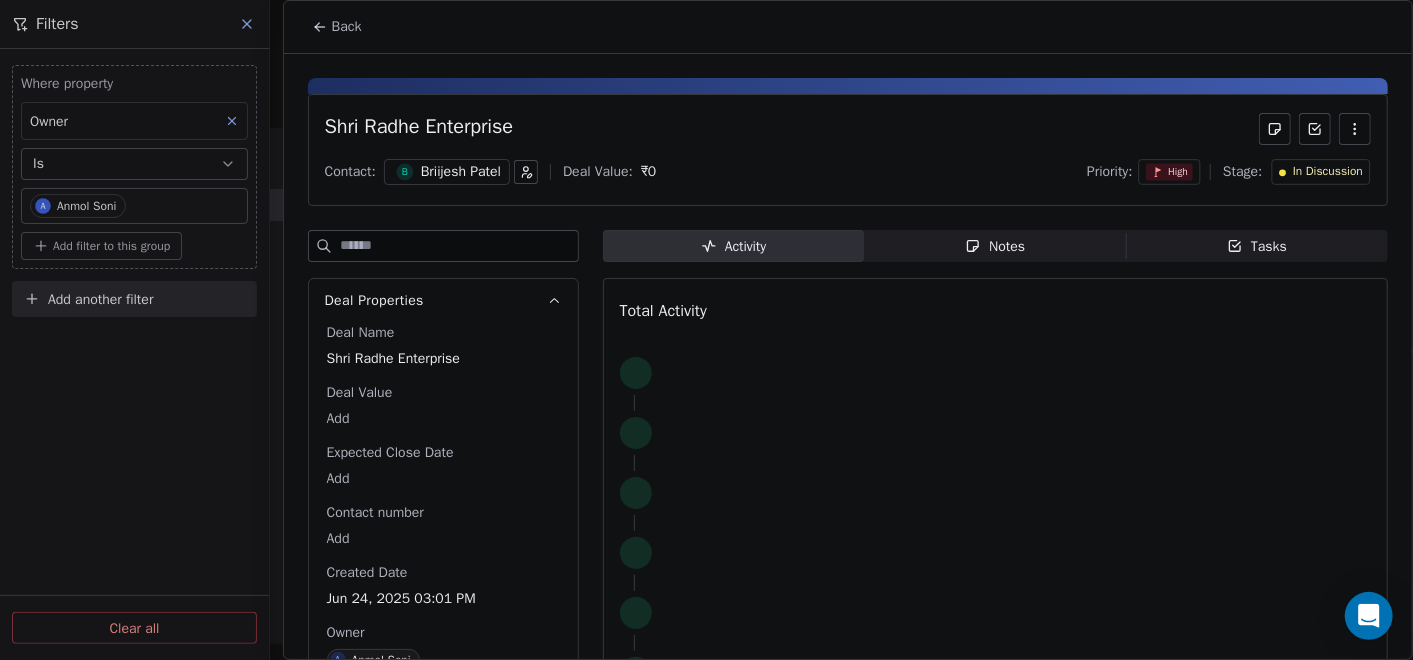 click on "Notes   Notes" at bounding box center [995, 246] 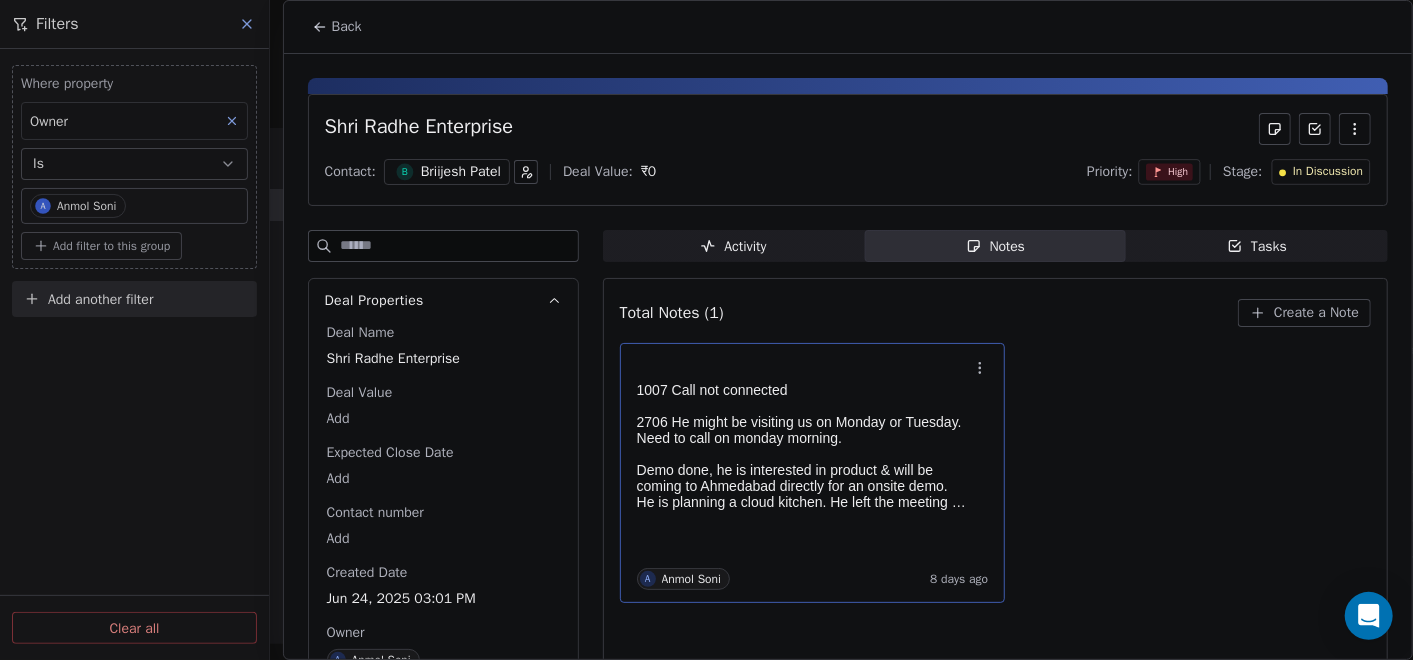 click on "Demo done, he is interested in product & will be coming to Ahmedabad directly for an onsite demo. He is planning a cloud kitchen. He left the meeting in between because of network issue. There is no discussion done for pricing yet. Will connect on Friday for his date confirmation." at bounding box center (803, 486) 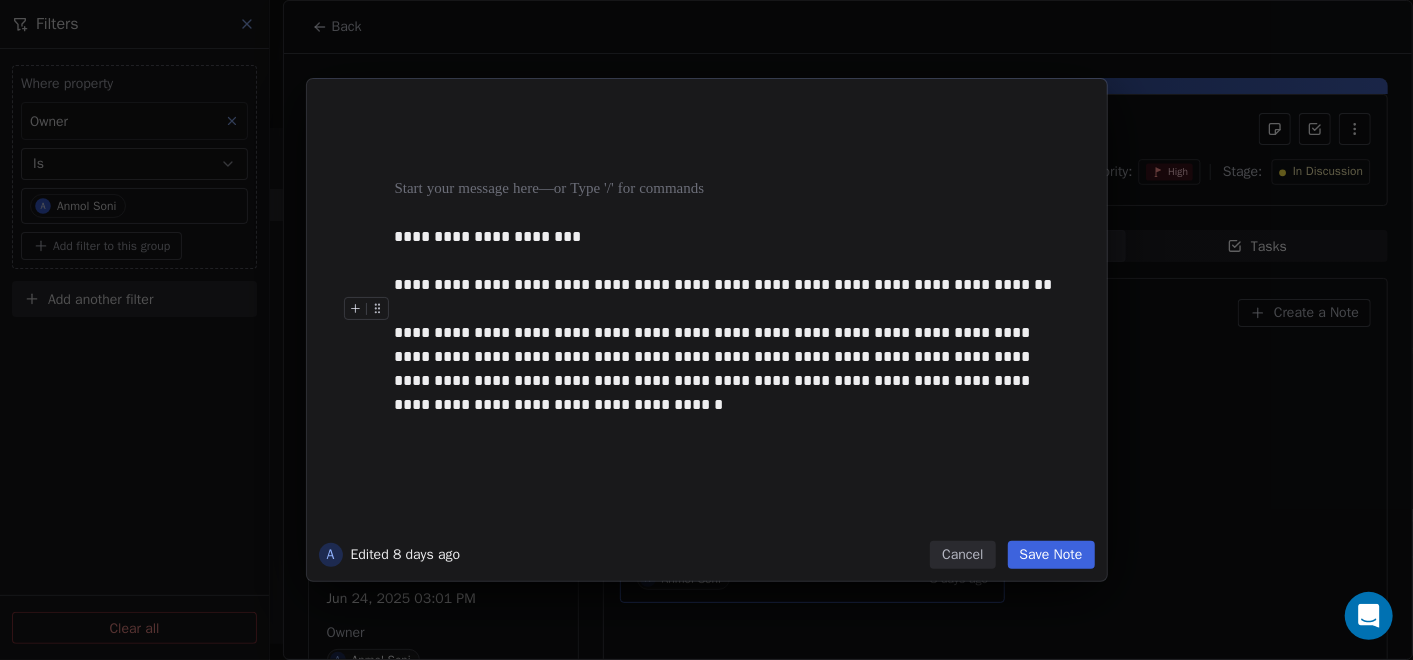 type 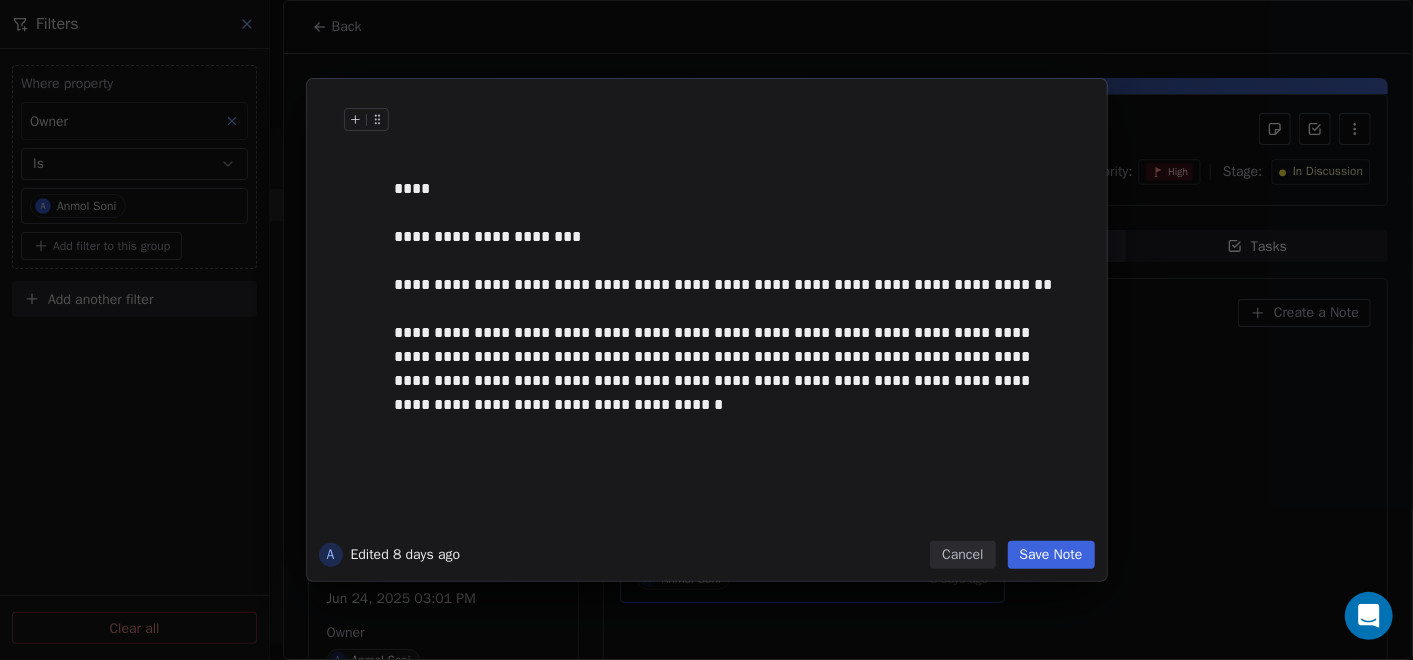click on "Save Note" at bounding box center (1051, 555) 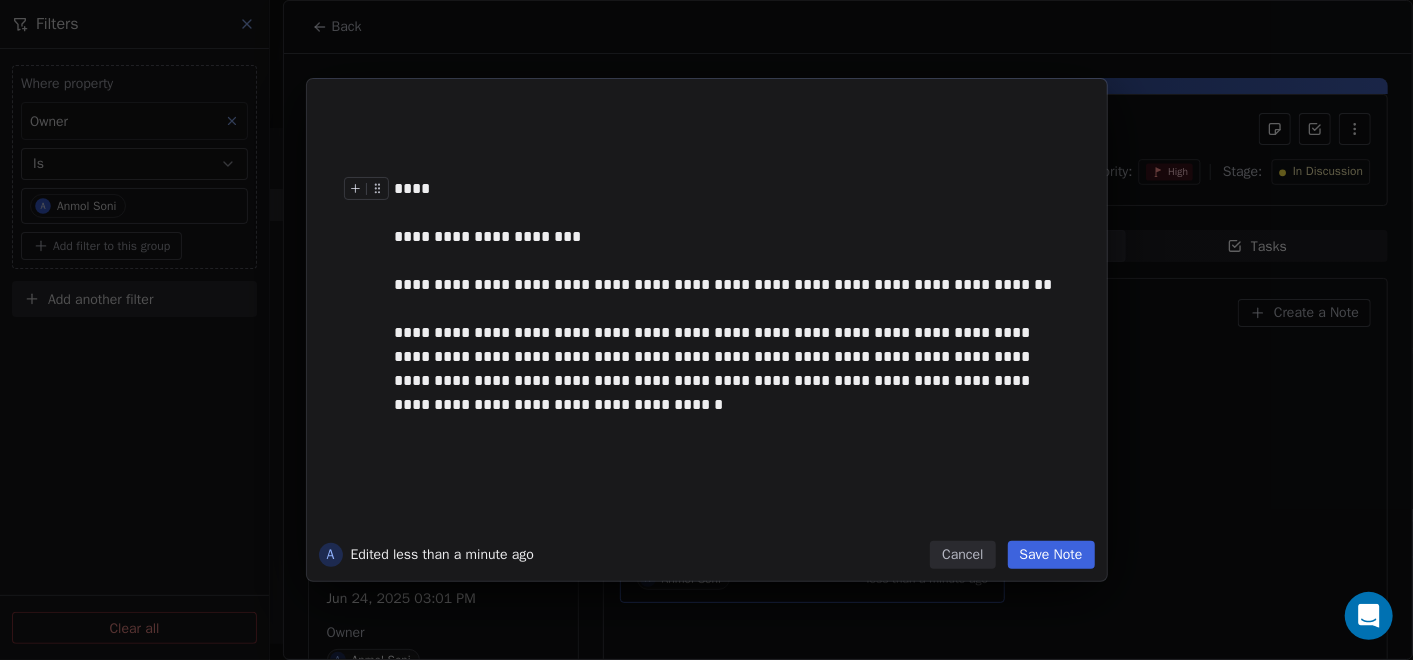 click on "****" at bounding box center [728, 189] 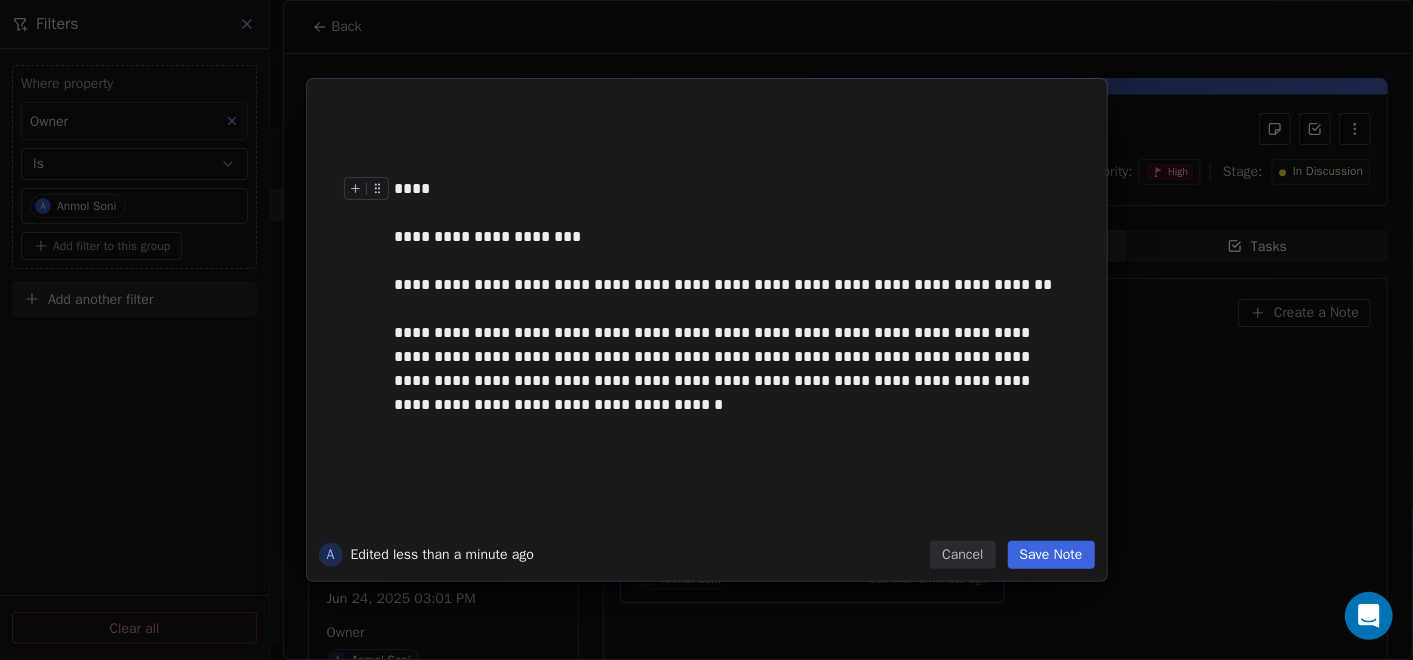 type 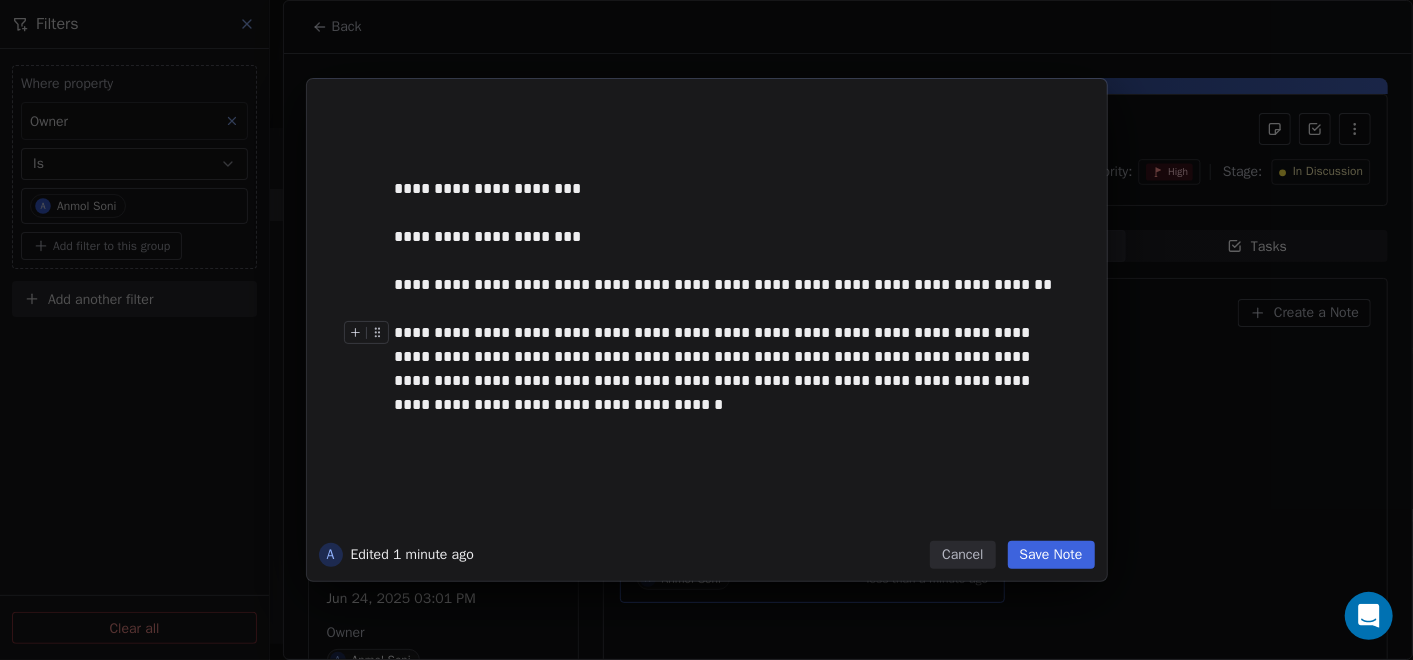 click on "Save Note" at bounding box center (1051, 555) 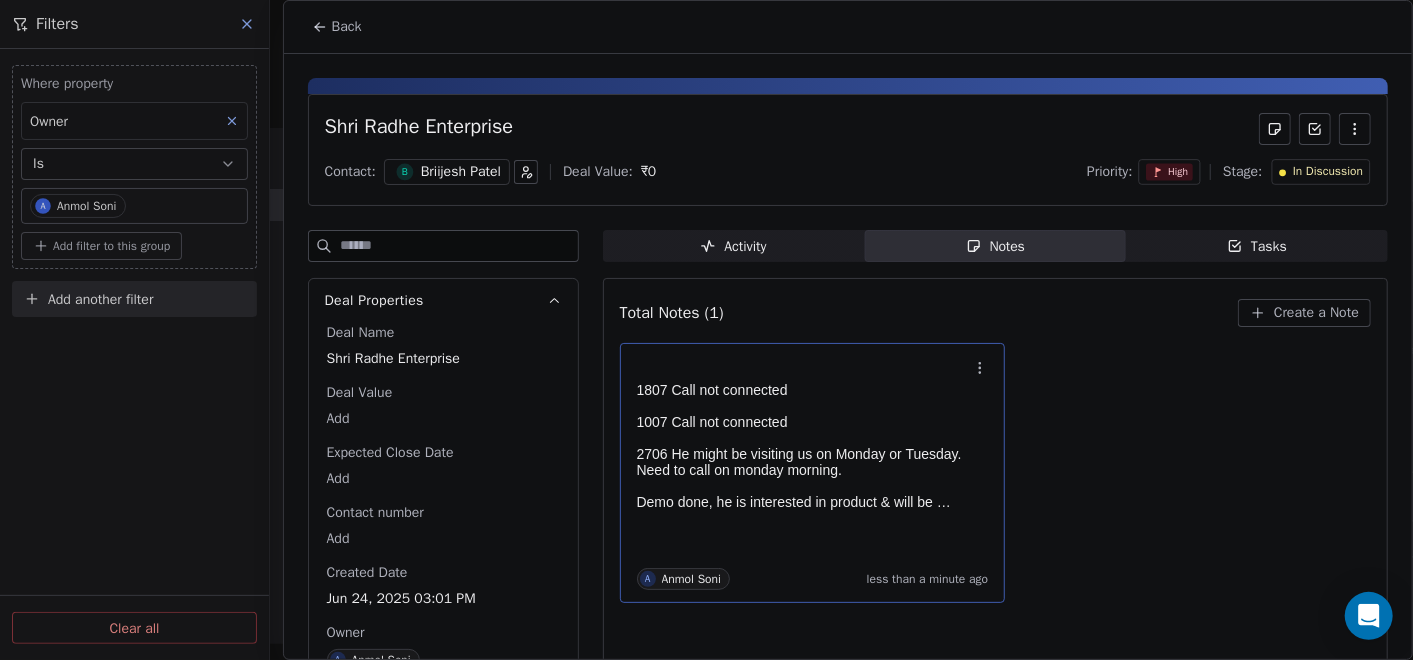 click 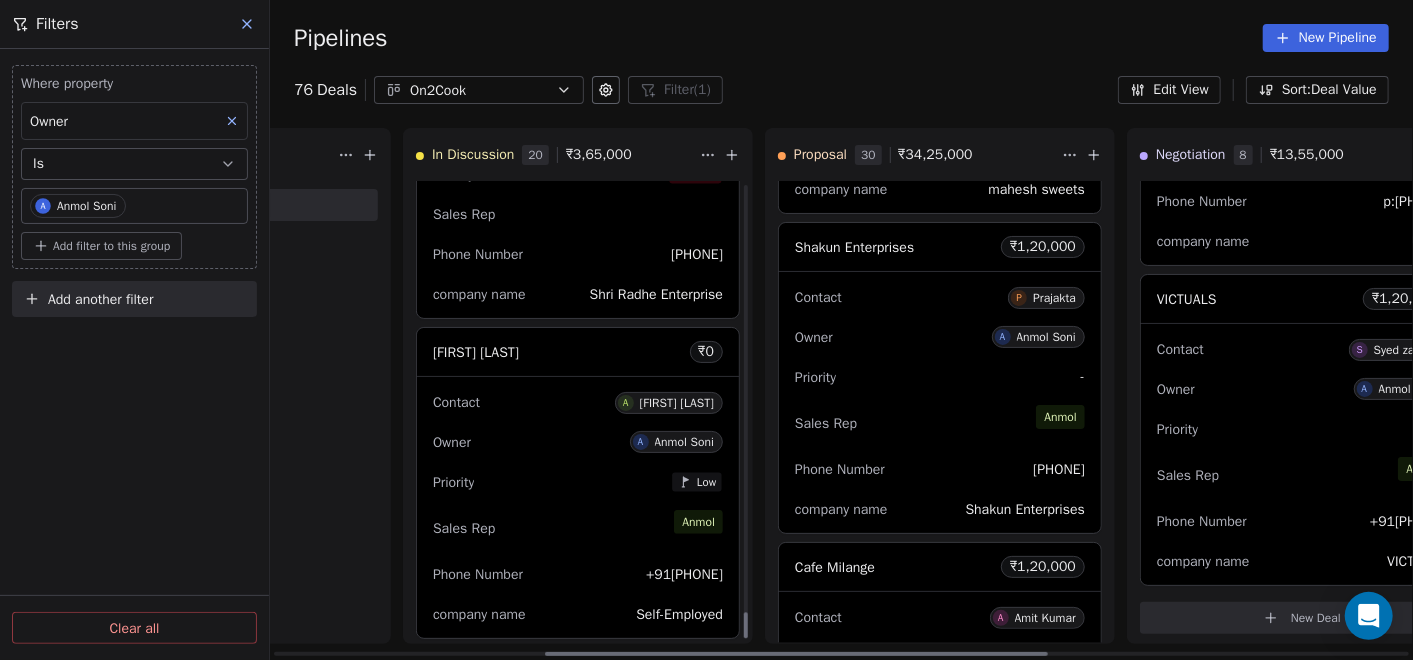 scroll, scrollTop: 7517, scrollLeft: 0, axis: vertical 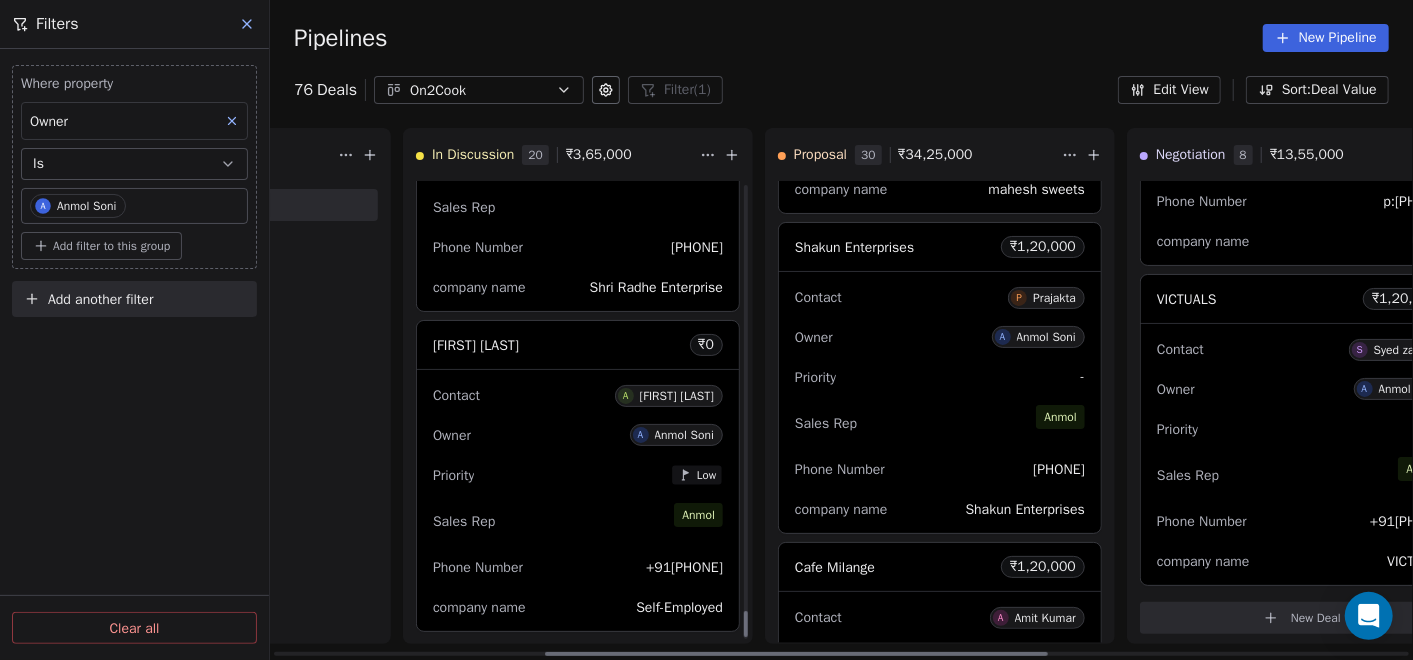 click on "Sales Rep [FIRST]" at bounding box center [578, 521] 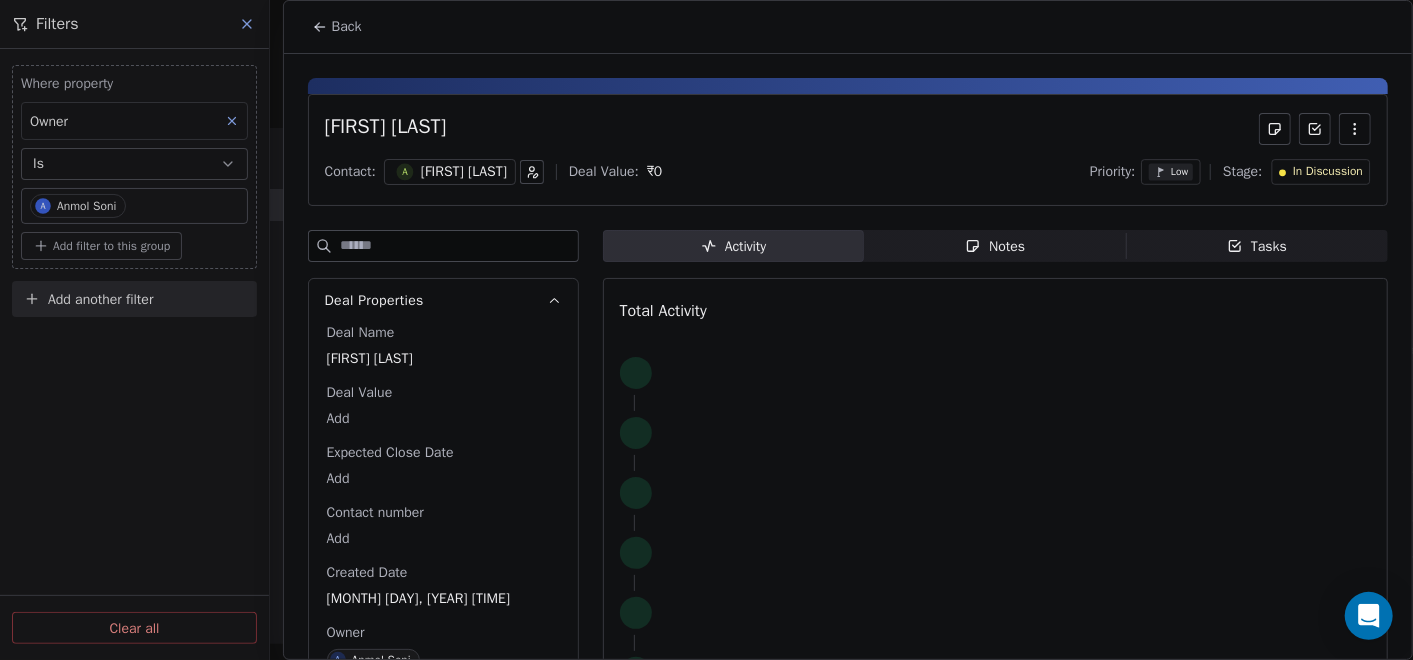 click 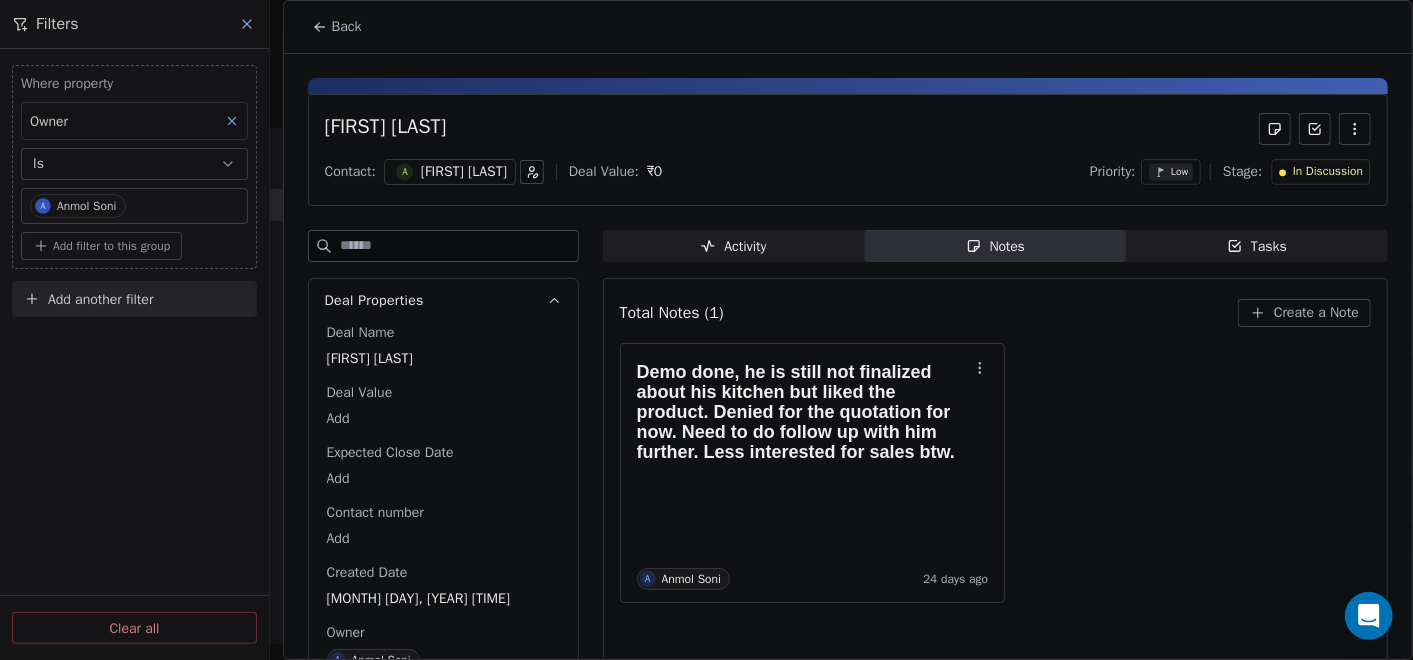 click on "Back" at bounding box center [337, 27] 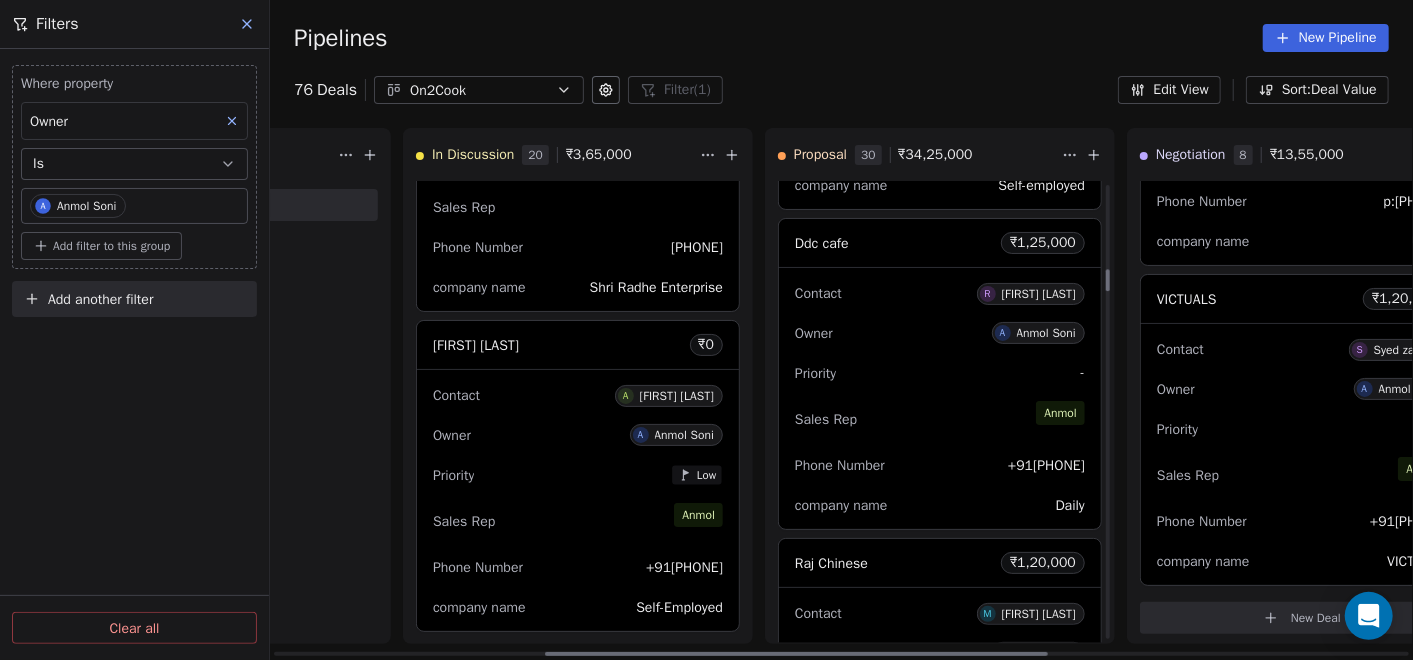 scroll, scrollTop: 1314, scrollLeft: 0, axis: vertical 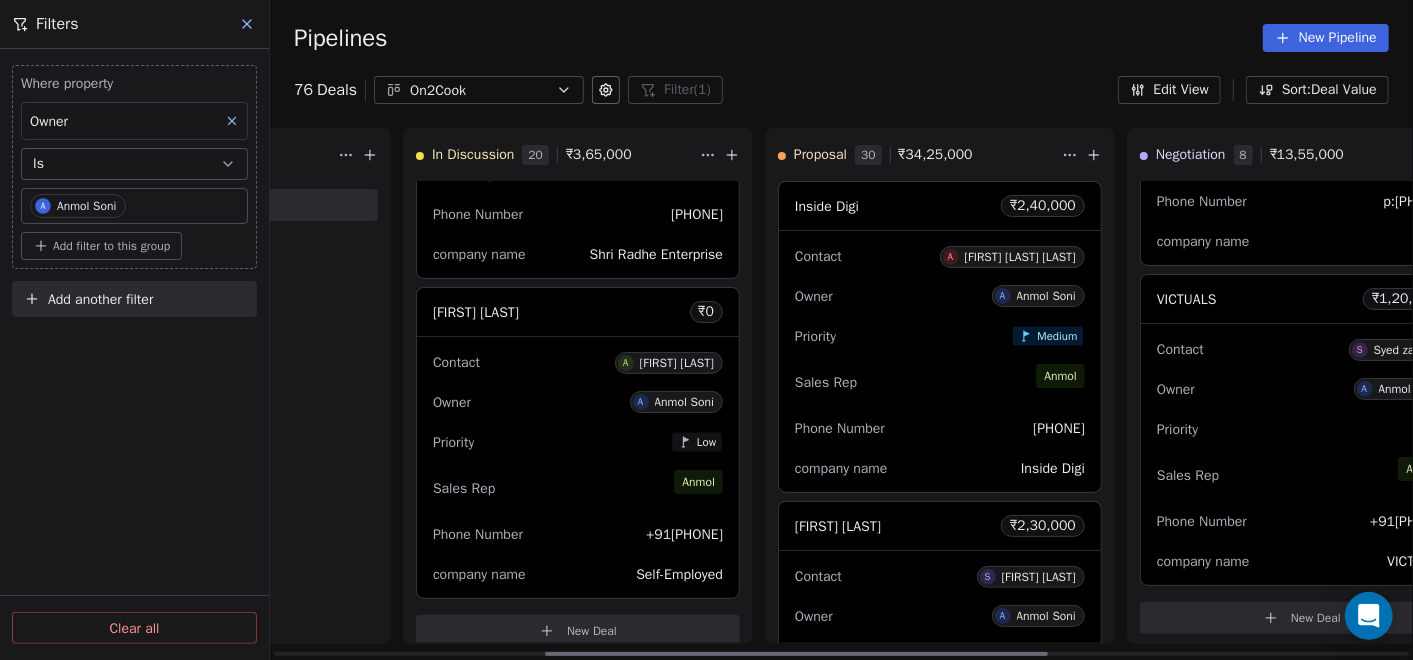 click on "Priority Medium" at bounding box center (940, 336) 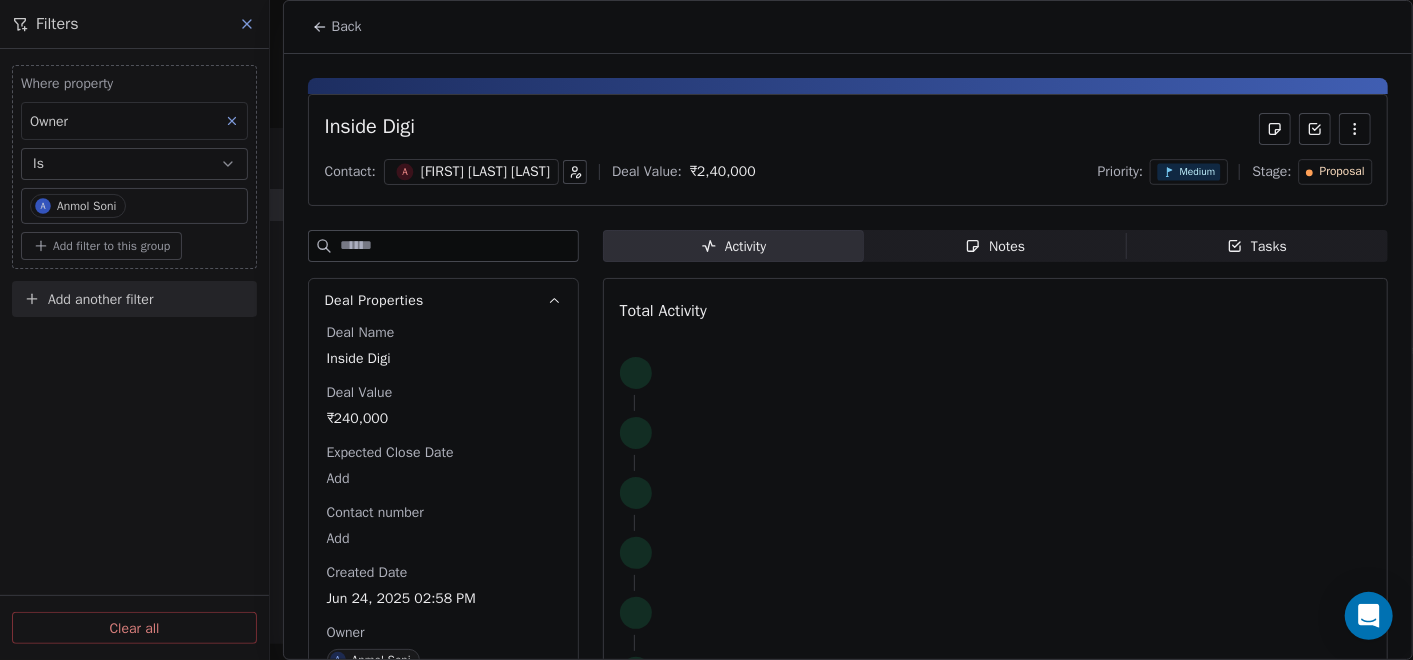 click on "Notes   Notes" at bounding box center [995, 246] 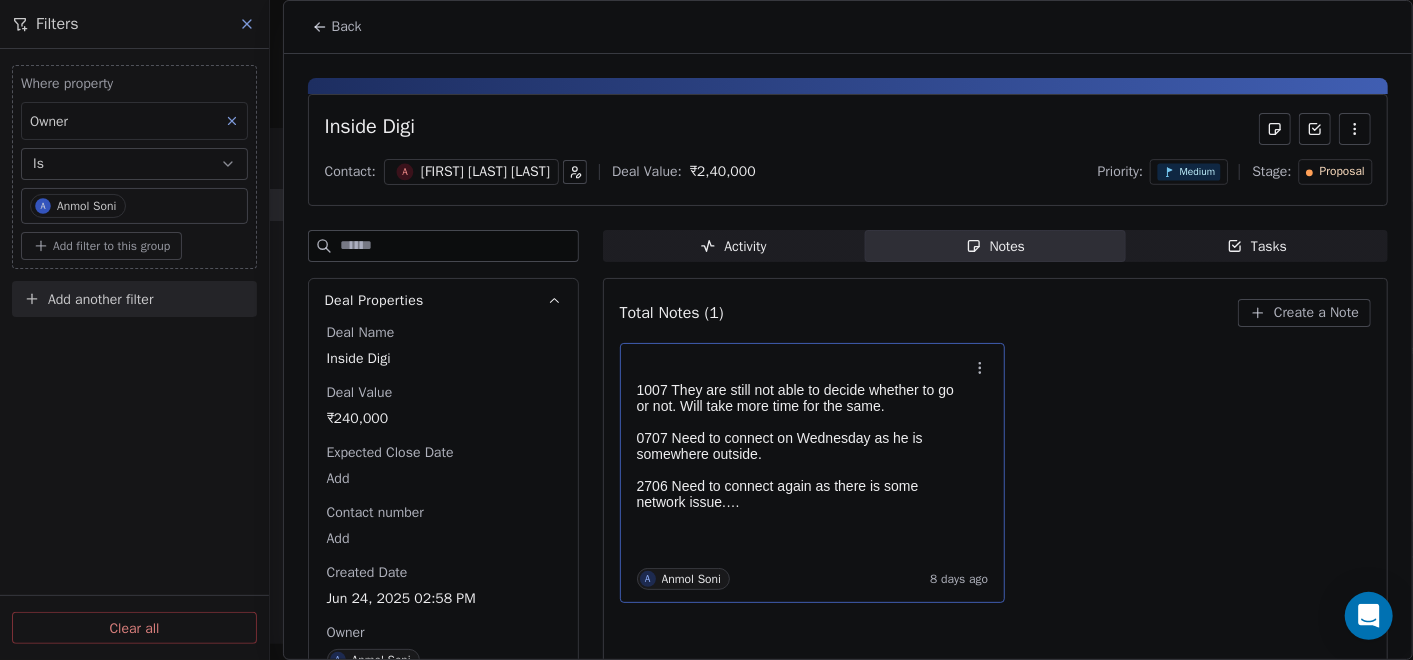 click on "1007 They are still not able to decide whether to go or not. Will take more time for the same.  0707 Need to connect on Wednesday as he is somewhere outside. 2706 Need to connect again as there is some network issue. Quotation shared for 2 units.  Demo done, he is interested in product but wants to discuss it with his partner. He is having 2 kitchens, 1 is cloud kitchen & another one is restaurant. He is looking for 2 units. Will share the quotation with the cost of Rs. 120000 + tax per unit for 2 units & connect with him next friday to discuss further." at bounding box center (813, 435) 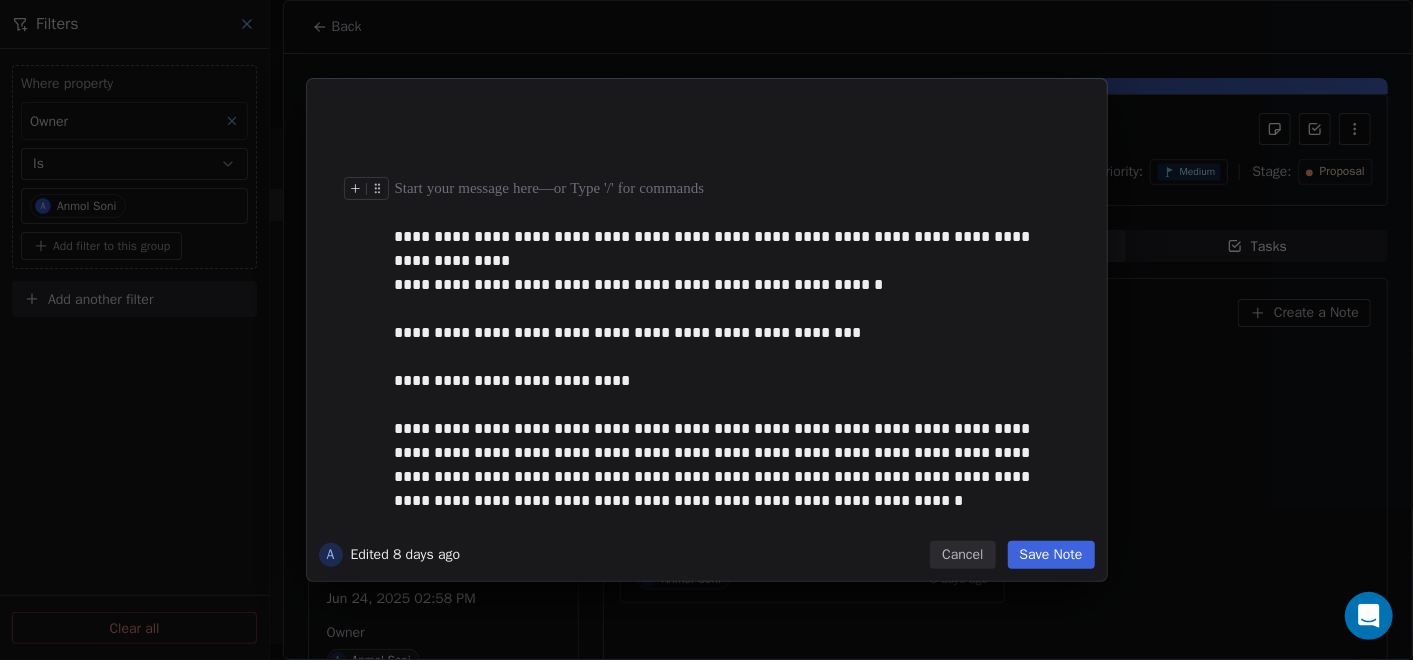 type 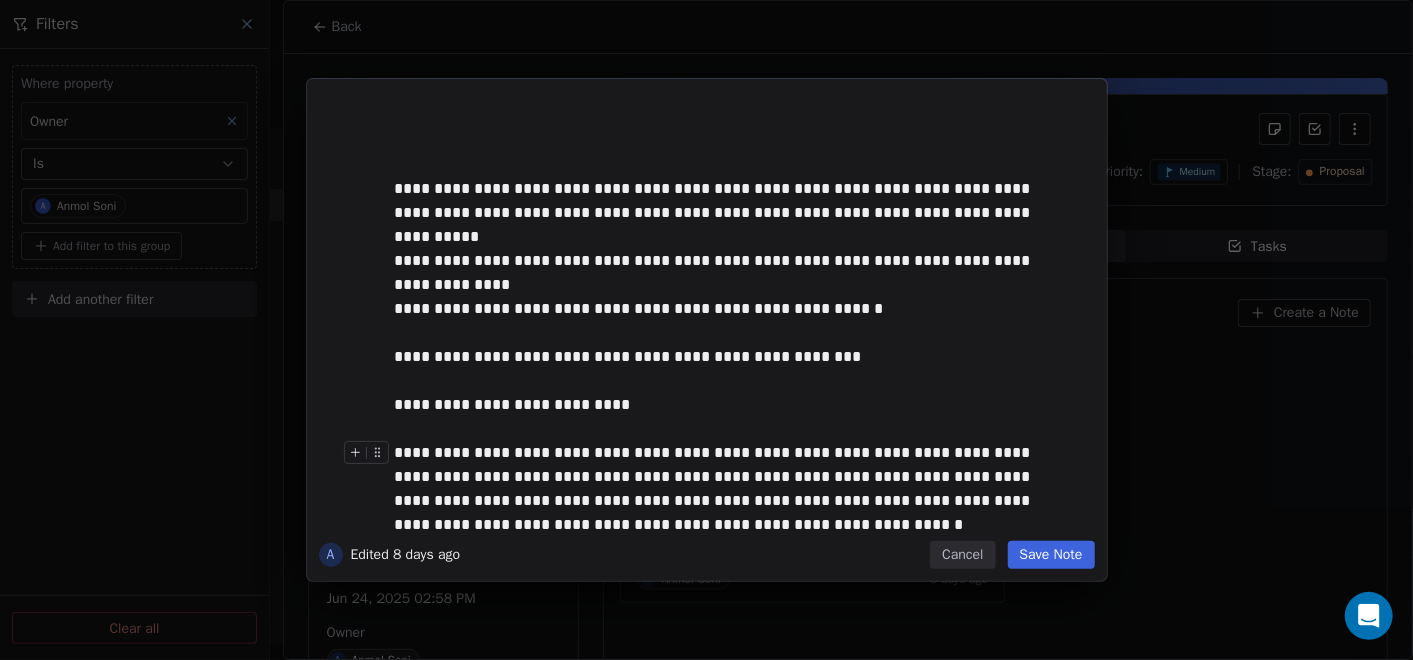 click on "Save Note" at bounding box center [1051, 555] 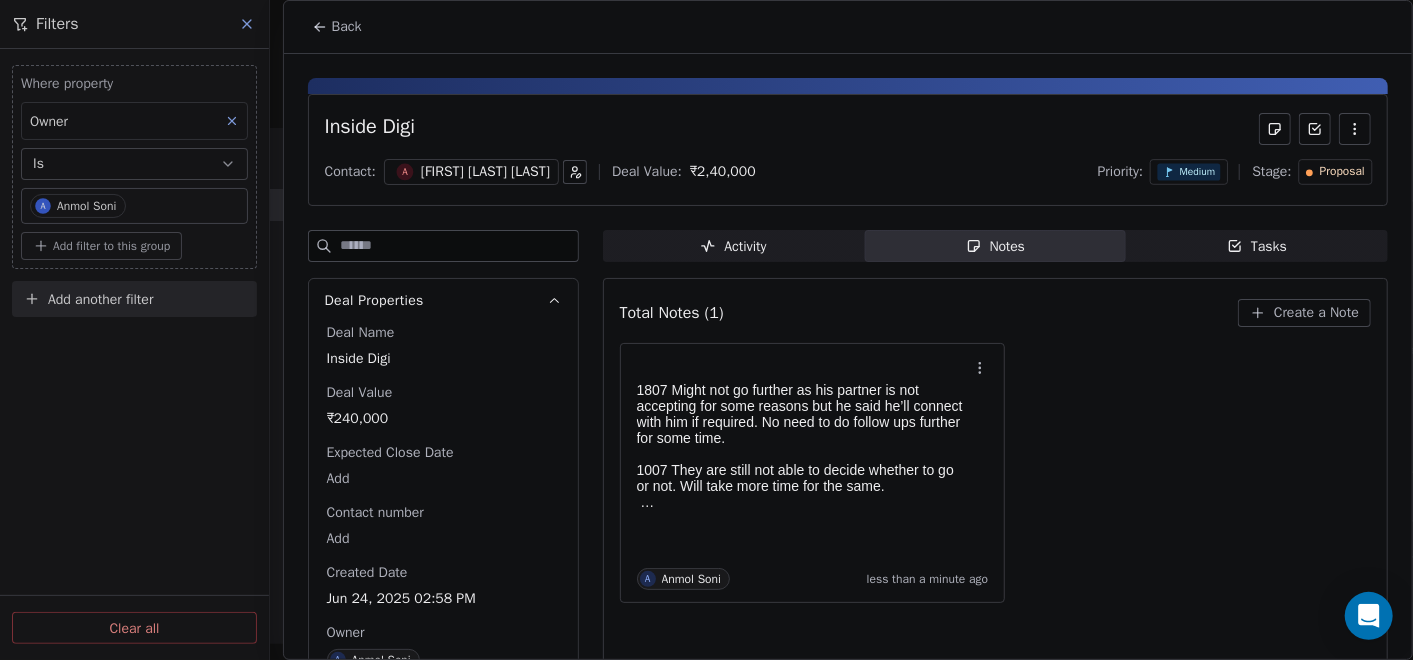 click on "Back" at bounding box center [337, 27] 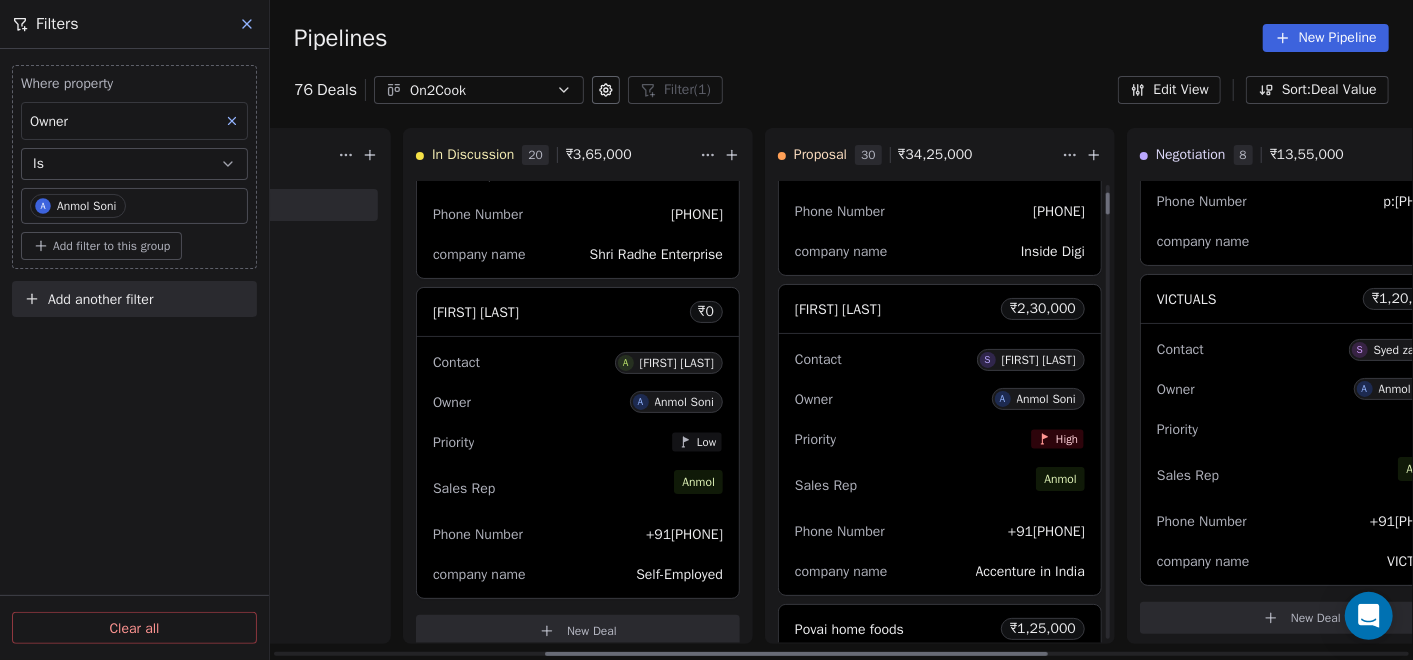 scroll, scrollTop: 222, scrollLeft: 0, axis: vertical 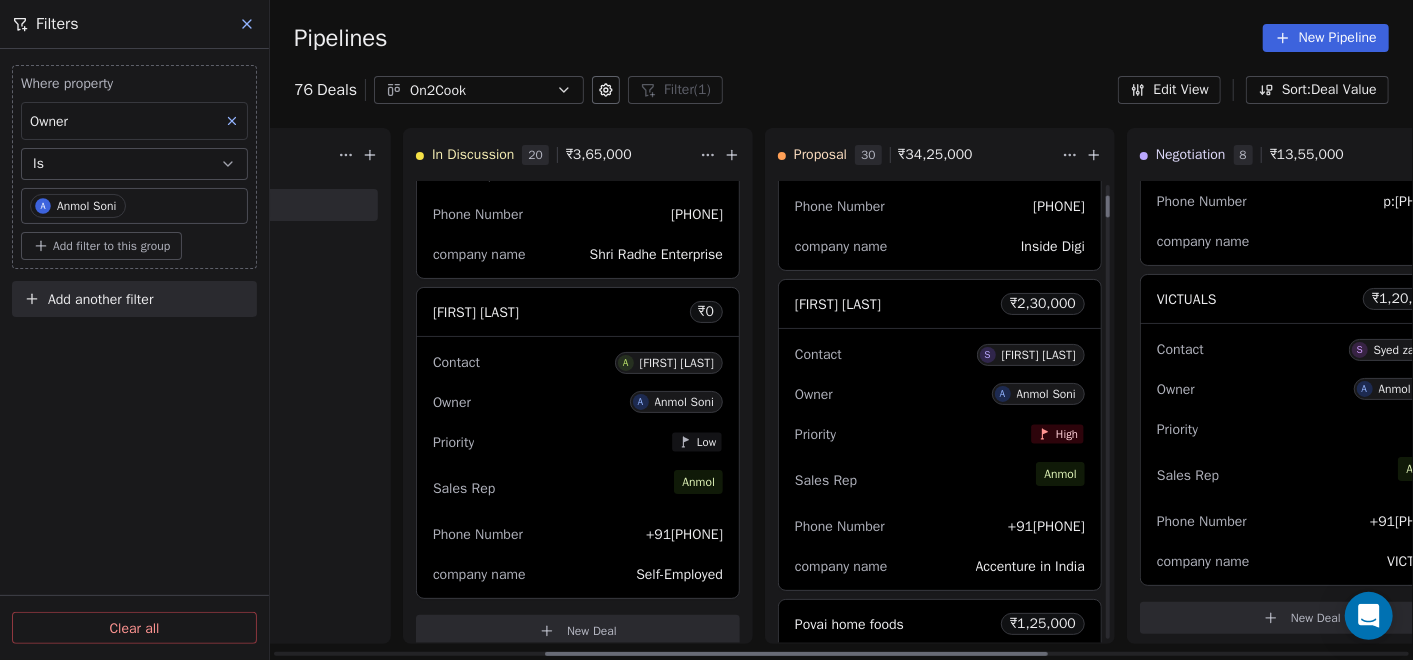 click on "Priority High" at bounding box center (940, 434) 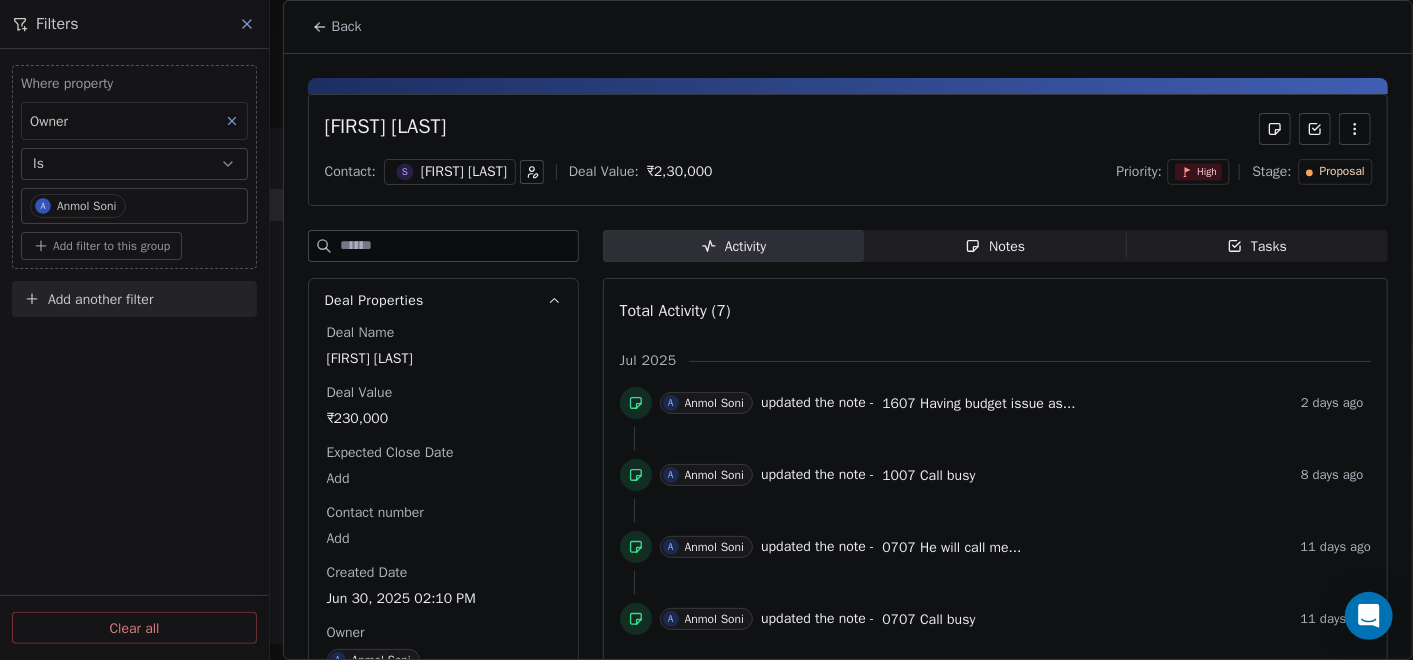 click on "Notes" at bounding box center [995, 246] 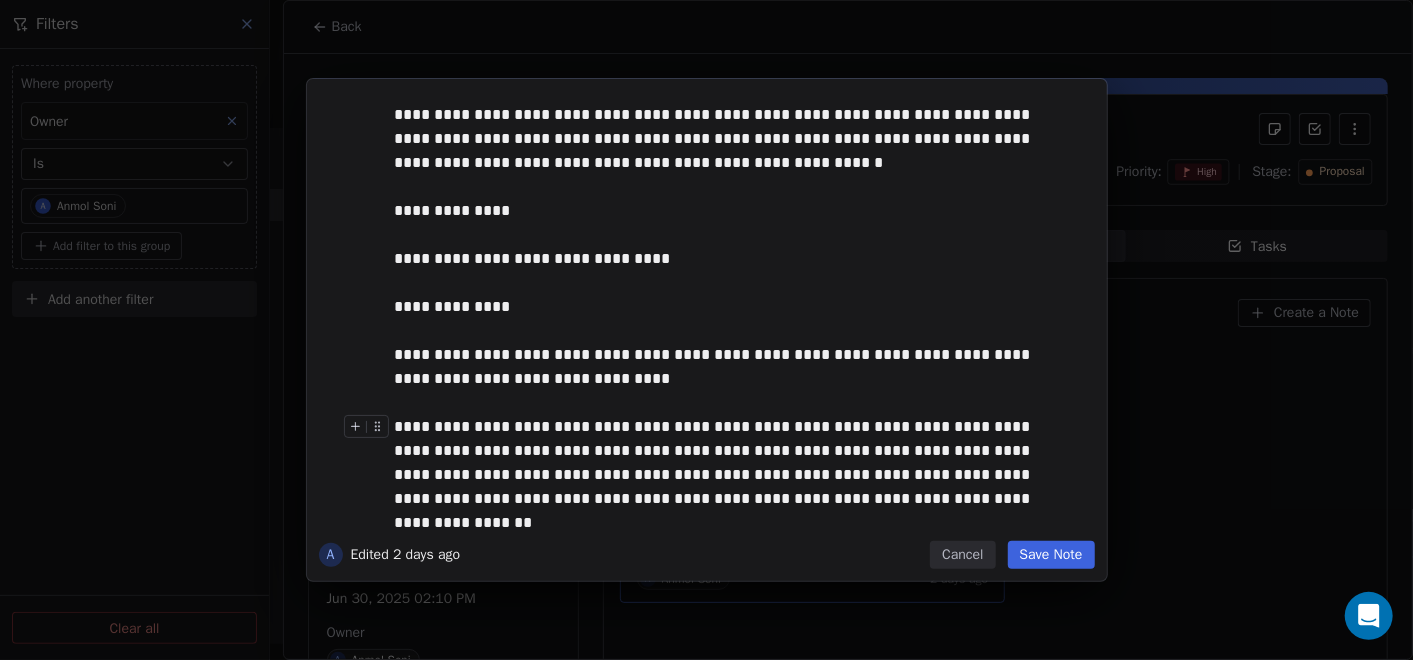 click on "**********" at bounding box center (728, 463) 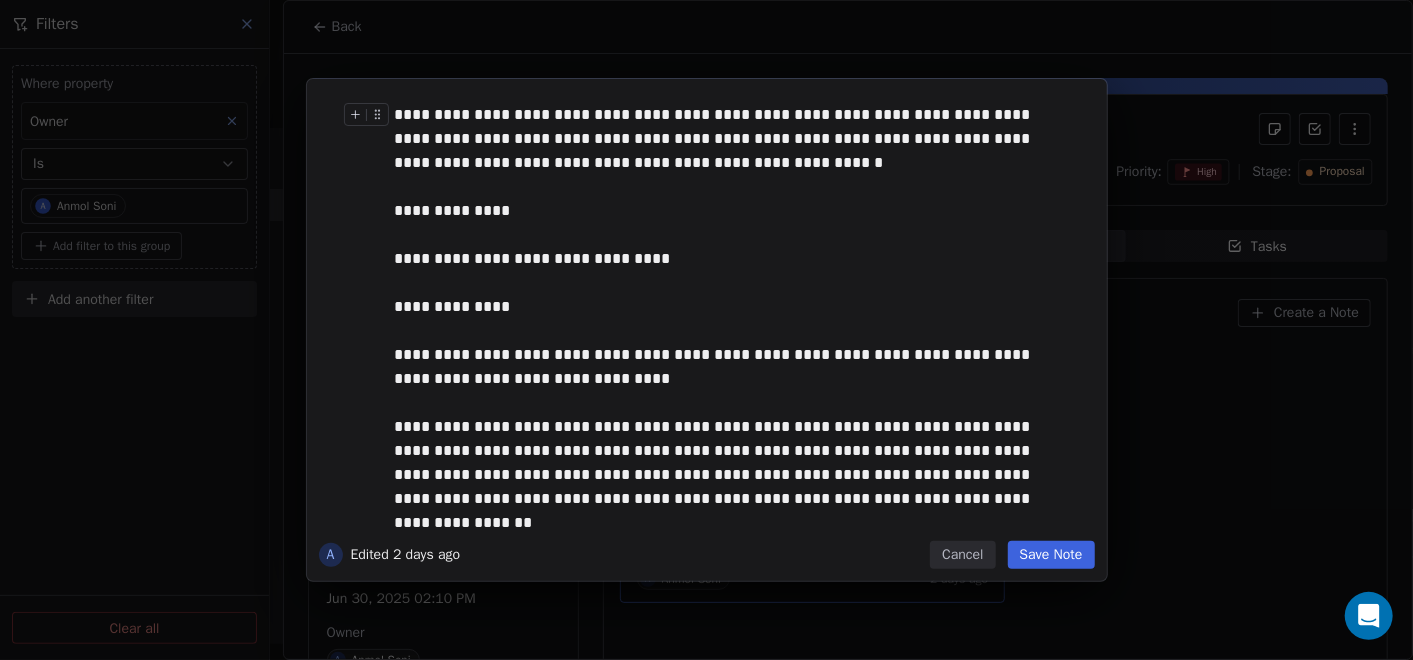 click on "**********" at bounding box center [728, 139] 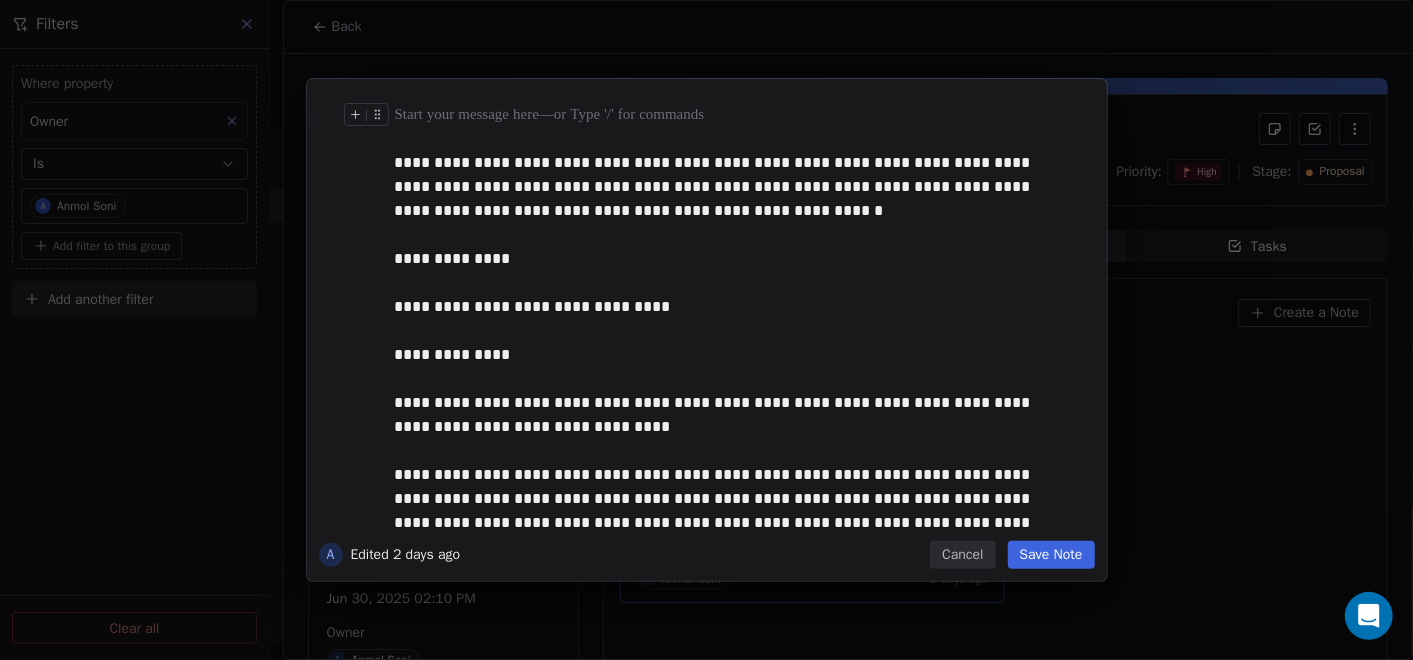 type 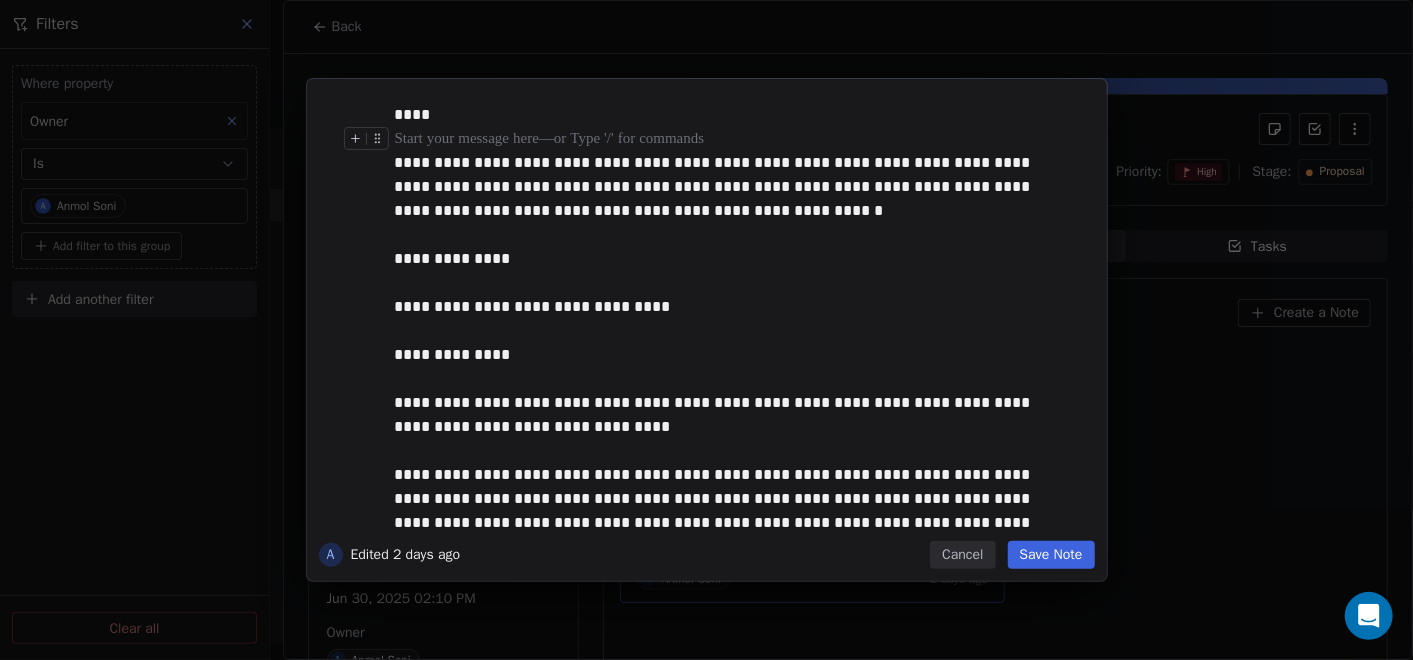 click at bounding box center (728, 139) 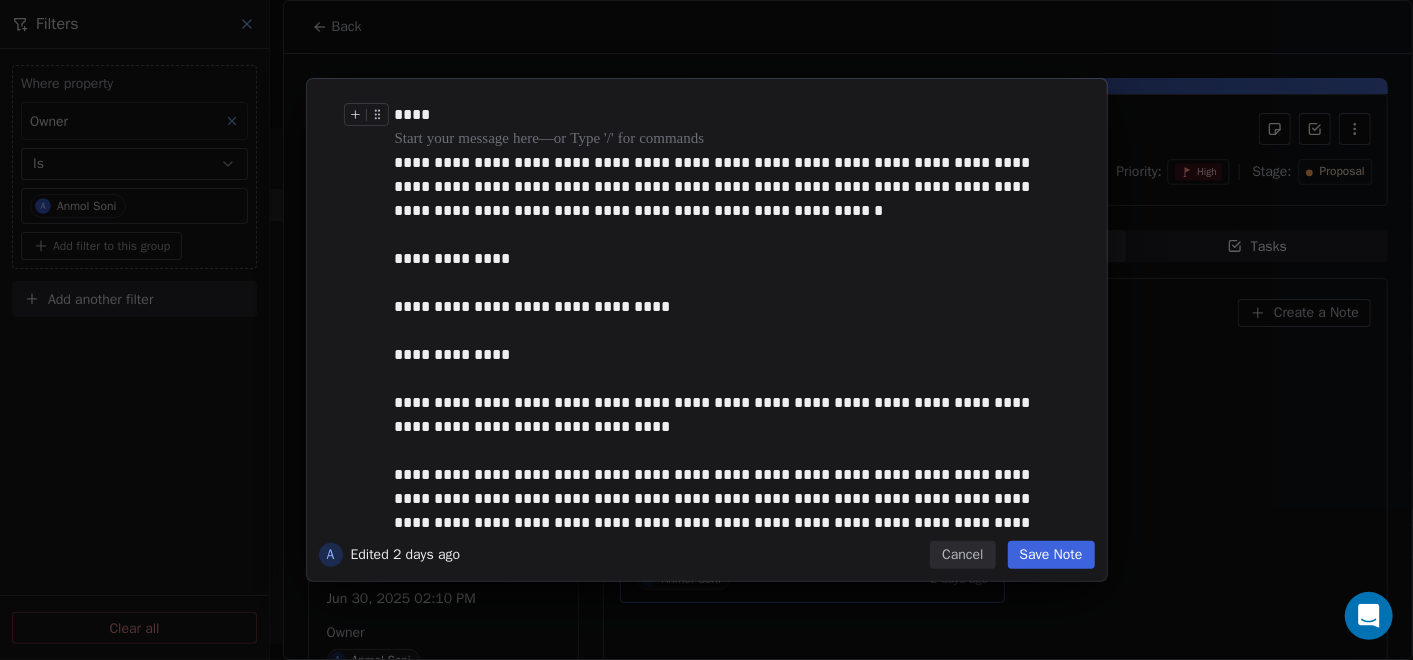 click on "****" at bounding box center [728, 115] 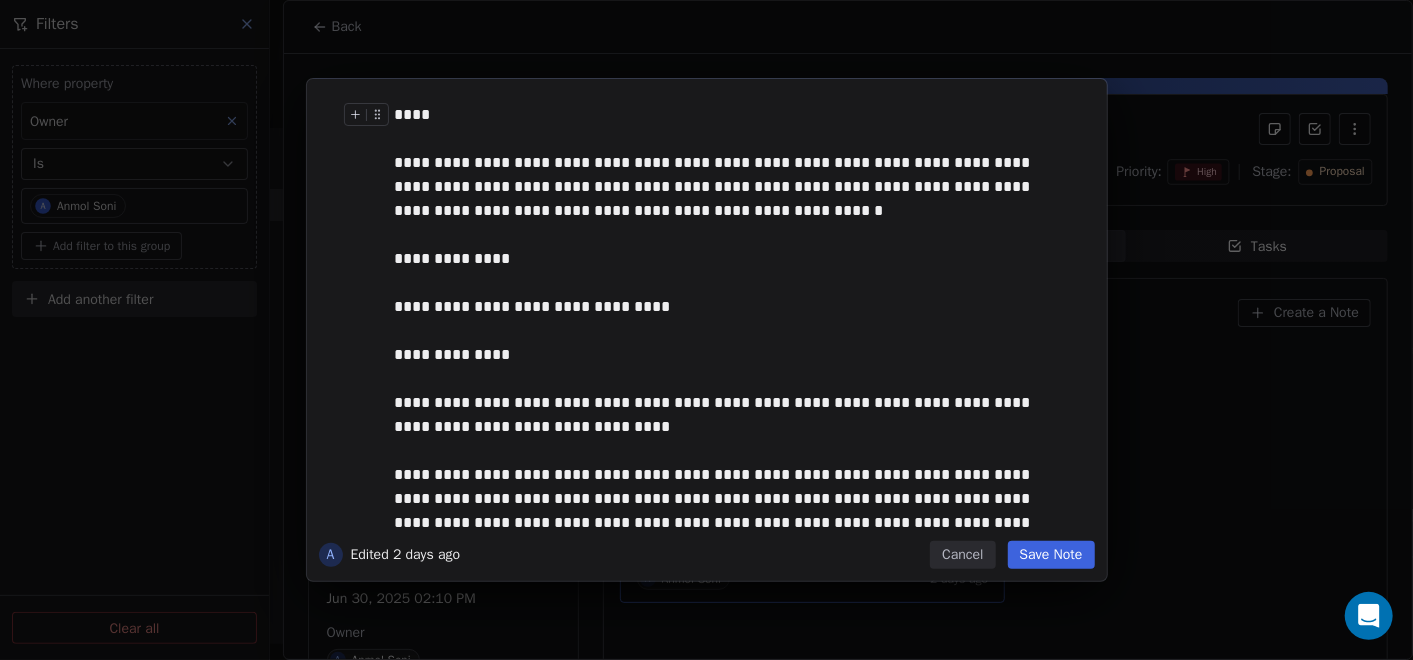 click on "****" at bounding box center (728, 115) 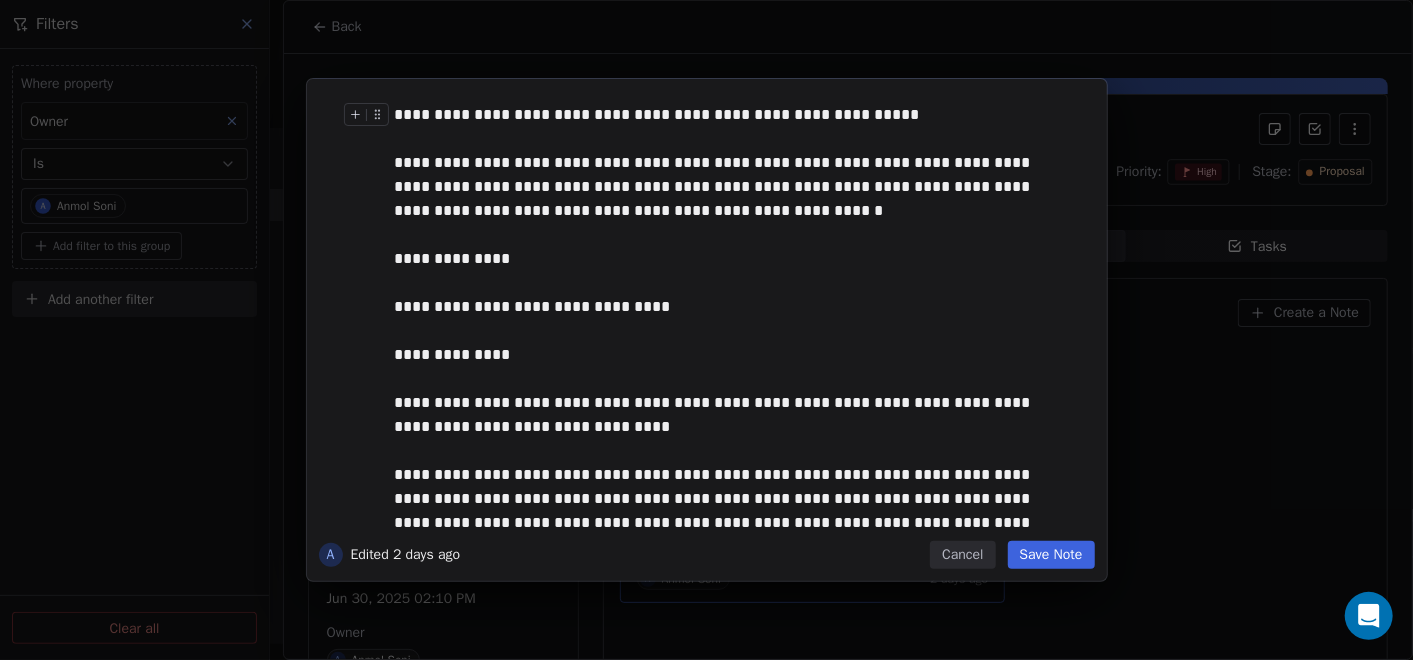 drag, startPoint x: 804, startPoint y: 102, endPoint x: 782, endPoint y: 128, distance: 34.058773 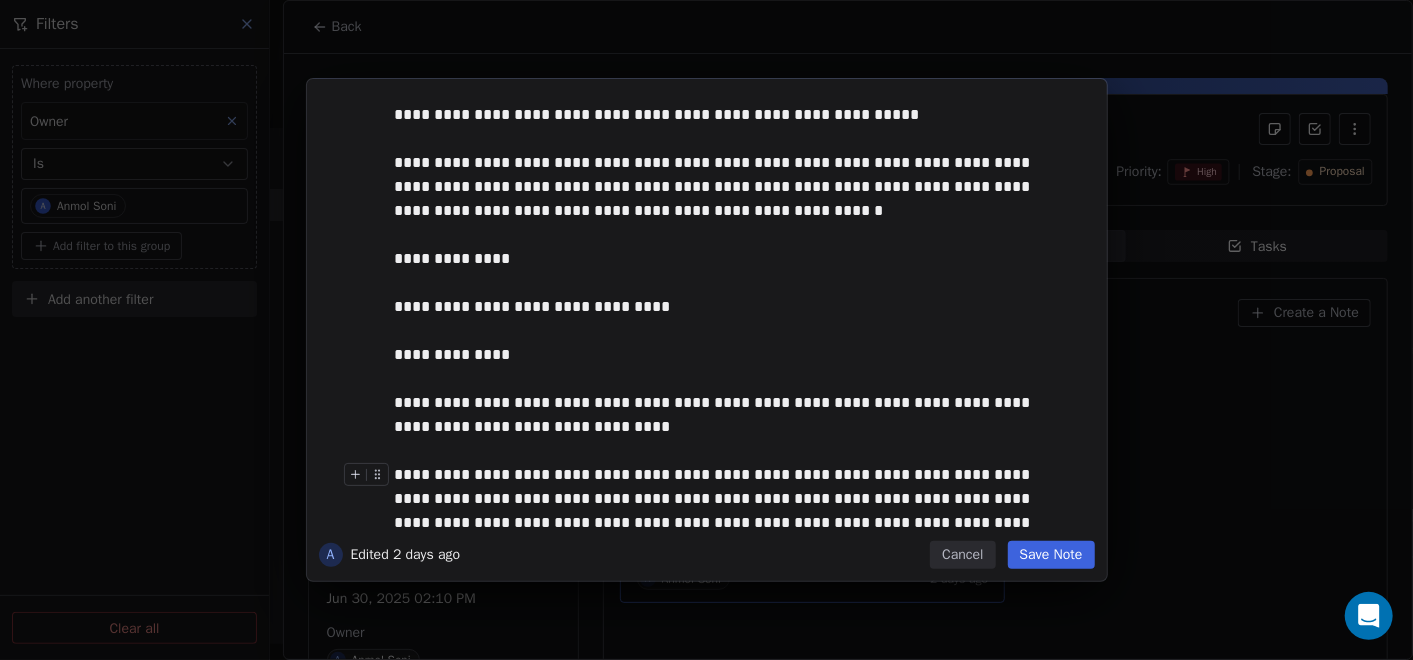 click on "Save Note" at bounding box center [1051, 555] 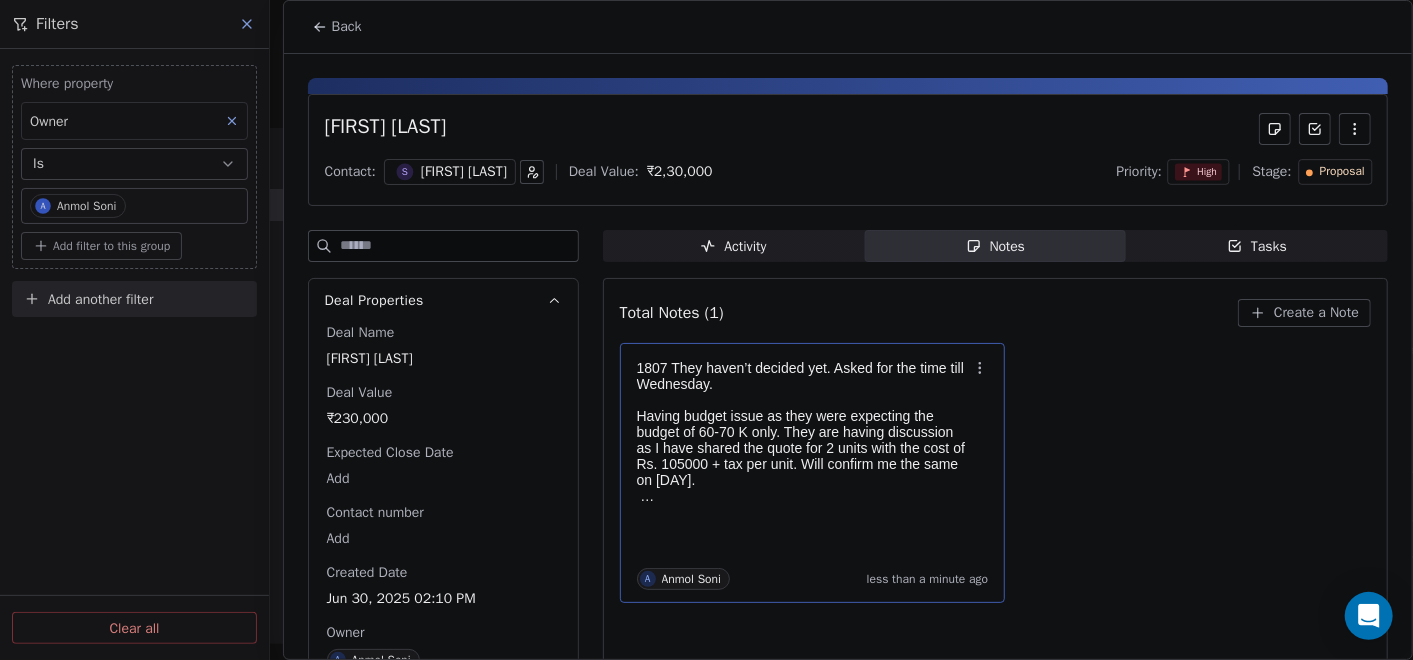 click 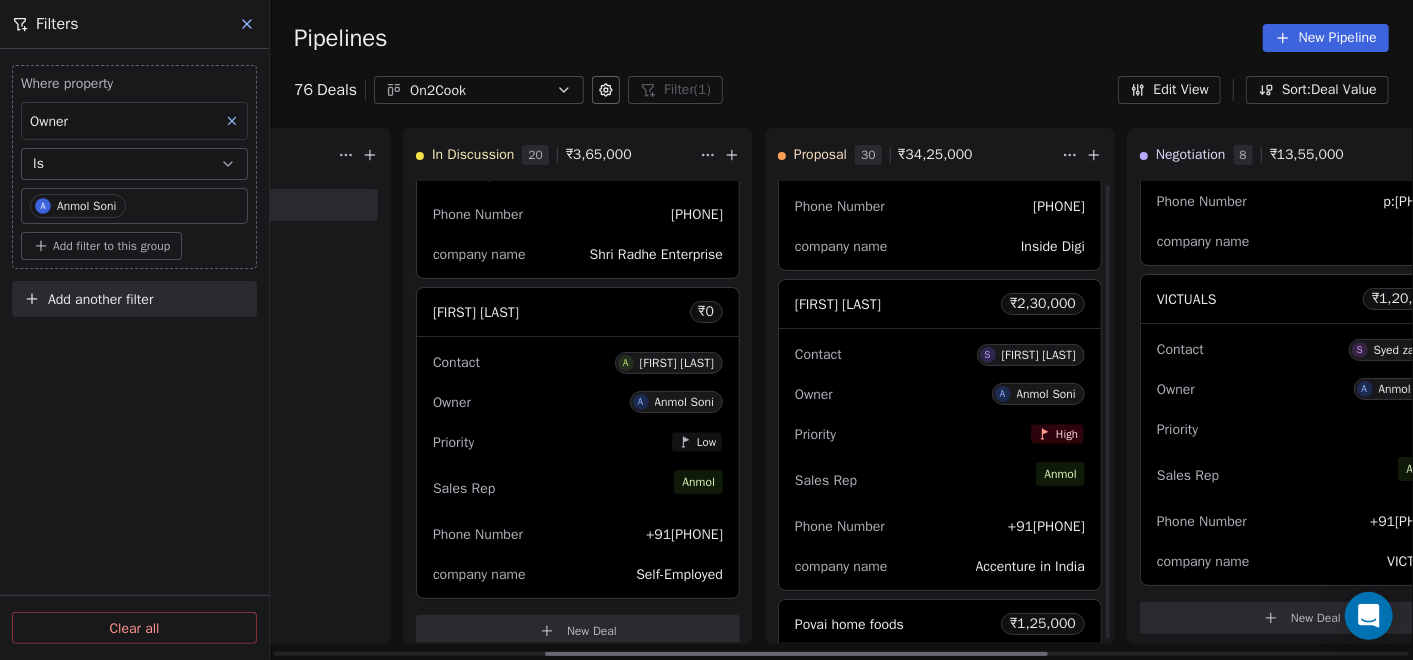 scroll, scrollTop: 333, scrollLeft: 0, axis: vertical 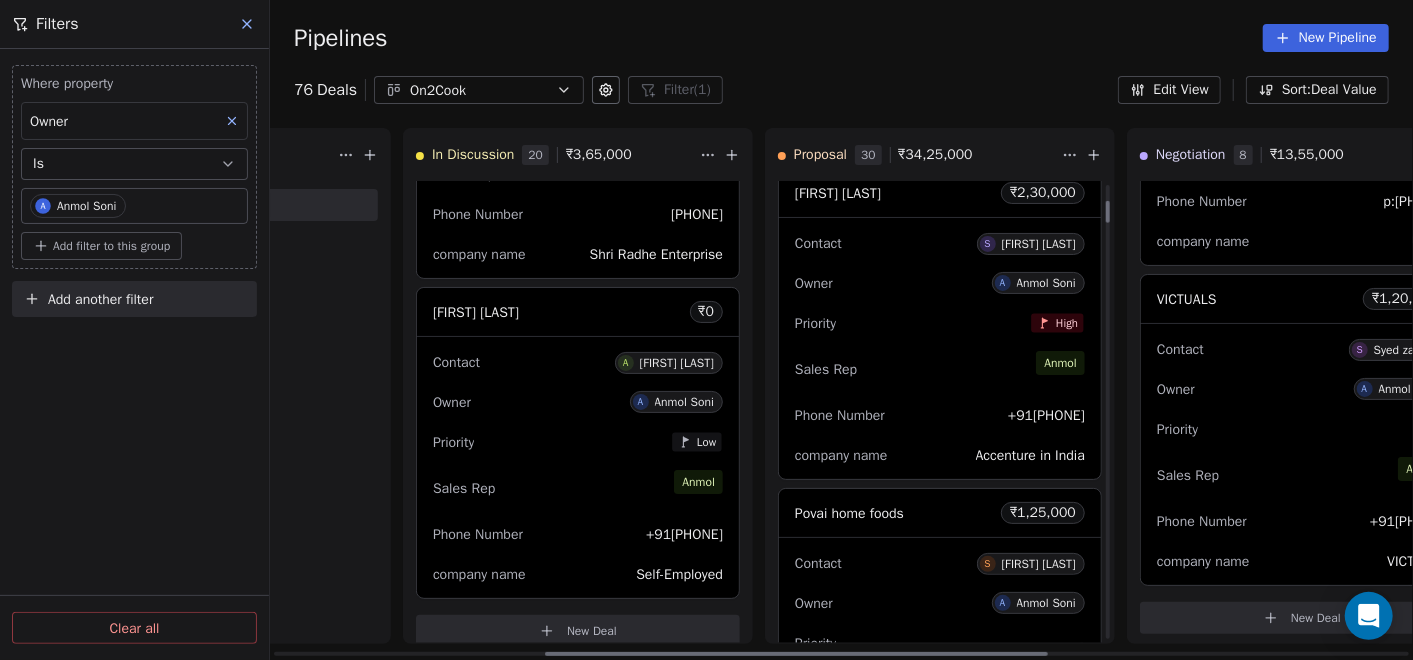 click on "Sales Rep [FIRST]" at bounding box center (940, 369) 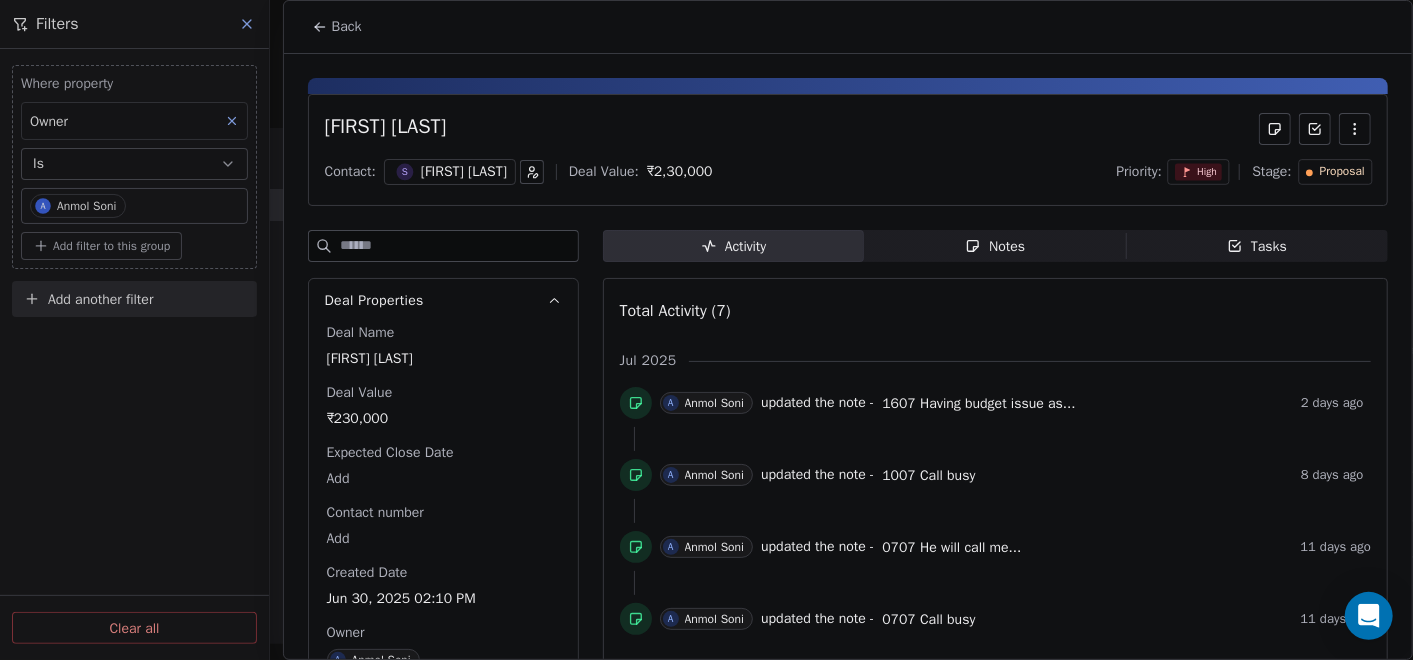click on "Notes   Notes" at bounding box center [995, 246] 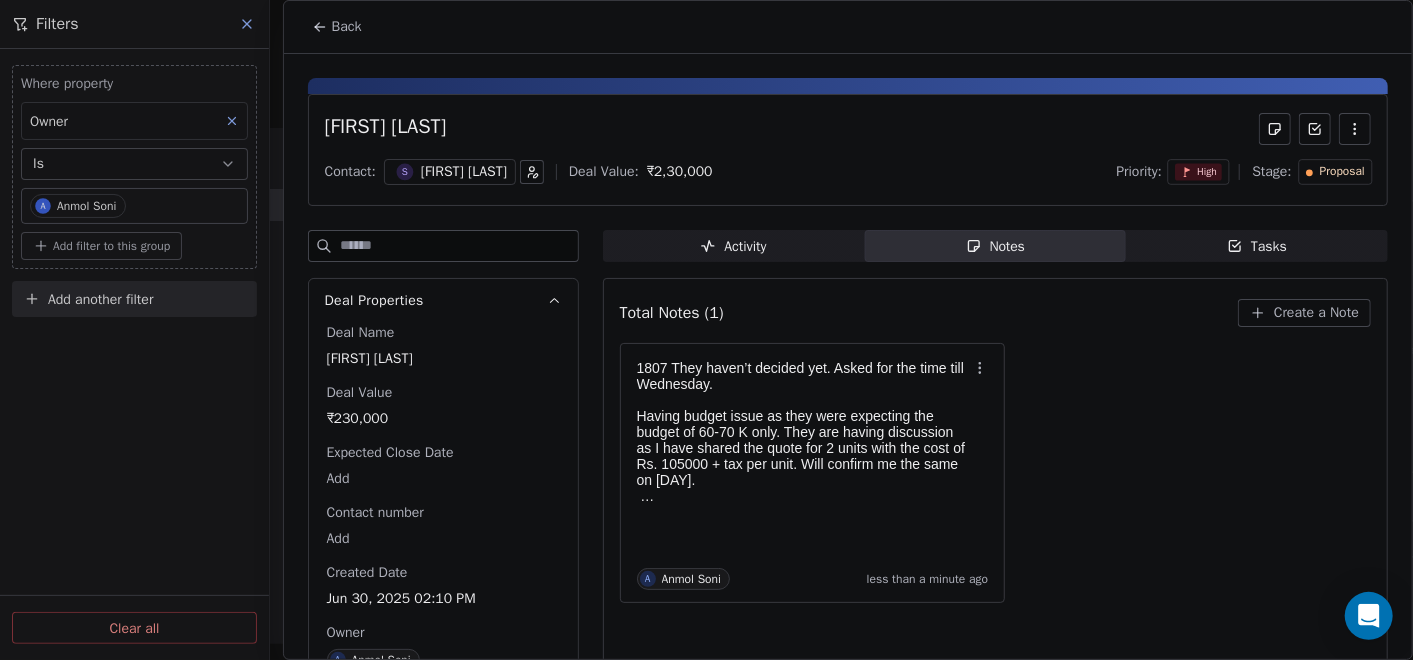 click 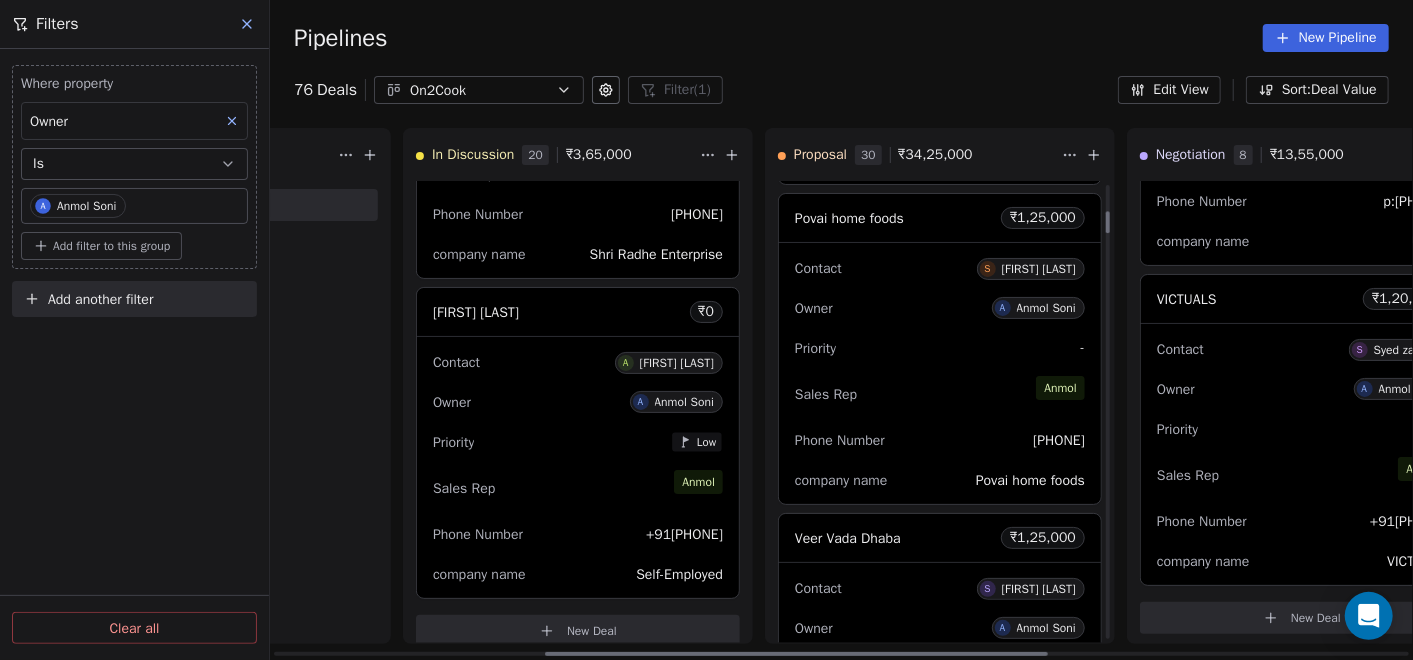 scroll, scrollTop: 666, scrollLeft: 0, axis: vertical 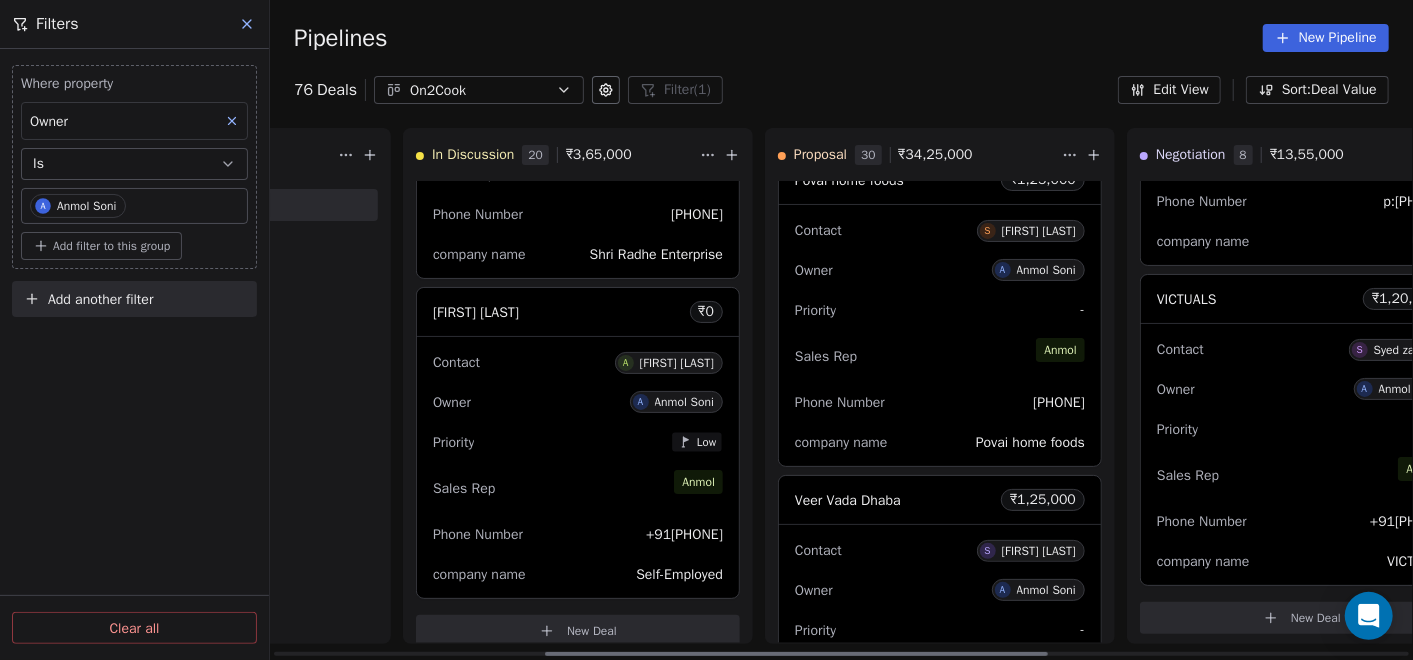click on "Priority -" at bounding box center (940, 310) 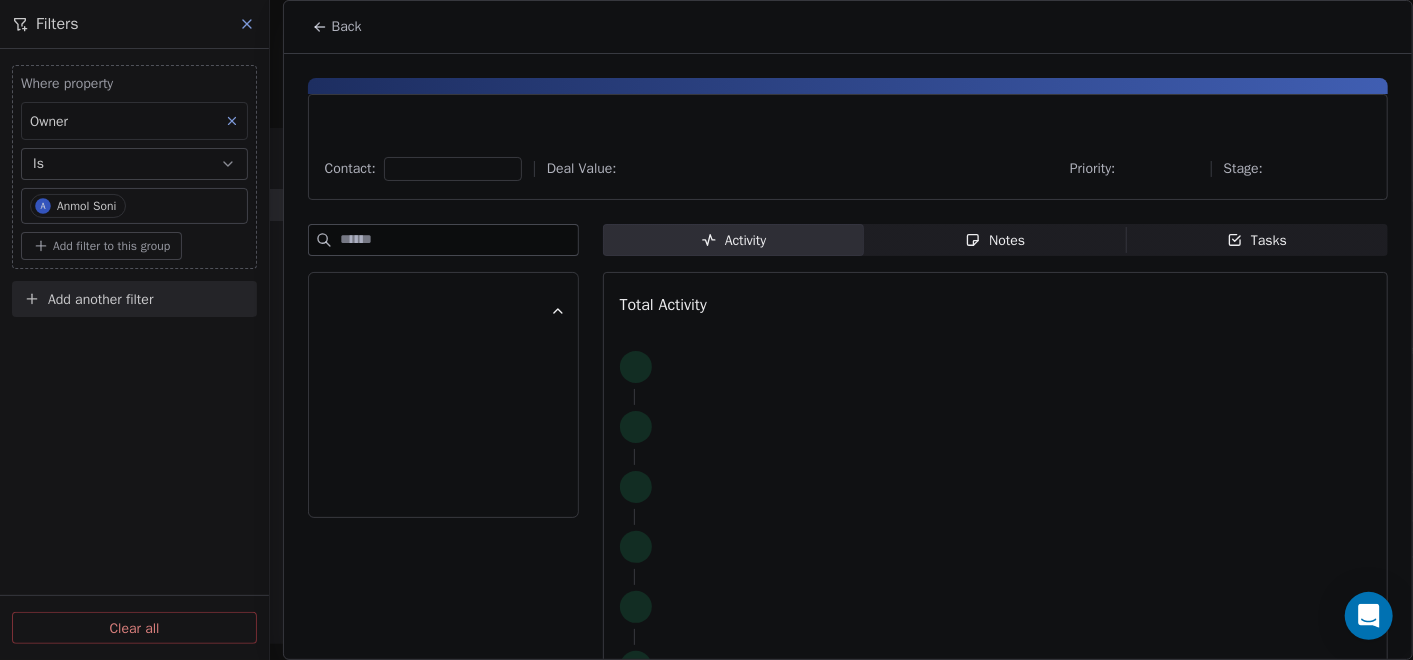 click on "Notes   Notes" at bounding box center (995, 240) 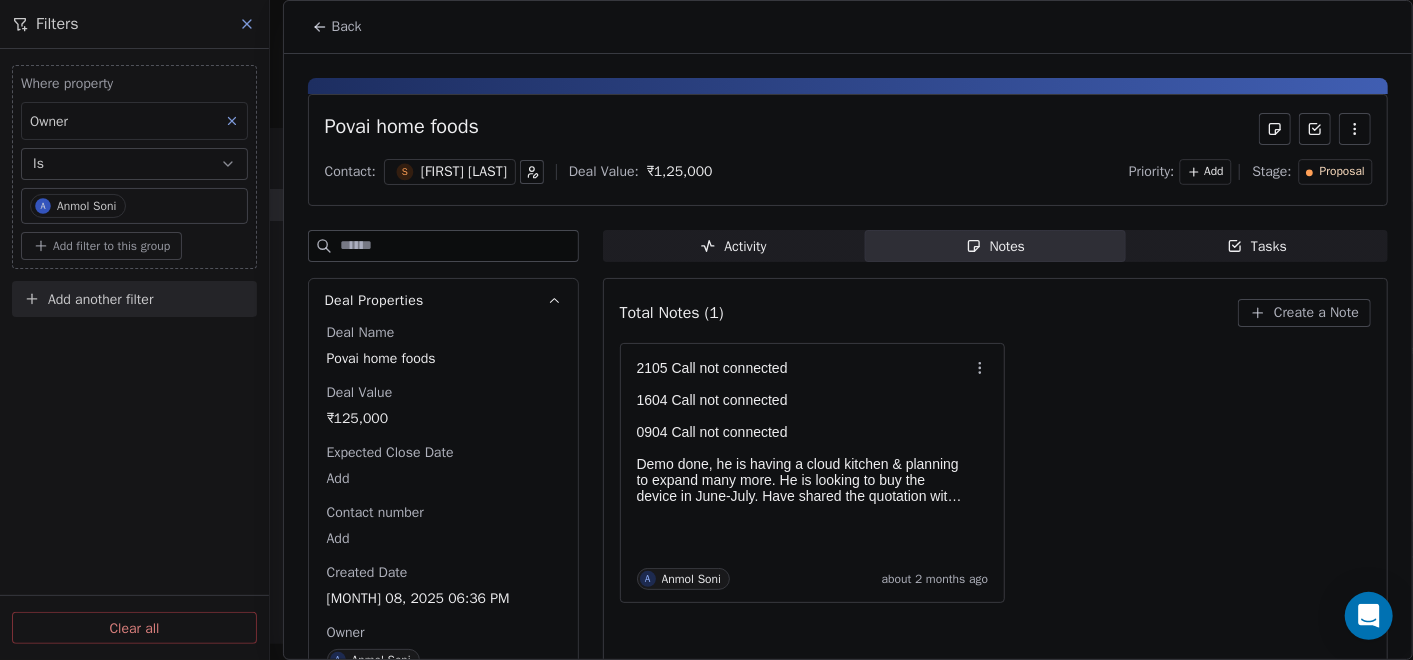 click on "Back" at bounding box center (337, 27) 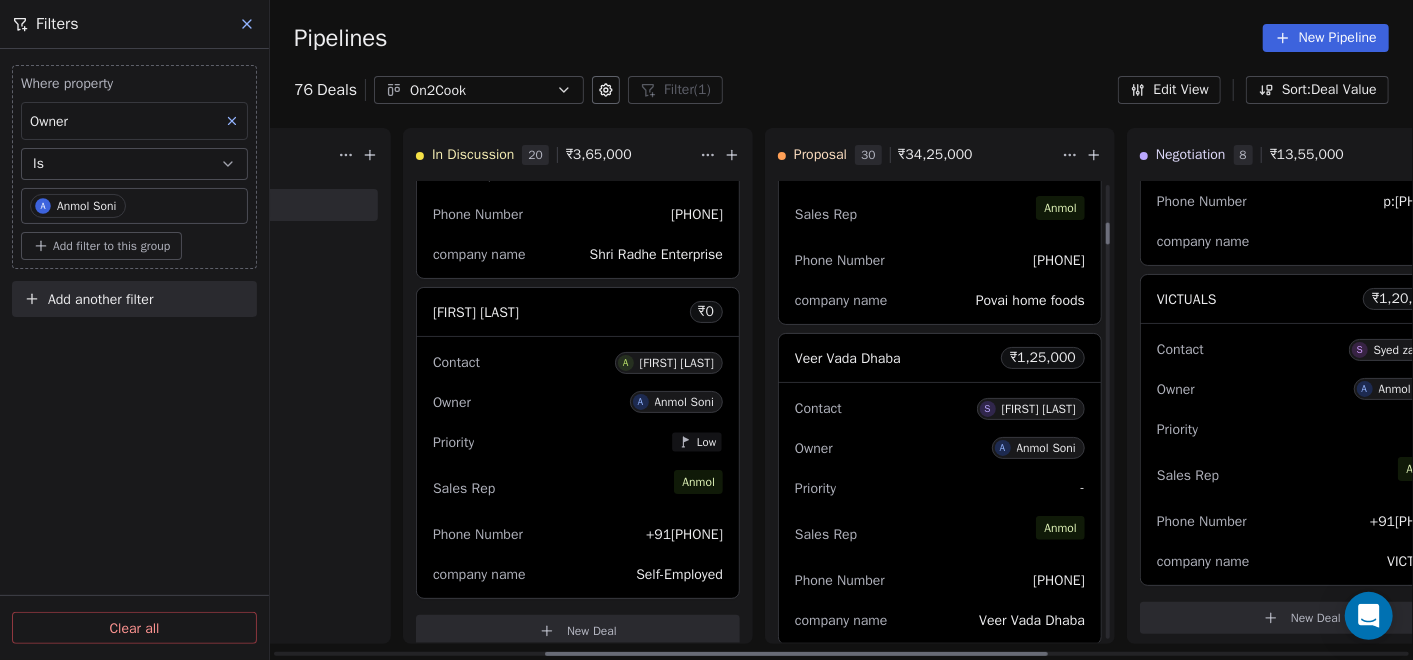 scroll, scrollTop: 888, scrollLeft: 0, axis: vertical 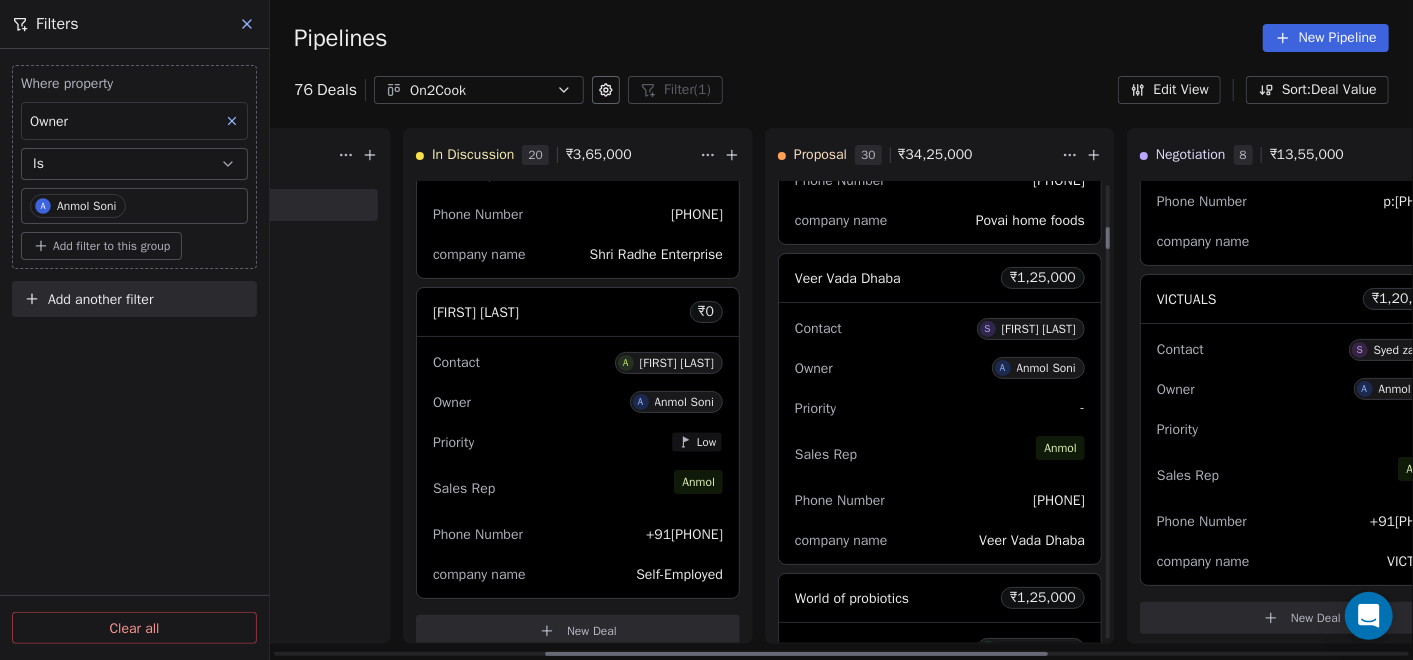 click on "Contact S [LAST] Owner A [FIRST] [LAST] Priority - Sales Rep [FIRST] Phone Number +91[PHONE] company name Veer Vada Dhaba" at bounding box center (940, 433) 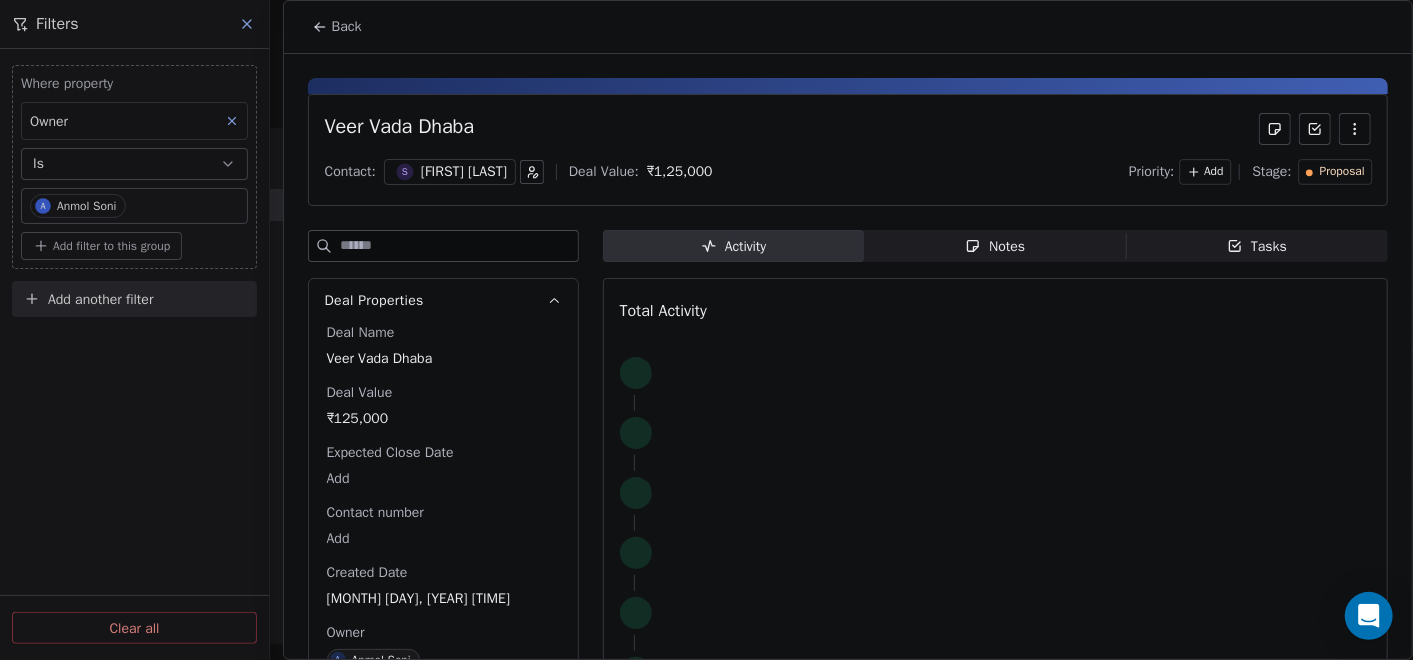 click 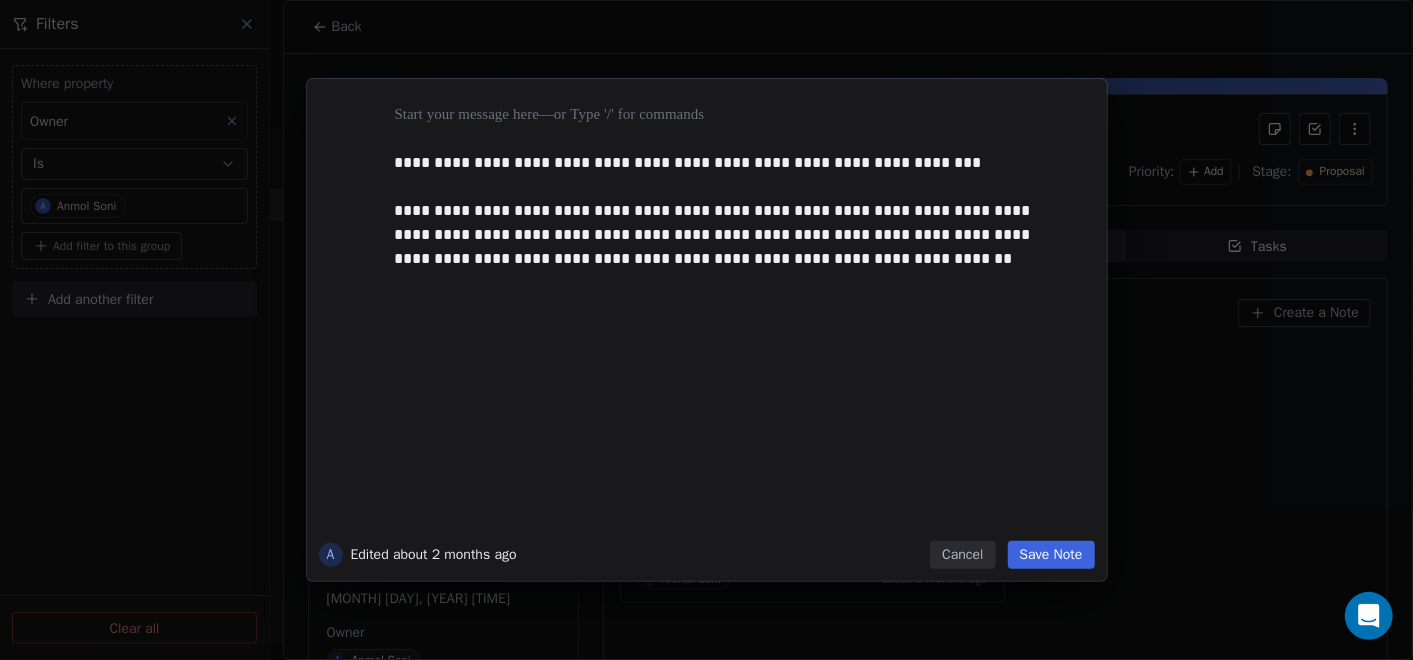 type 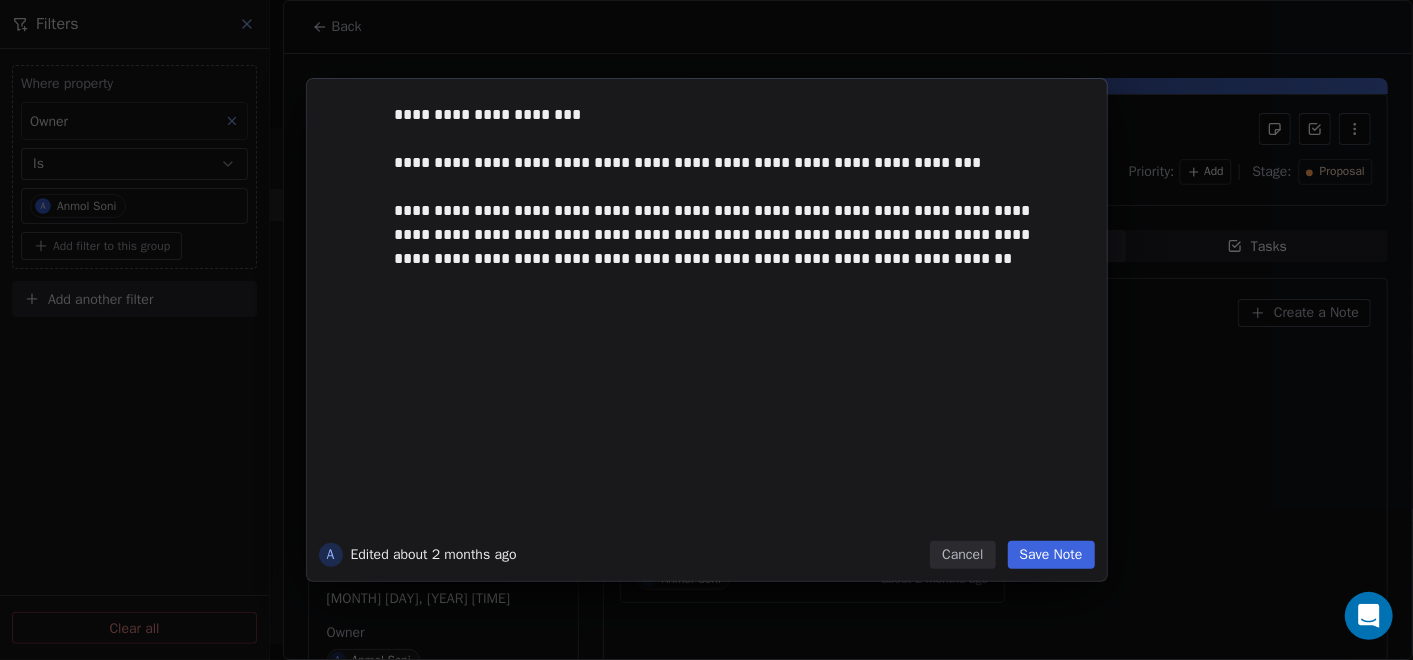 click on "**********" at bounding box center (731, 316) 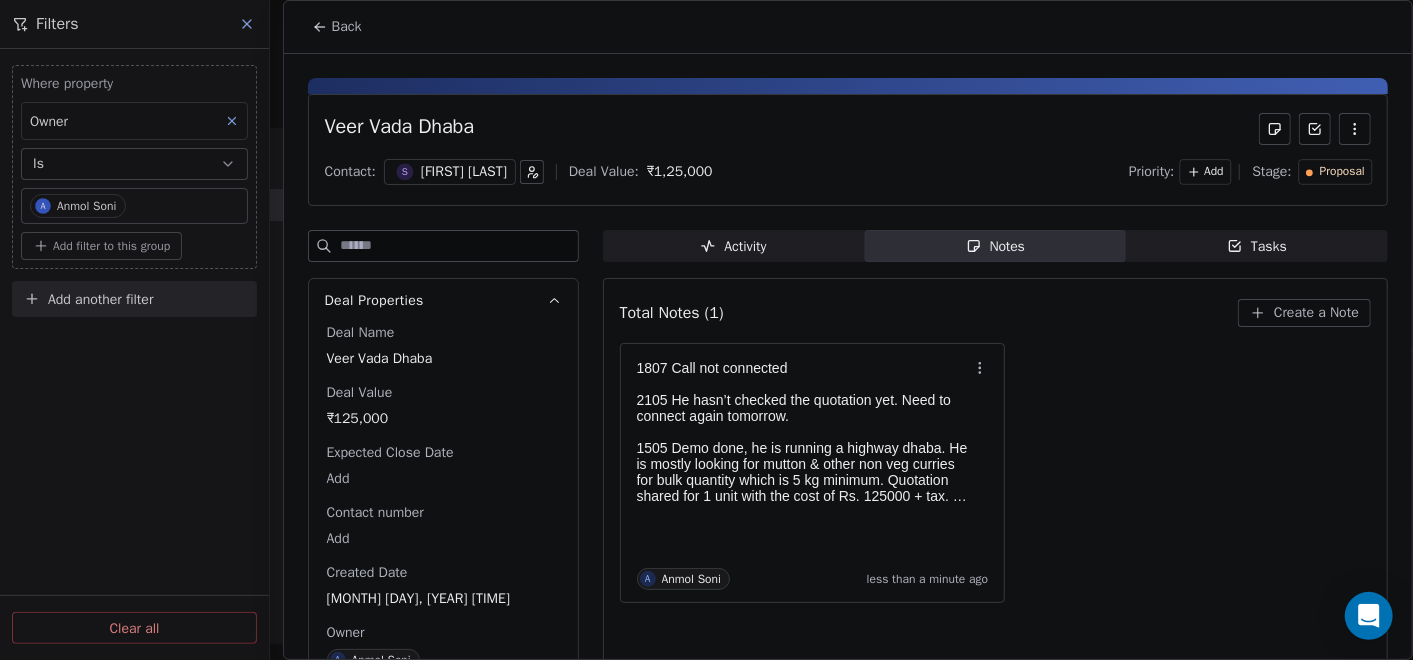 click on "Back" at bounding box center (337, 27) 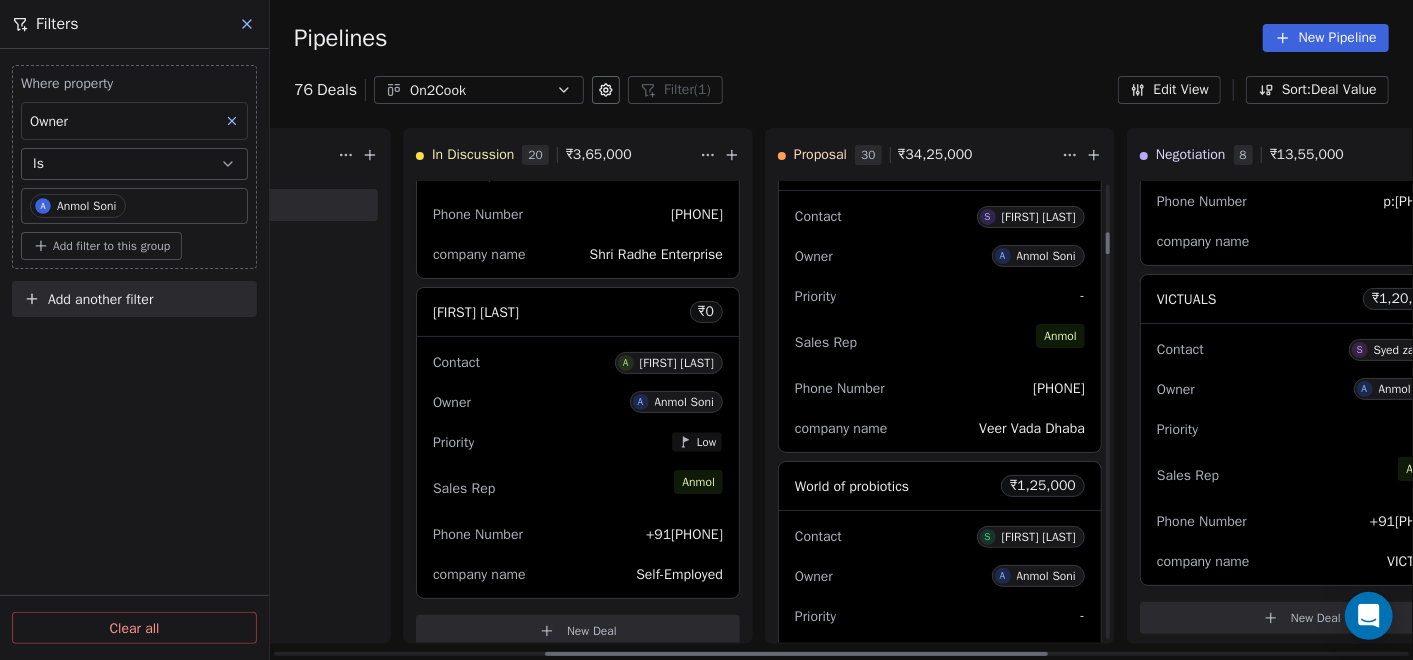 scroll, scrollTop: 1222, scrollLeft: 0, axis: vertical 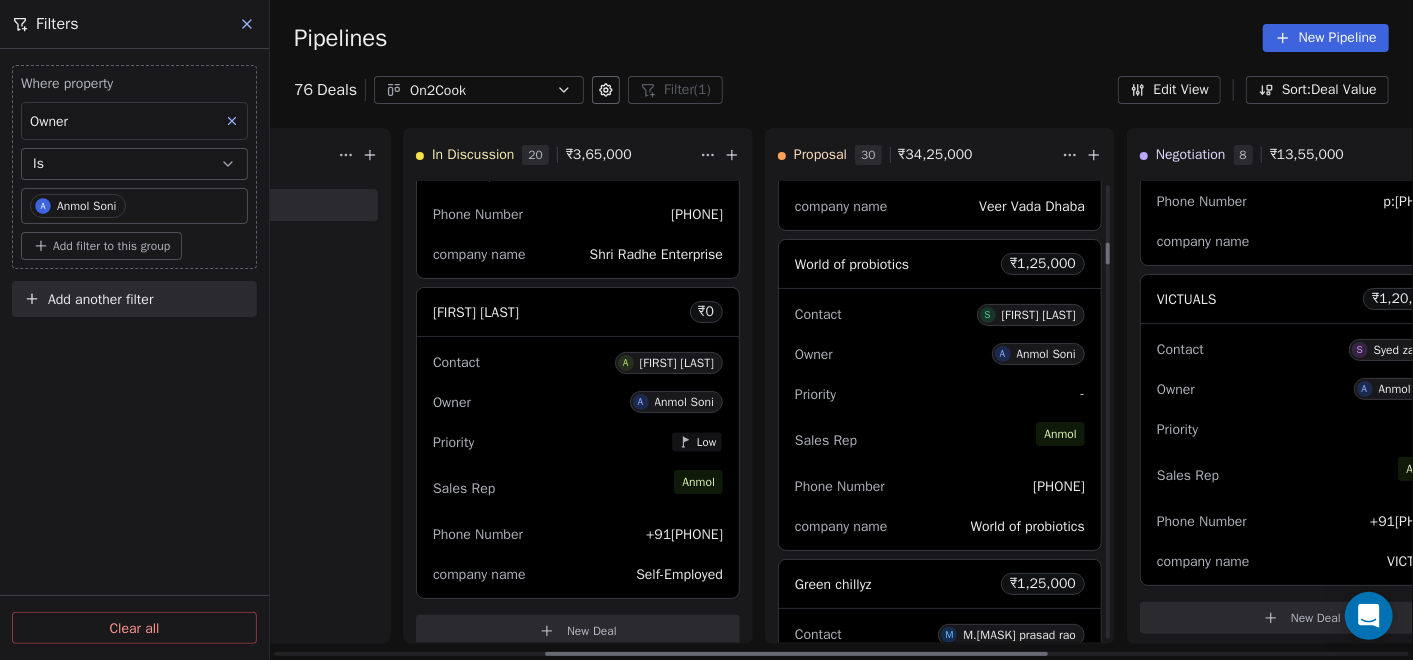 click on "Sales Rep [FIRST]" at bounding box center (940, 440) 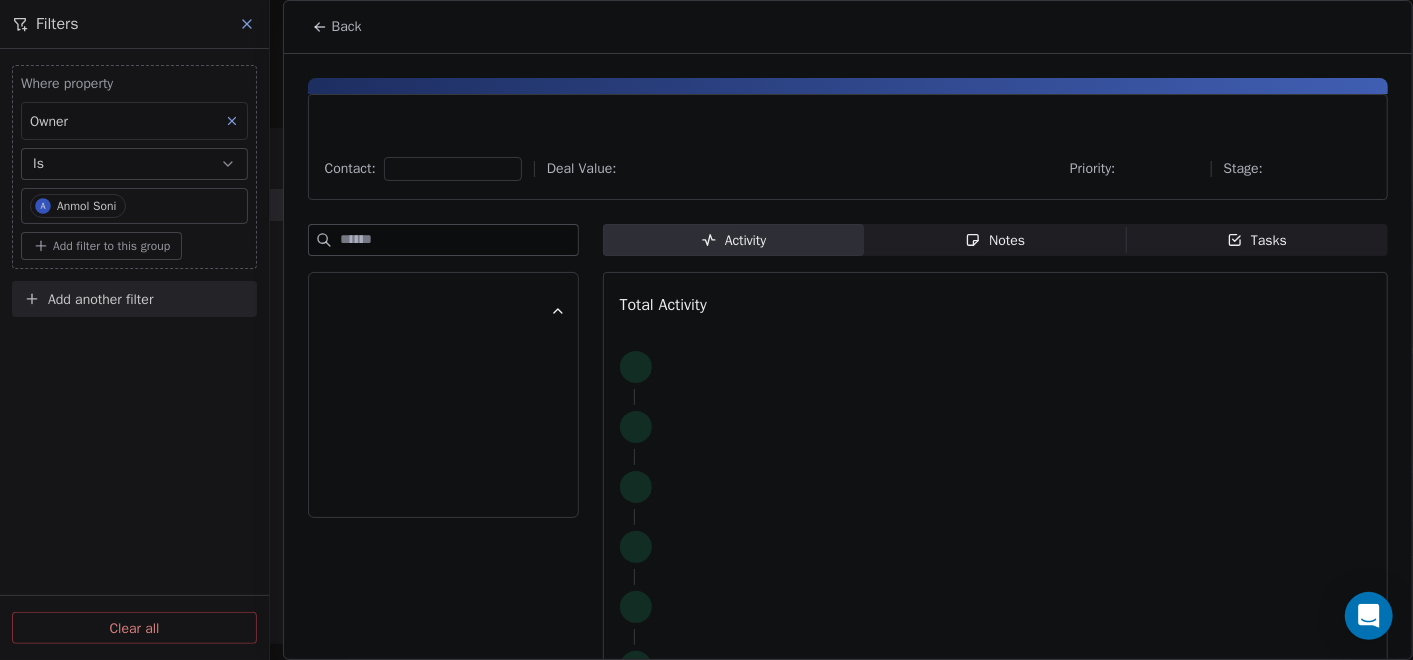 click on "Notes   Notes" at bounding box center [995, 240] 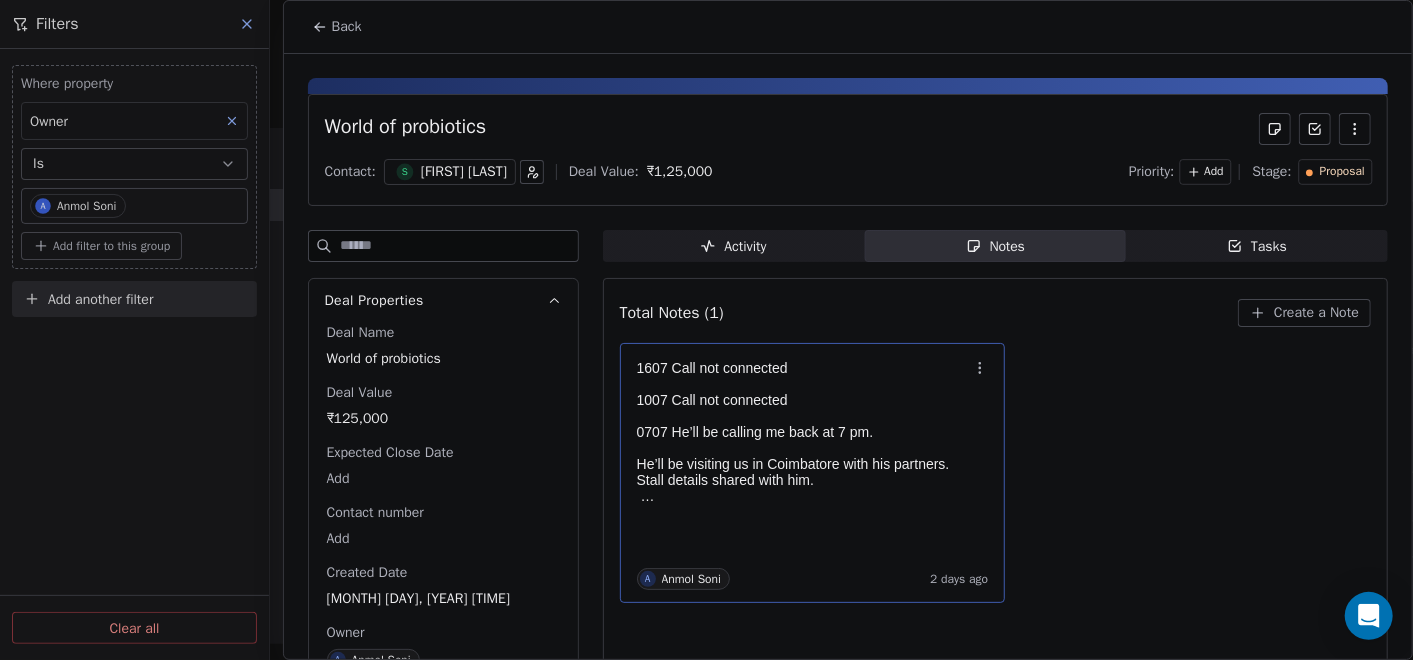 click on "1607 Call not connected" at bounding box center [803, 368] 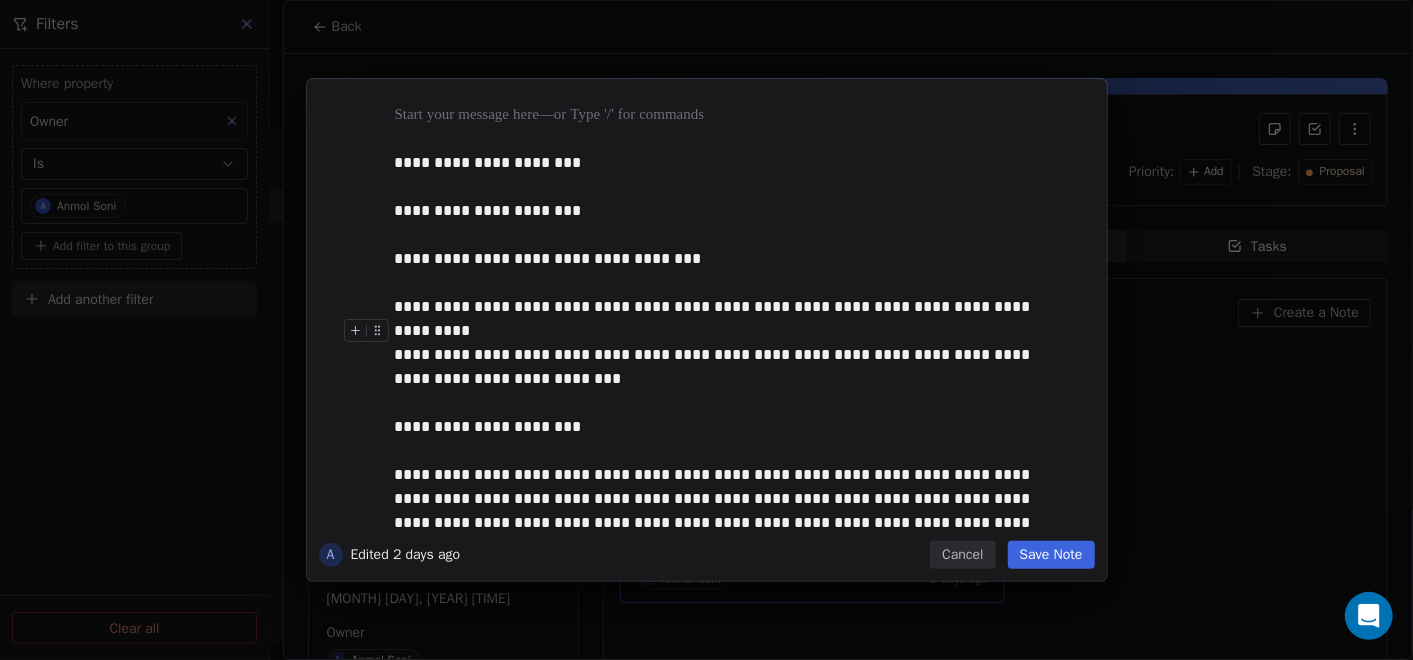 type 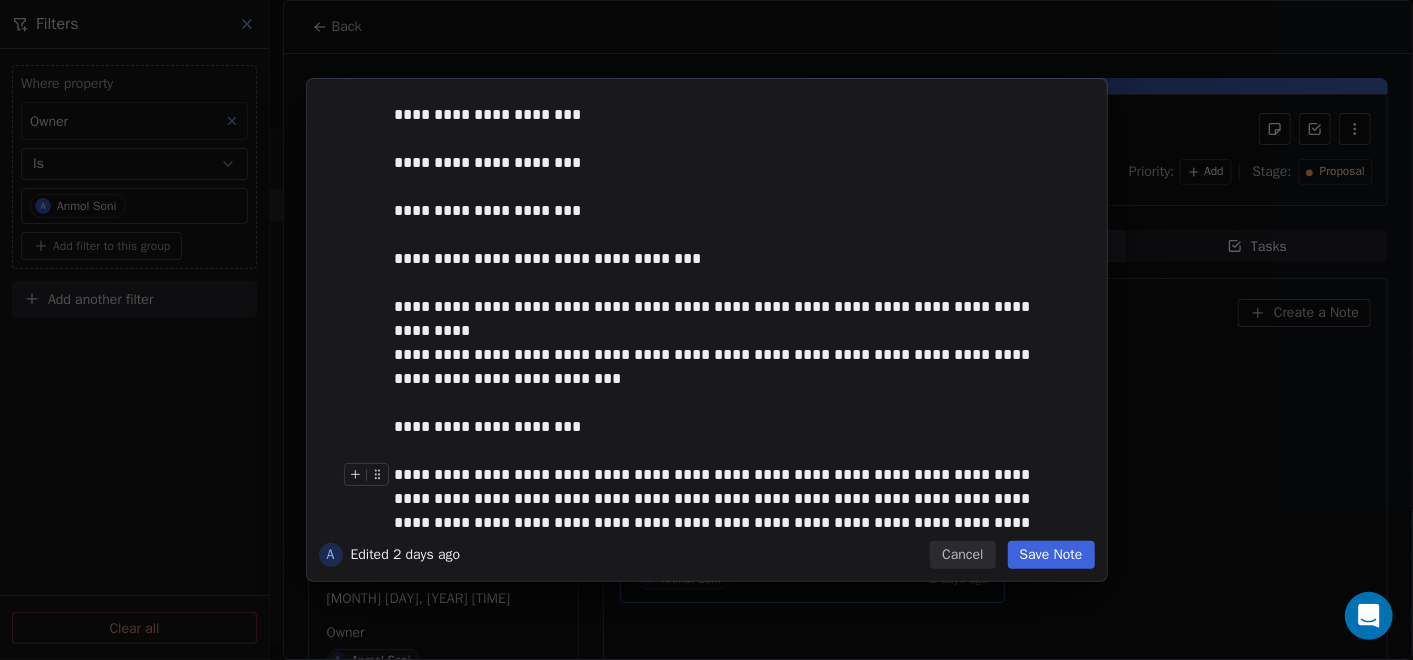 click on "Save Note" at bounding box center [1051, 555] 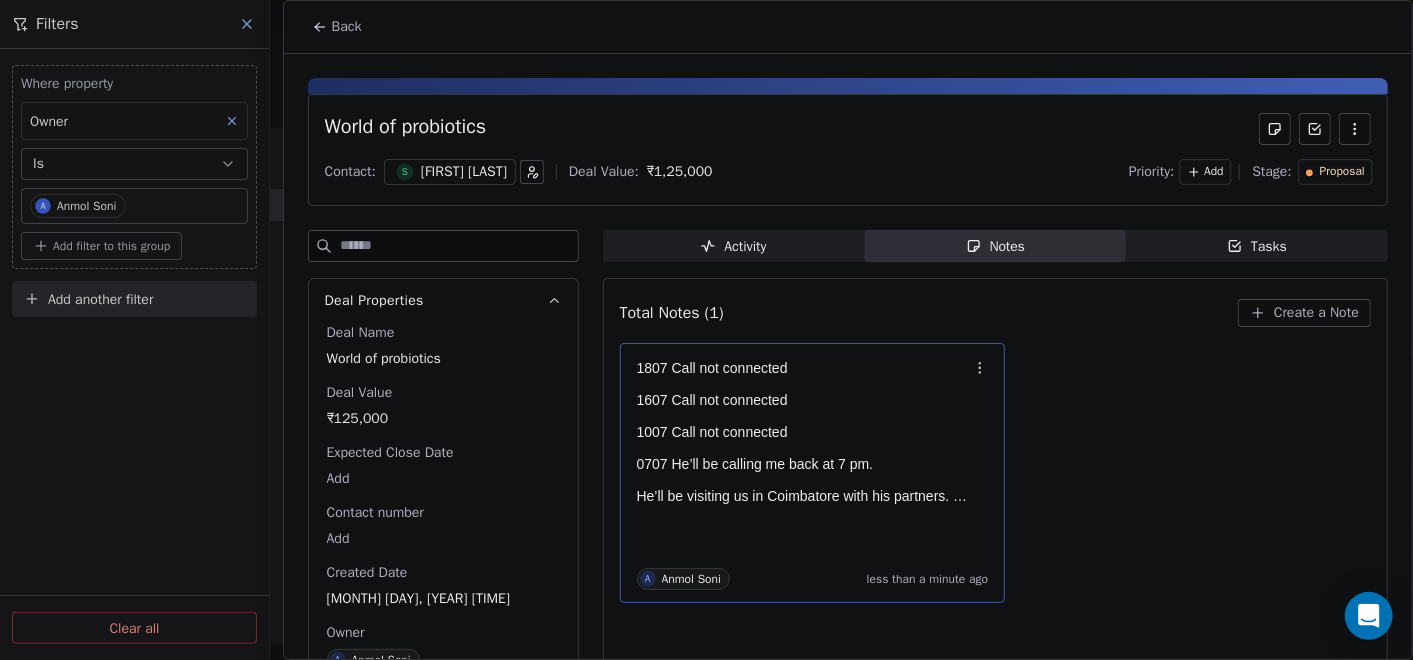 click 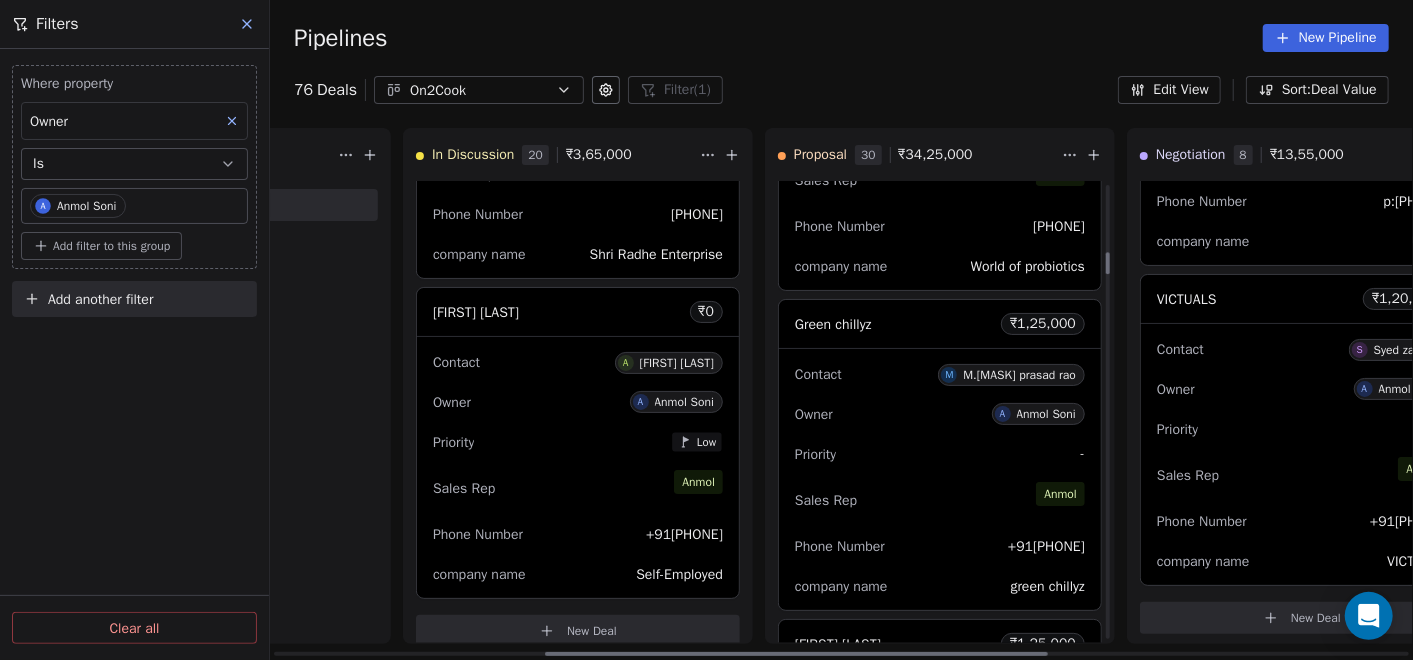 scroll, scrollTop: 1555, scrollLeft: 0, axis: vertical 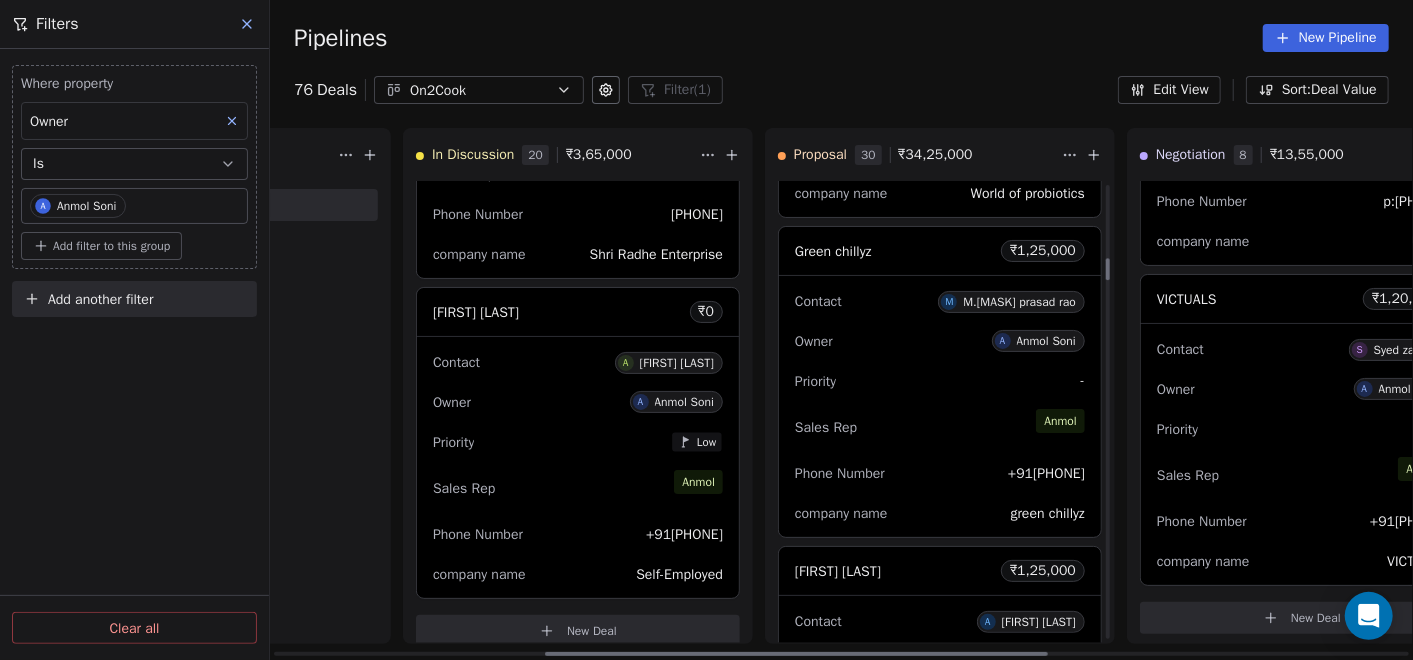 click on "Sales Rep [FIRST]" at bounding box center [940, 427] 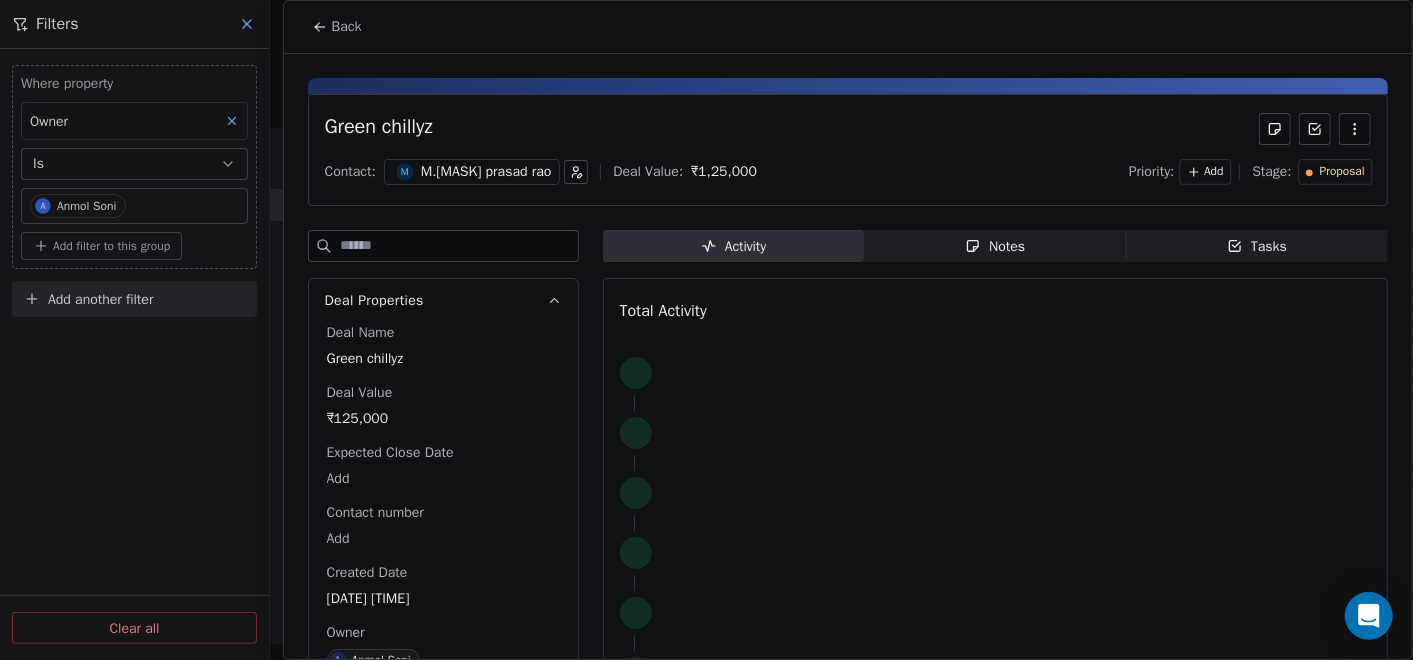 click on "Notes" at bounding box center [995, 246] 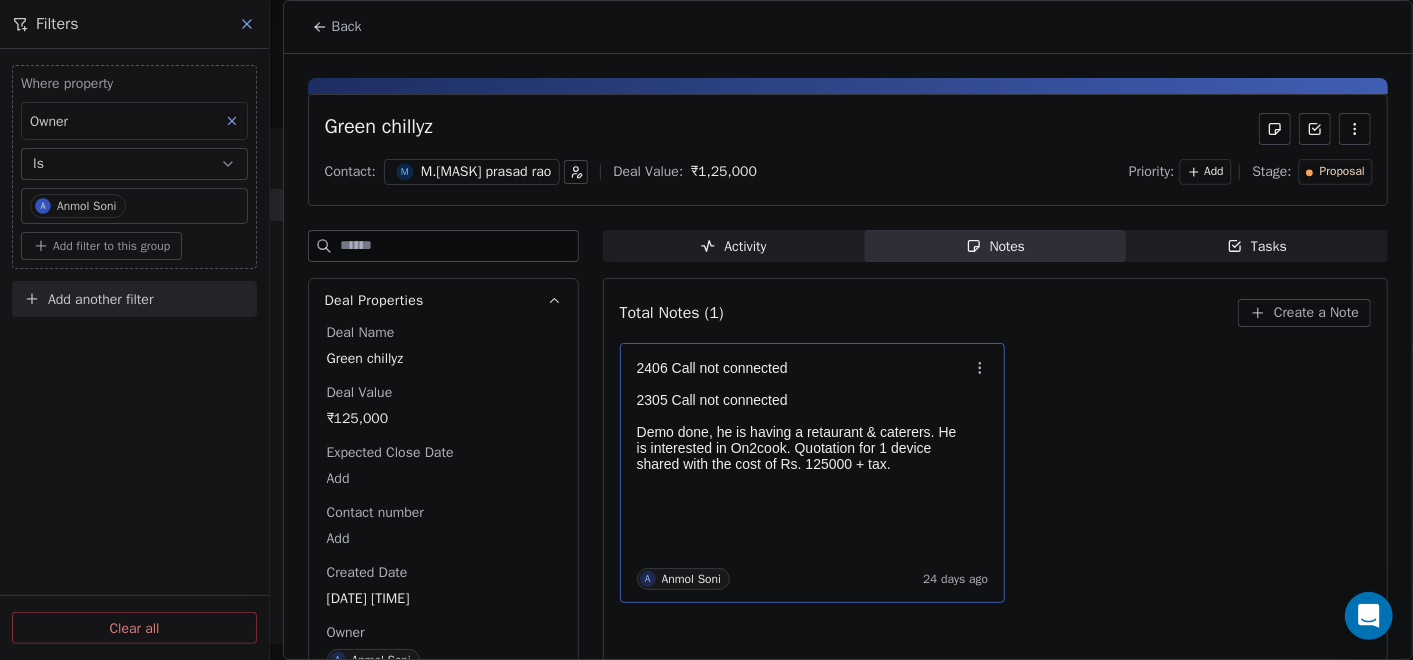 click at bounding box center [803, 384] 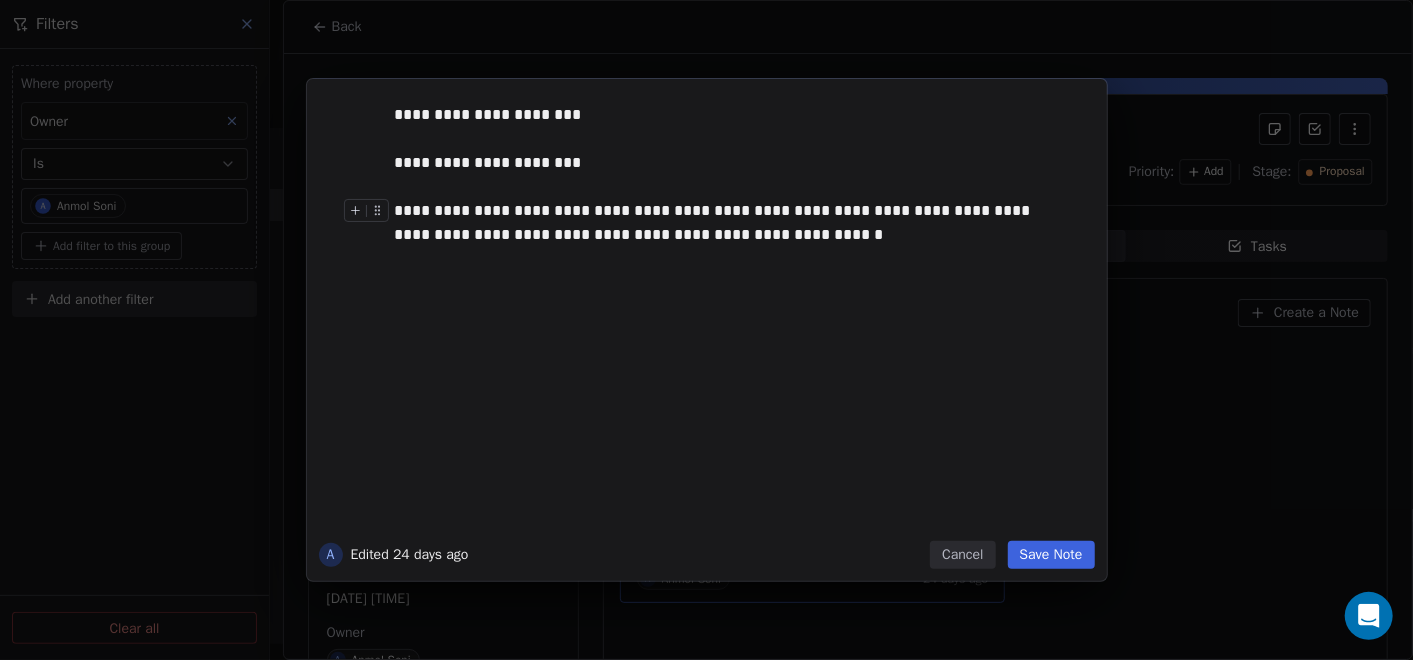 type 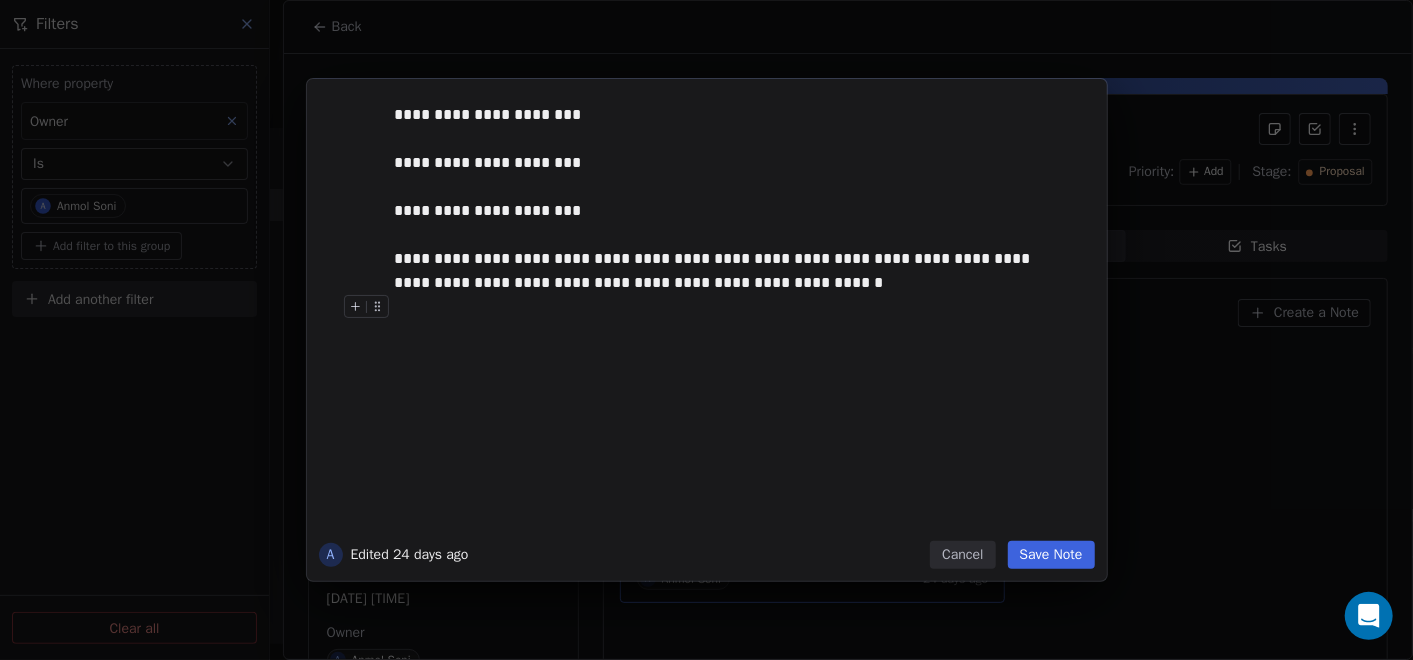 click on "Save Note" at bounding box center (1051, 555) 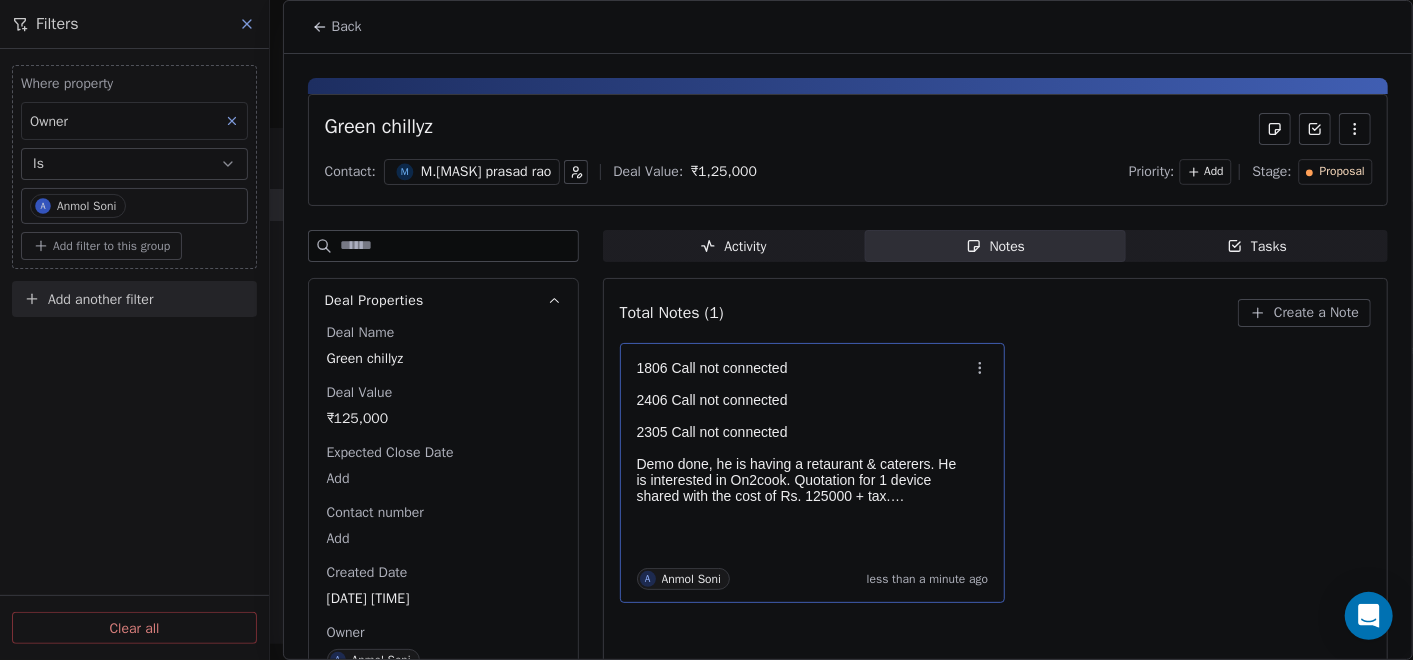 drag, startPoint x: 307, startPoint y: 35, endPoint x: 320, endPoint y: 30, distance: 13.928389 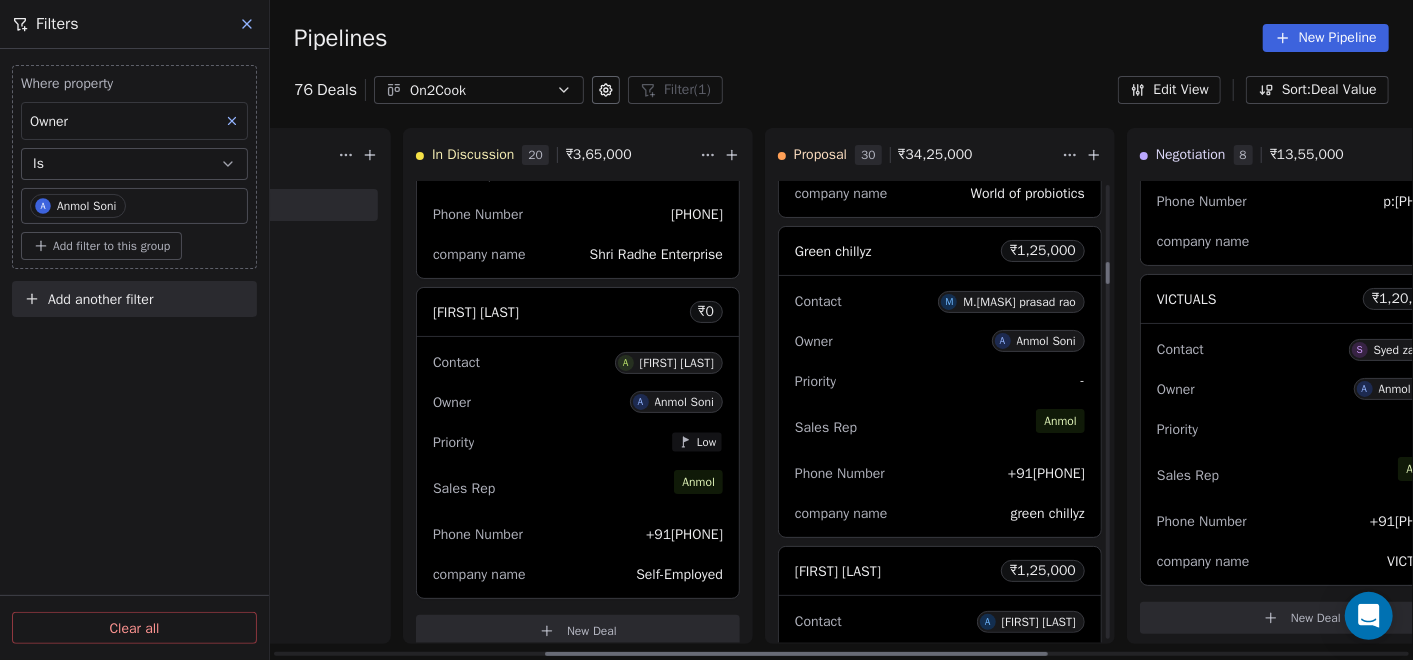 scroll, scrollTop: 1888, scrollLeft: 0, axis: vertical 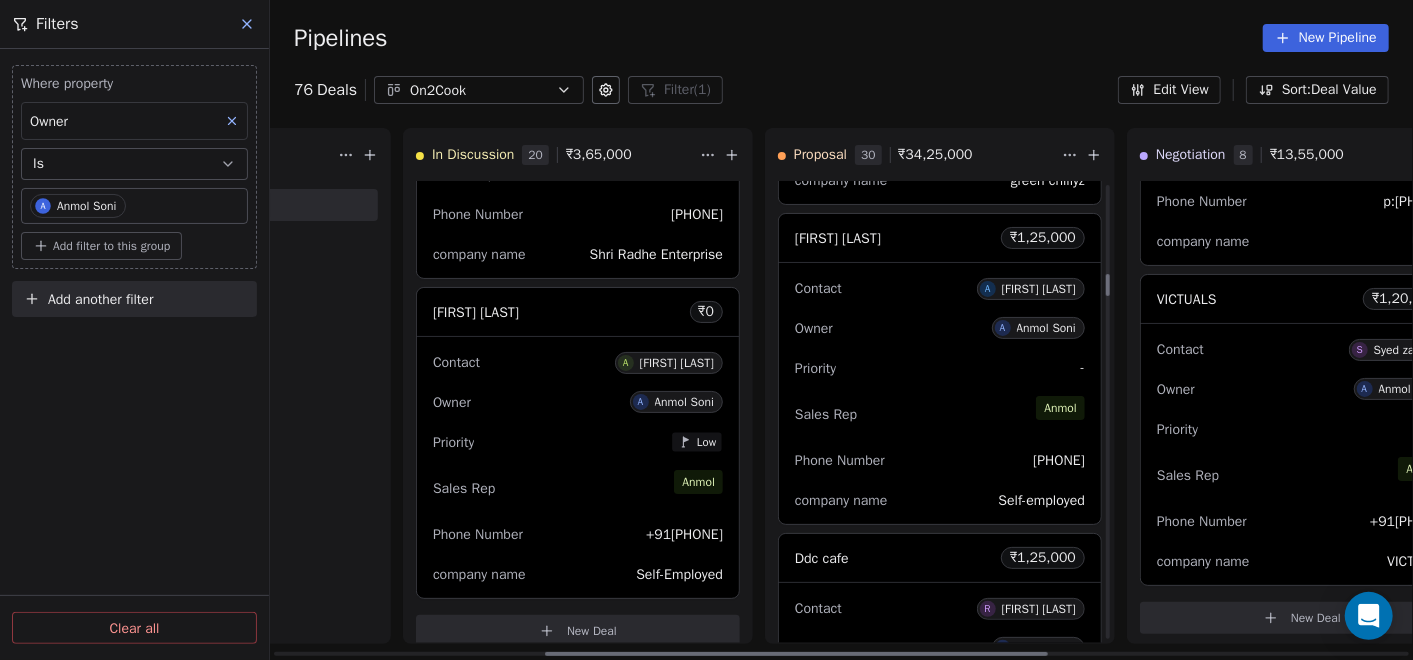 click on "Contact [FIRST] [LAST] Owner A [FIRST] [LAST] Priority - Sales Rep [FIRST] Phone Number [PHONE] company name Self-employed" at bounding box center (940, 393) 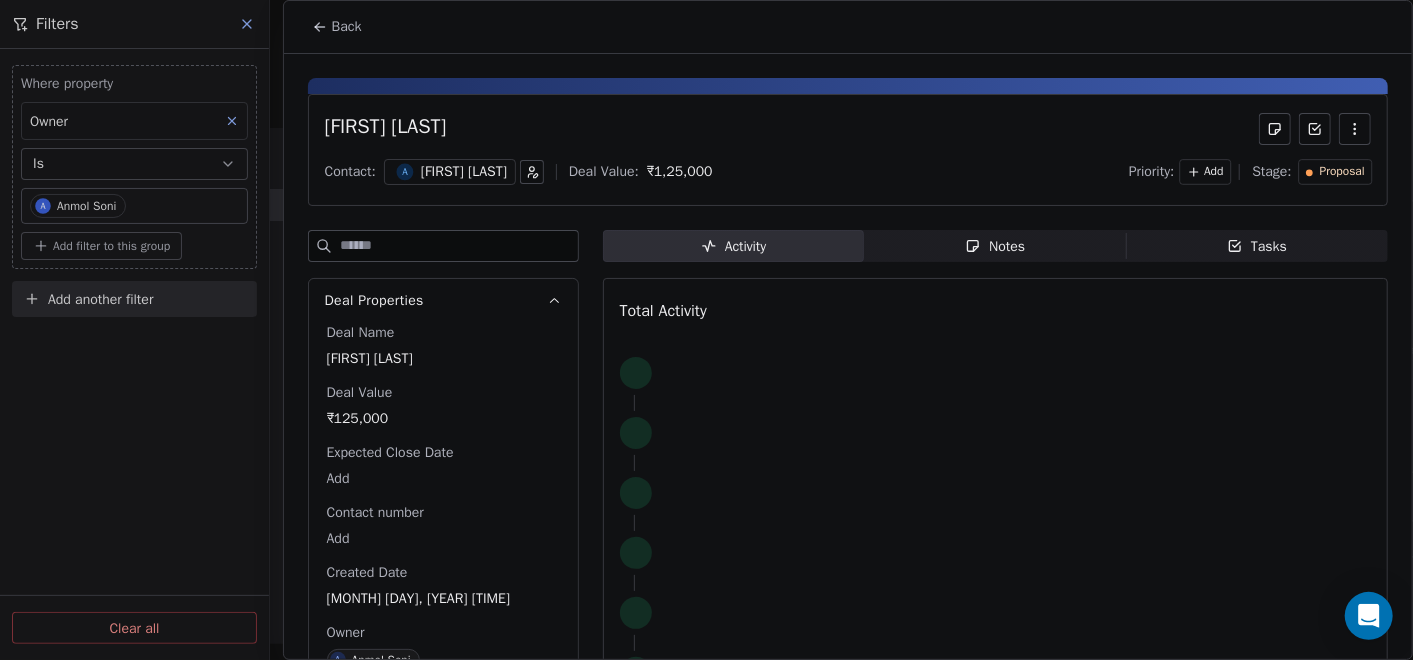 click on "Notes" at bounding box center [995, 246] 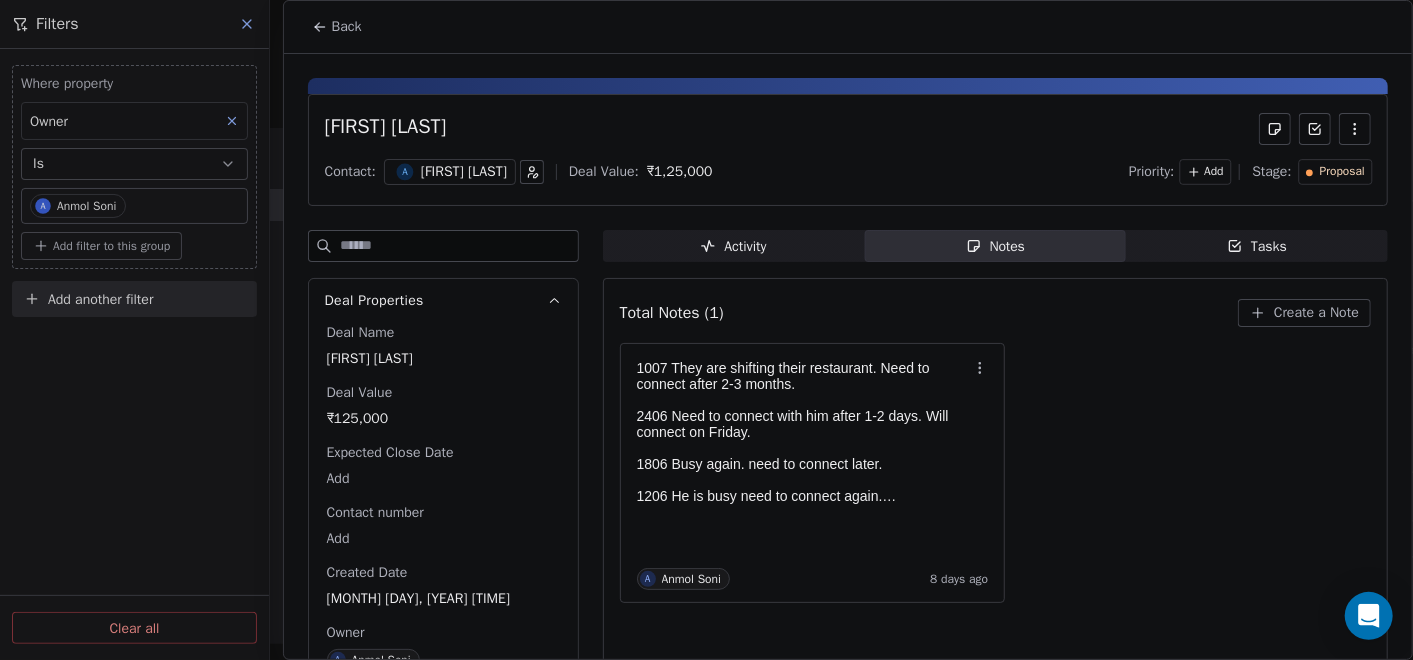 click on "Back" at bounding box center (337, 27) 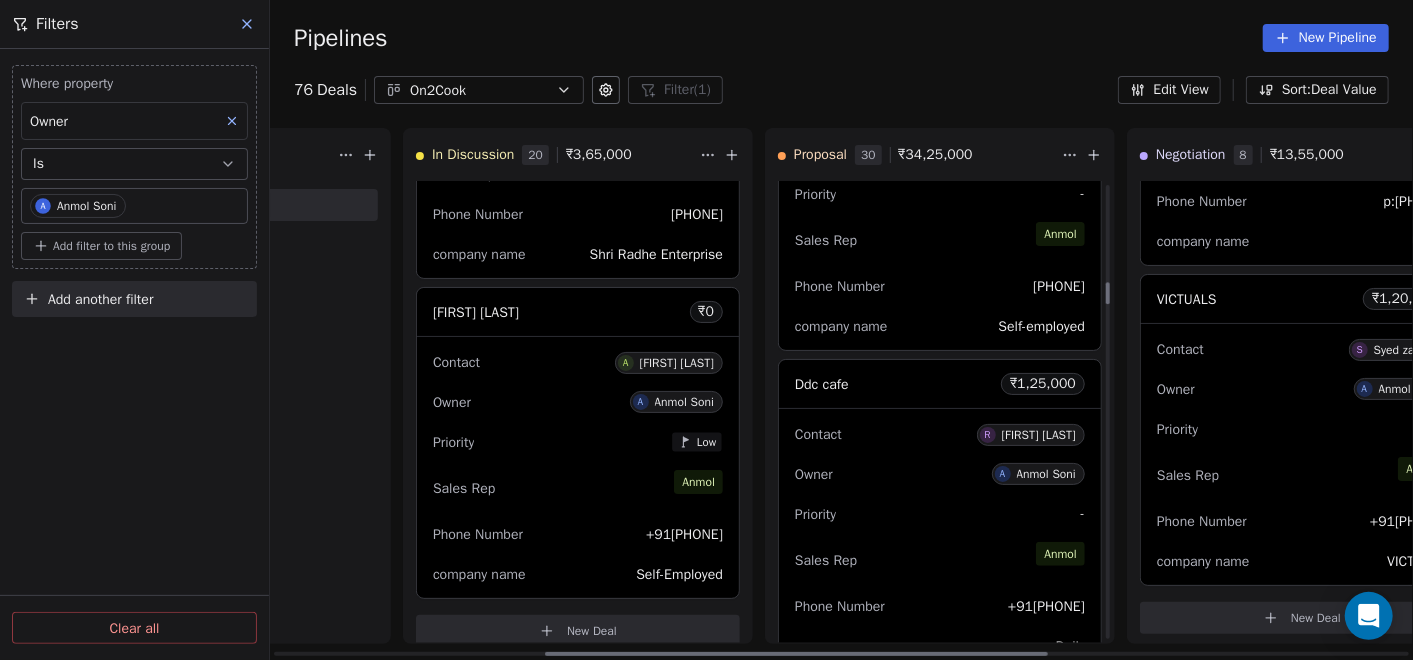 scroll, scrollTop: 2111, scrollLeft: 0, axis: vertical 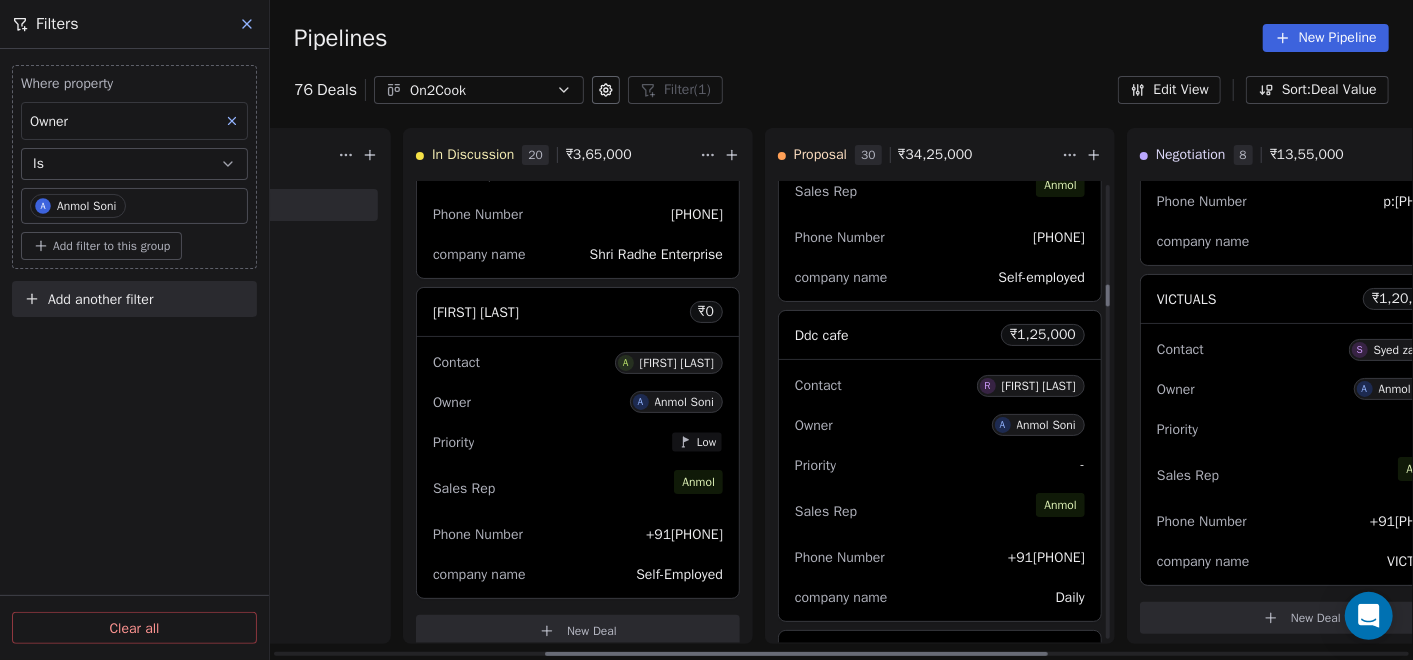 click on "Owner A [FIRST] [LAST]" at bounding box center (940, 425) 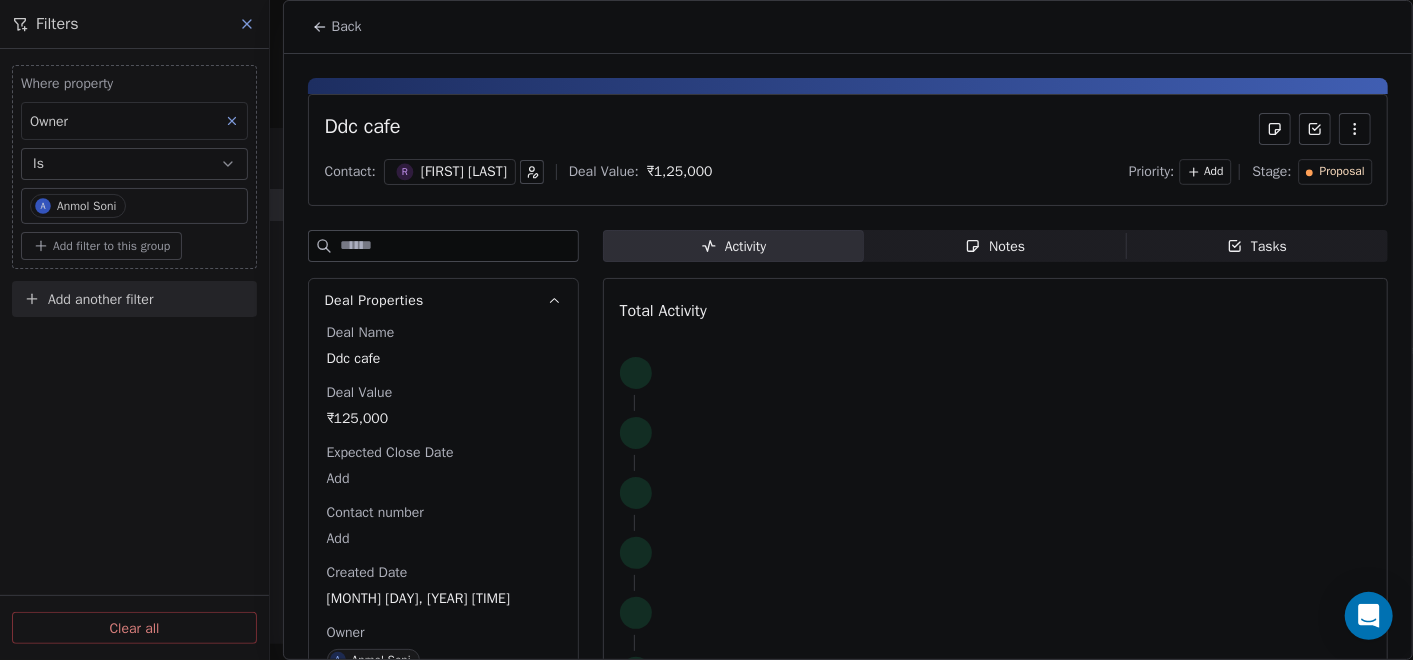 click on "Notes   Notes" at bounding box center (995, 246) 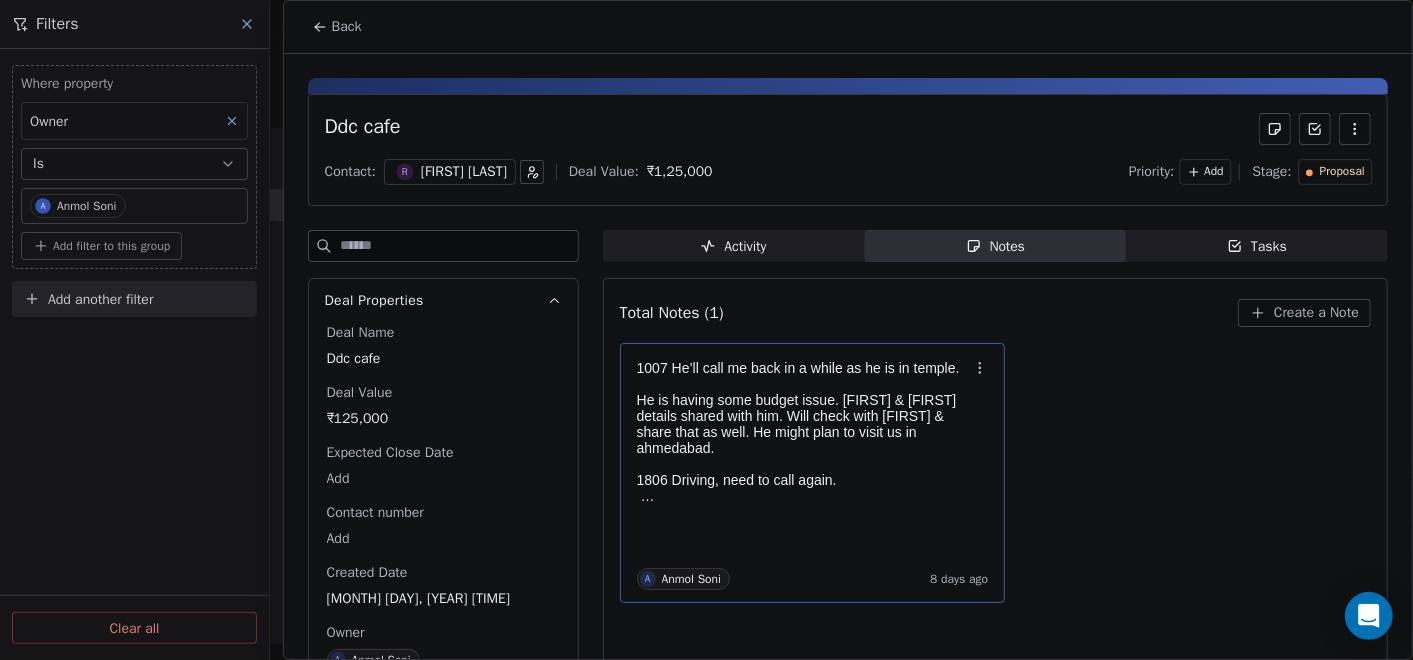 click on "He is having some budget issue. [FIRST] & [FIRST] details shared with him. Will check with [FIRST] & share that as well. He might plan to visit us in ahmedabad." at bounding box center [803, 424] 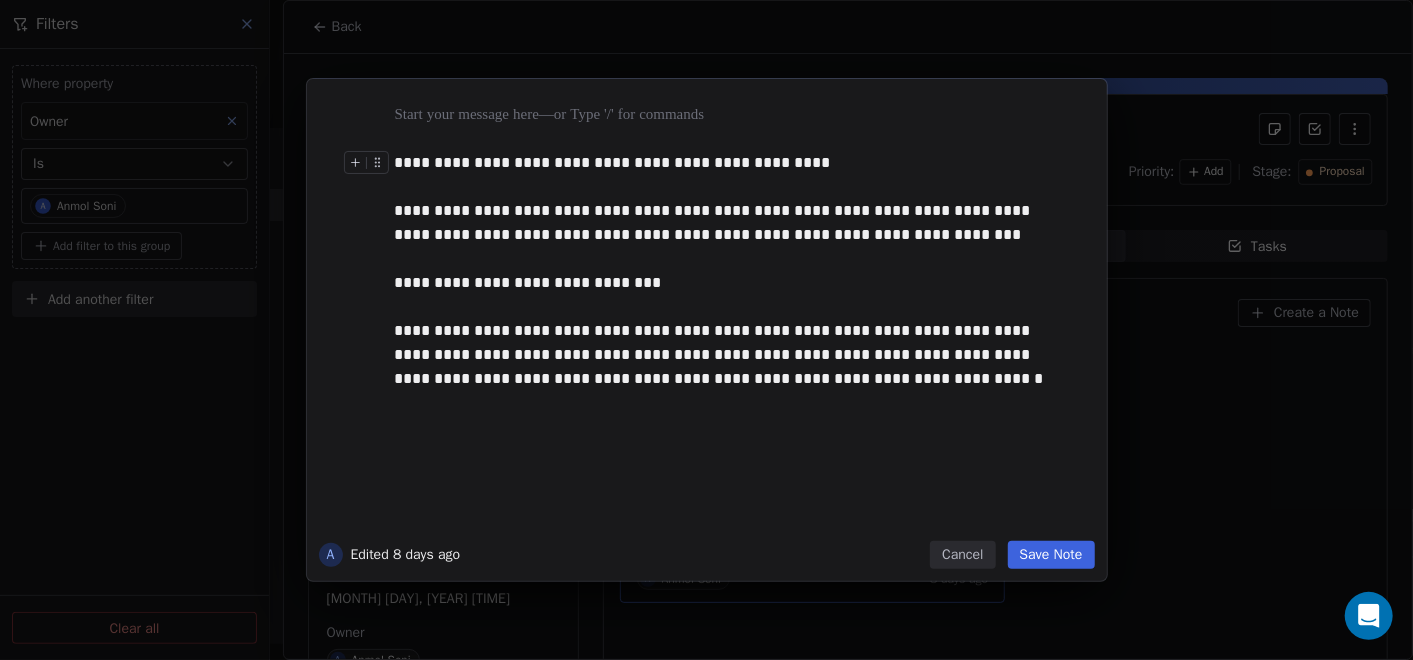 type 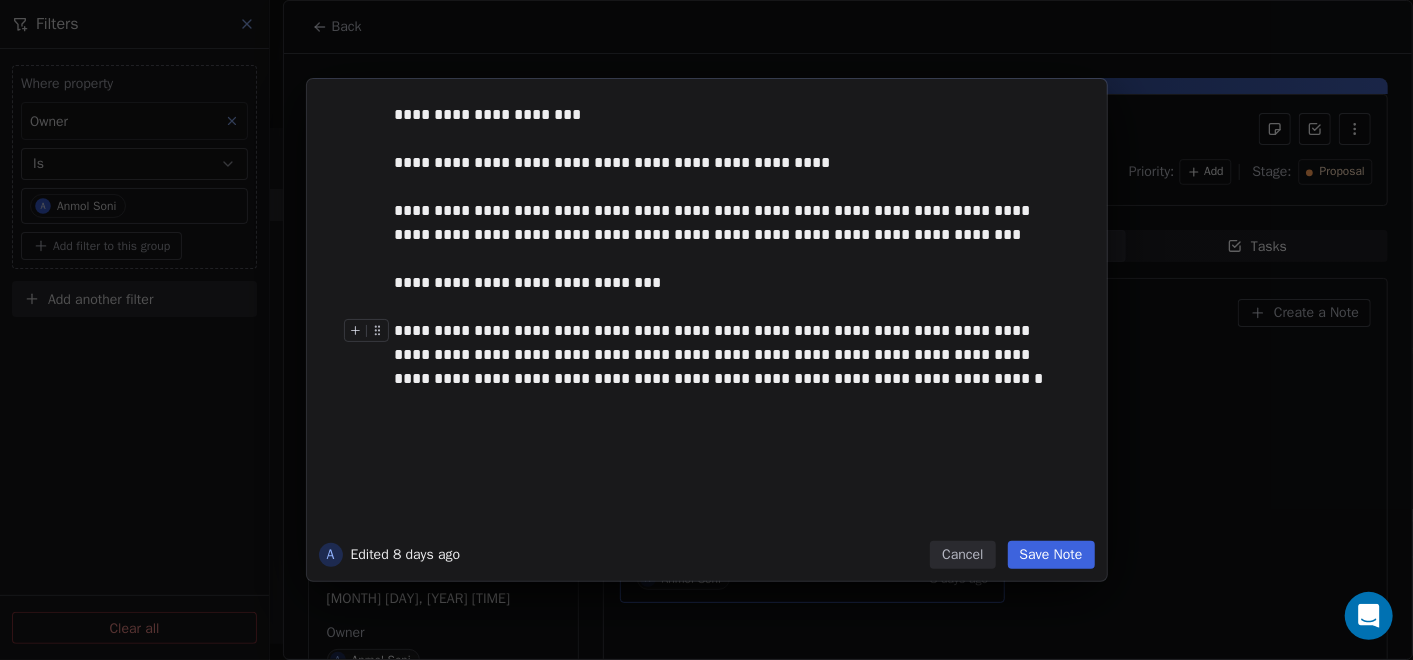 click on "Save Note" at bounding box center (1051, 555) 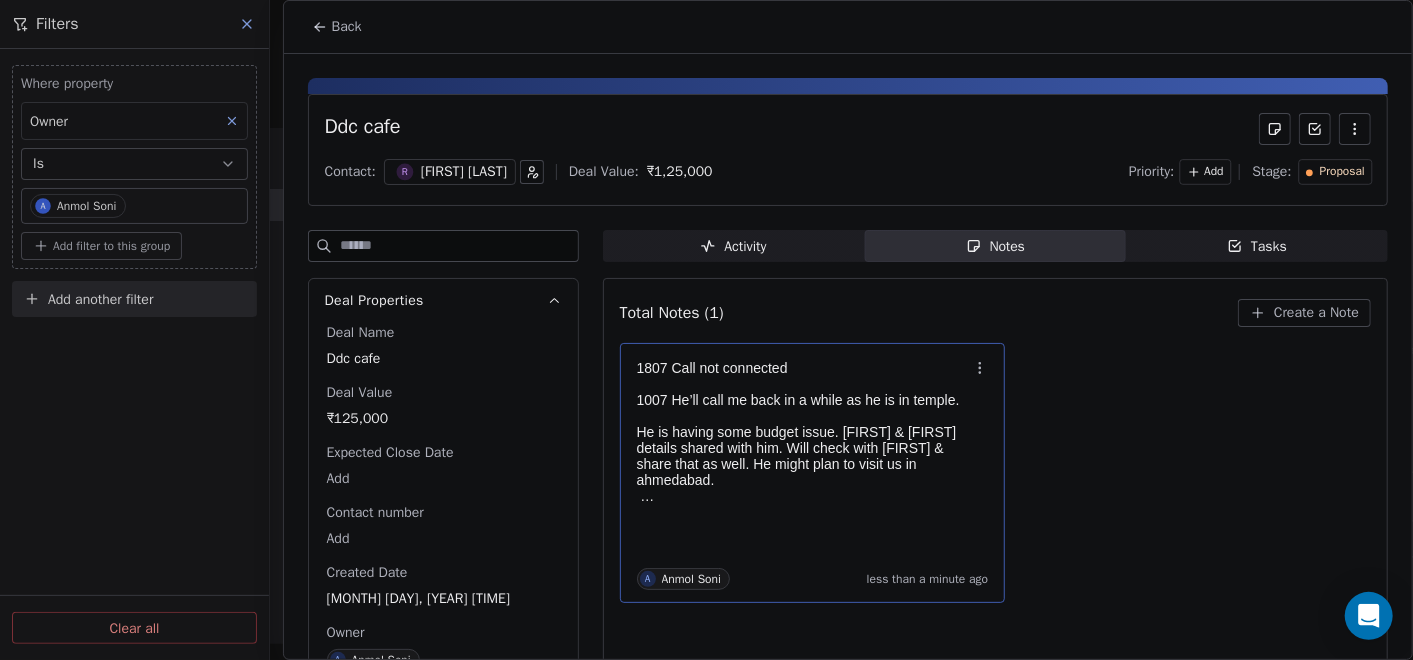 click on "Back" at bounding box center [347, 27] 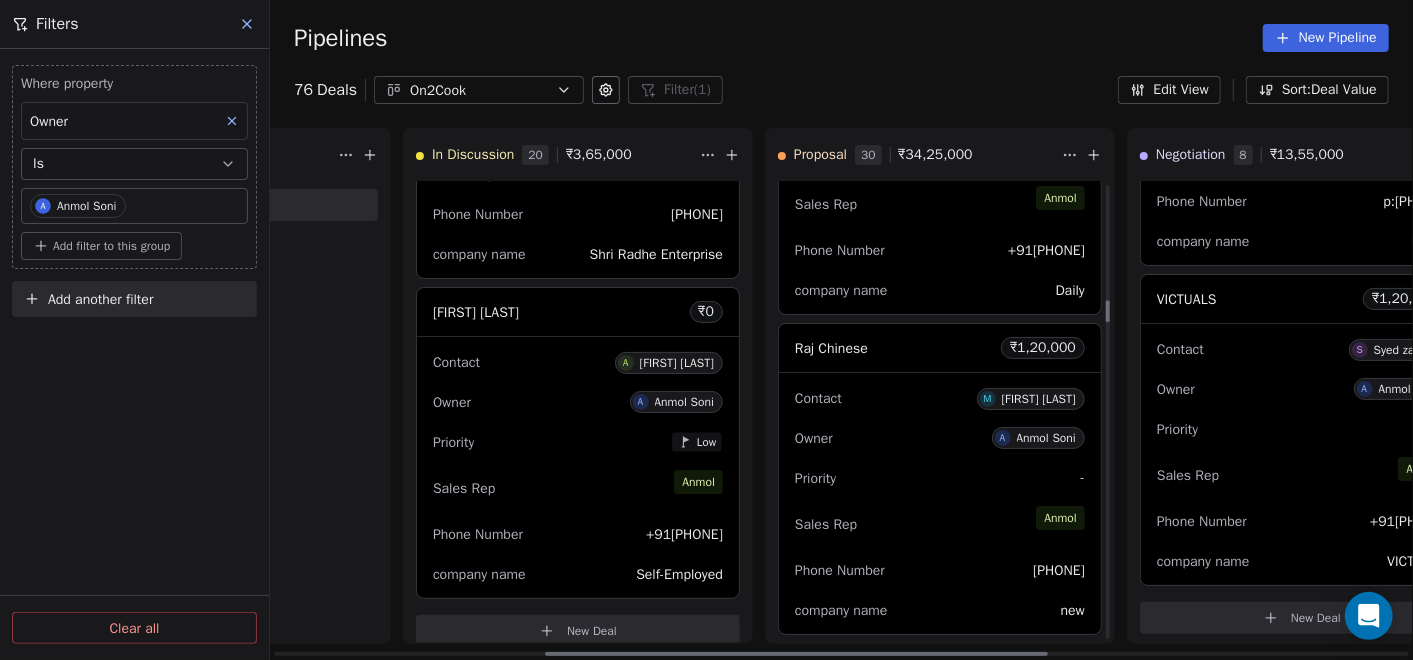 scroll, scrollTop: 2444, scrollLeft: 0, axis: vertical 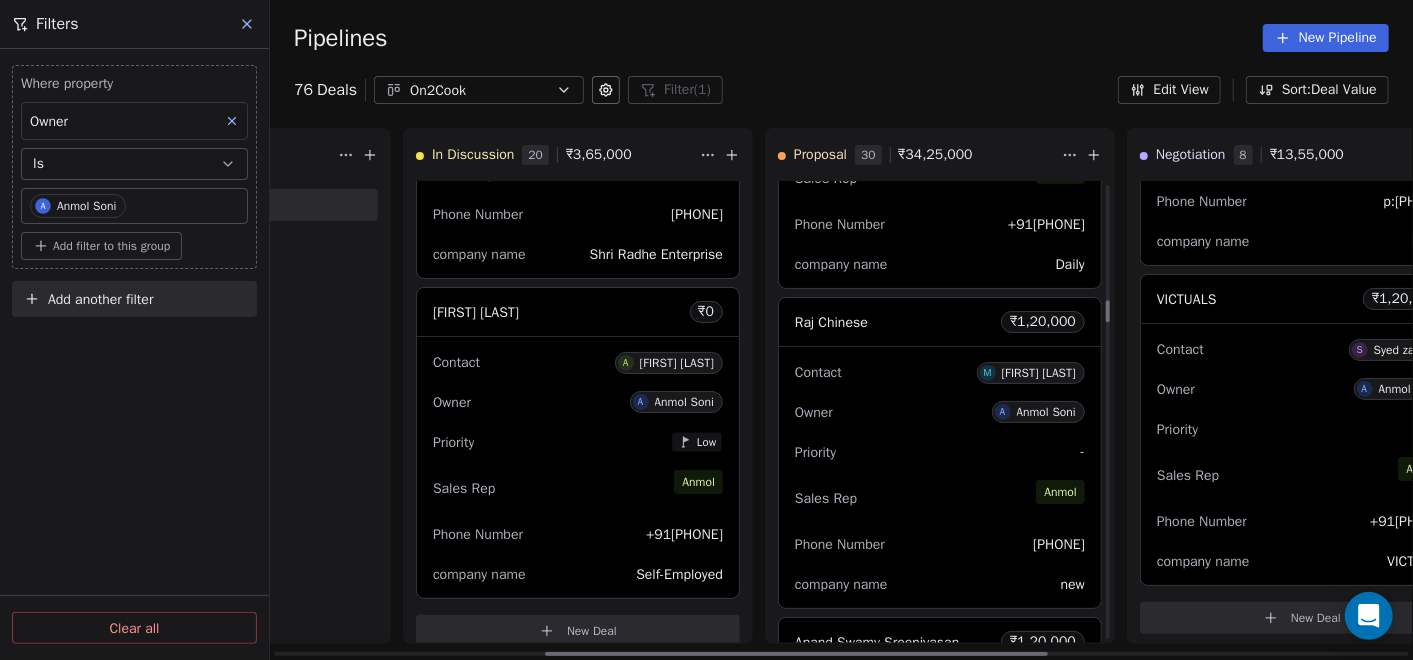 click on "Contact [FIRST] [LAST] Owner A [FIRST] [LAST] Priority - Sales Rep [FIRST] Phone Number [PHONE] company name new" at bounding box center (940, 477) 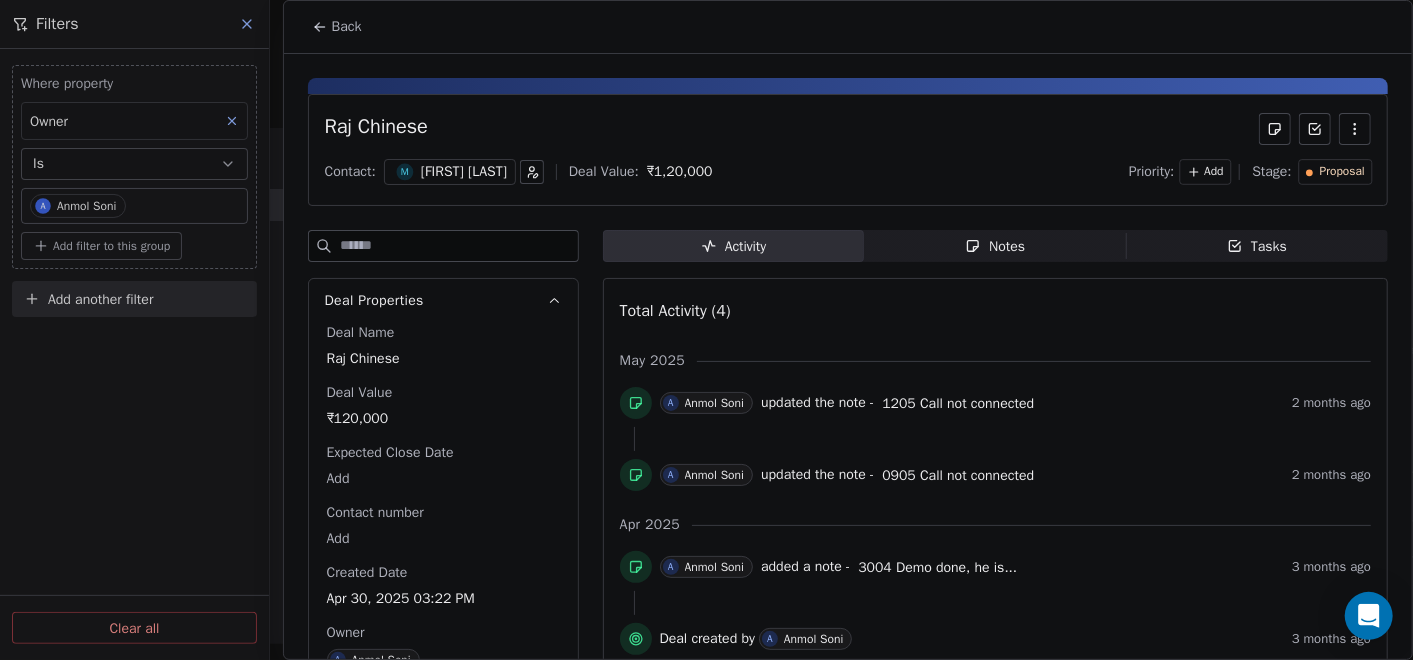 click on "Notes   Notes" at bounding box center [995, 246] 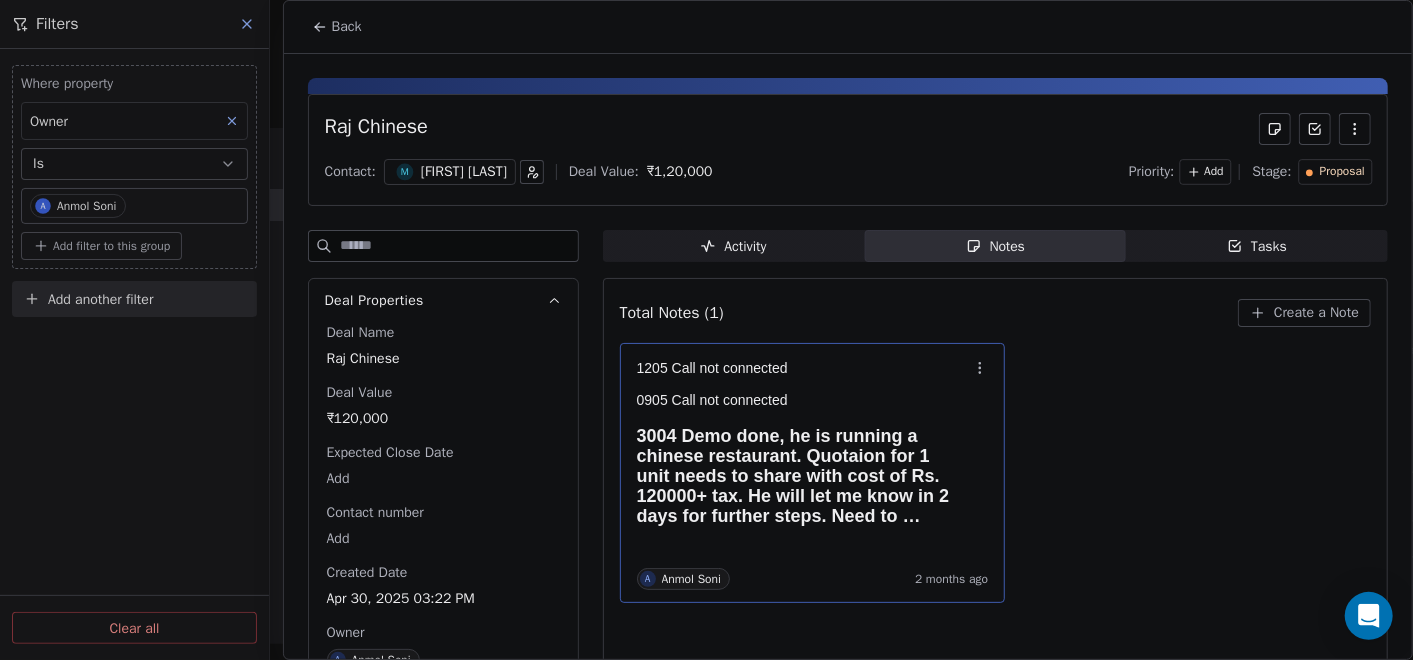 click on "0905 Call not connected" at bounding box center (803, 400) 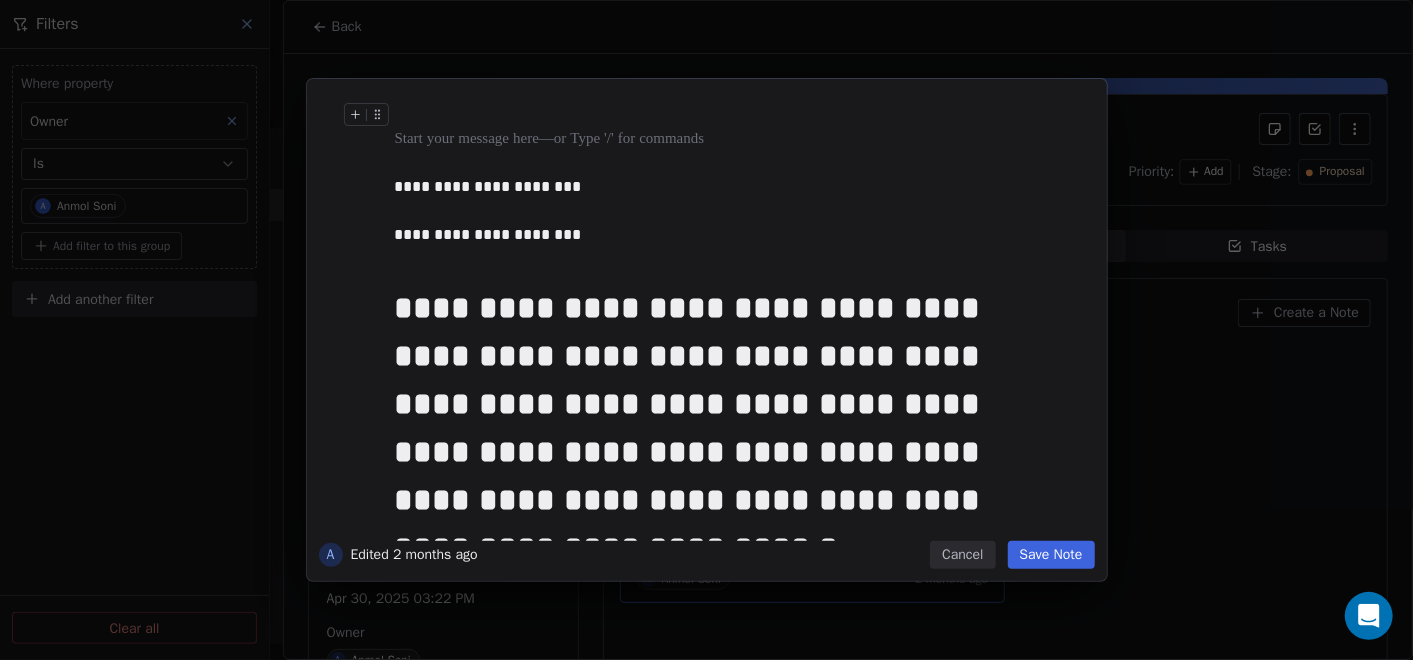 type 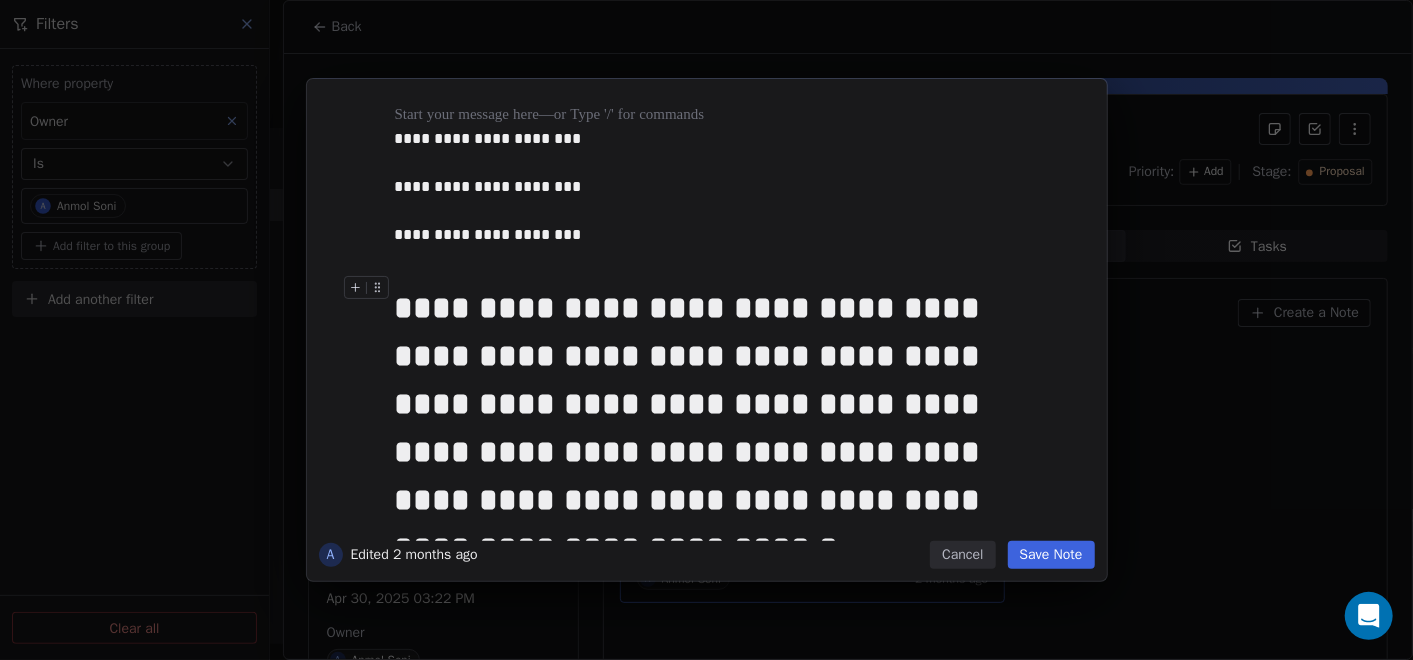 click on "Save Note" at bounding box center [1051, 555] 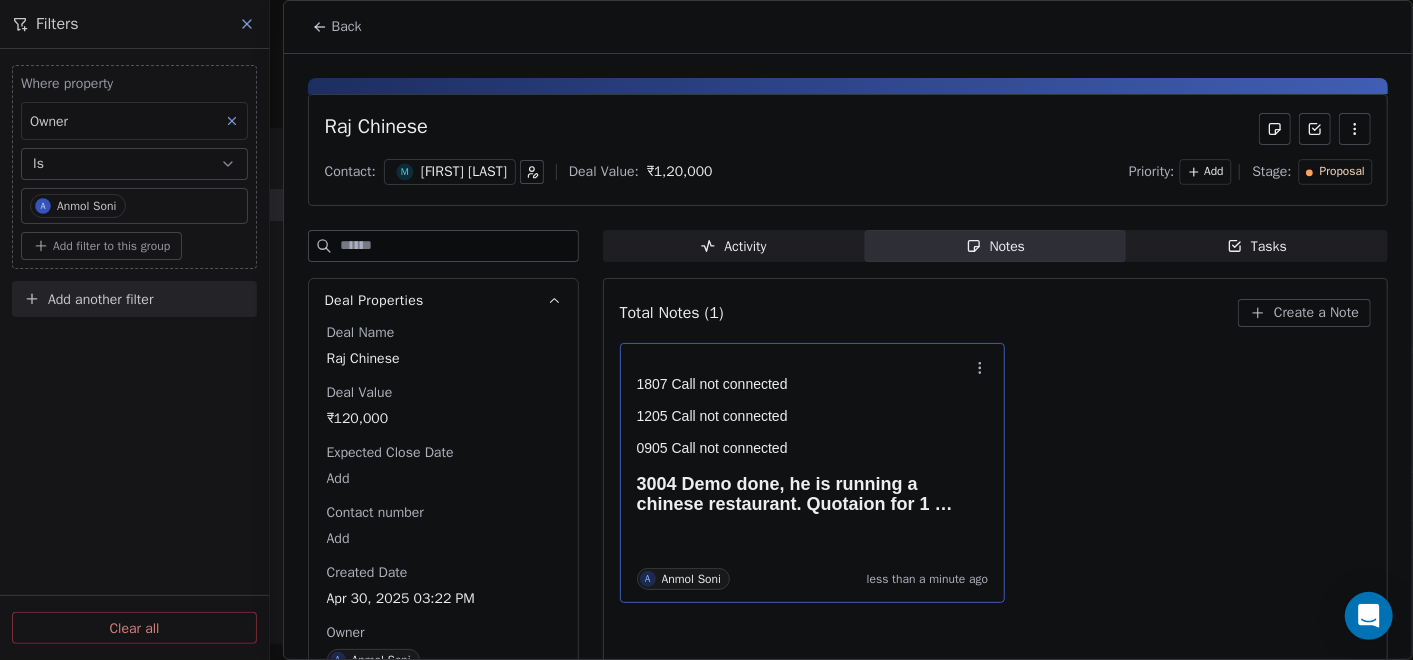 click 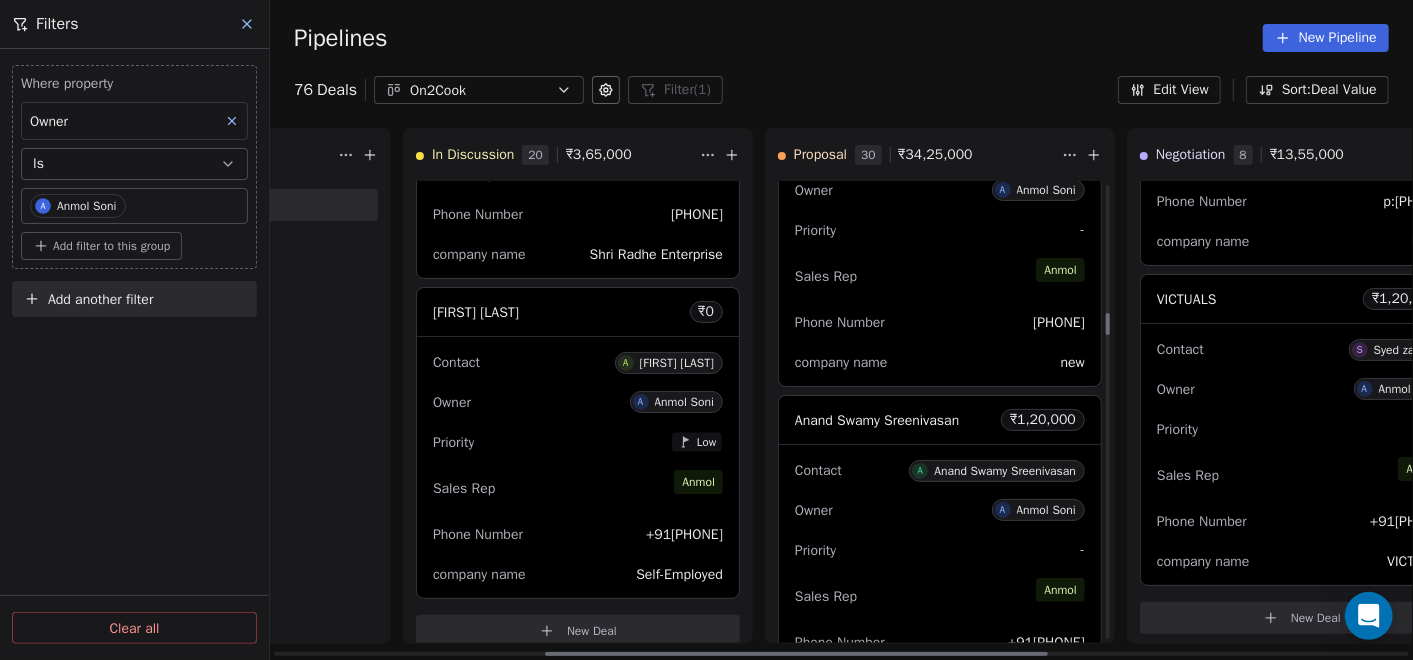 scroll, scrollTop: 2777, scrollLeft: 0, axis: vertical 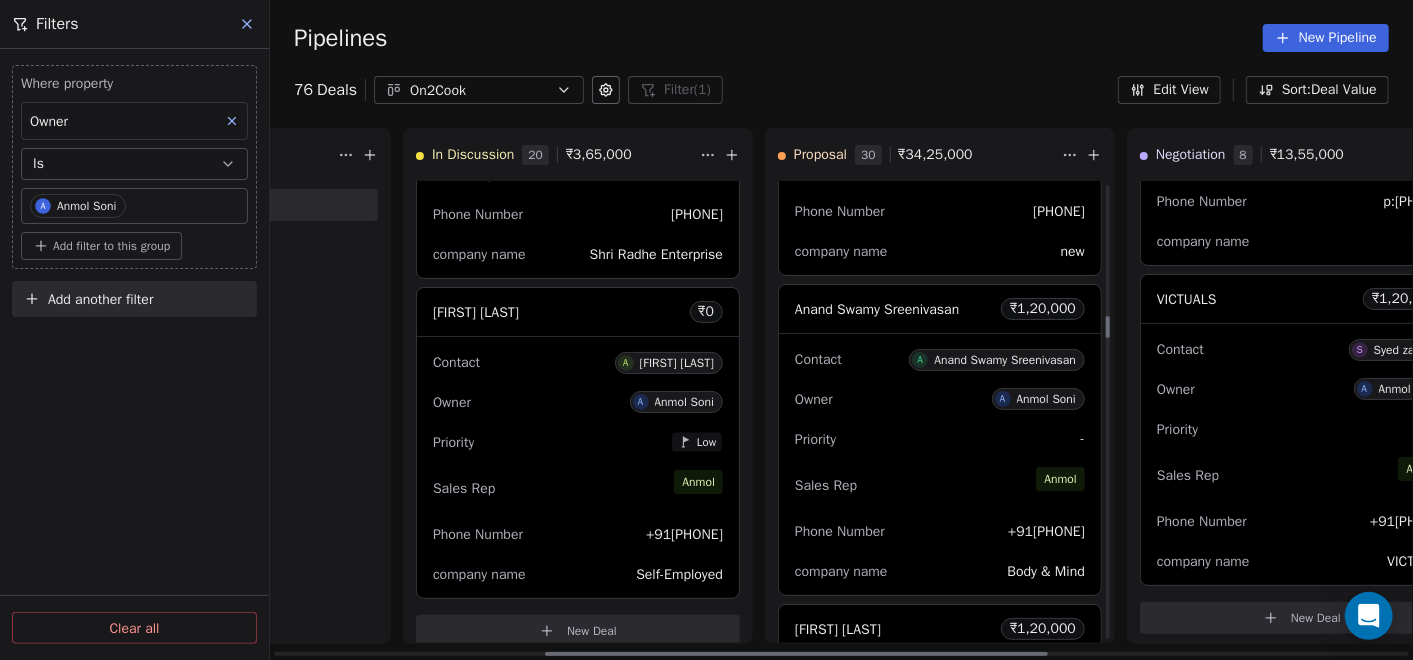 click on "Priority -" at bounding box center [940, 439] 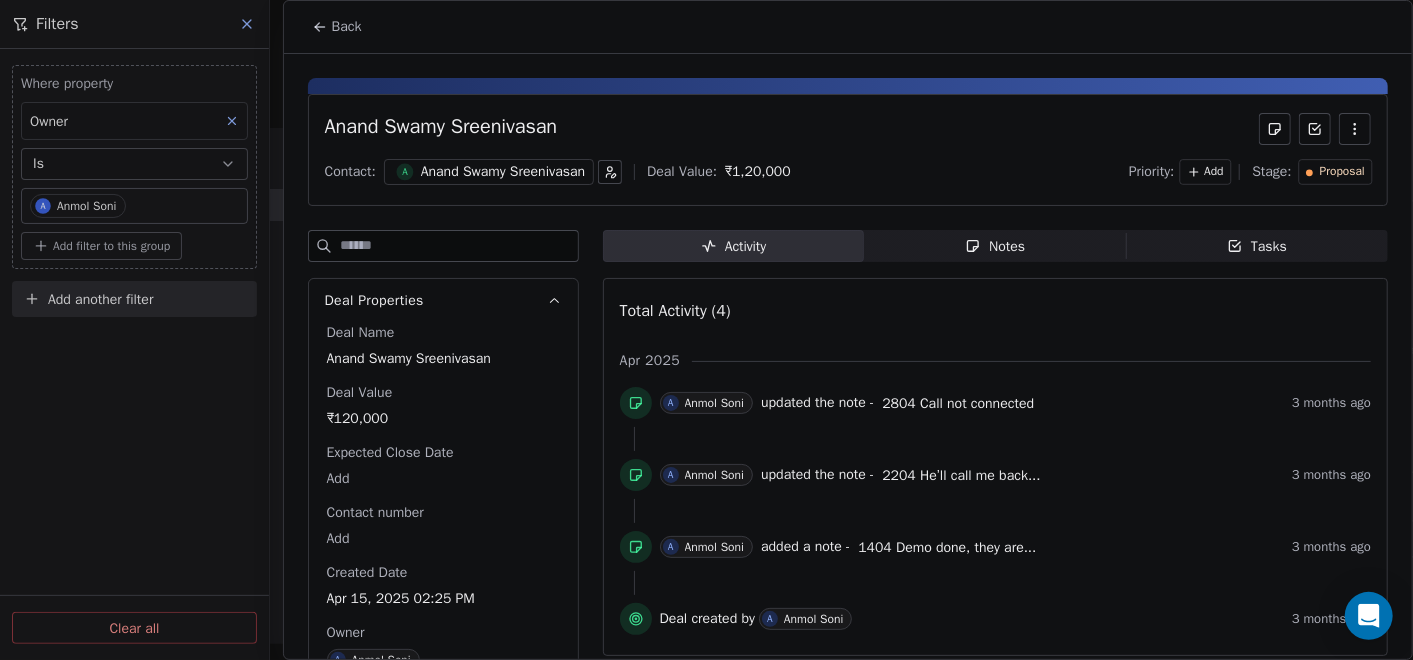 click on "Notes   Notes" at bounding box center [995, 246] 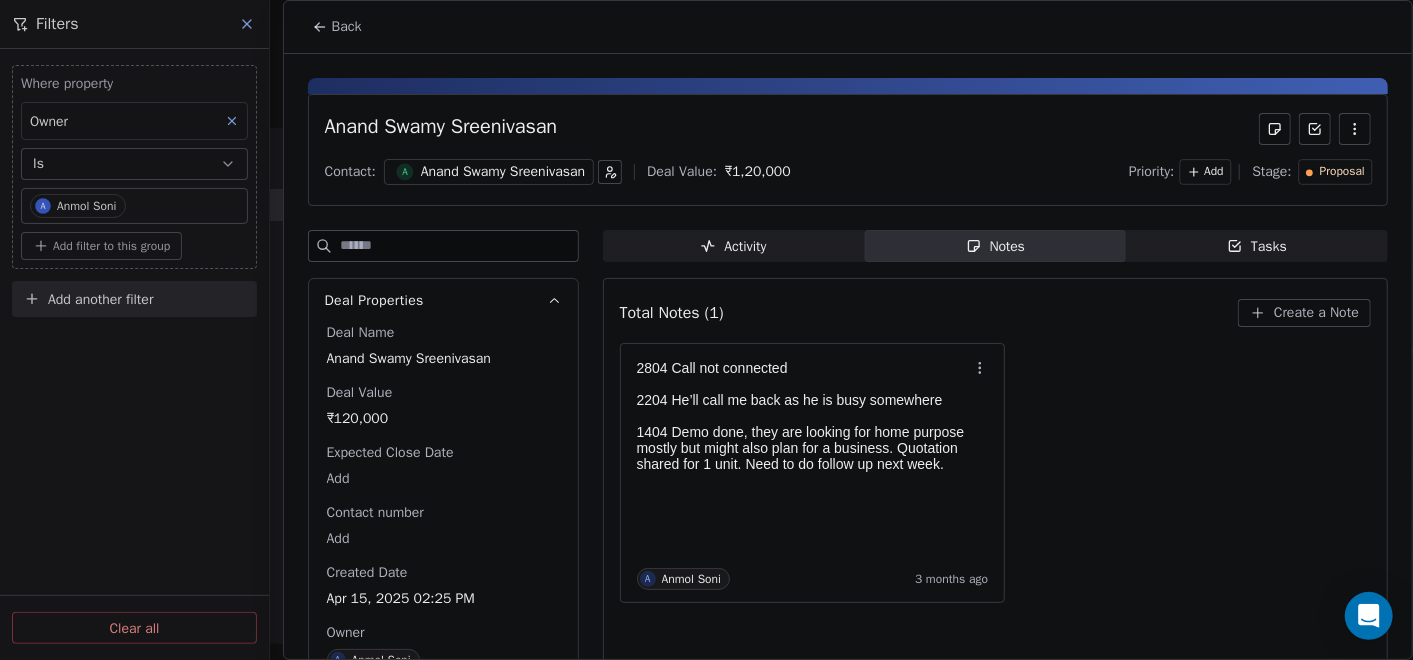click 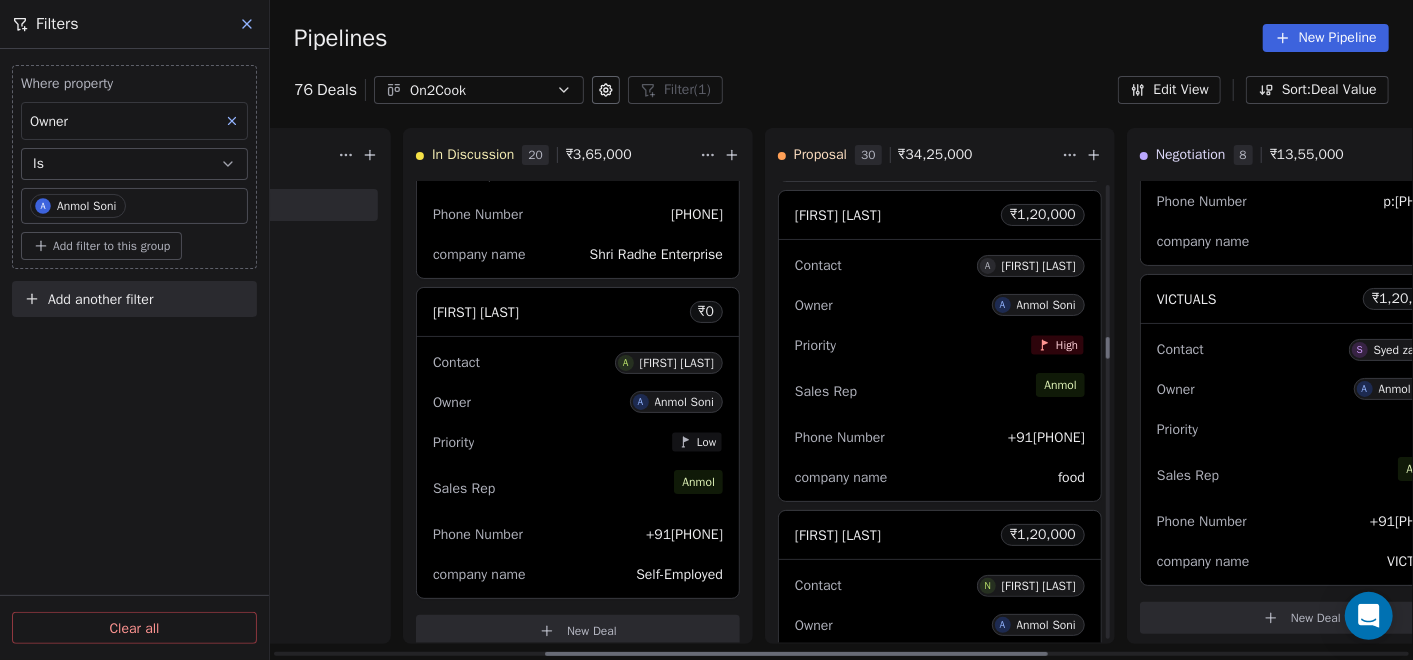 scroll, scrollTop: 3222, scrollLeft: 0, axis: vertical 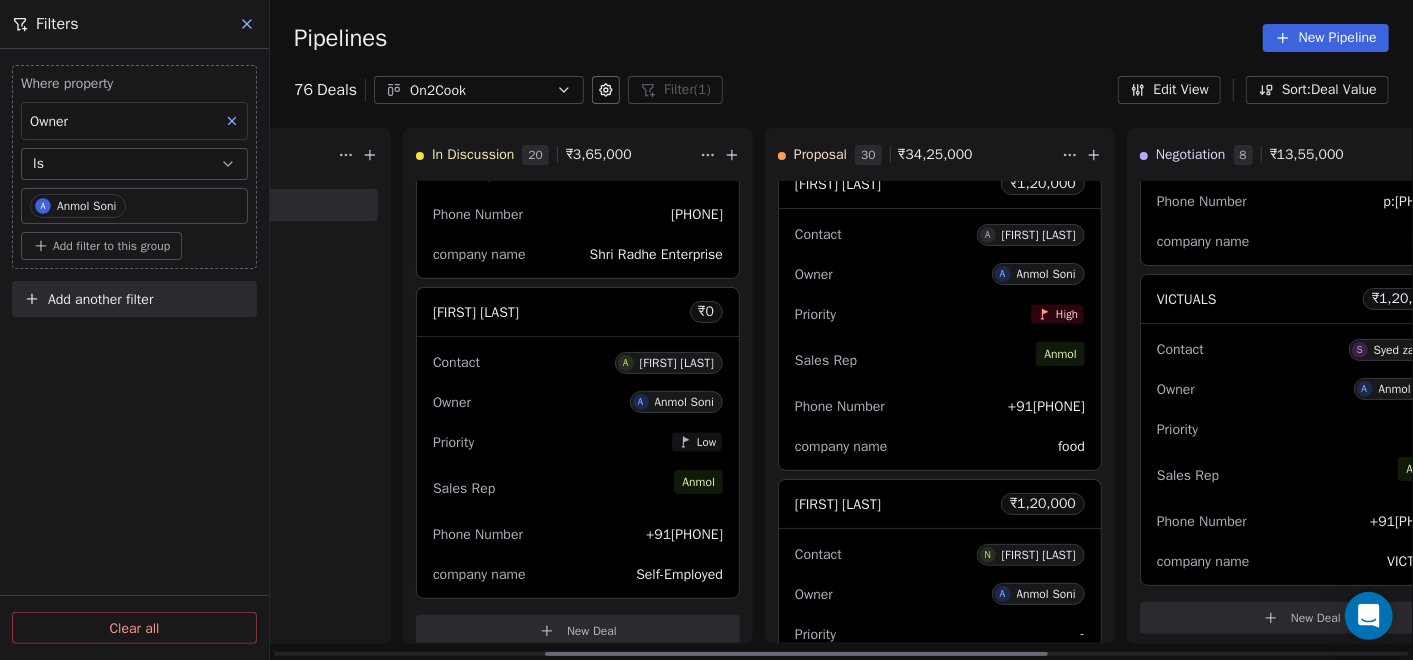 click on "company name food" at bounding box center [940, 446] 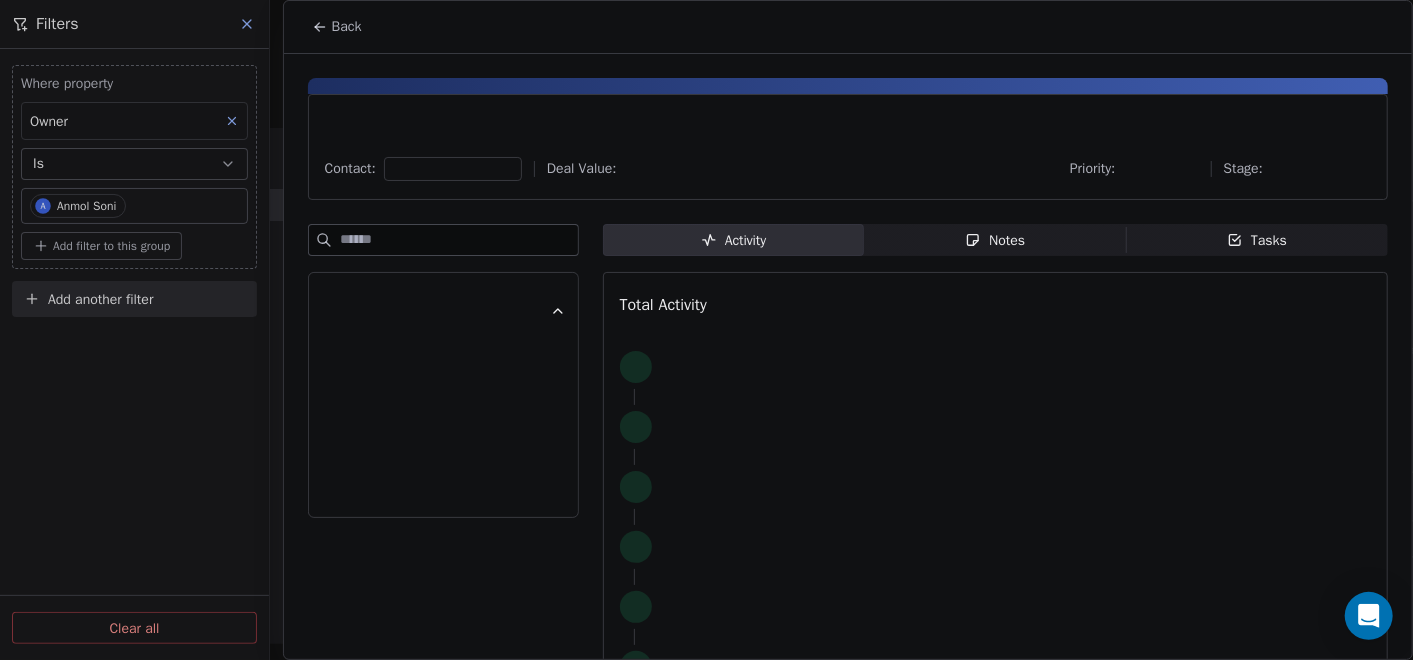 click on "Notes   Notes" at bounding box center (995, 240) 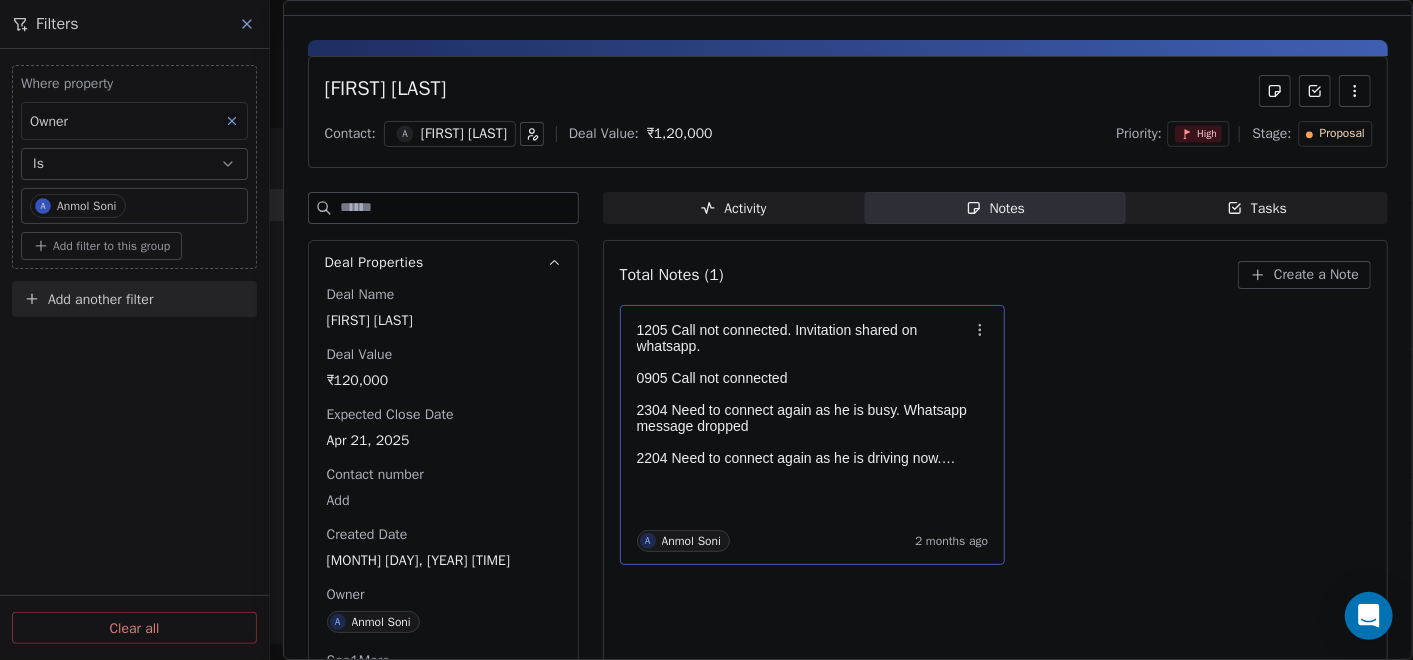 scroll, scrollTop: 72, scrollLeft: 0, axis: vertical 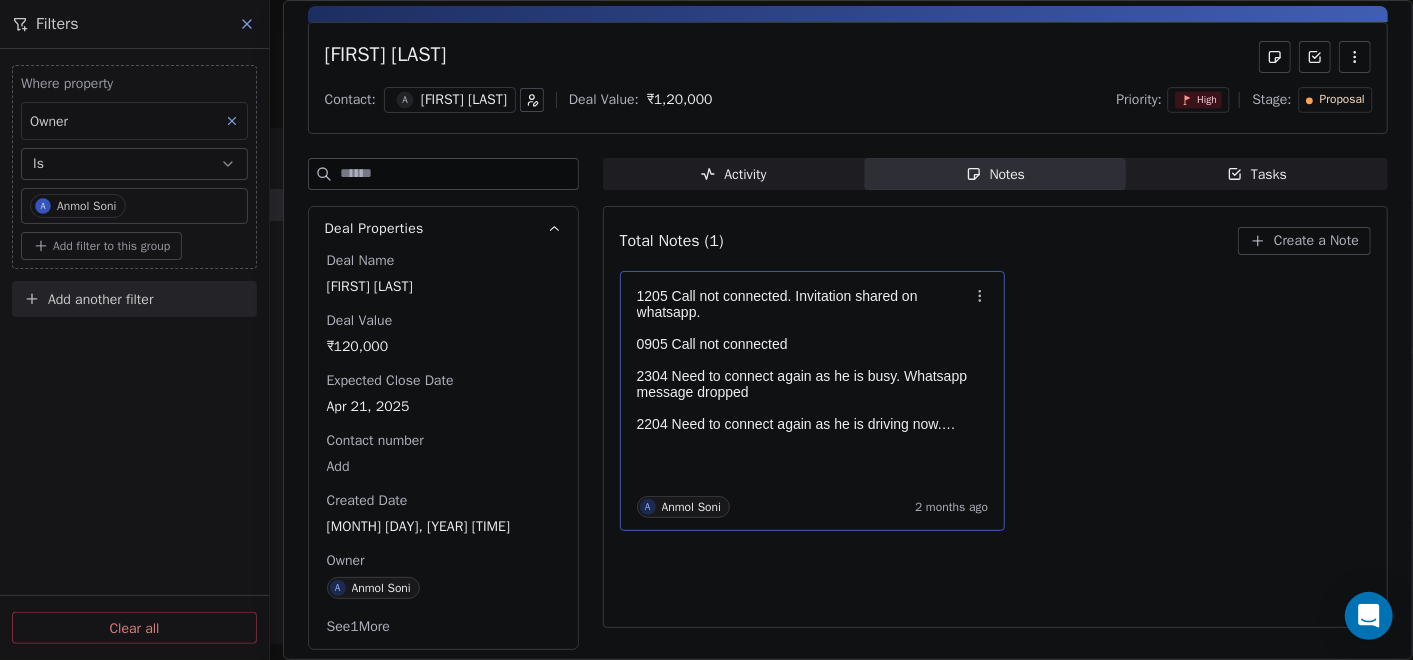 click on "Call not connected. Invitation shared on whatsapp. Call not connected Call not connected Need to connect again as he is busy. Whatsapp message dropped Need to connect again as he is driving now. He is having budget issue. Need to connect again in the month end. Demo One, quotation shared for 1 unit with Prices of Rs. 120000 + tax. He is having a cloud kitchen & planning a food truck. He has issue with budget also during demo manchurian & noodles recipe was not proper from kitchen team which also impacted the client interest for the device. Will do follow up on [DAY]. A [FIRST] [LAST] [TIME_AGO]" at bounding box center (813, 401) 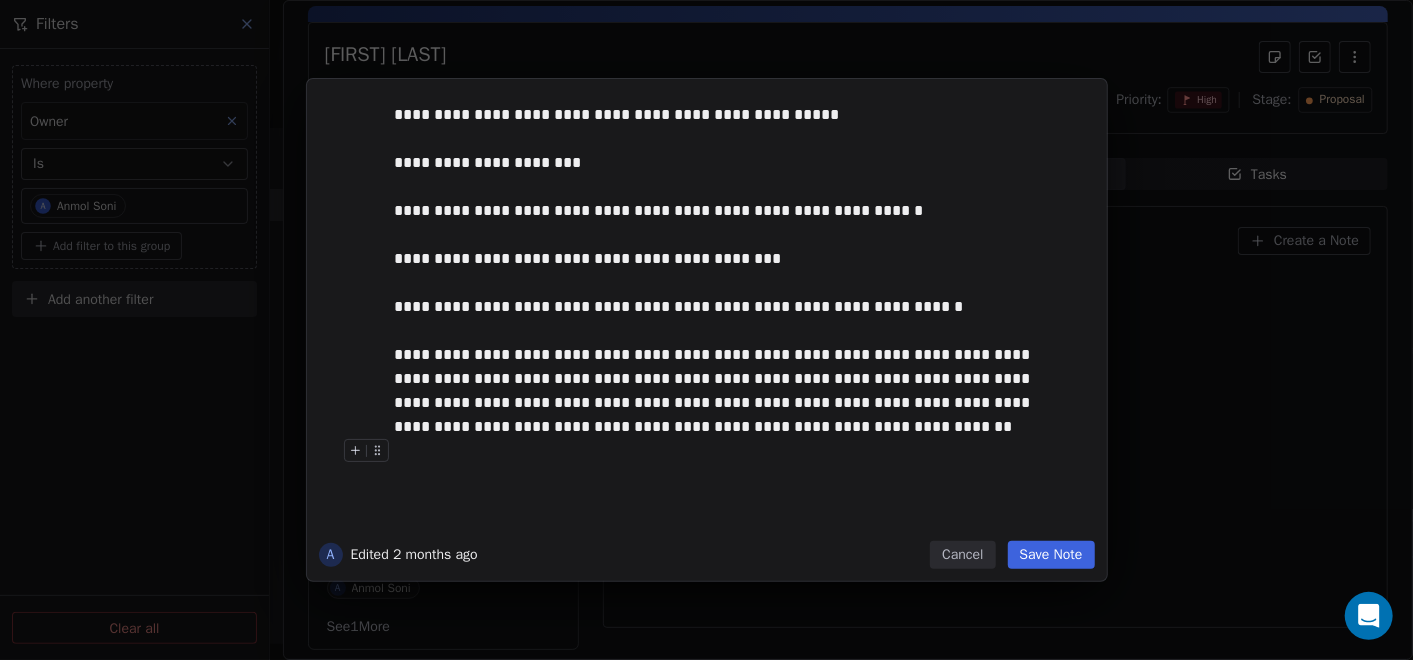 click on "Cancel" at bounding box center (962, 555) 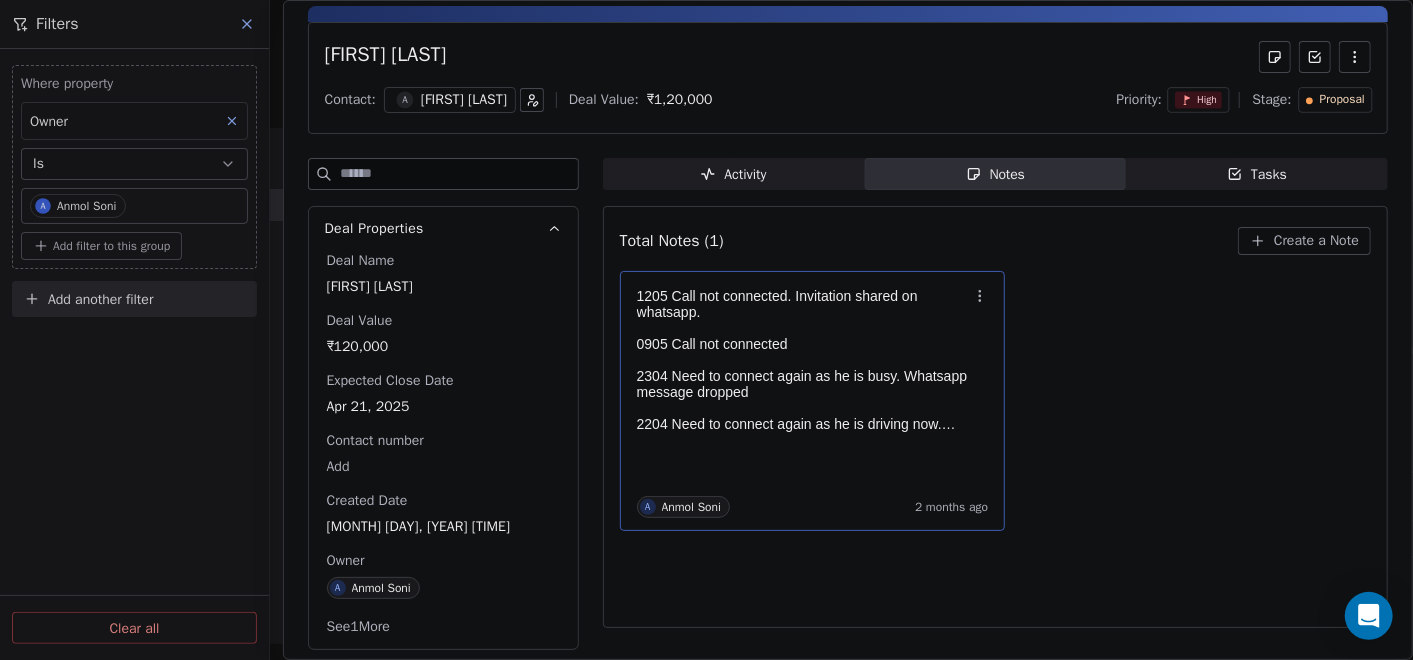 scroll, scrollTop: 0, scrollLeft: 0, axis: both 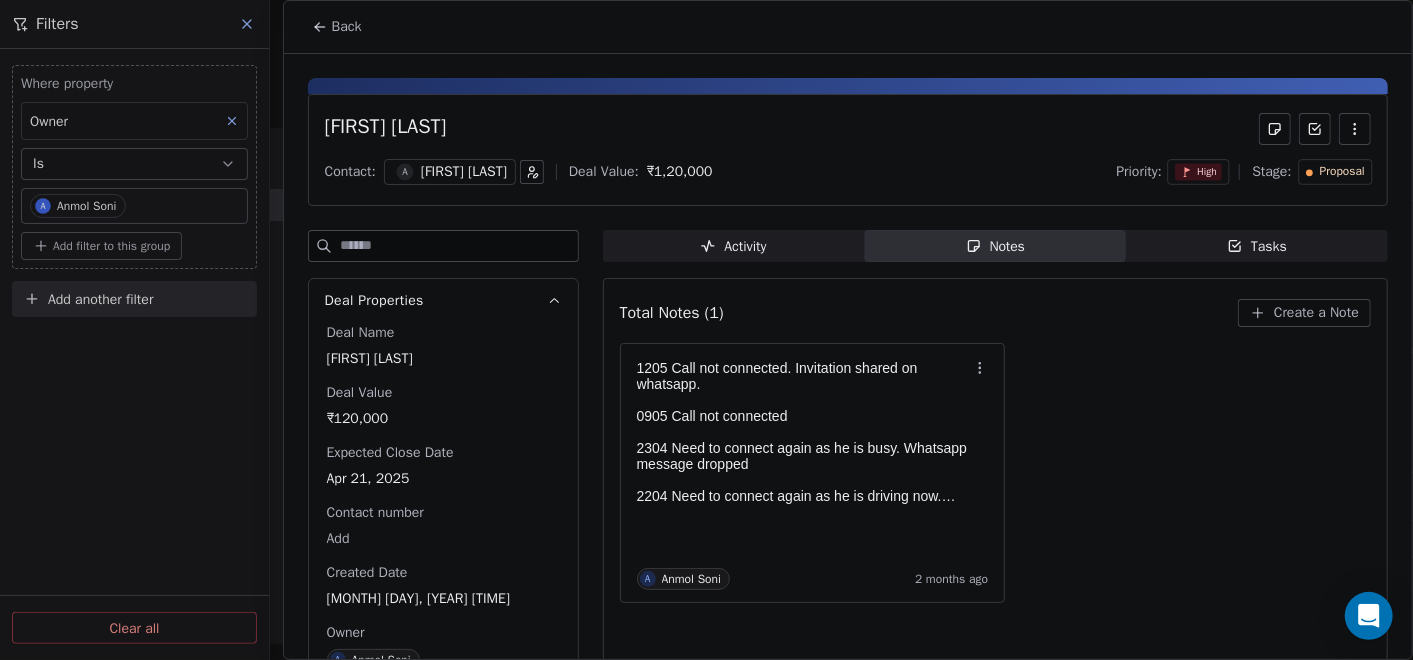 click 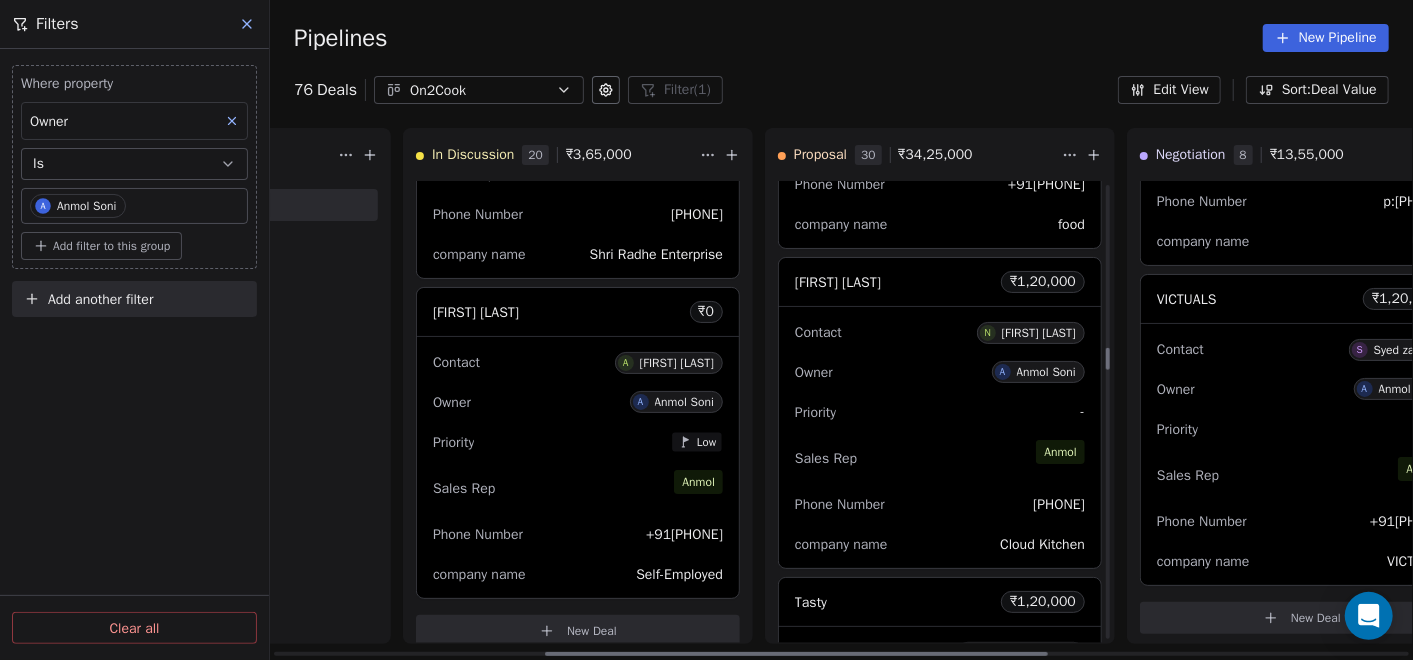 scroll, scrollTop: 3555, scrollLeft: 0, axis: vertical 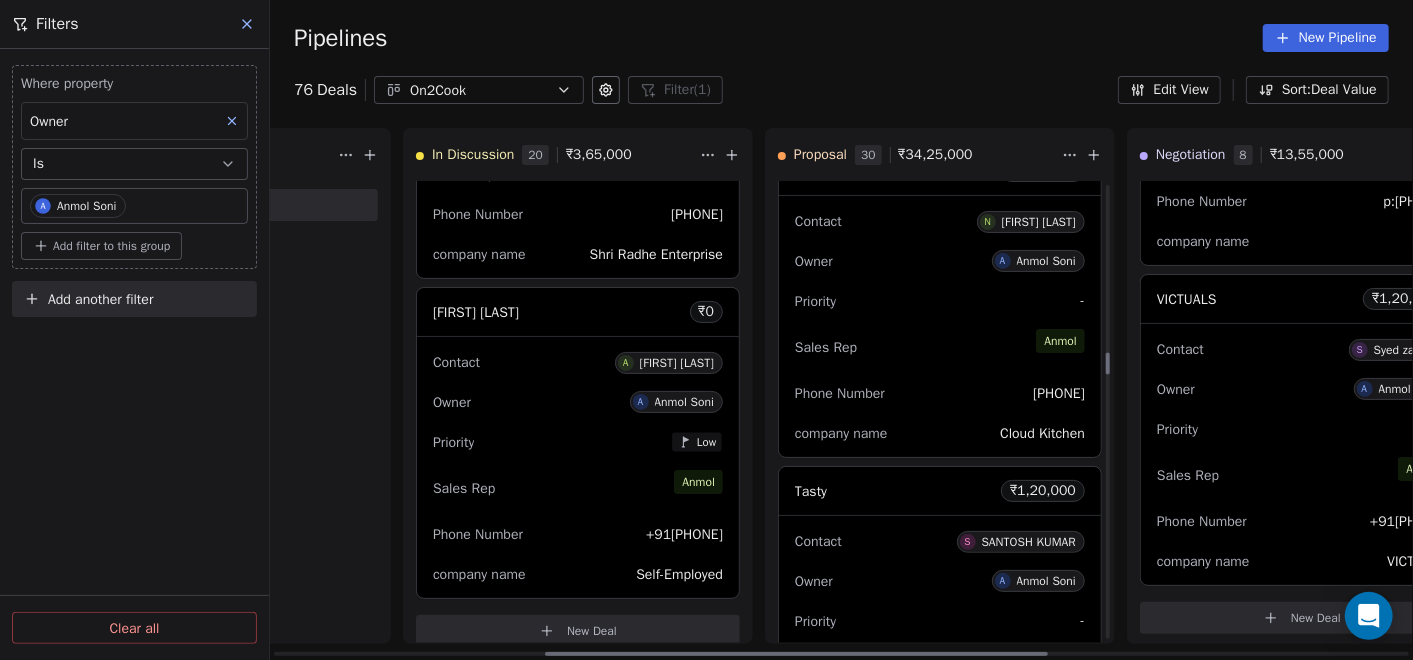 click on "Phone Number +91[PHONE]" at bounding box center [940, 393] 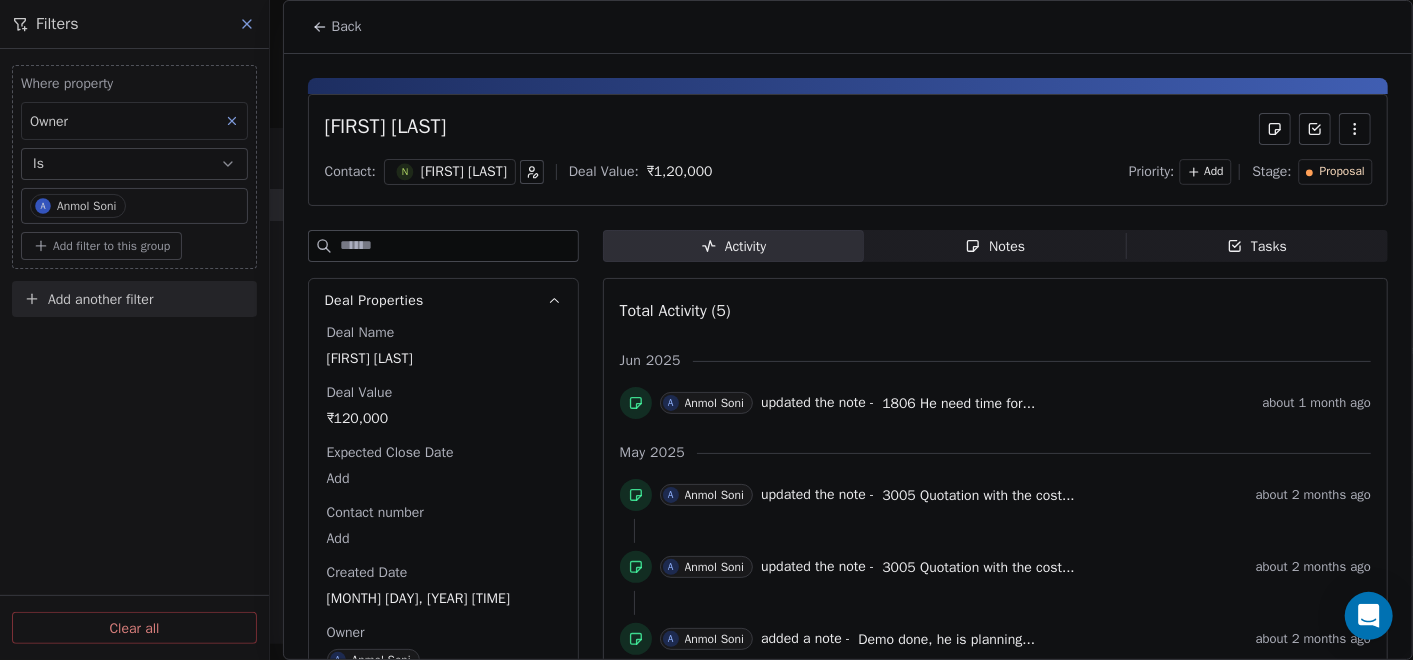 click on "Notes   Notes" at bounding box center (995, 246) 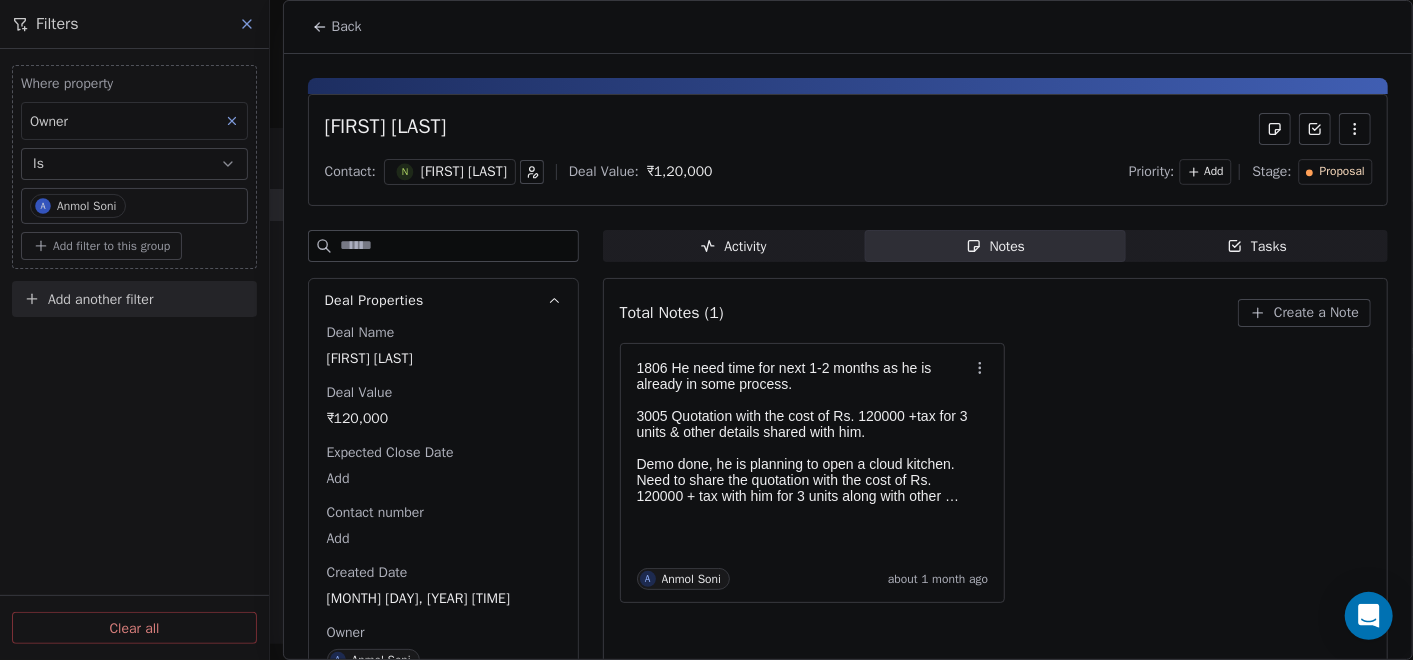 click 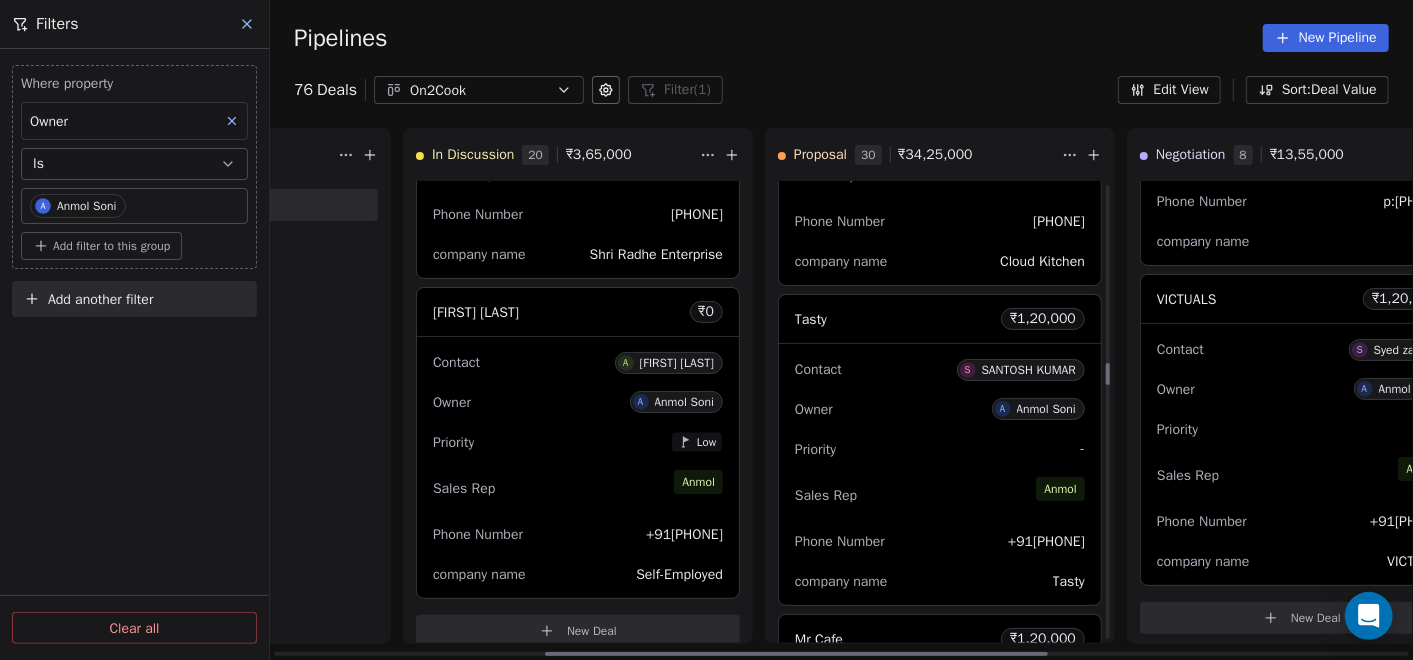 scroll, scrollTop: 3777, scrollLeft: 0, axis: vertical 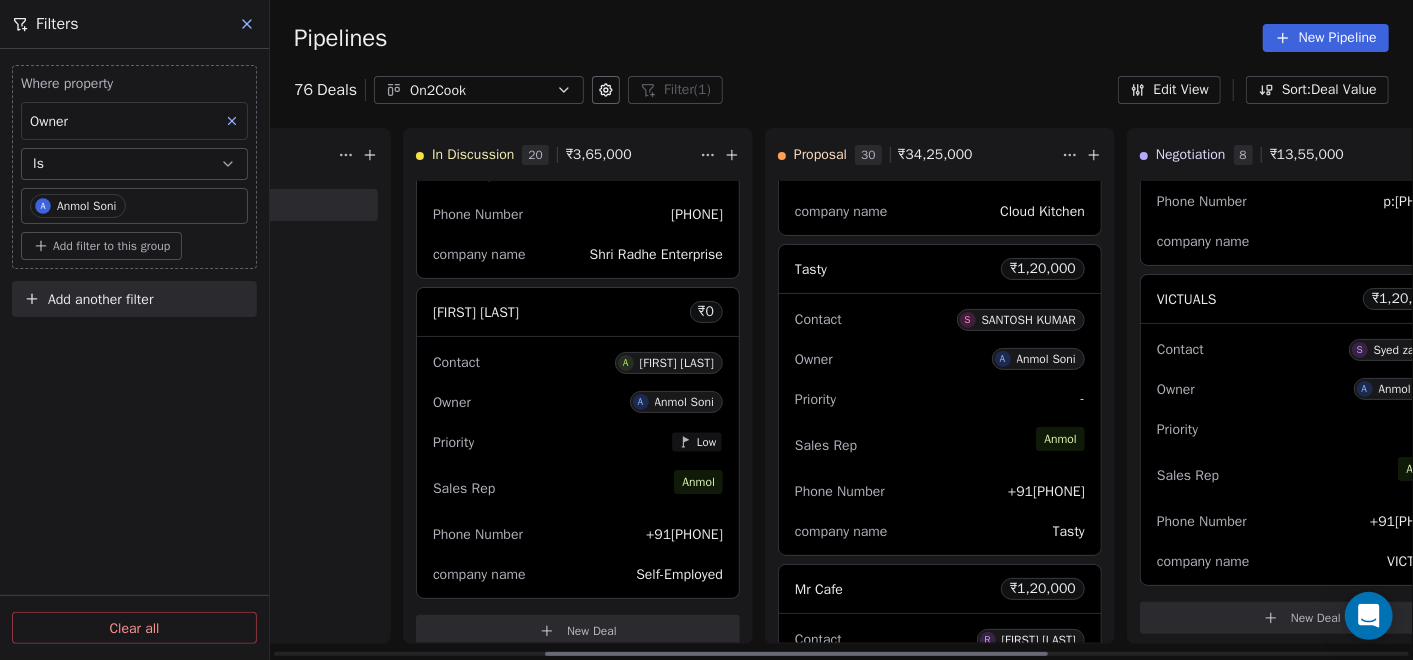 click on "Priority -" at bounding box center (940, 399) 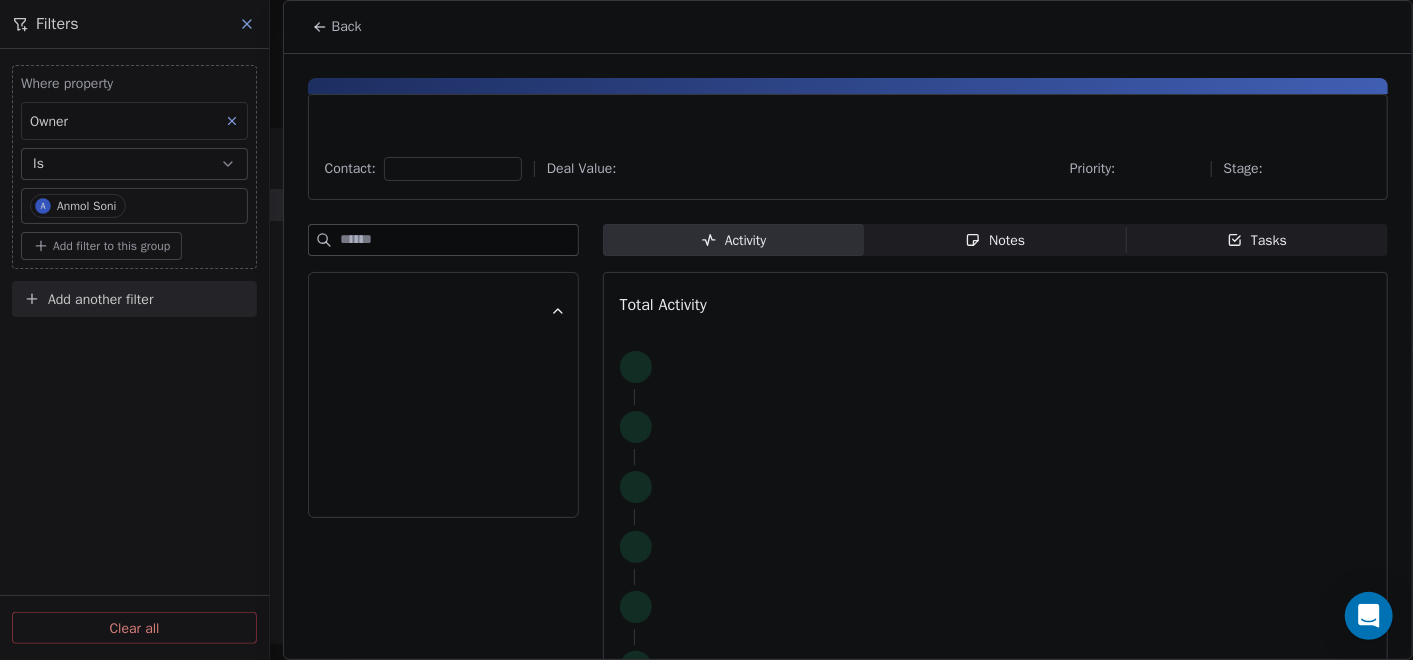 click on "Notes" at bounding box center (995, 240) 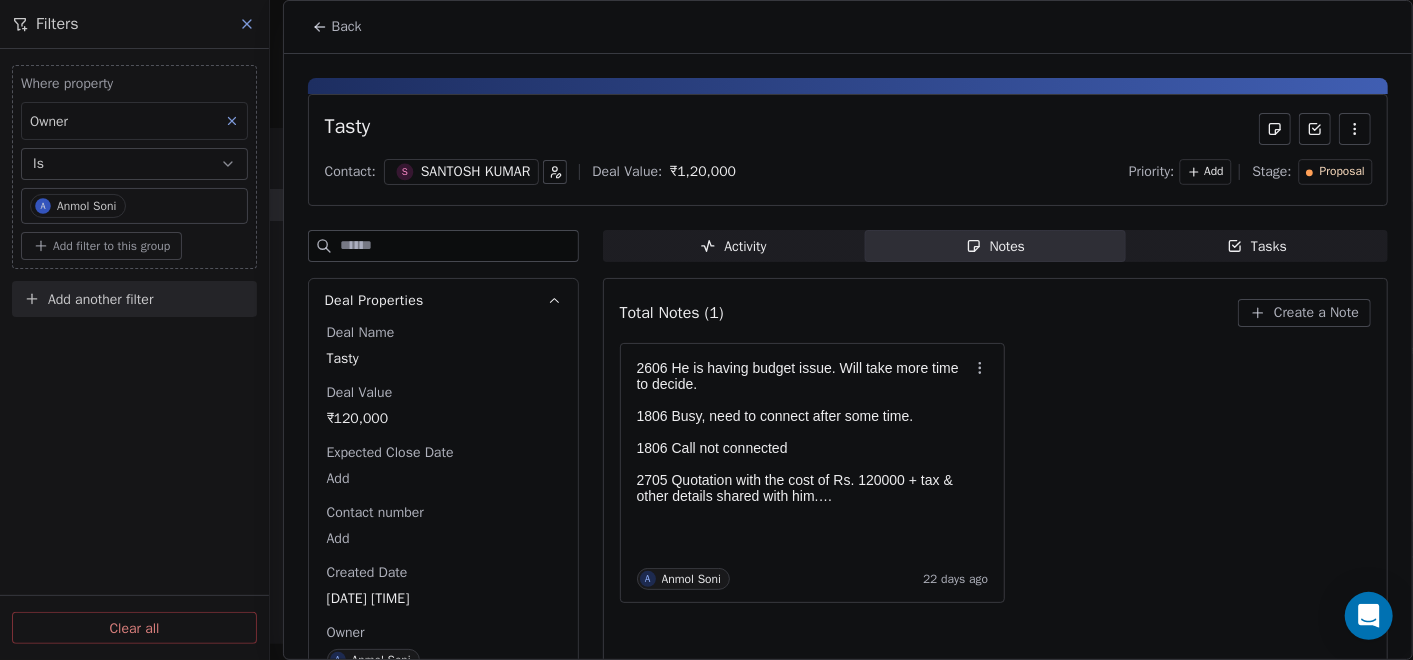click on "Back" at bounding box center (337, 27) 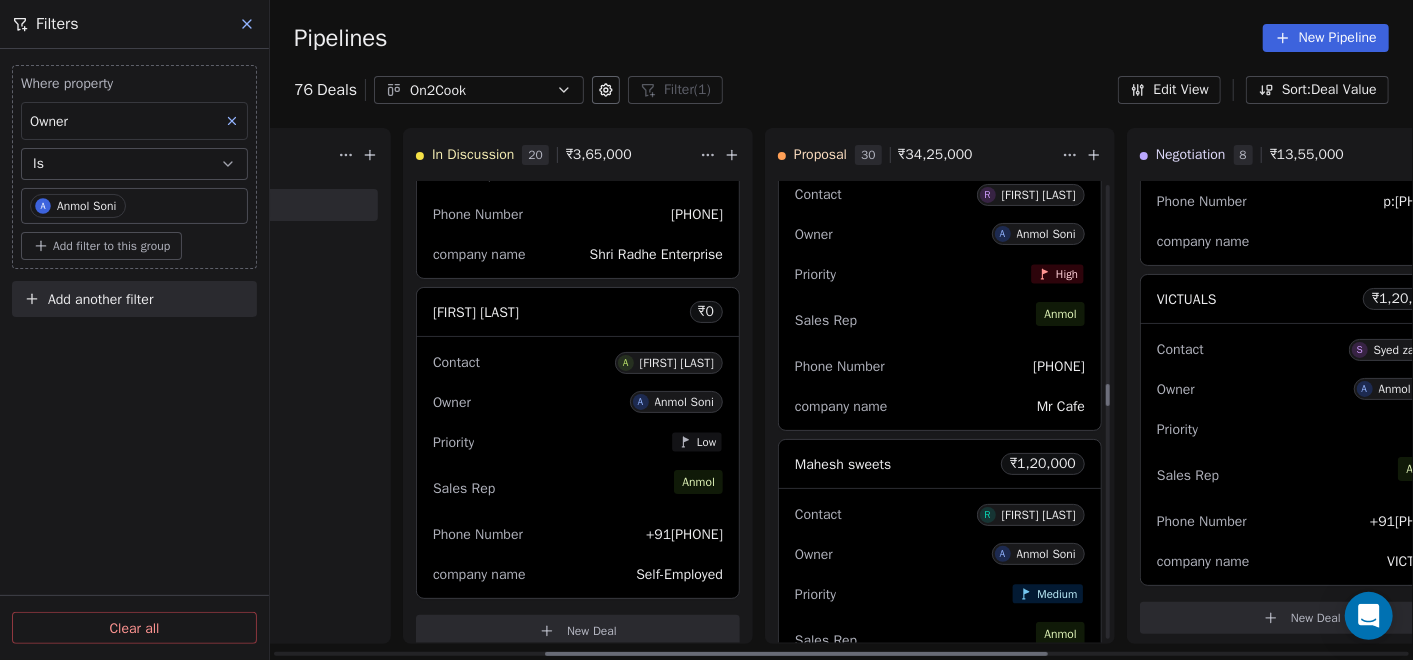scroll, scrollTop: 4111, scrollLeft: 0, axis: vertical 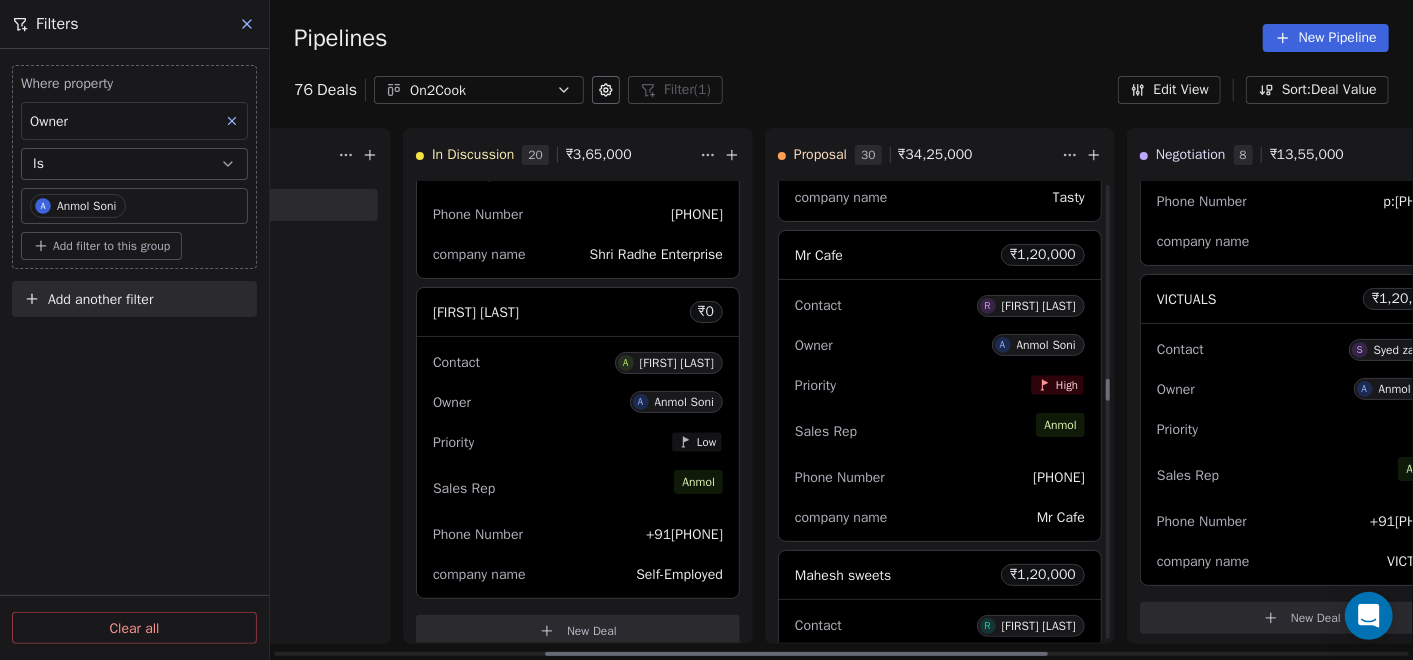 click on "Sales Rep [FIRST]" at bounding box center [940, 431] 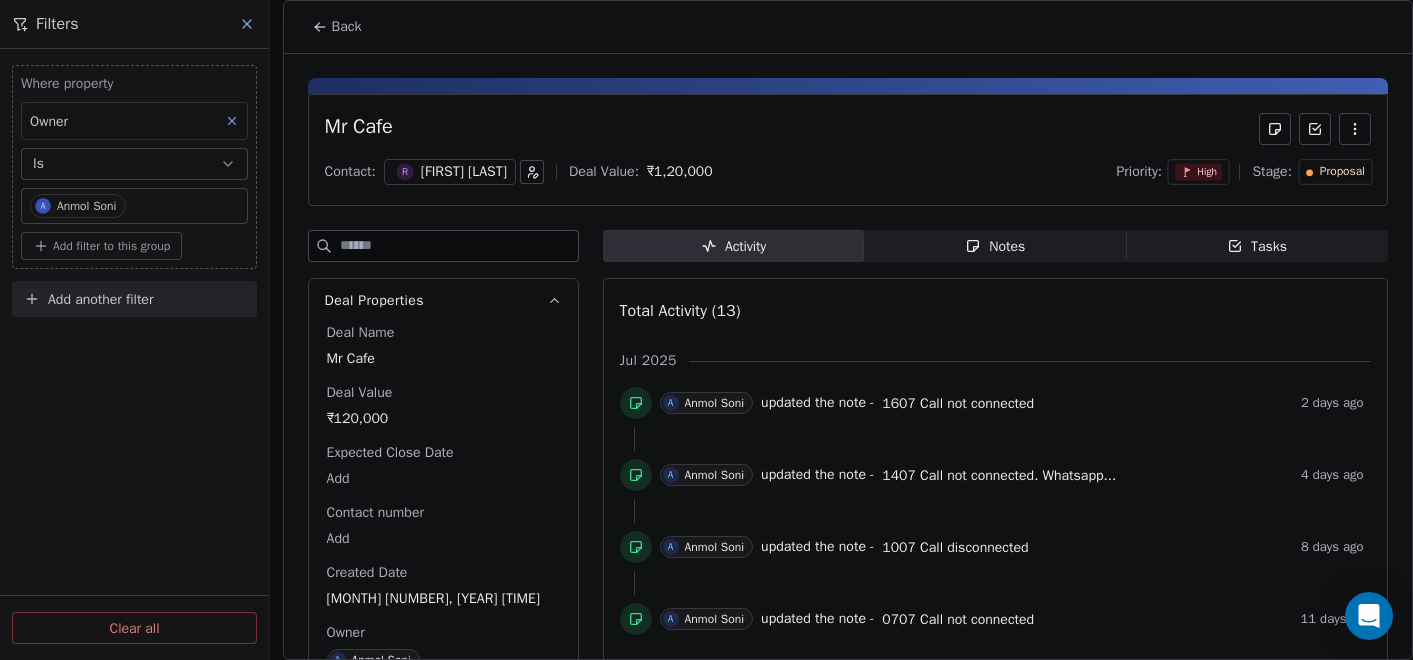 scroll, scrollTop: 0, scrollLeft: 0, axis: both 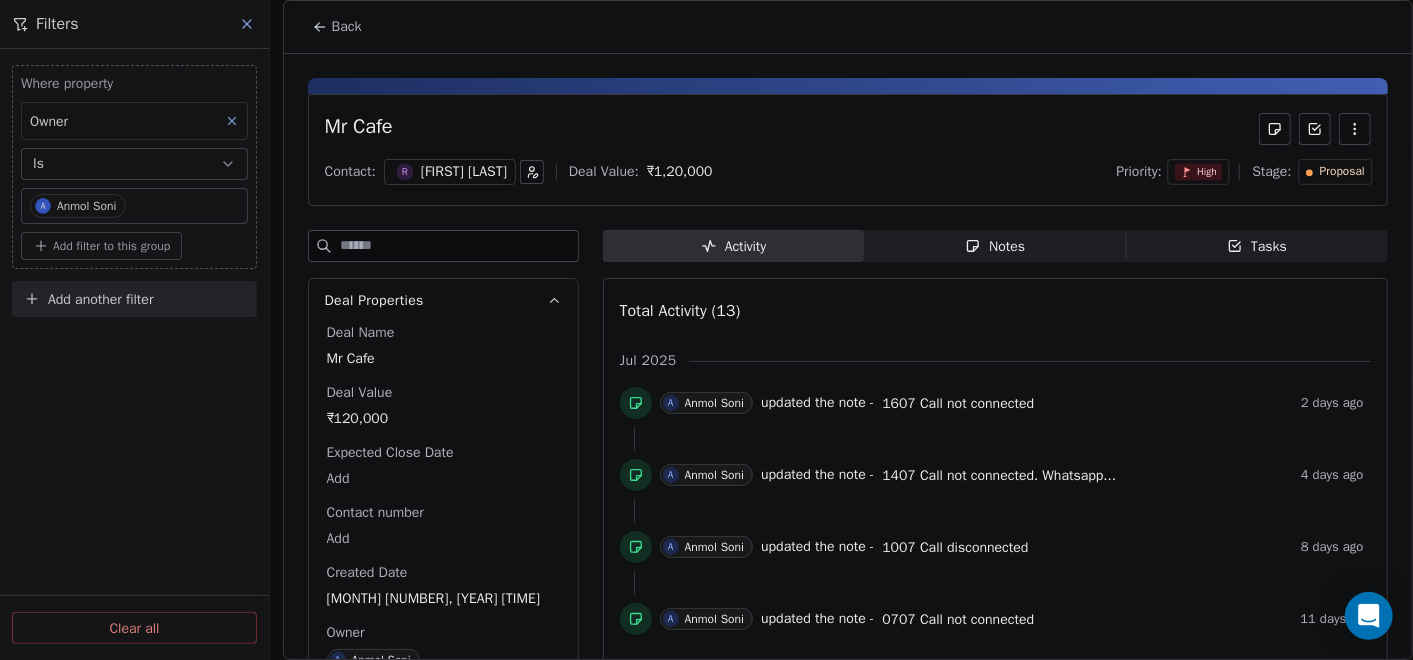 click on "Mr Cafe Contact: R Ramesh Muniyappa Deal Value: ₹ 1,20,000 Priority: High Stage: Proposal Deal Properties Deal Name Mr Cafe Deal Value ₹120,000 Expected Close Date Add Contact number Add Created Date Jun 12, 2025 06:20 PM Owner A Anmol Soni See  1  More   Activity Activity   Notes   Notes Tasks Tasks Total Activity (13) Jul 2025 A Anmol Soni updated the note - 1607 Call not connected   2 days ago A Anmol Soni updated the note - 1407 Call not connected. Whatsapp...   4 days ago A Anmol Soni updated the note - 1007 Call disconnected   8 days ago A Anmol Soni updated the note - 0707 Call not connected   11 days ago Jun 2025 A Anmol Soni updated the note - 2506 He is not feeling...   22 days ago A Anmol Soni updated the note - 2406 Call not connected   24 days ago A Anmol Soni updated the note - 2306 Call not connected. Need...   25 days ago A Anmol Soni updated the note - 2306 Call not connected   25 days ago A Anmol Soni updated the note - 1706 He is sick need...   about 1 month ago Contact changed from to" at bounding box center [848, 695] 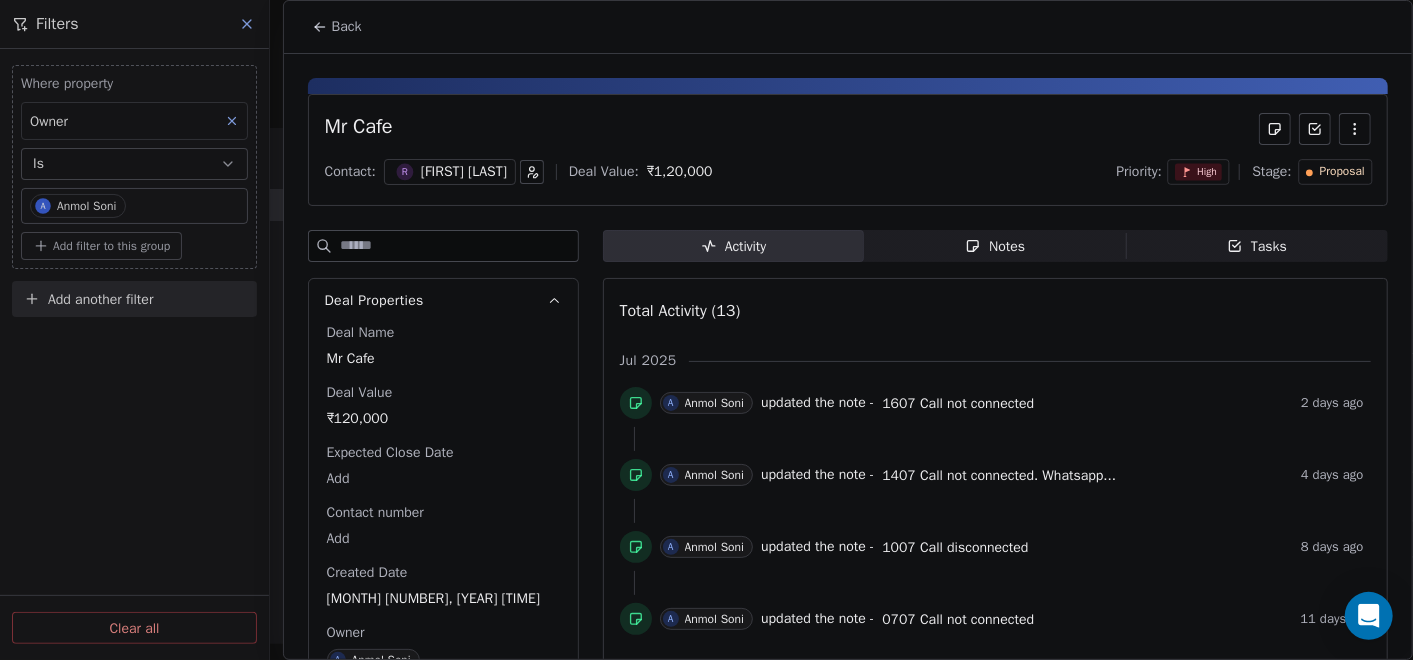 click on "Notes" at bounding box center (995, 246) 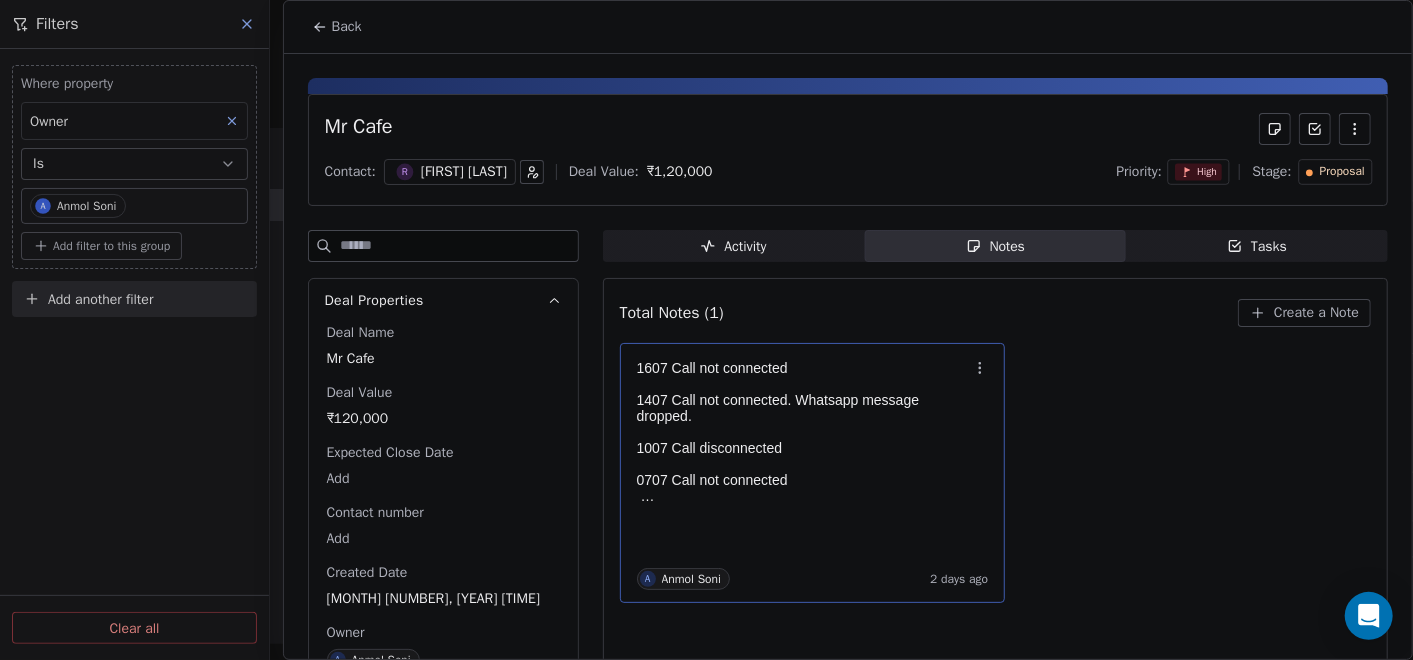 click on "1407 Call not connected. Whatsapp message dropped." at bounding box center [803, 408] 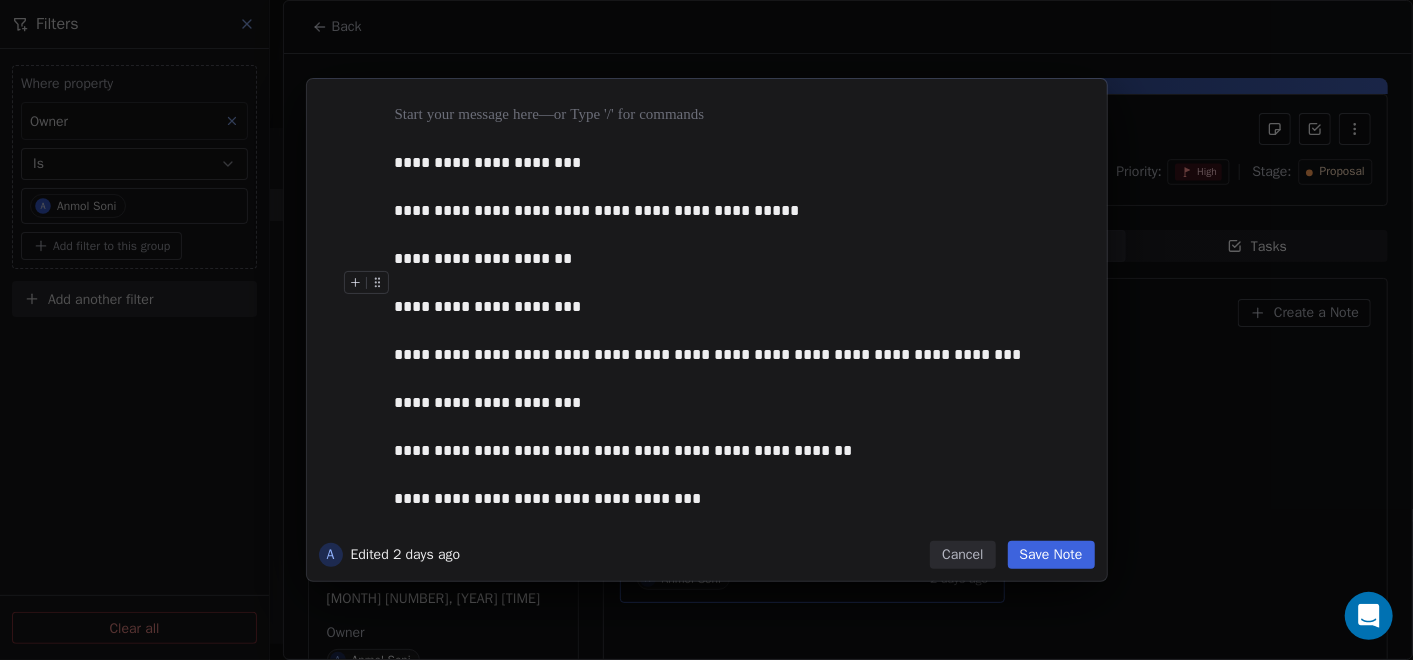 type 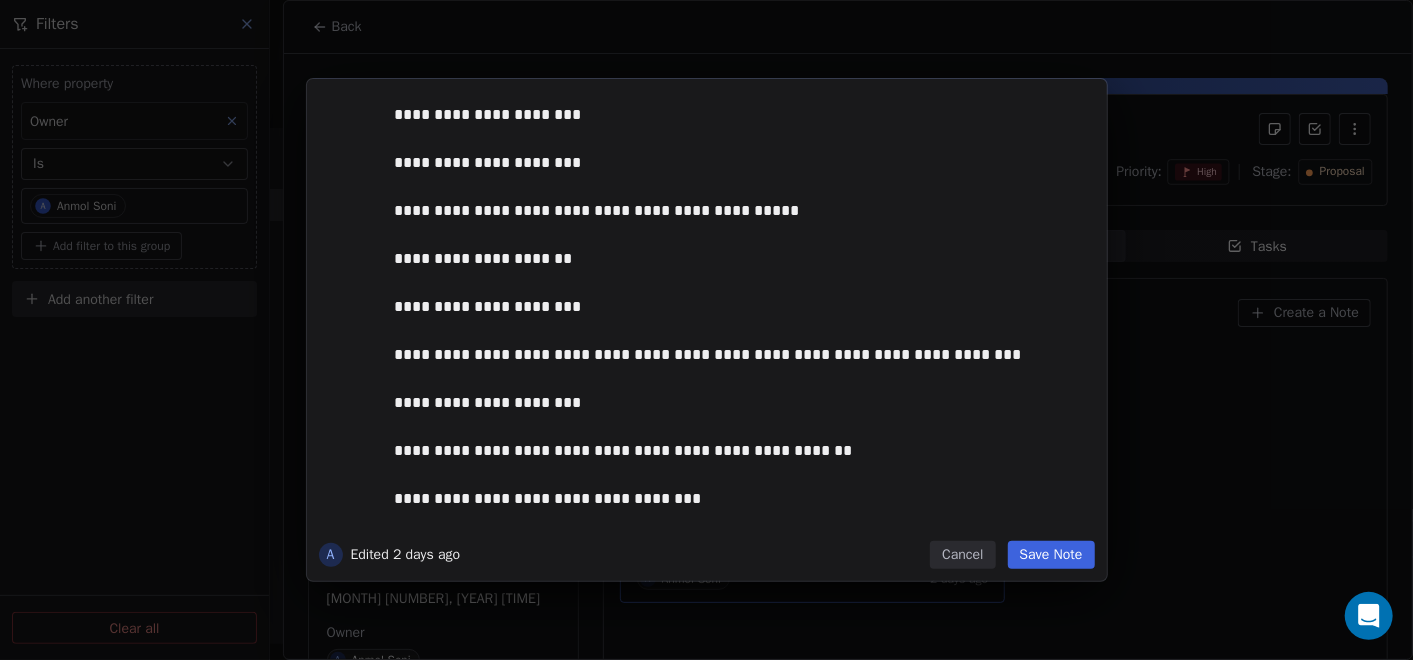 click on "Save Note" at bounding box center [1051, 555] 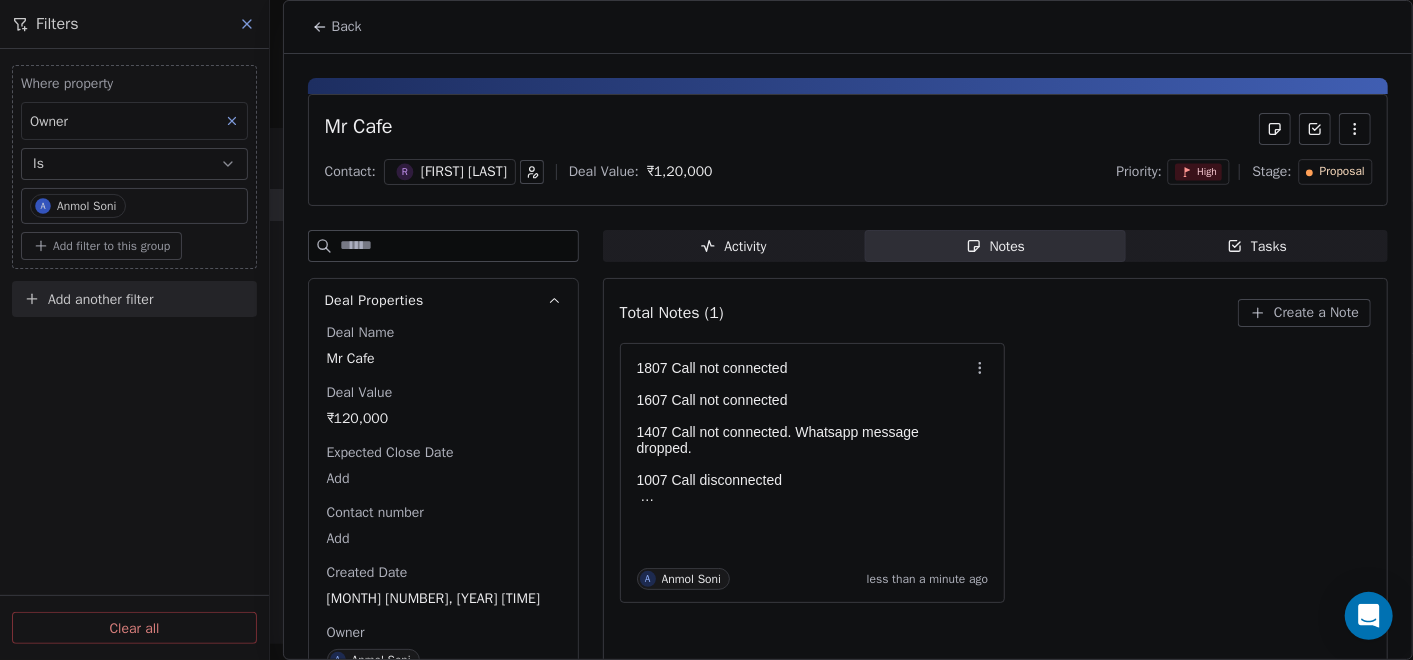 click on "Back" at bounding box center [347, 27] 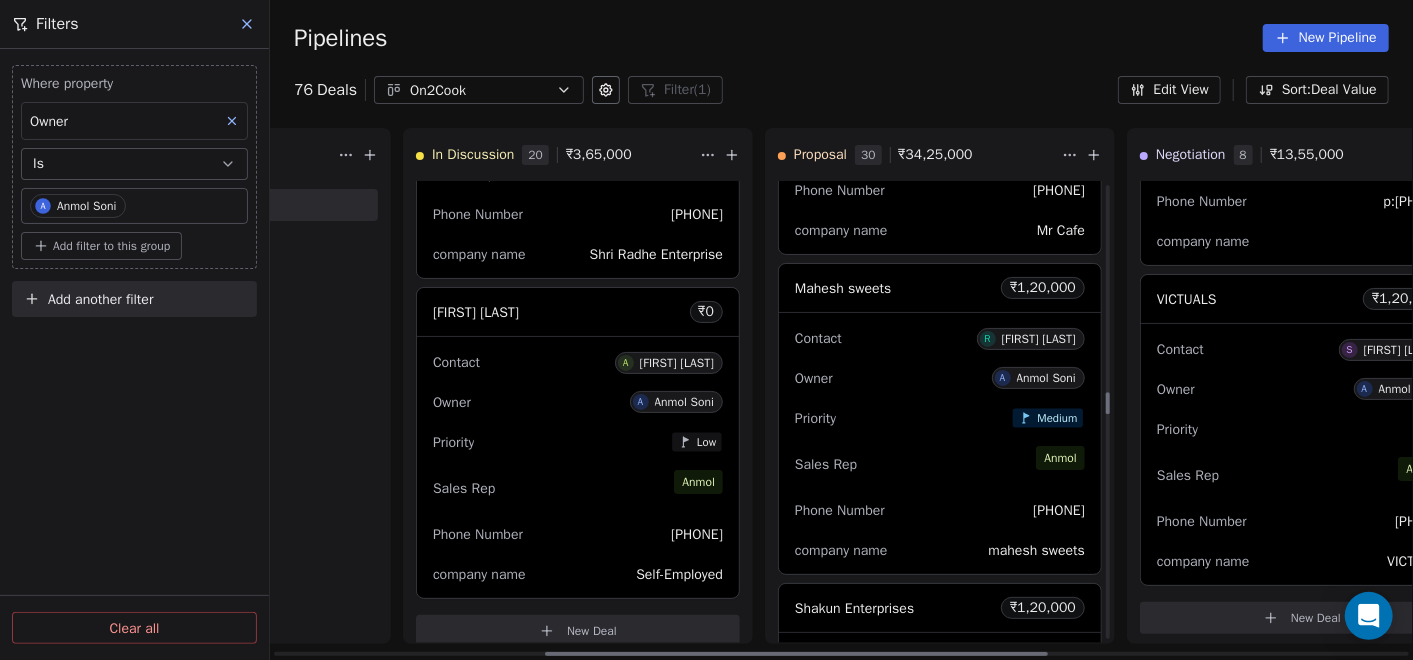 scroll, scrollTop: 4444, scrollLeft: 0, axis: vertical 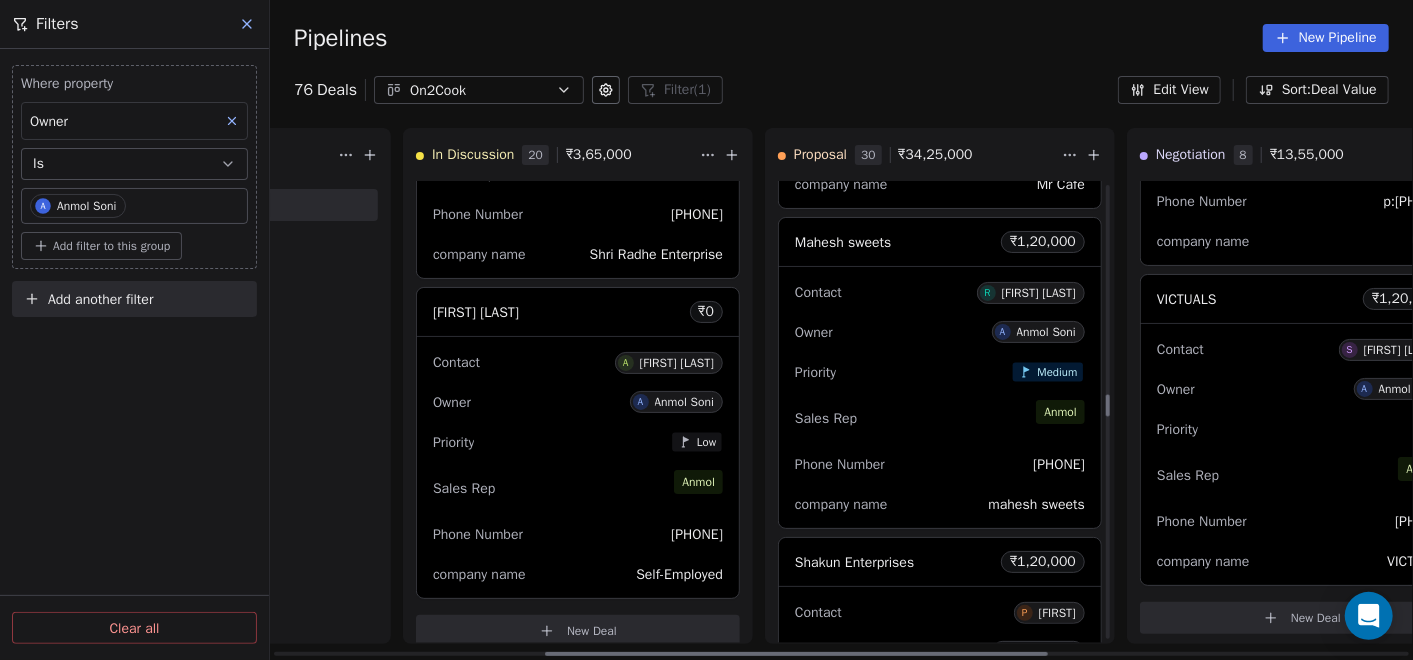 click on "Sales Rep [FIRST]" at bounding box center [940, 418] 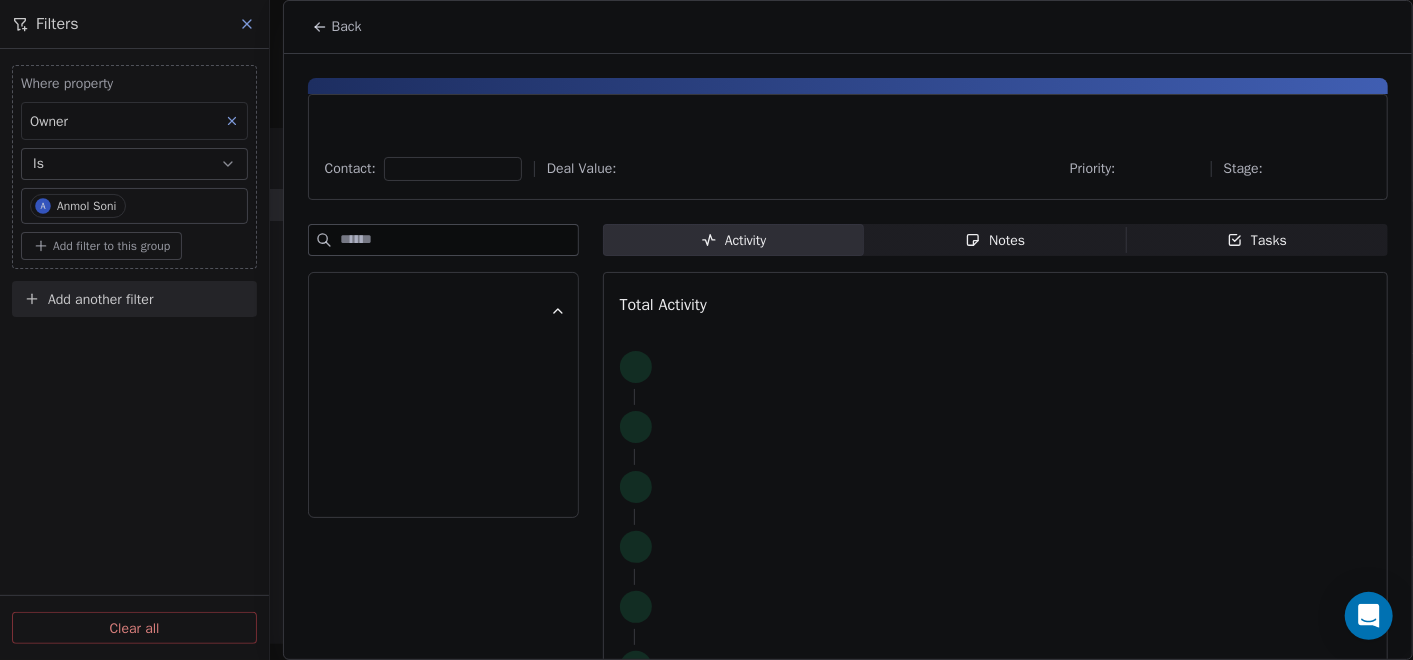 click on "Notes   Notes" at bounding box center (995, 240) 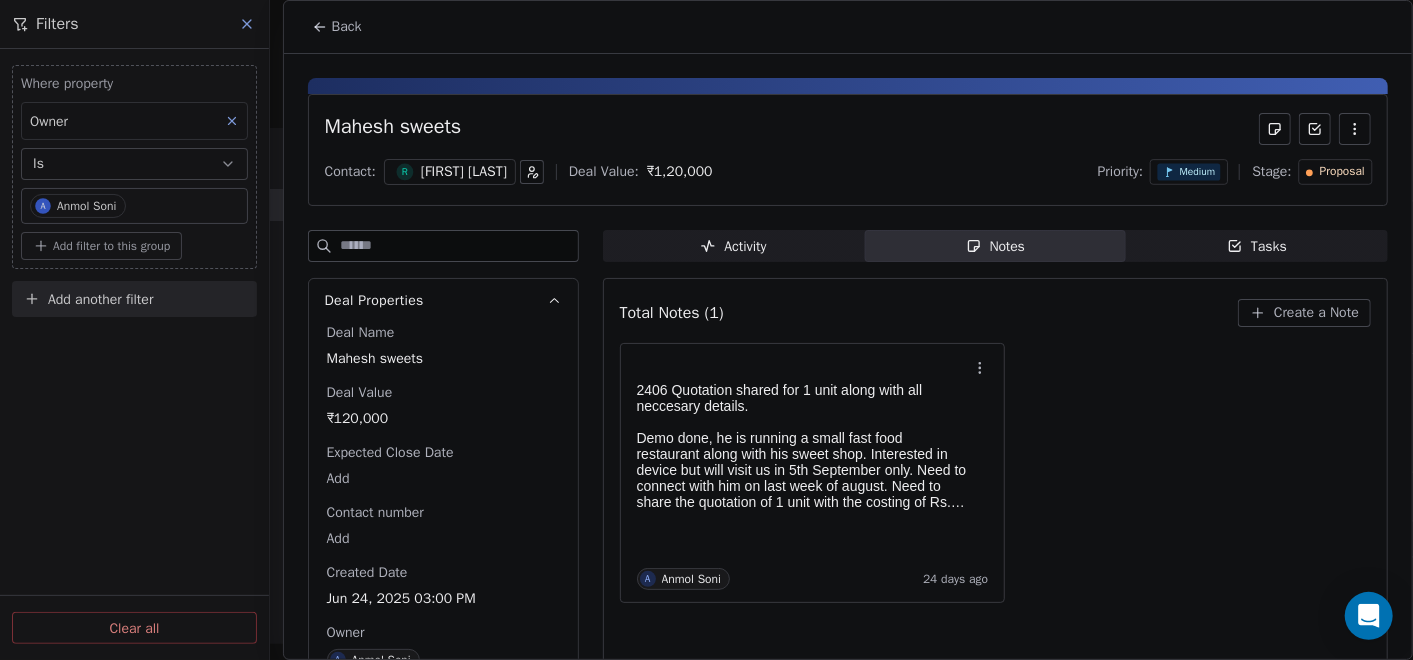 click on "Back" at bounding box center (337, 27) 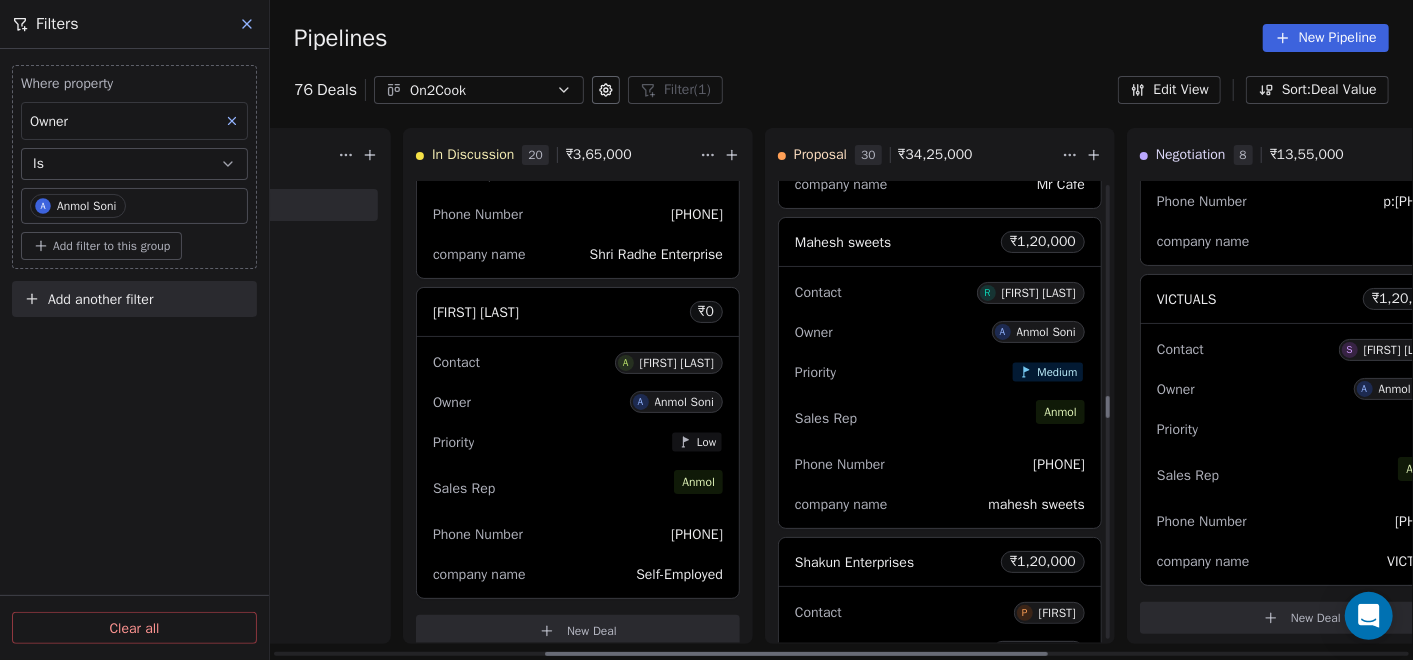 scroll, scrollTop: 4666, scrollLeft: 0, axis: vertical 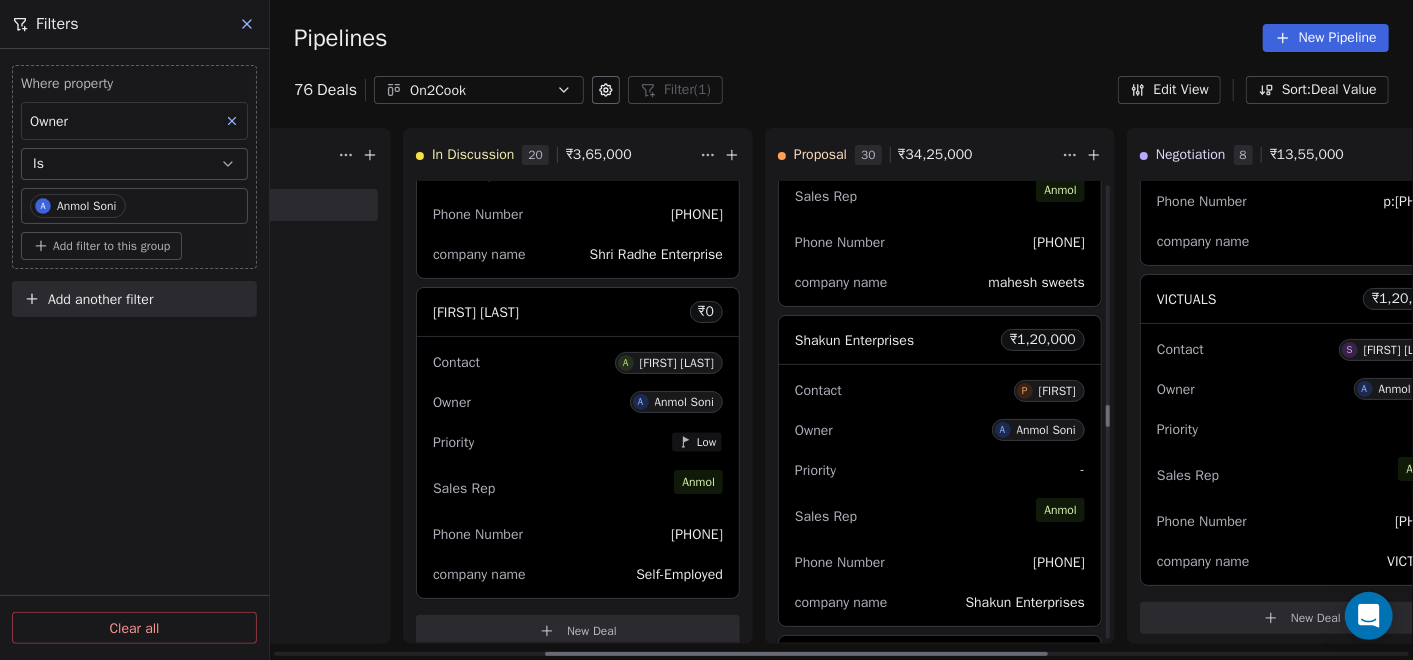 click on "Owner A [FIRST] [LAST]" at bounding box center (940, 430) 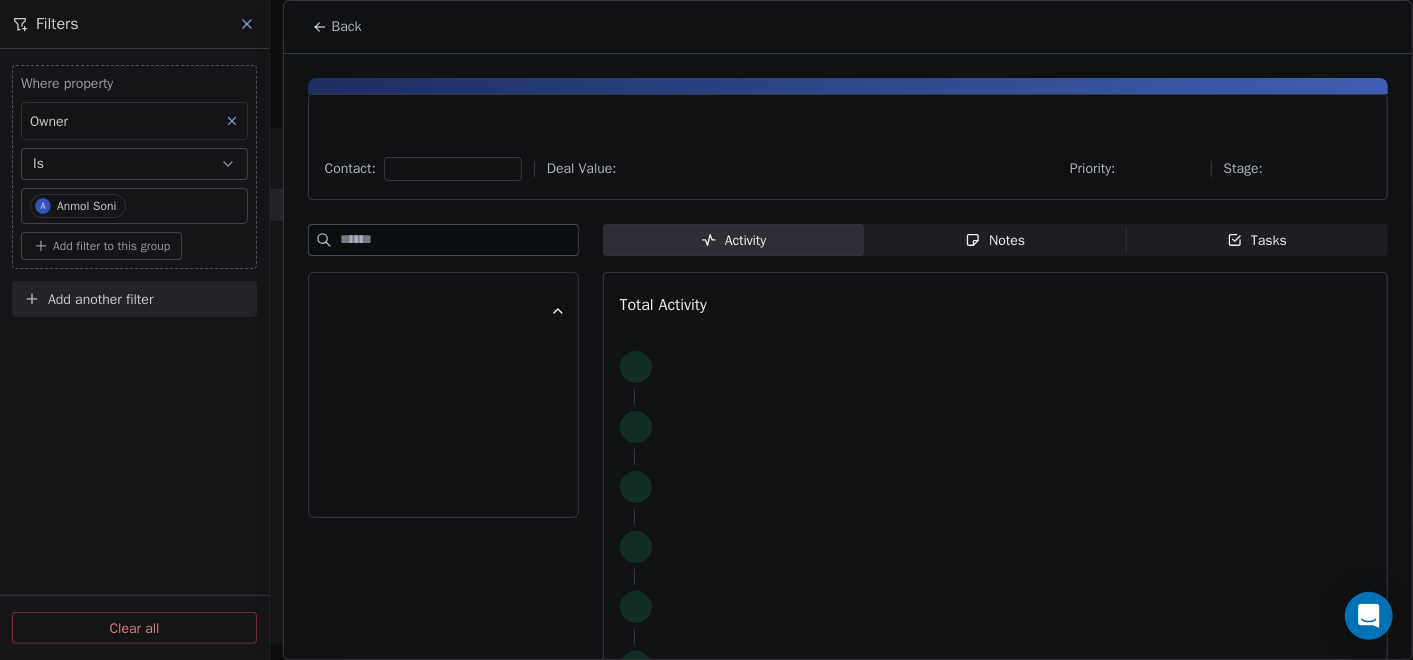 click on "Notes   Notes" at bounding box center (995, 240) 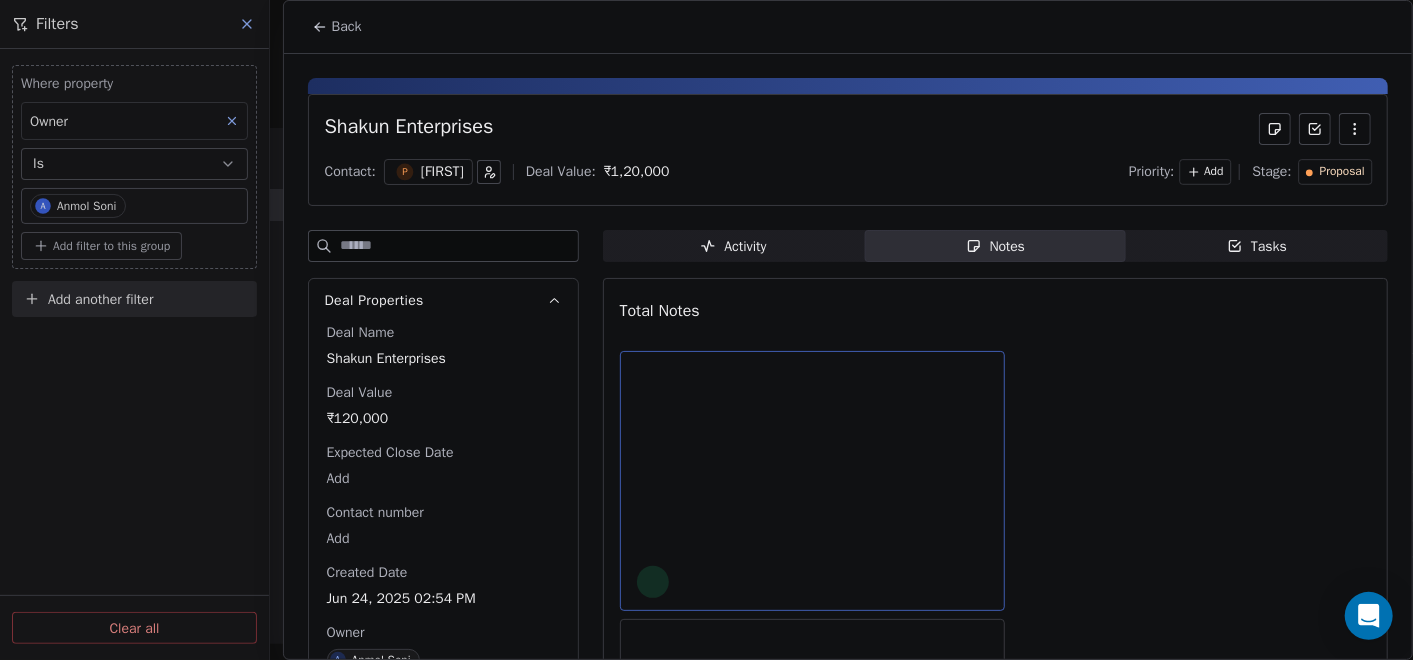 click at bounding box center (813, 400) 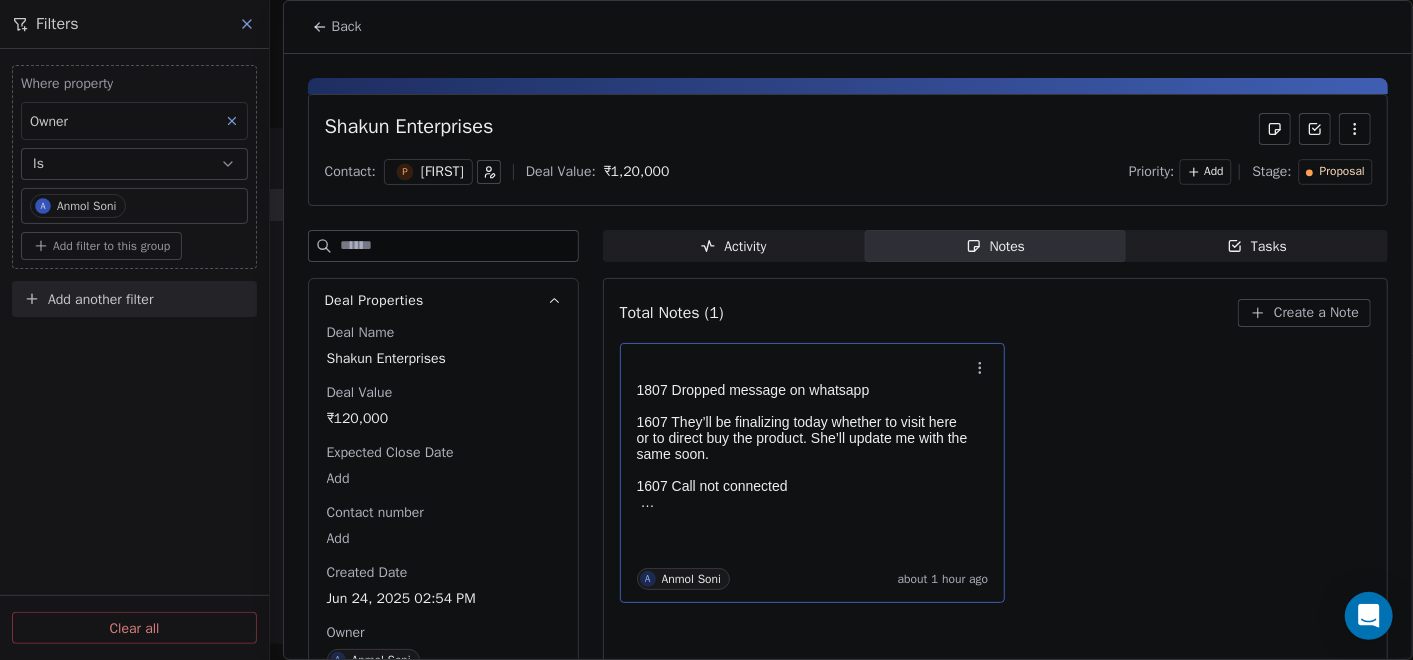 click at bounding box center [803, 406] 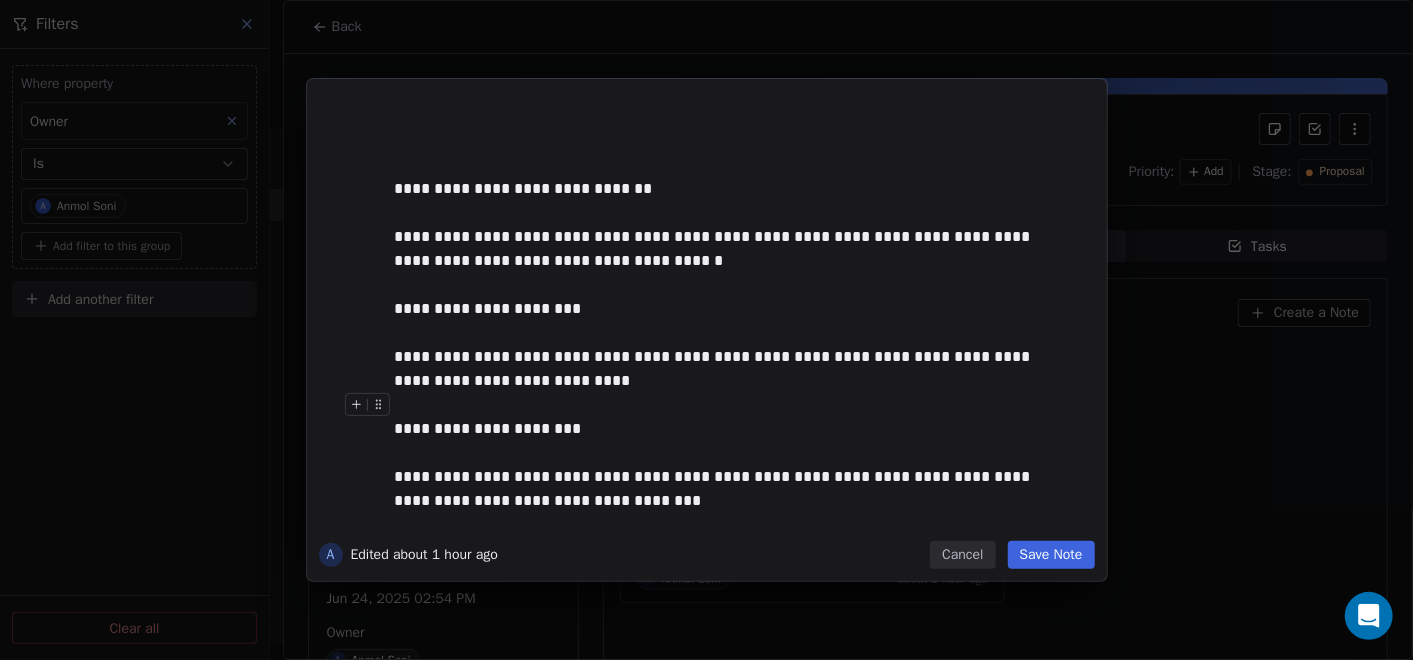 click at bounding box center (737, 405) 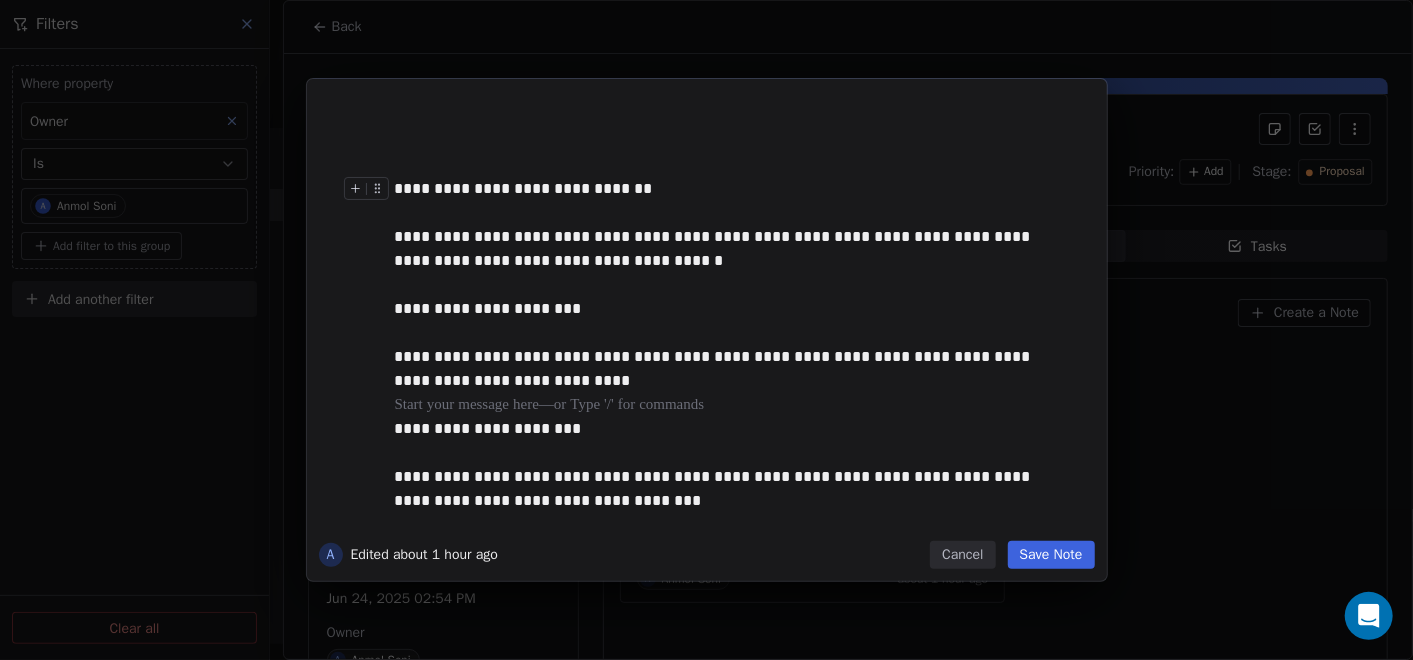 click on "**********" at bounding box center (728, 189) 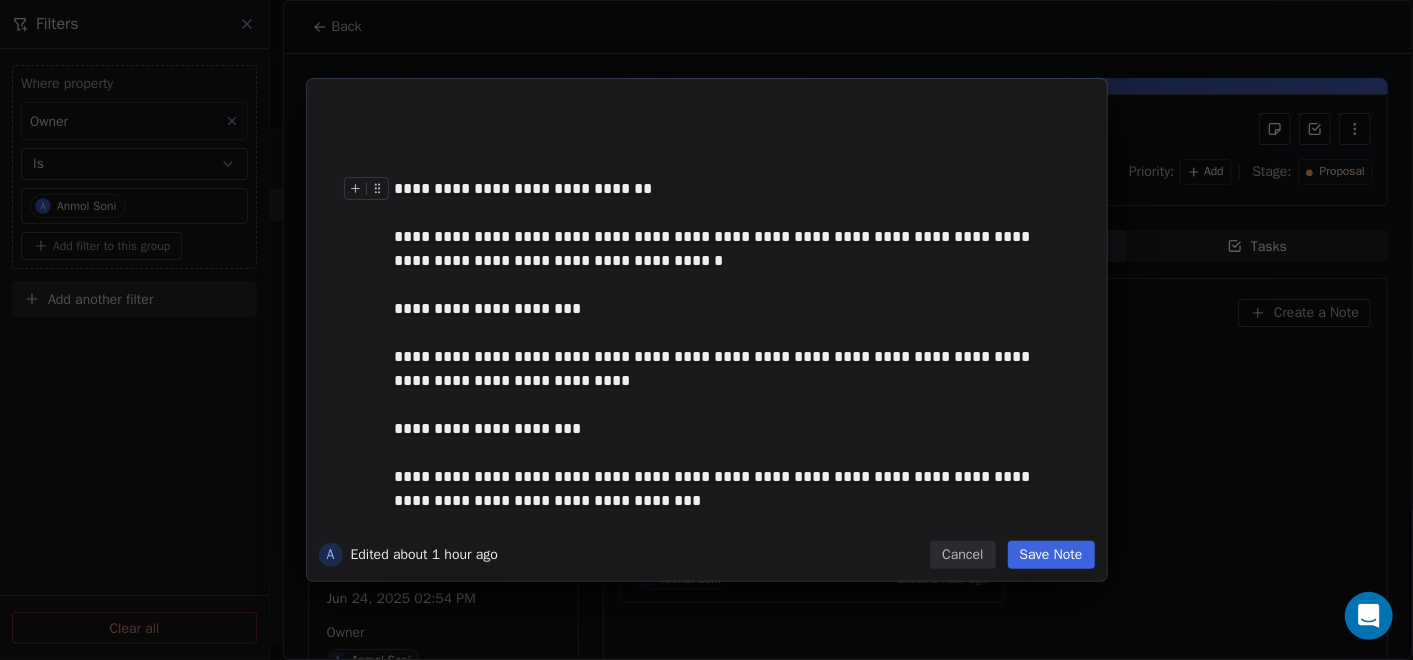 type 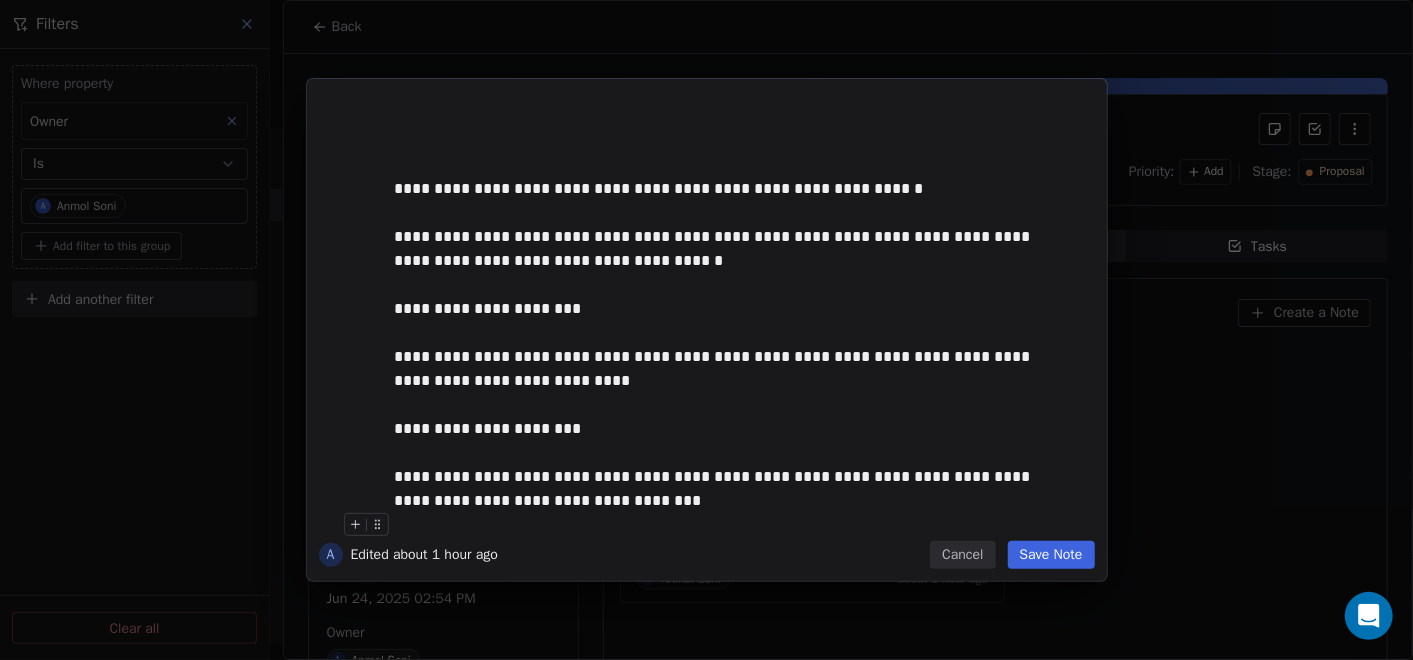 click on "Save Note" at bounding box center (1051, 555) 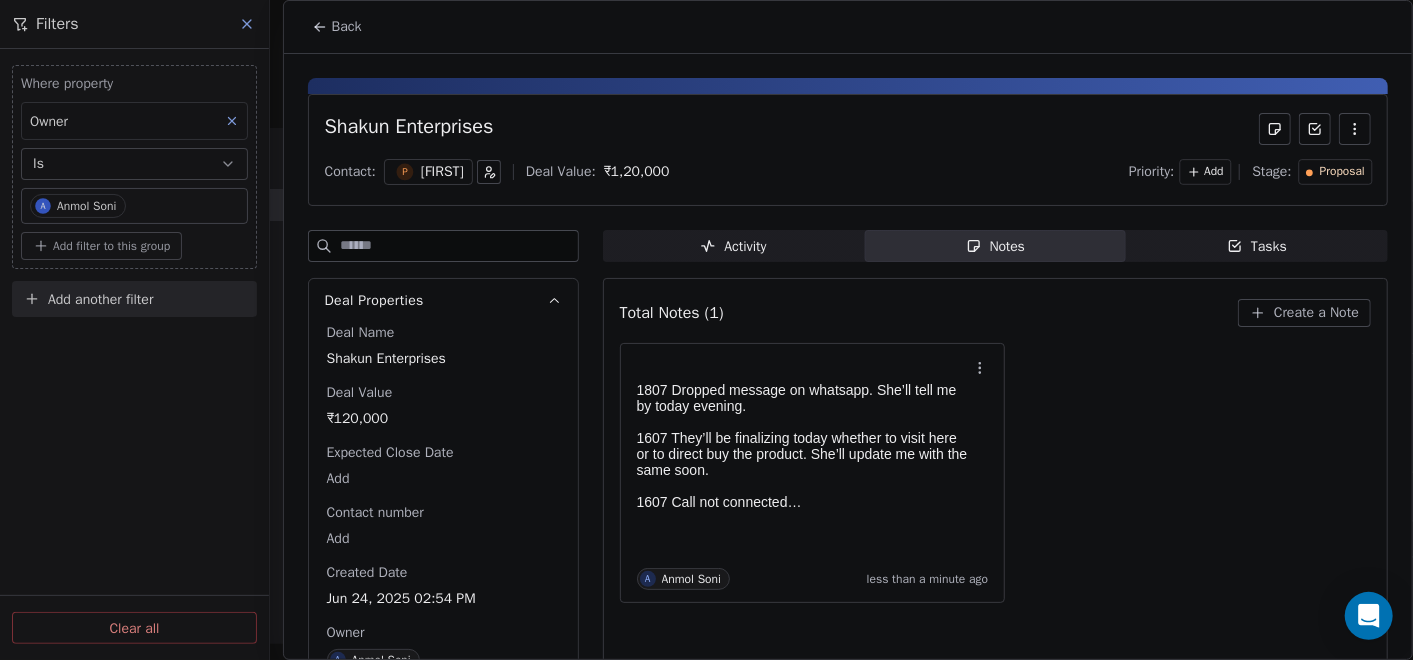 click on "Back" at bounding box center [347, 27] 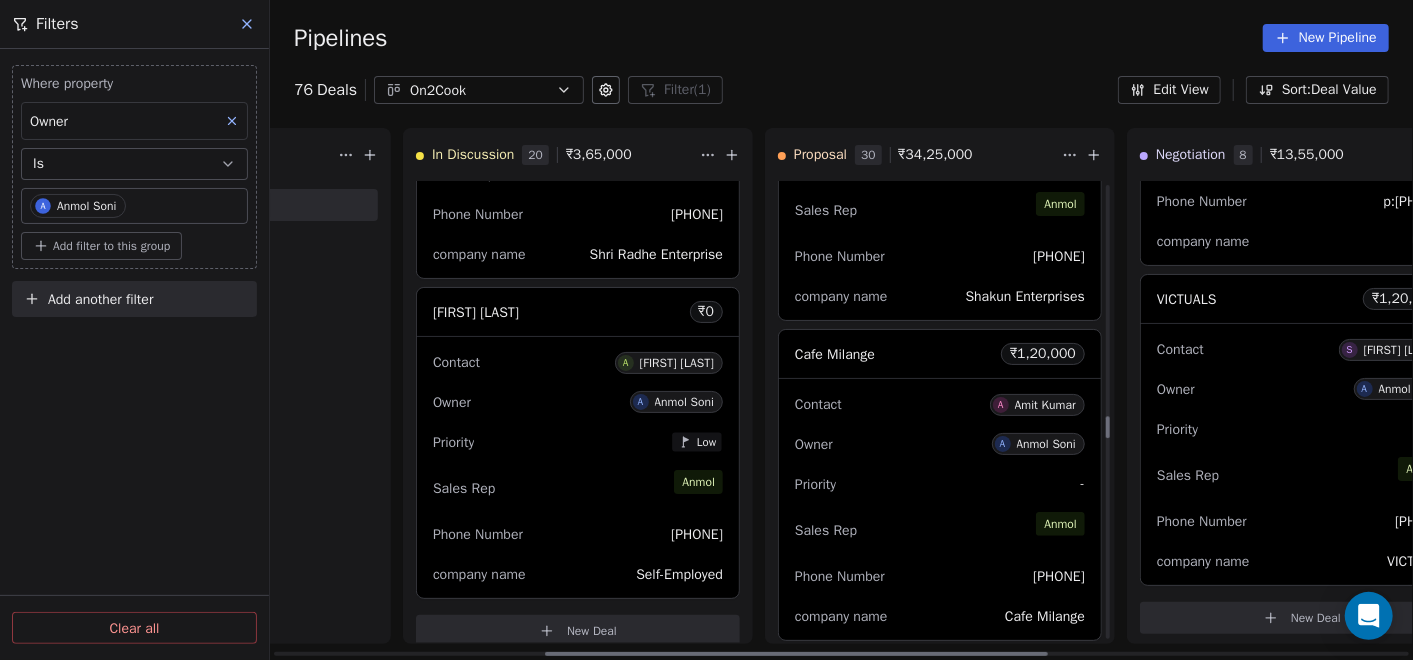 scroll, scrollTop: 5000, scrollLeft: 0, axis: vertical 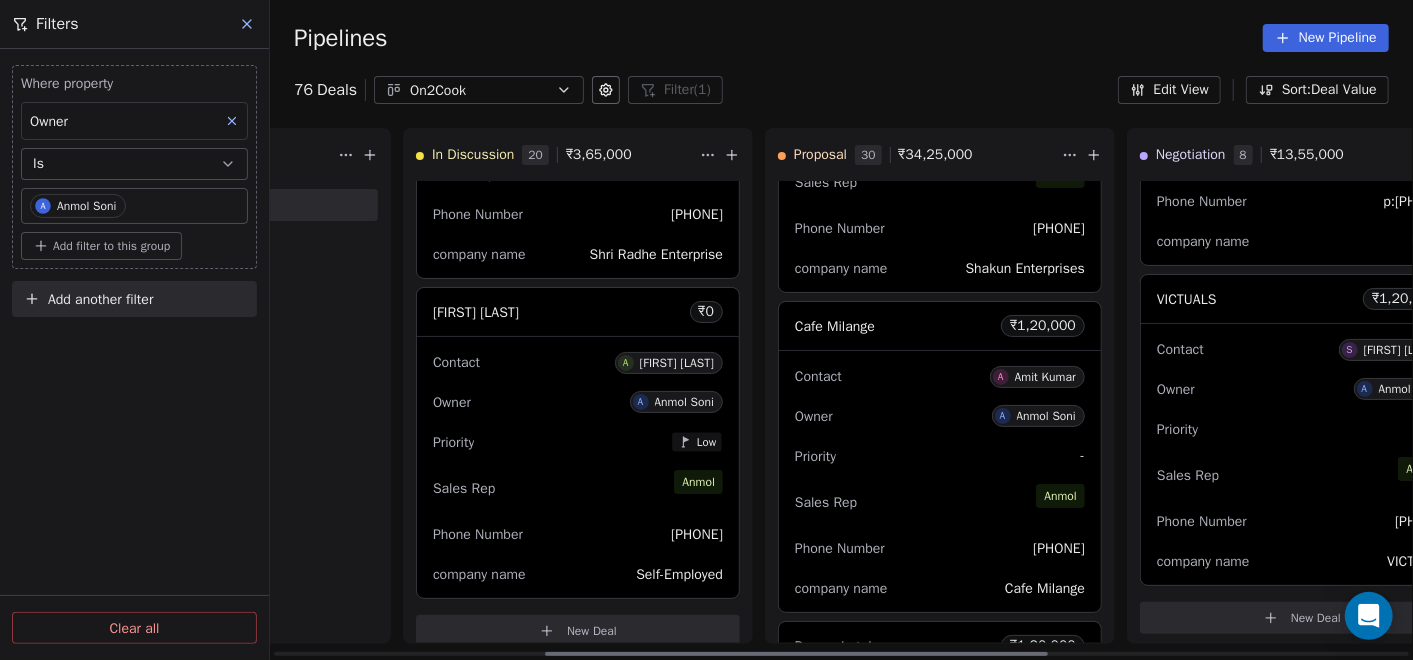 click on "Priority -" at bounding box center (940, 456) 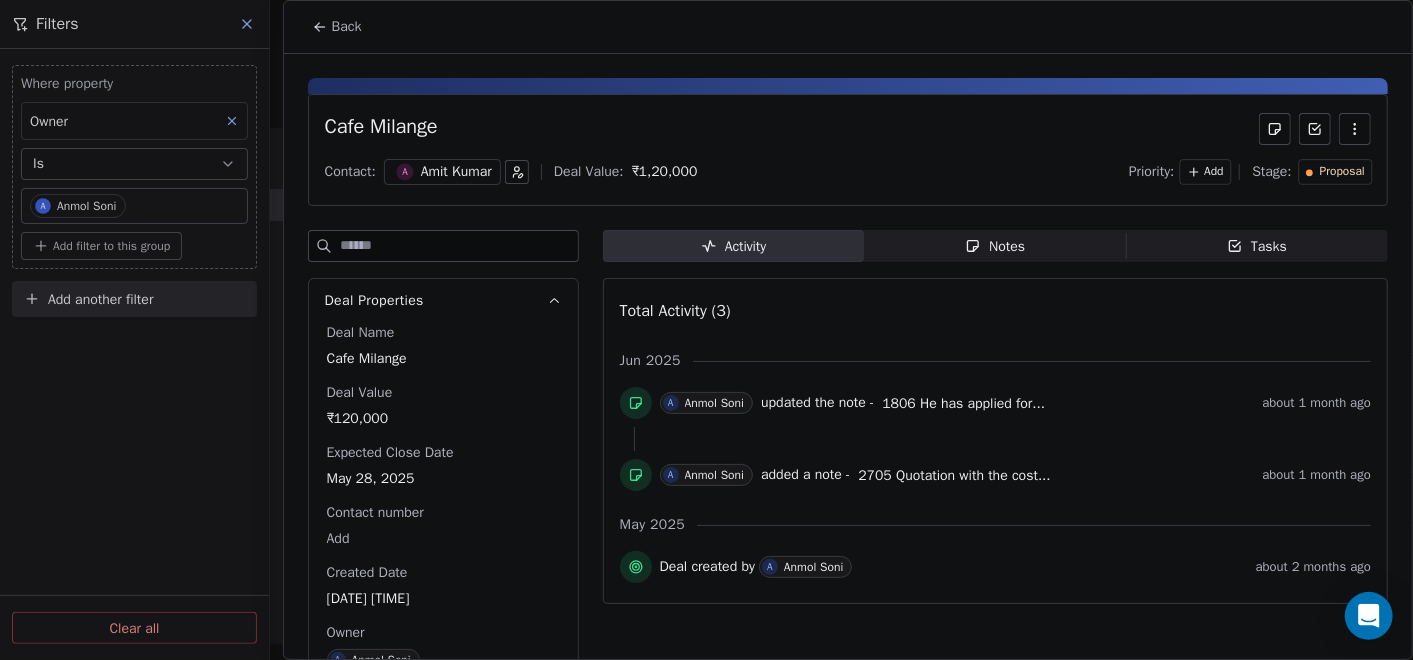 click on "Notes" at bounding box center (995, 246) 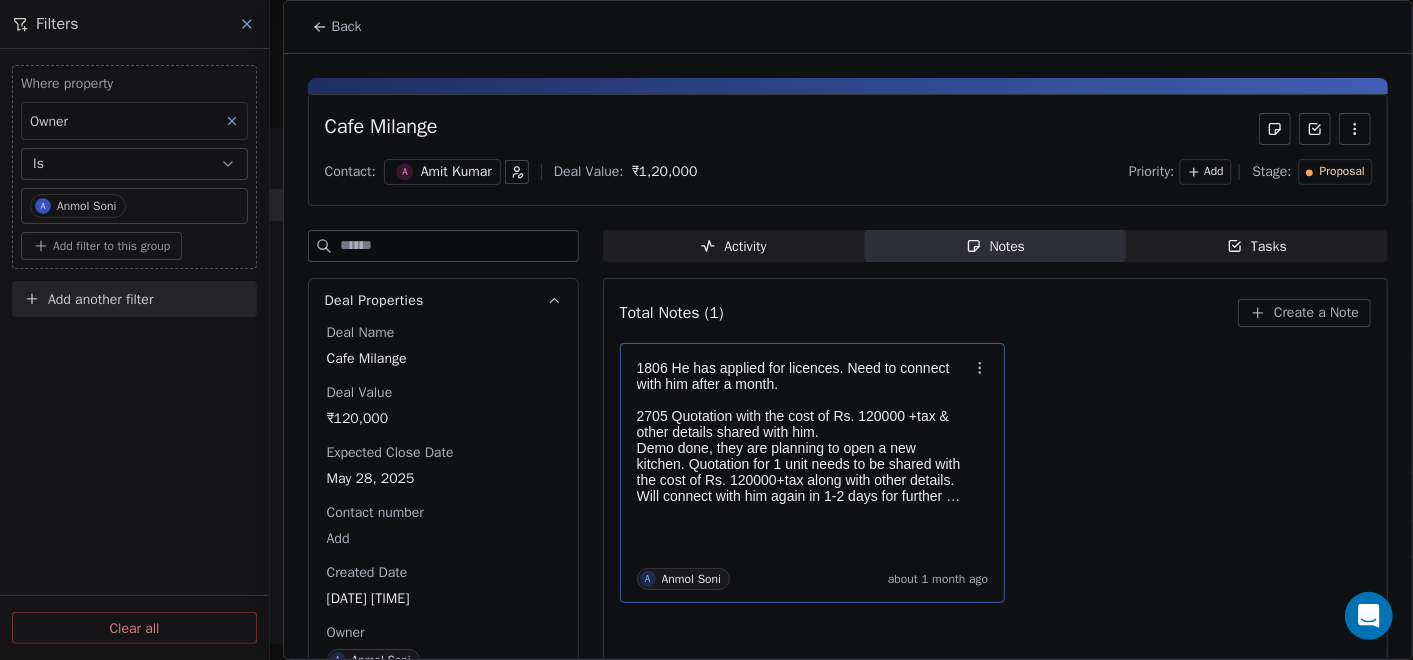 click on "2705 Quotation with the cost of Rs. 120000 +tax & other details shared with him." at bounding box center (803, 424) 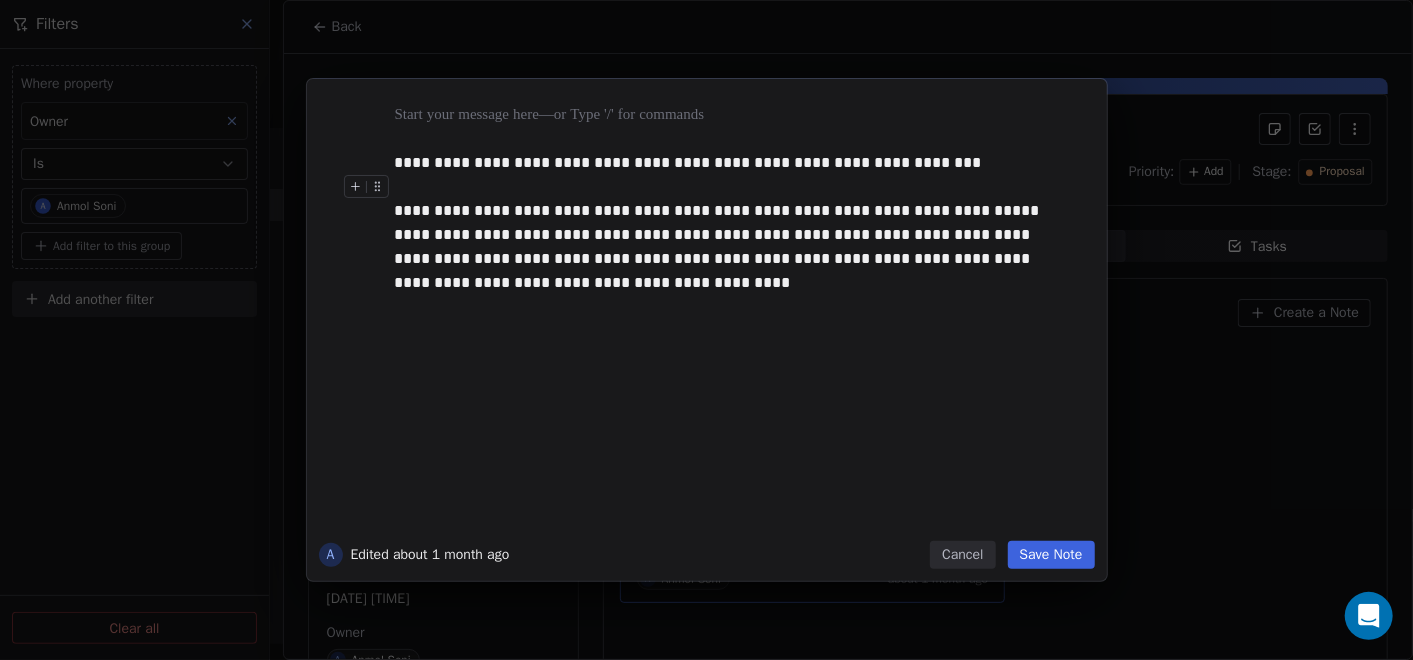type 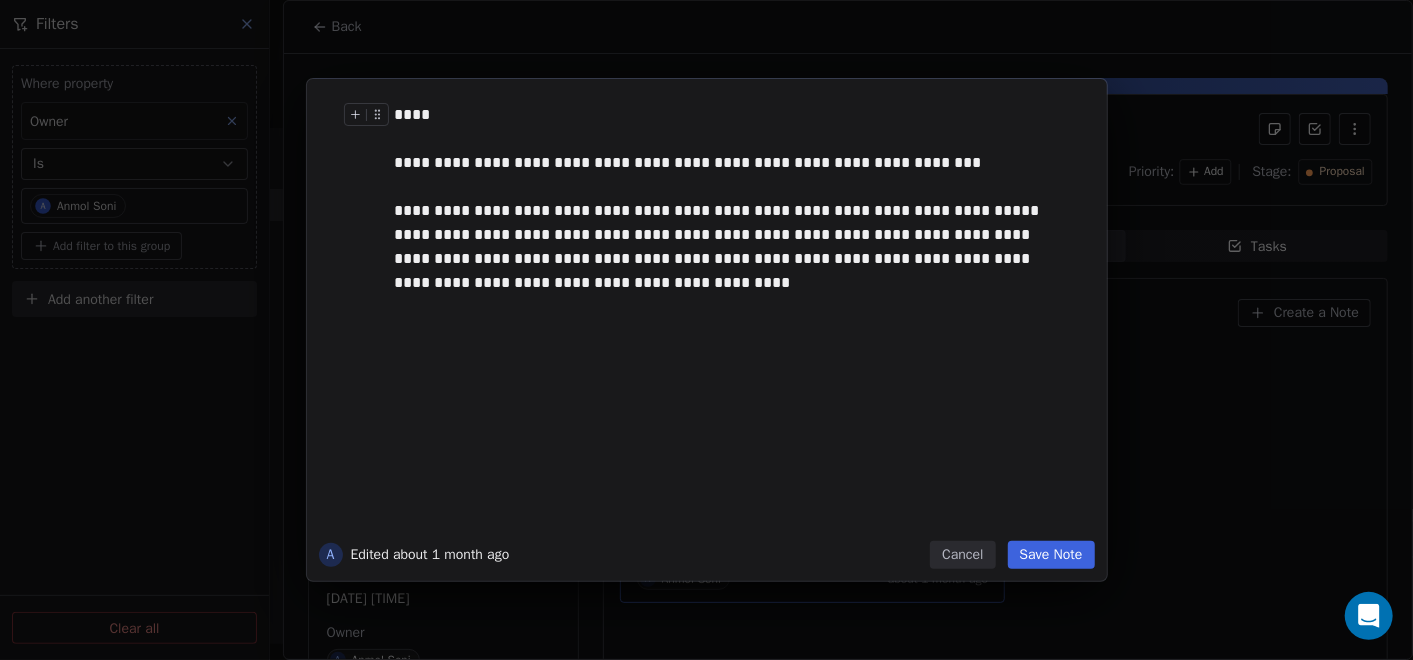 click on "****" at bounding box center (728, 115) 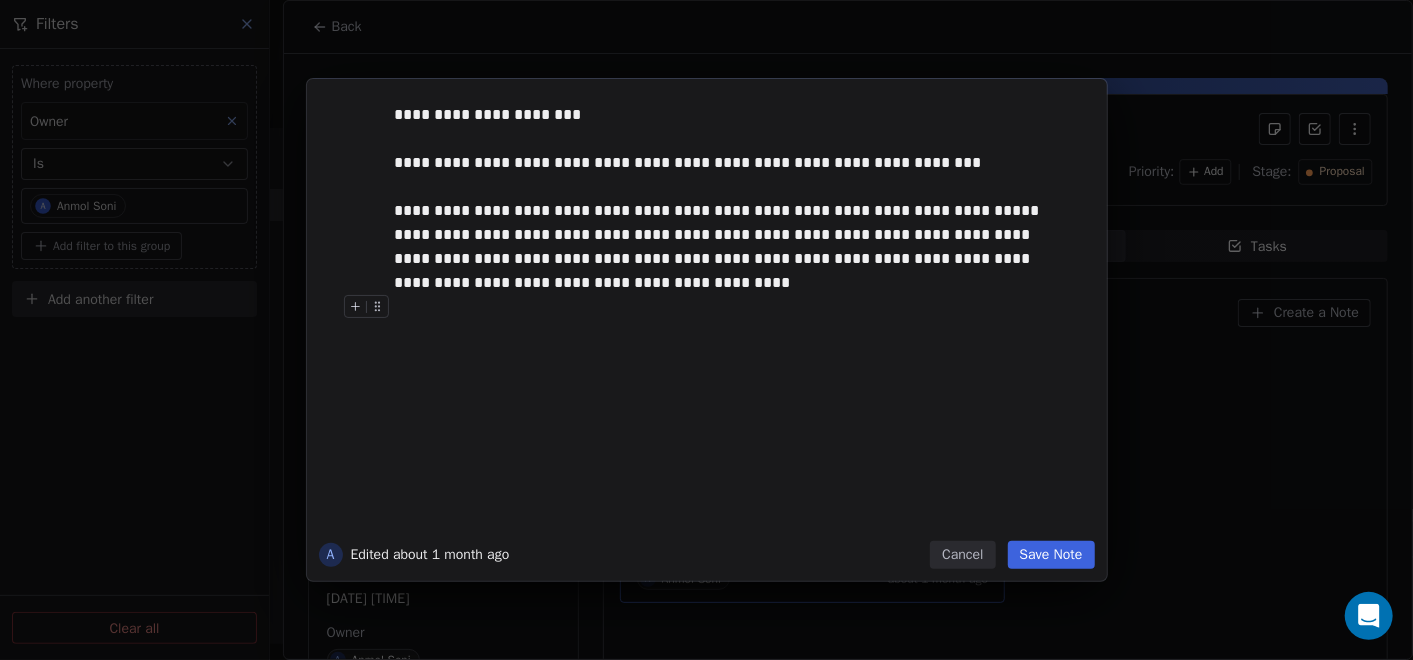 click on "Save Note" at bounding box center (1051, 555) 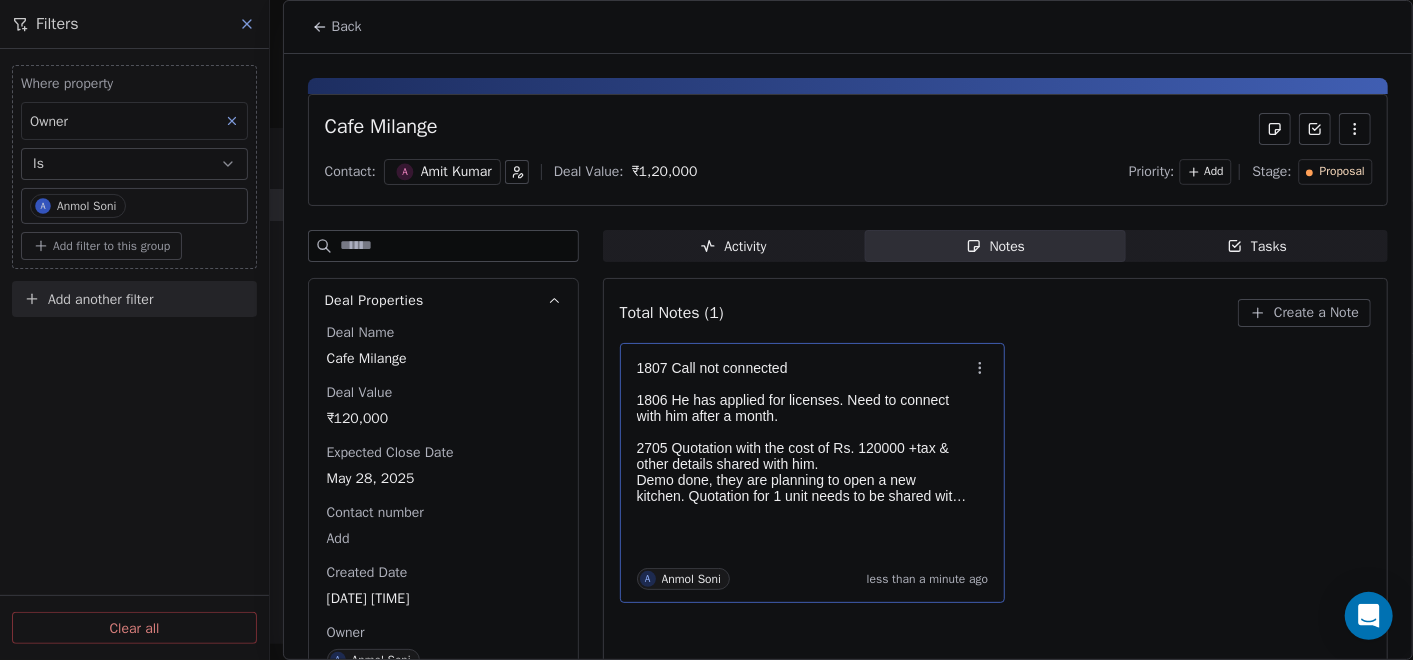 click 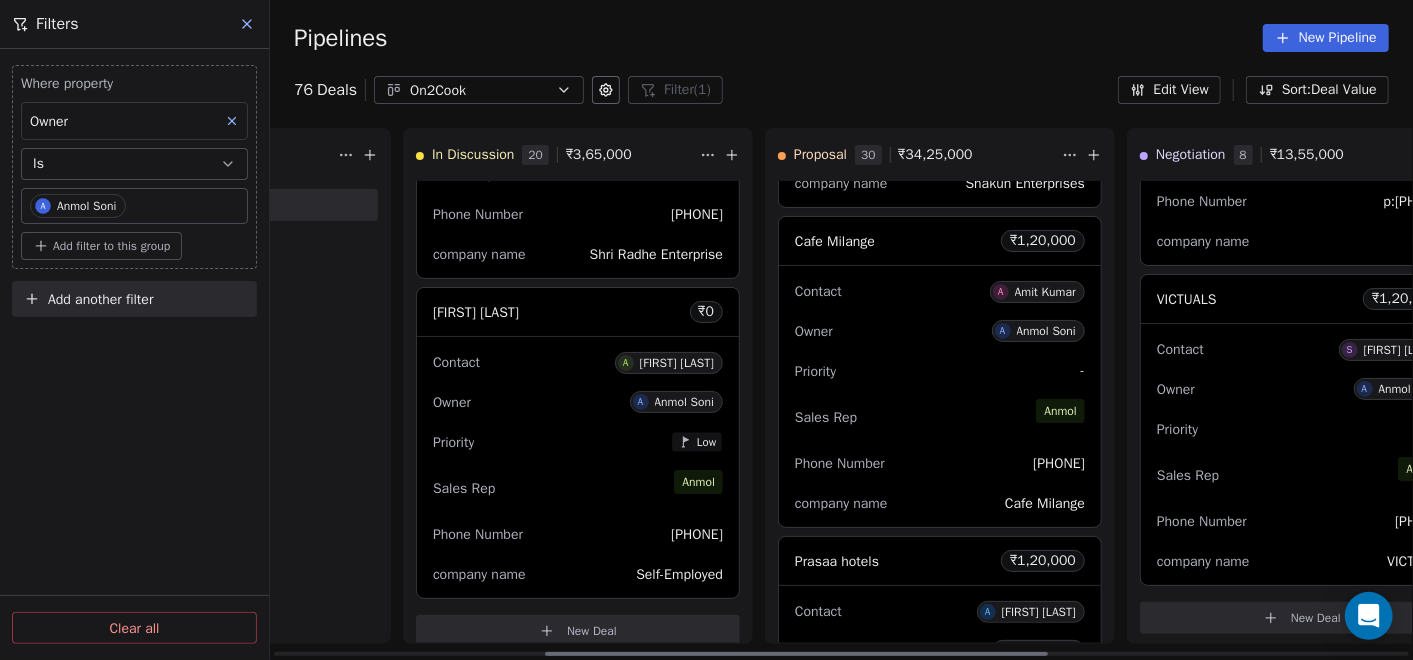 scroll, scrollTop: 5111, scrollLeft: 0, axis: vertical 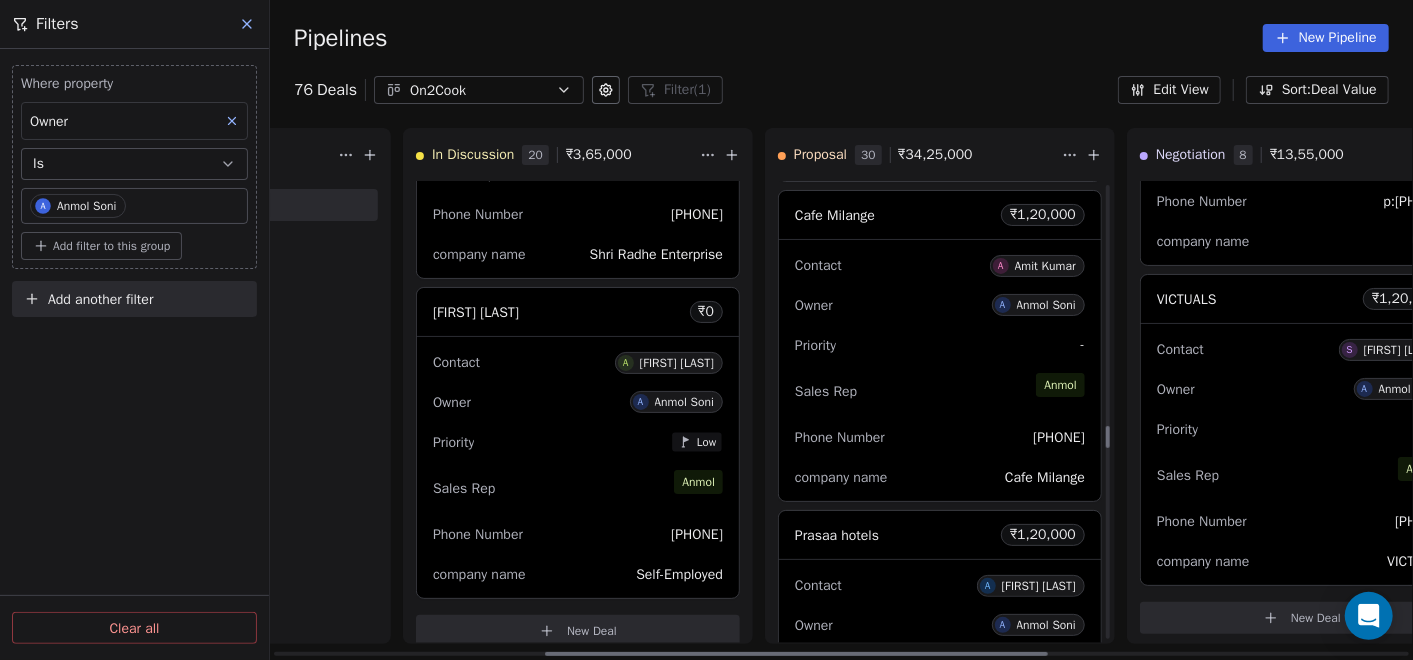 click on "Sales Rep [FIRST]" at bounding box center [940, 391] 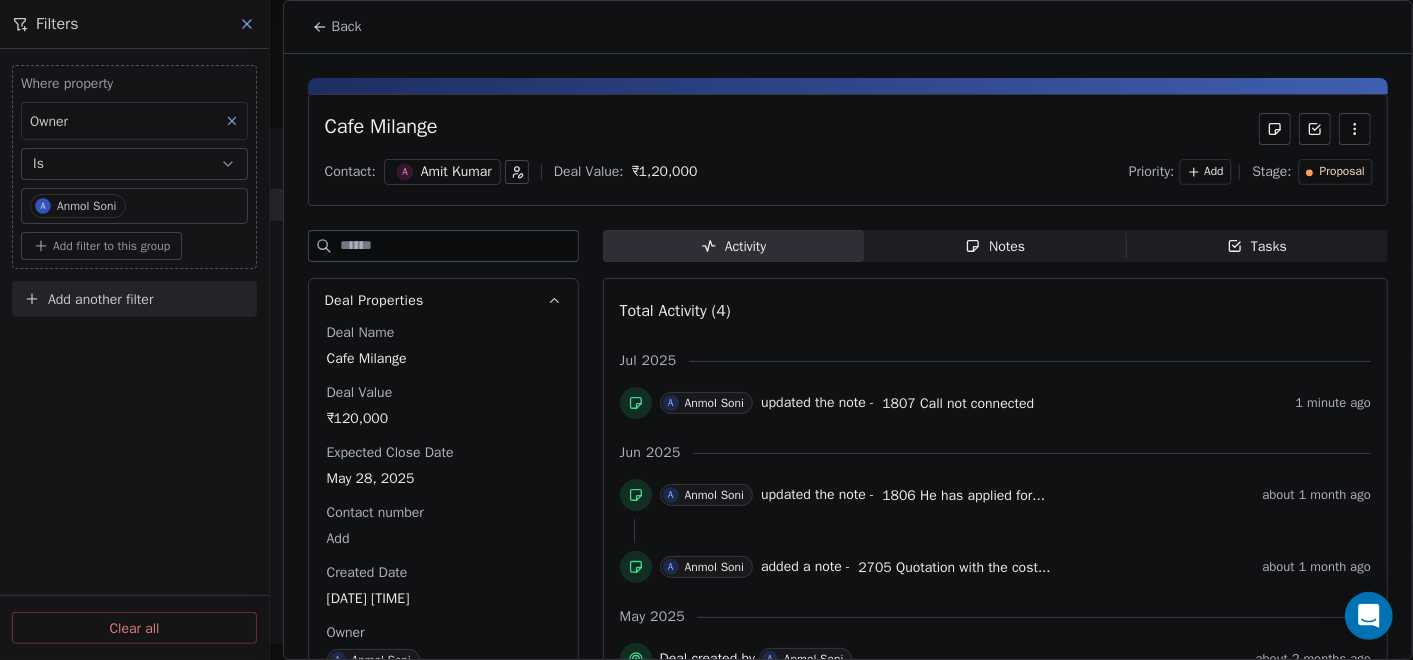 click 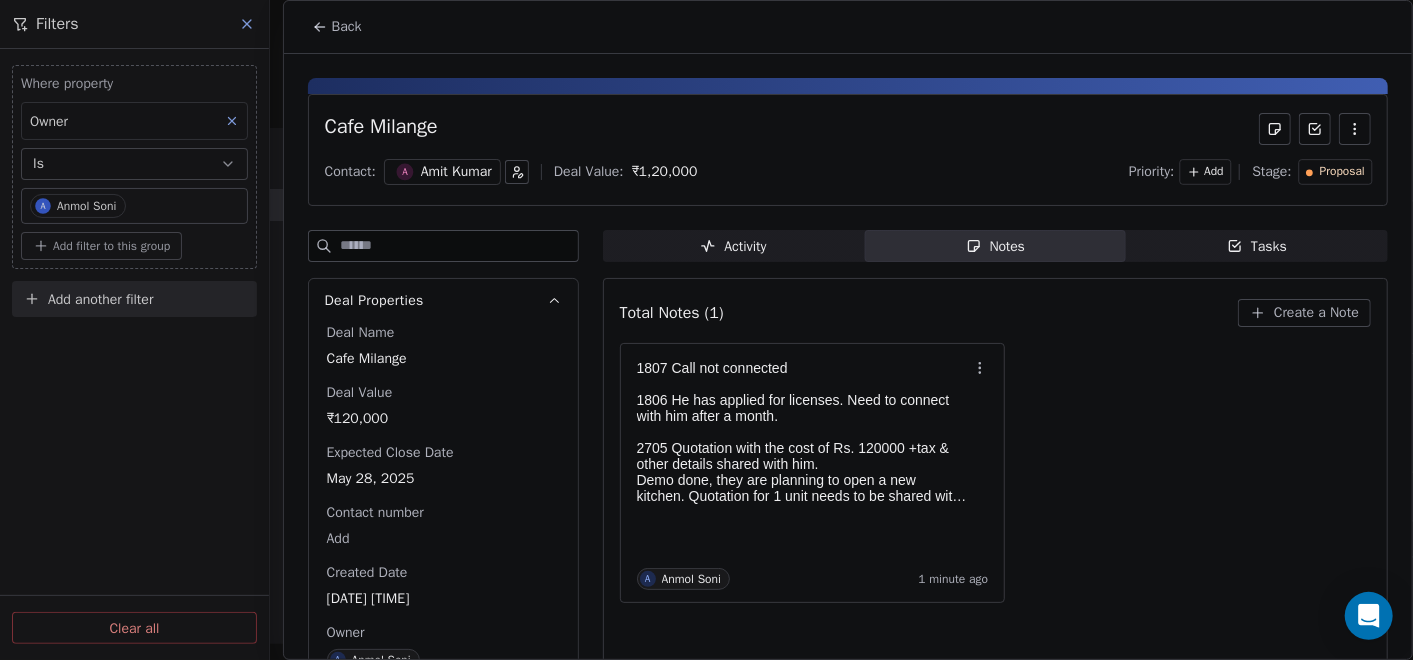 click on "Back" at bounding box center (337, 27) 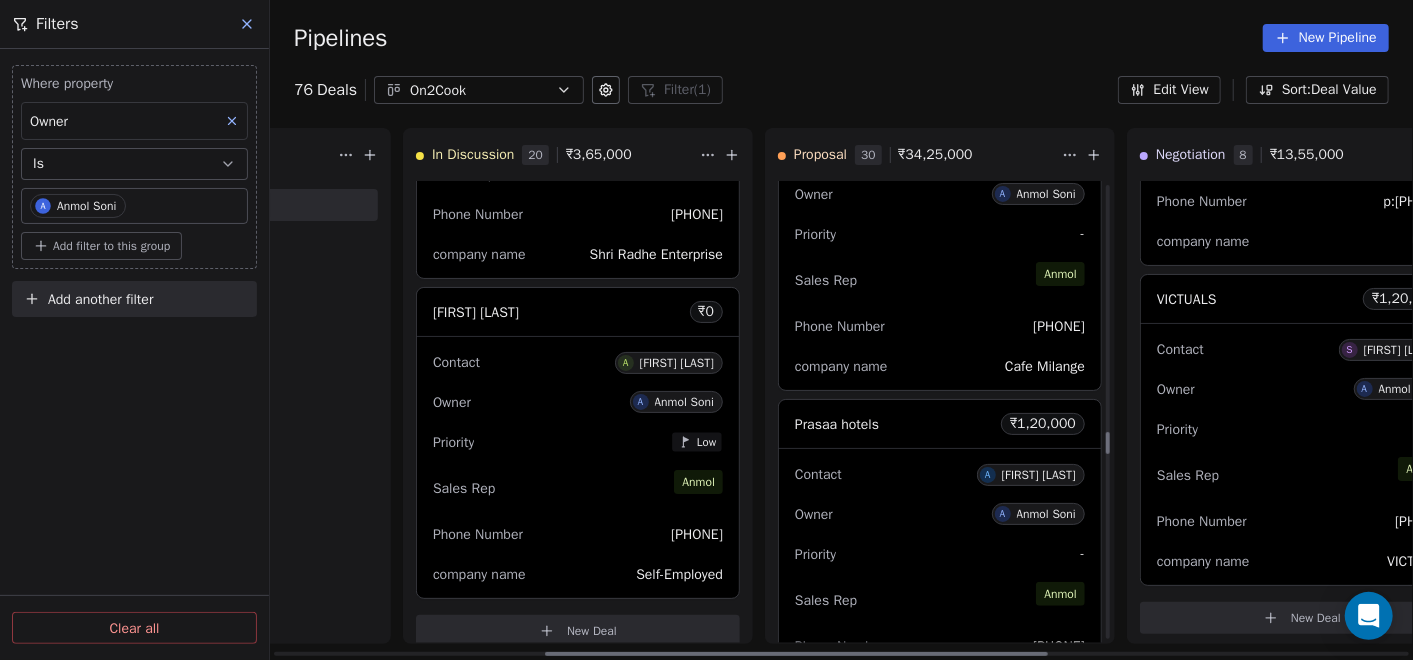 scroll, scrollTop: 5333, scrollLeft: 0, axis: vertical 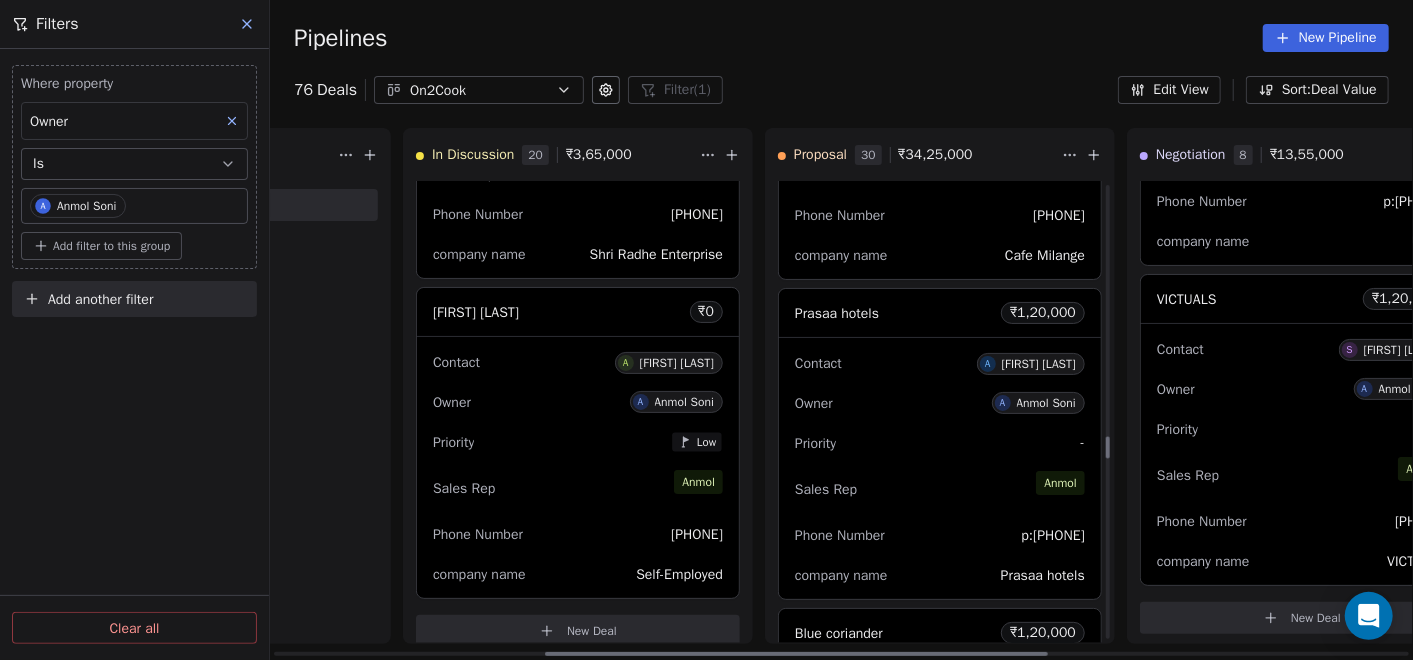 click on "Contact A Abhijeet Navgune" at bounding box center (940, 362) 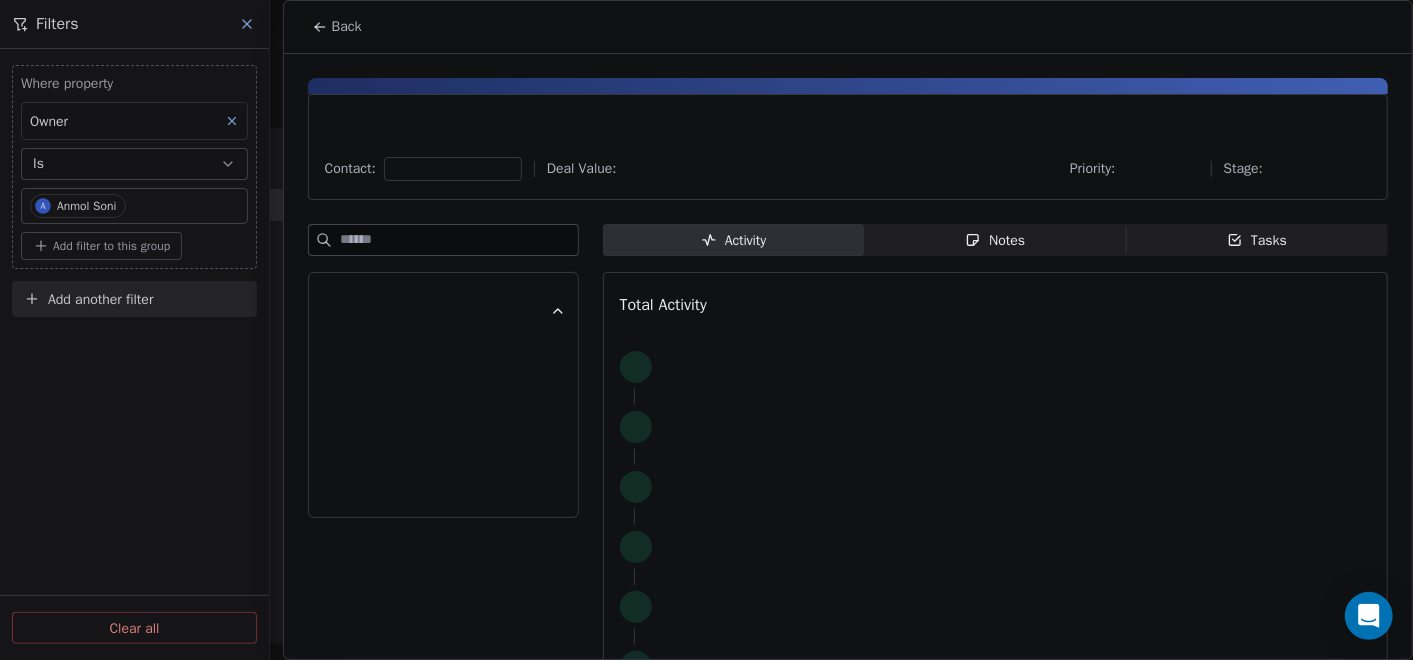 click on "Notes   Notes" at bounding box center (995, 240) 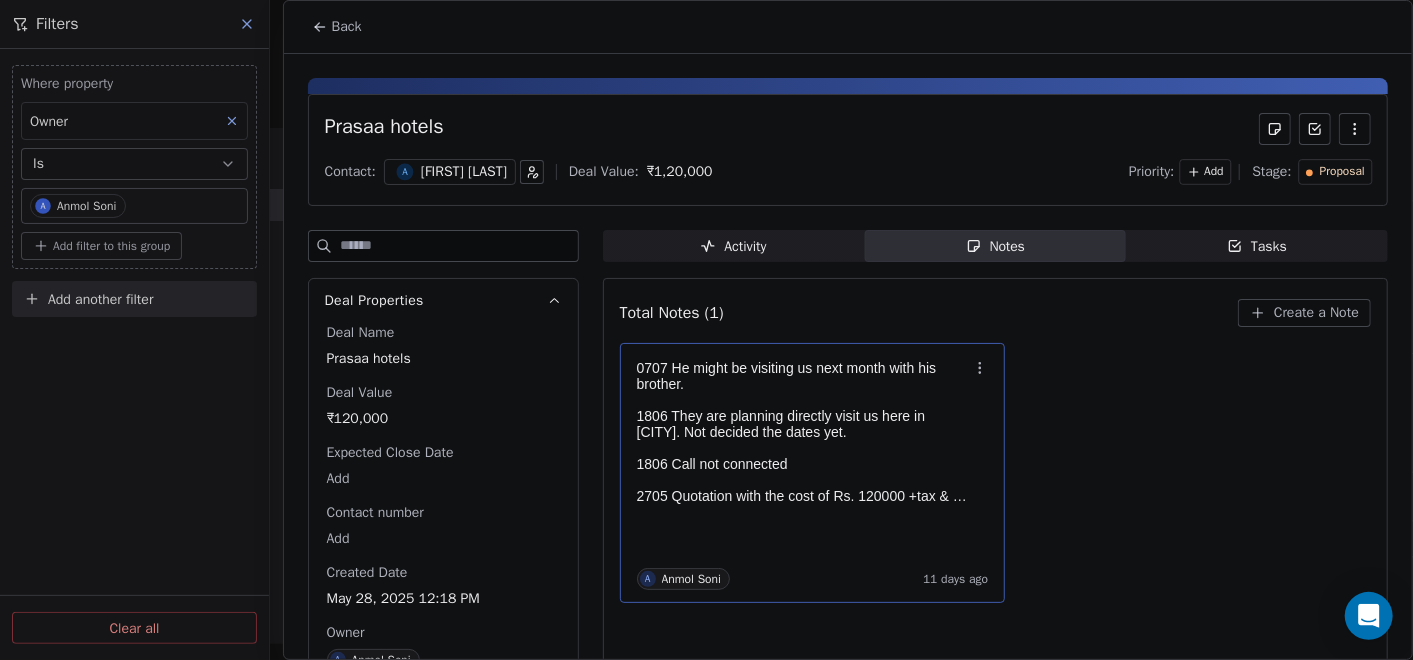 click at bounding box center [803, 400] 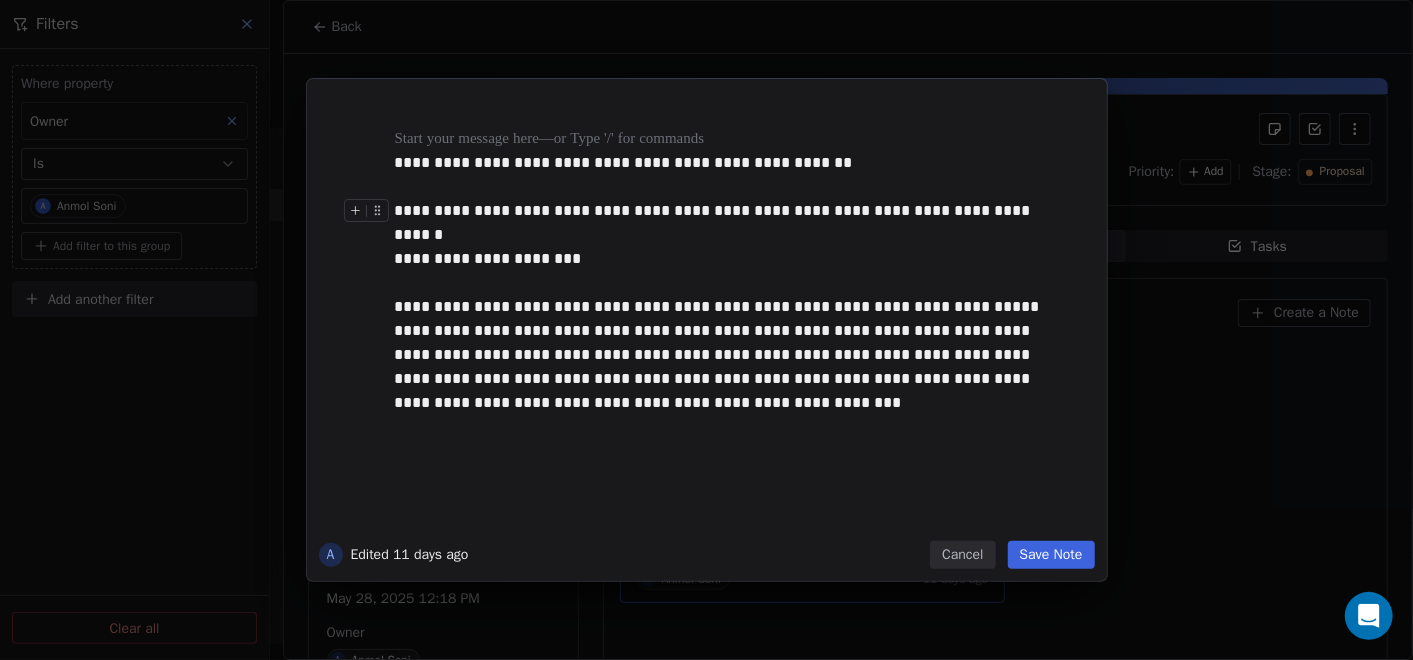 type 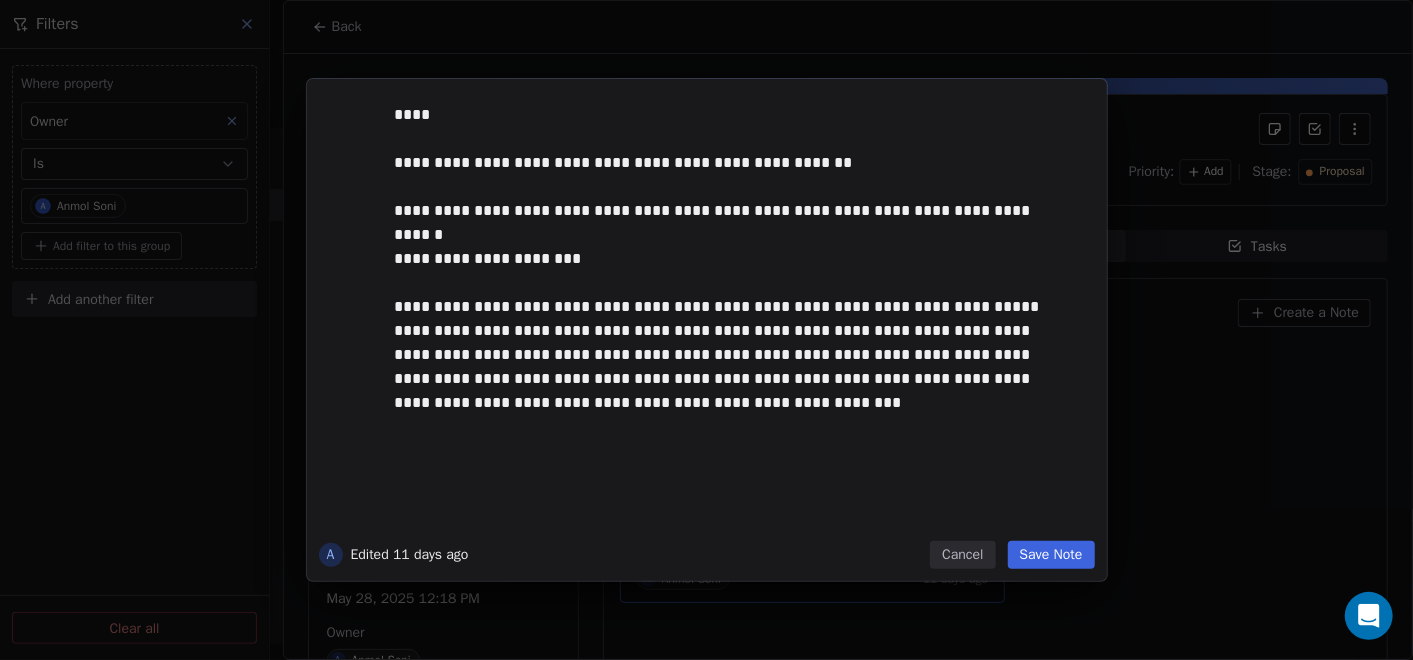 click on "**********" at bounding box center [731, 316] 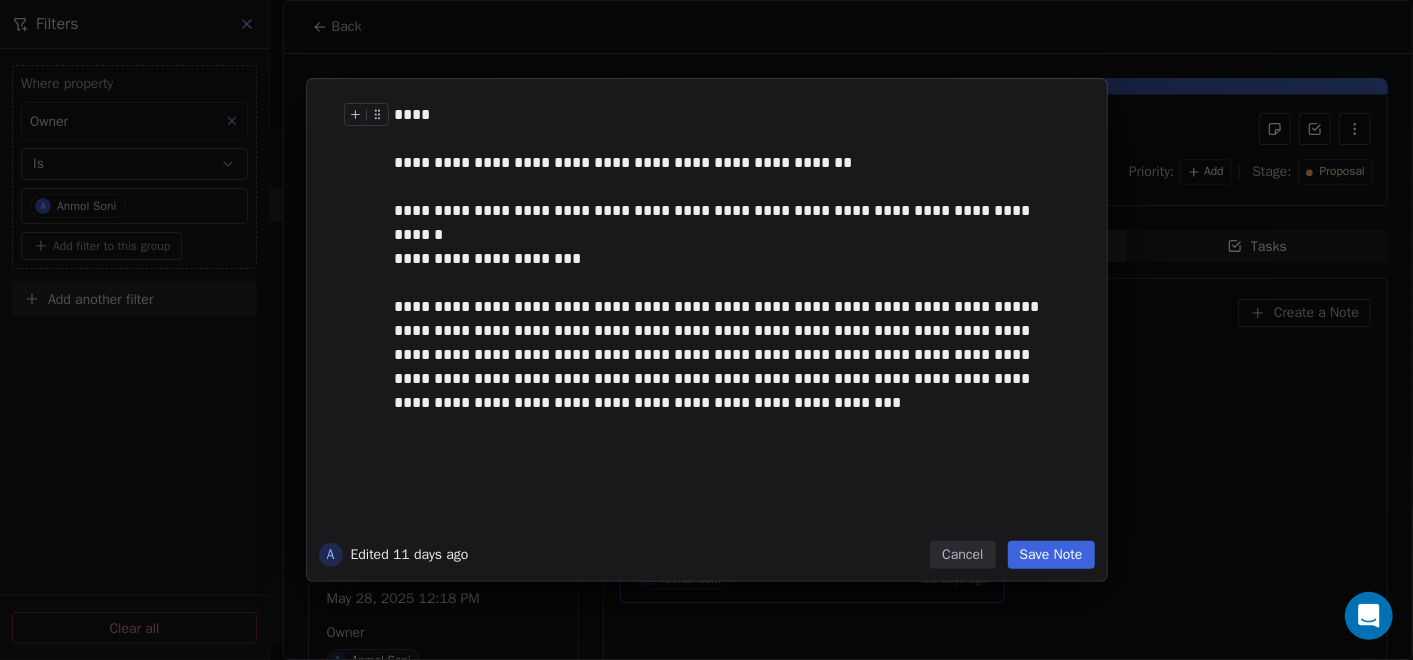 click on "****" at bounding box center (728, 115) 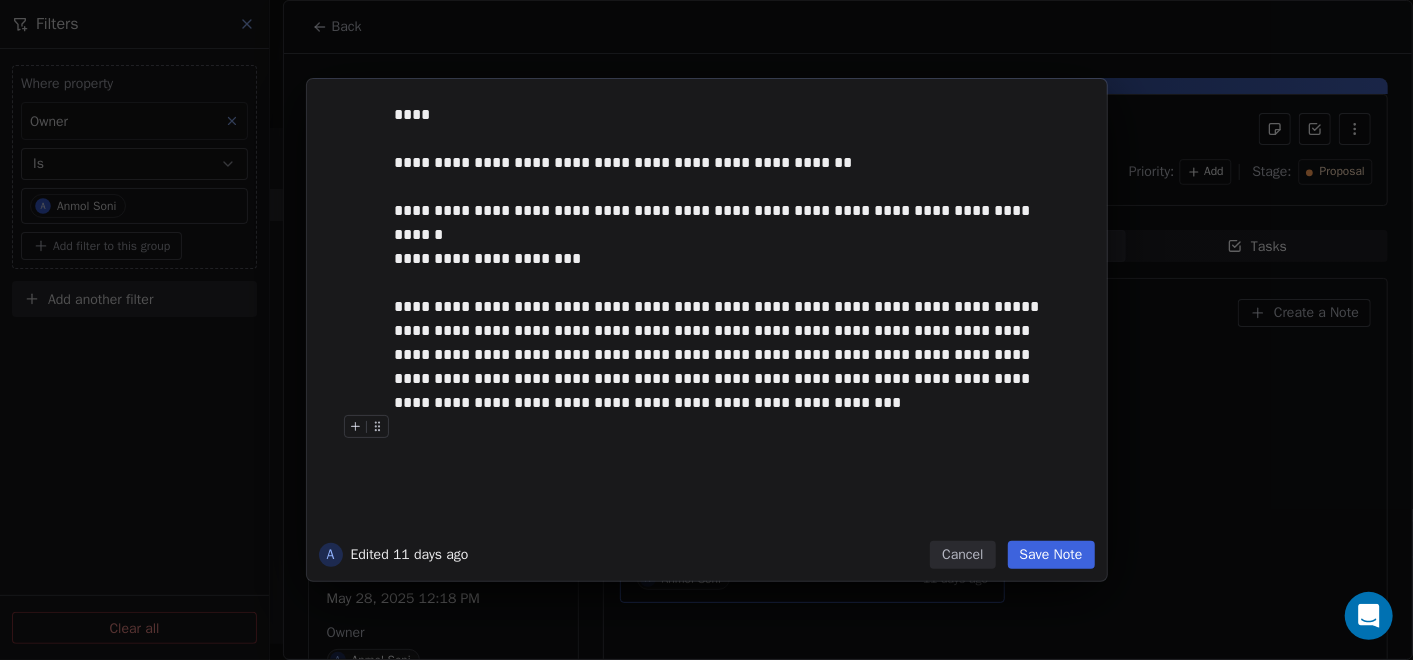 click on "Save Note" at bounding box center (1051, 555) 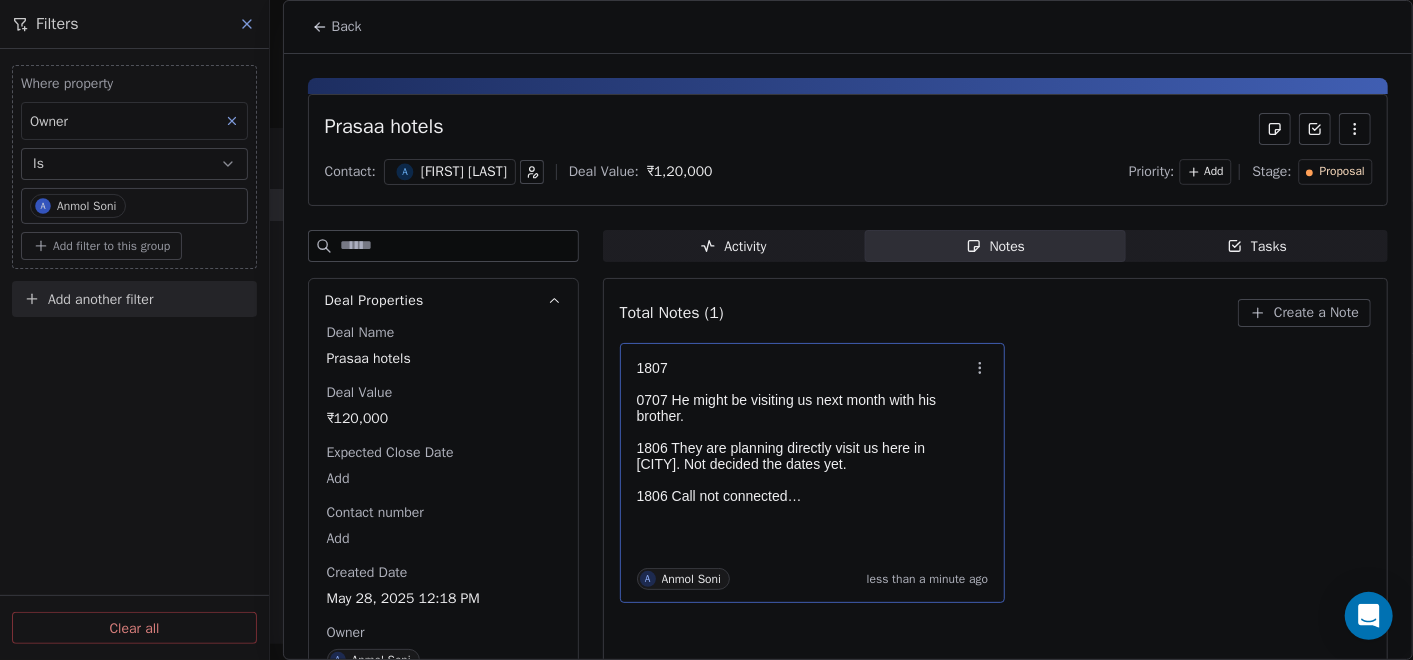 click on "1807" at bounding box center (803, 368) 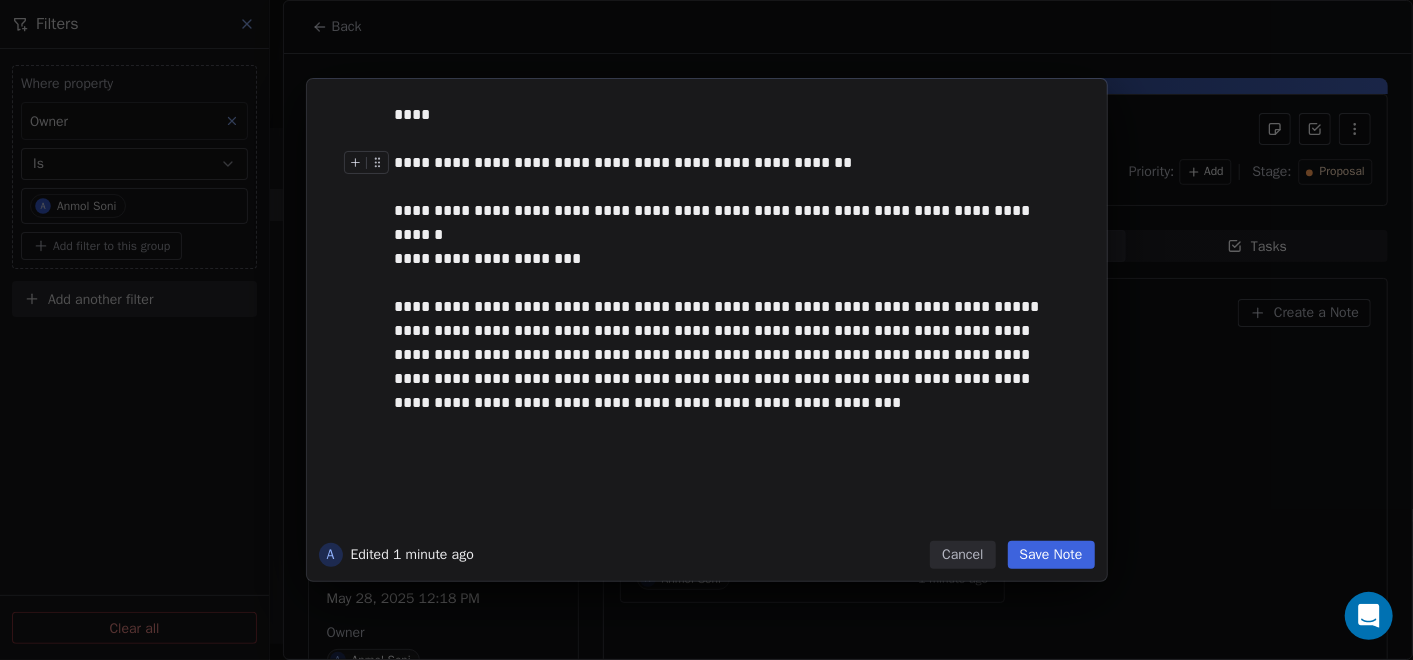 click on "**********" at bounding box center [728, 163] 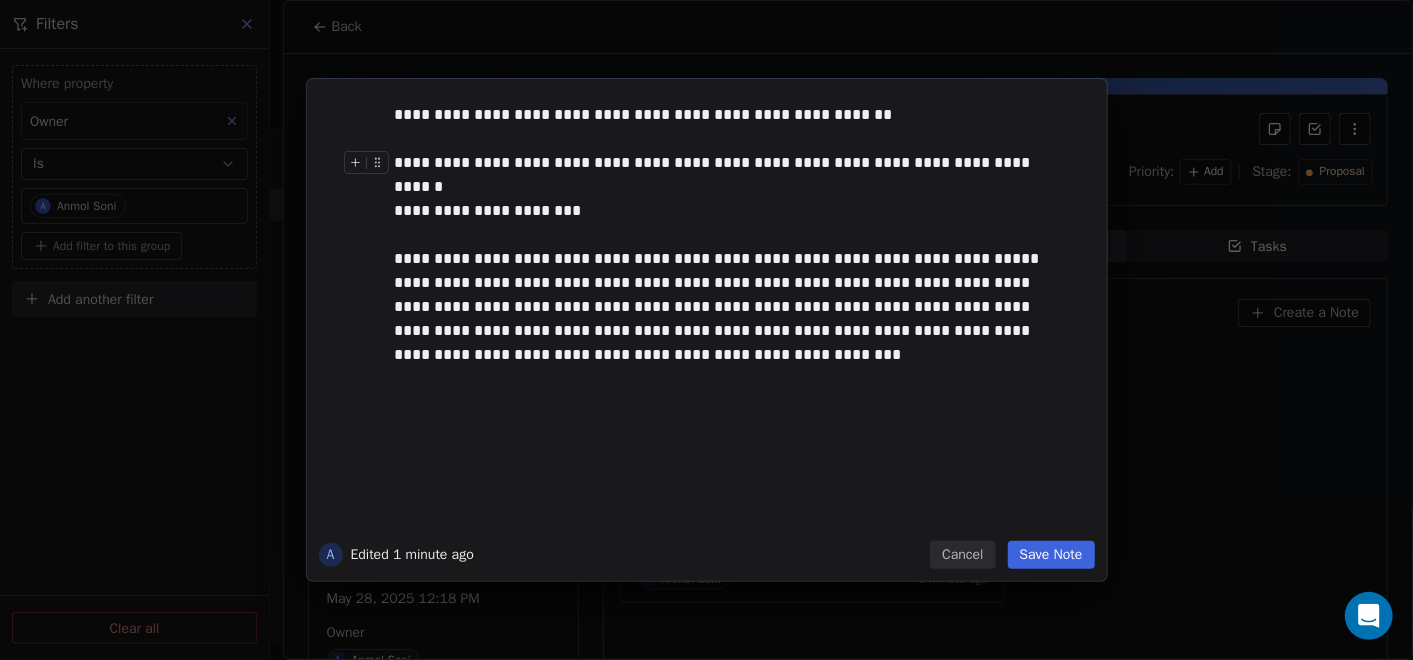 type 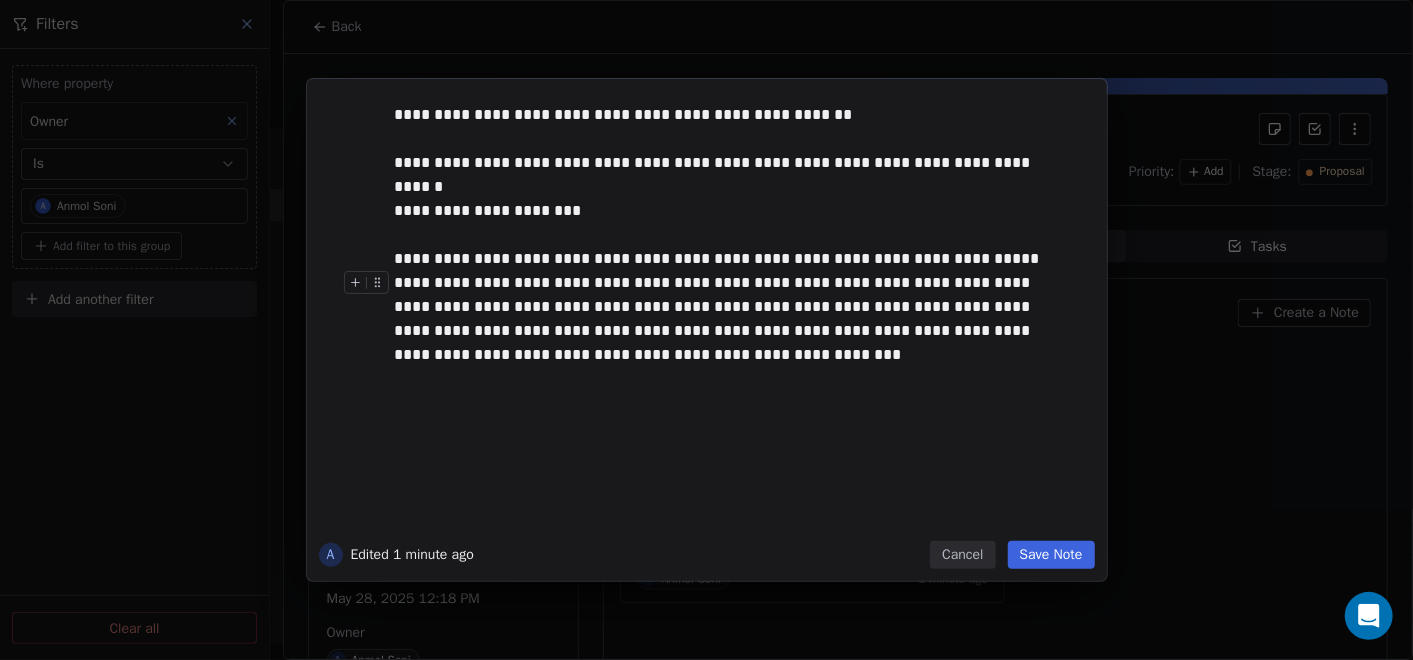 click on "Save Note" at bounding box center (1051, 555) 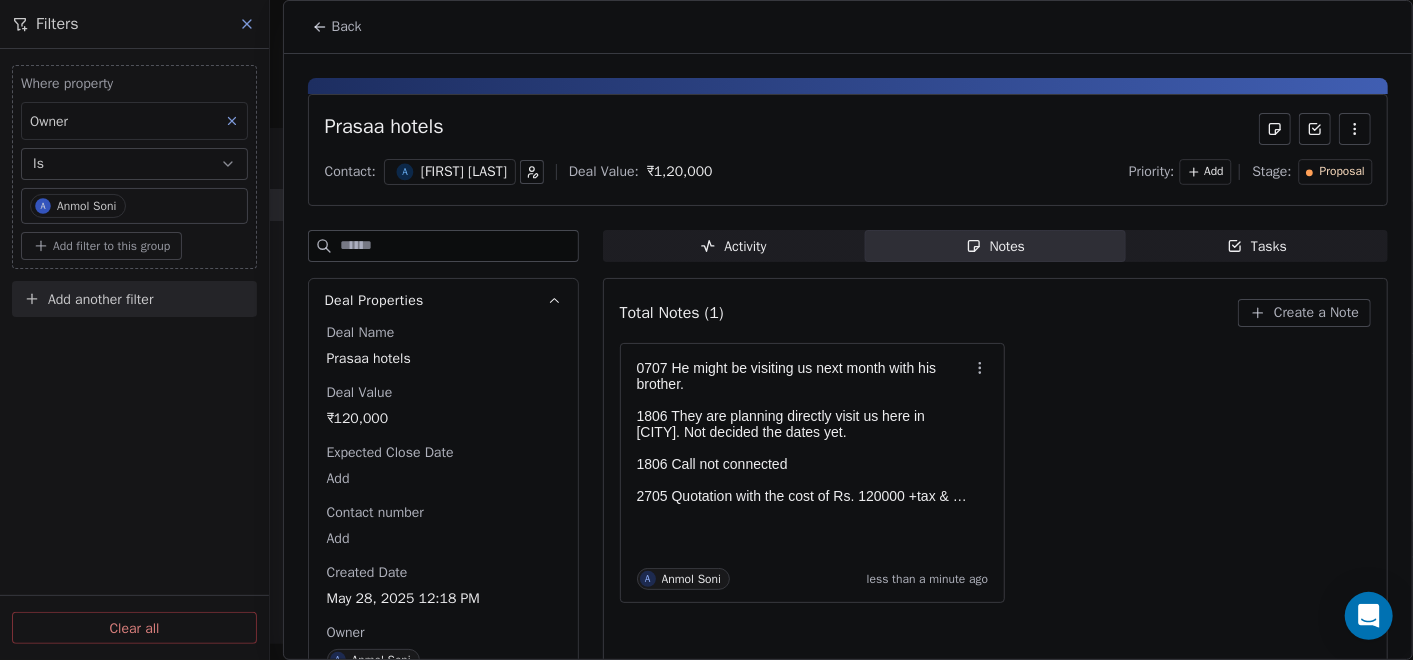 click 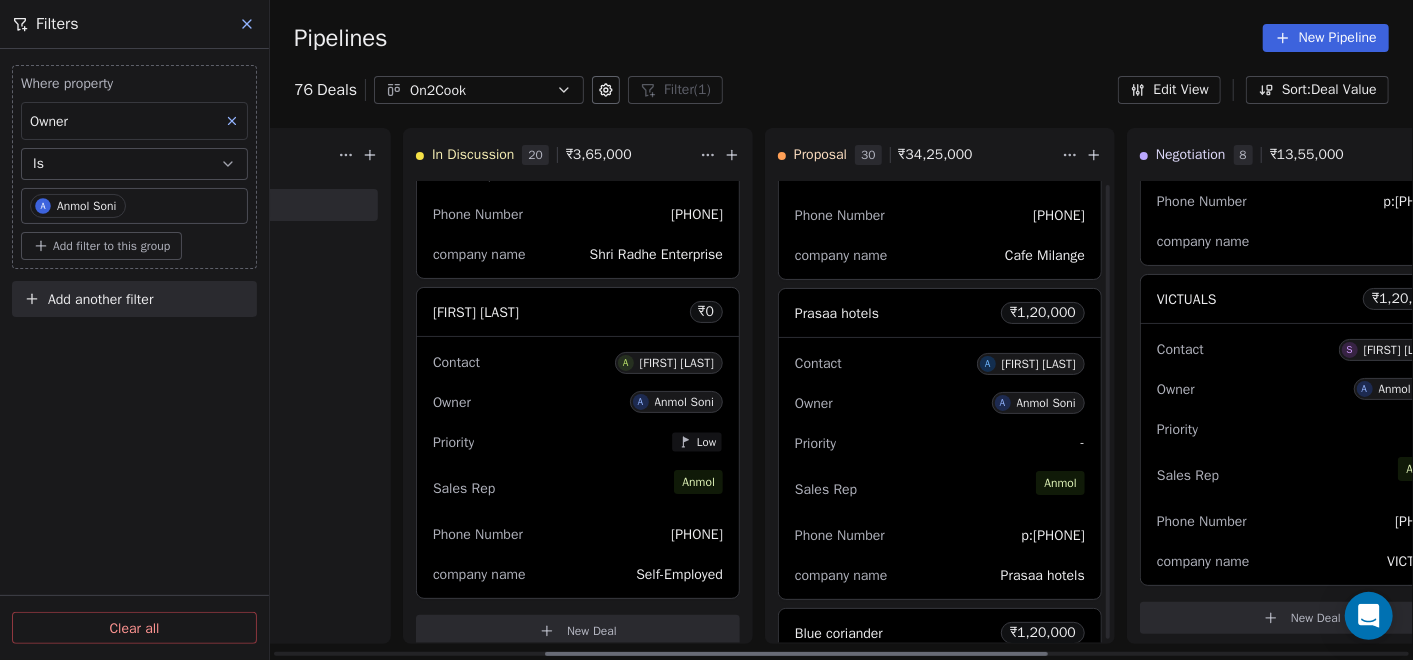 scroll, scrollTop: 5444, scrollLeft: 0, axis: vertical 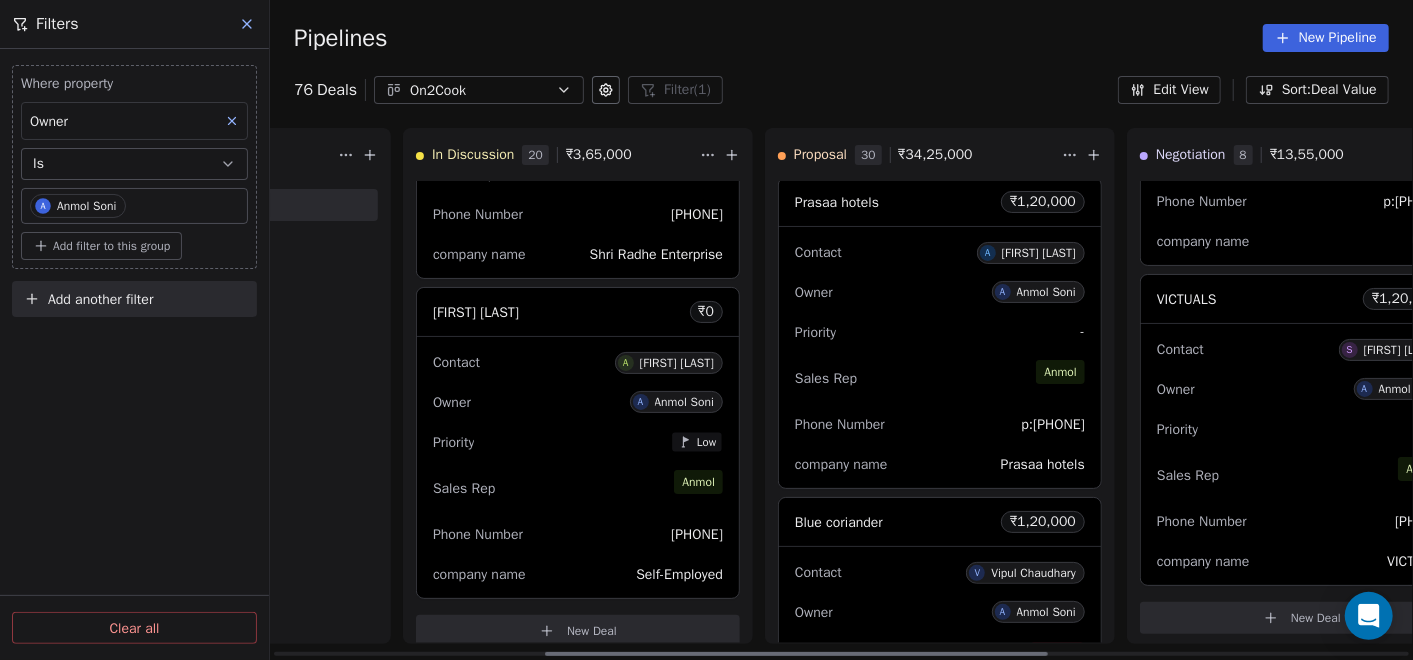 click on "Sales Rep [FIRST]" at bounding box center (940, 378) 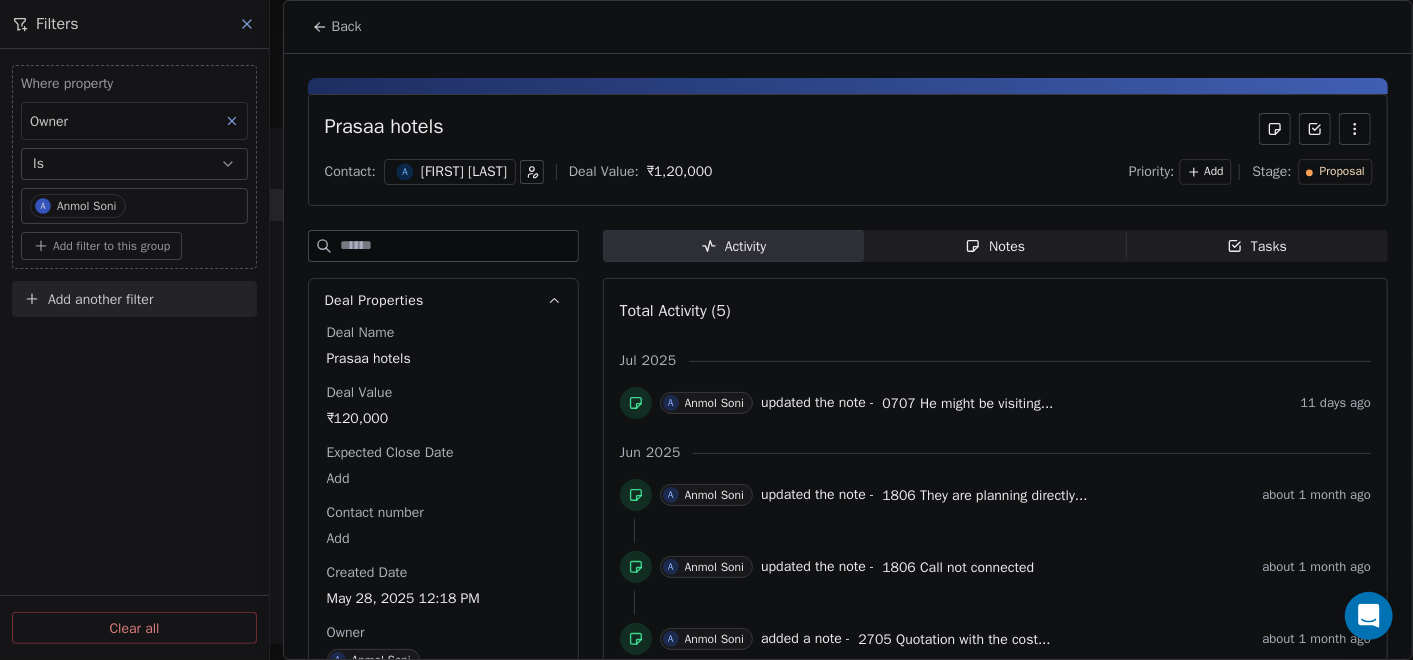 click on "Notes" at bounding box center [995, 246] 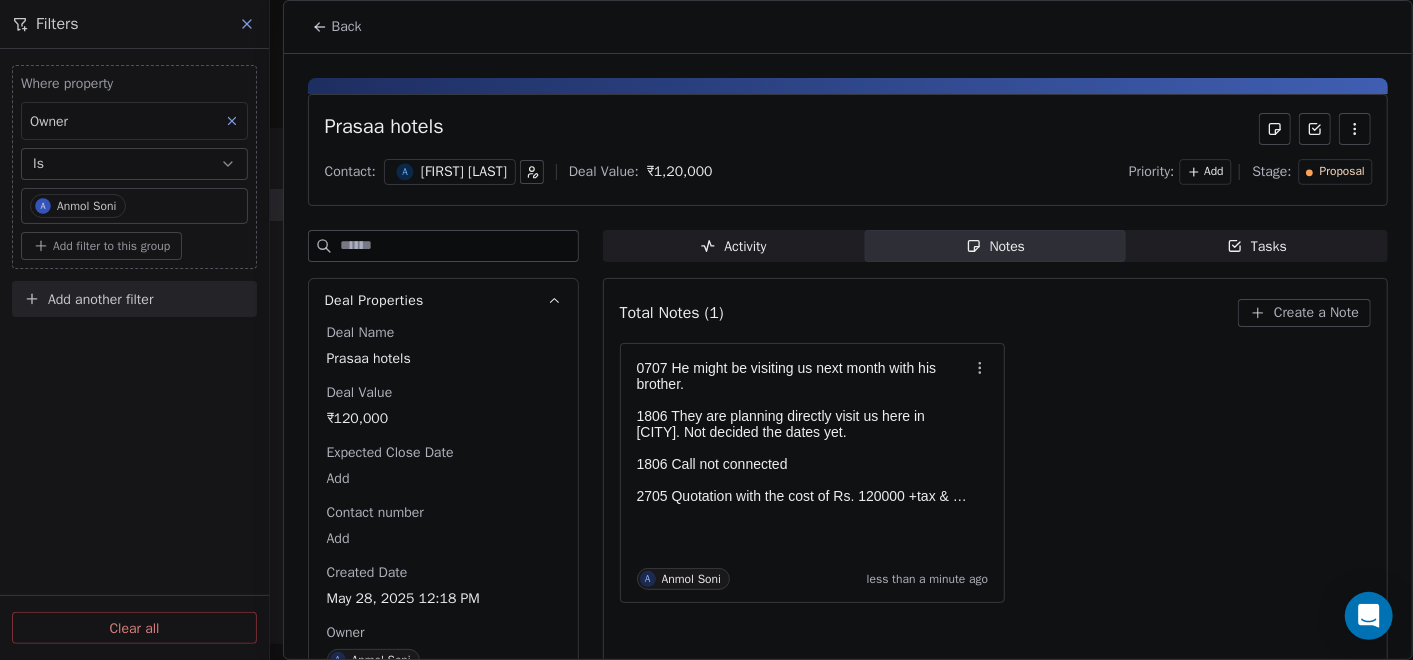 click on "Back" at bounding box center [337, 27] 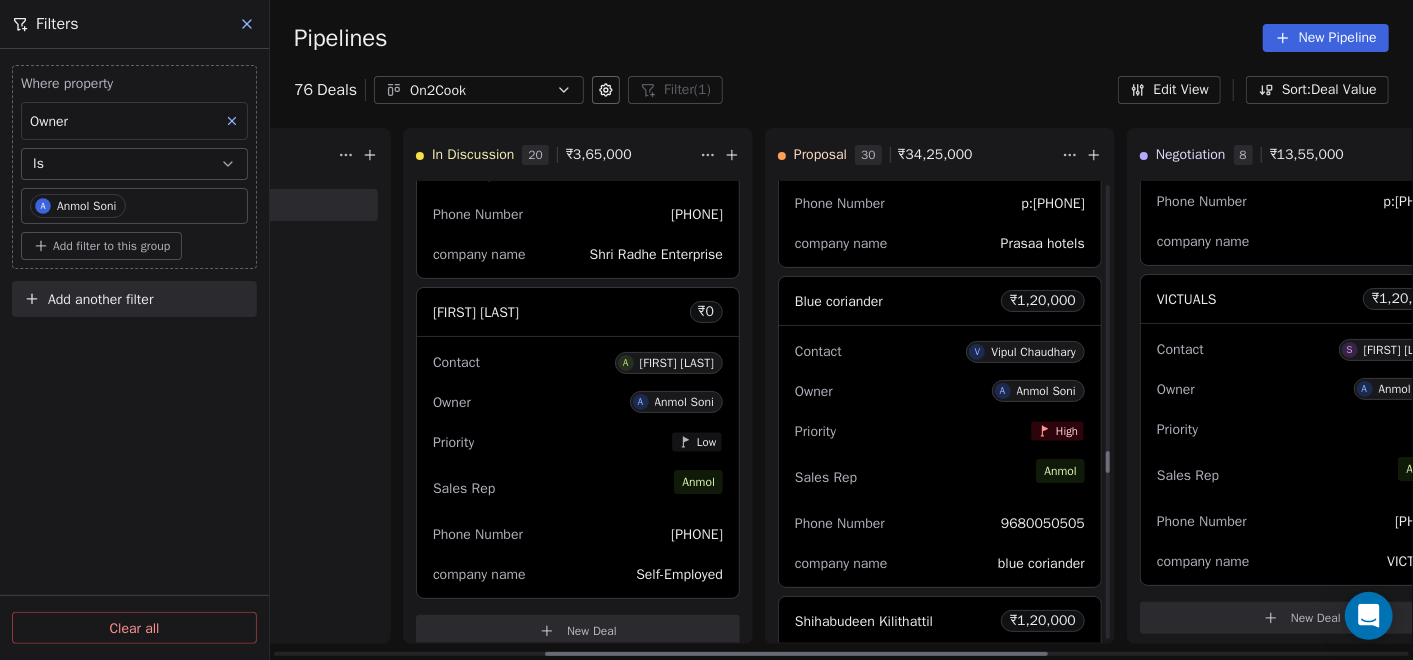scroll, scrollTop: 5666, scrollLeft: 0, axis: vertical 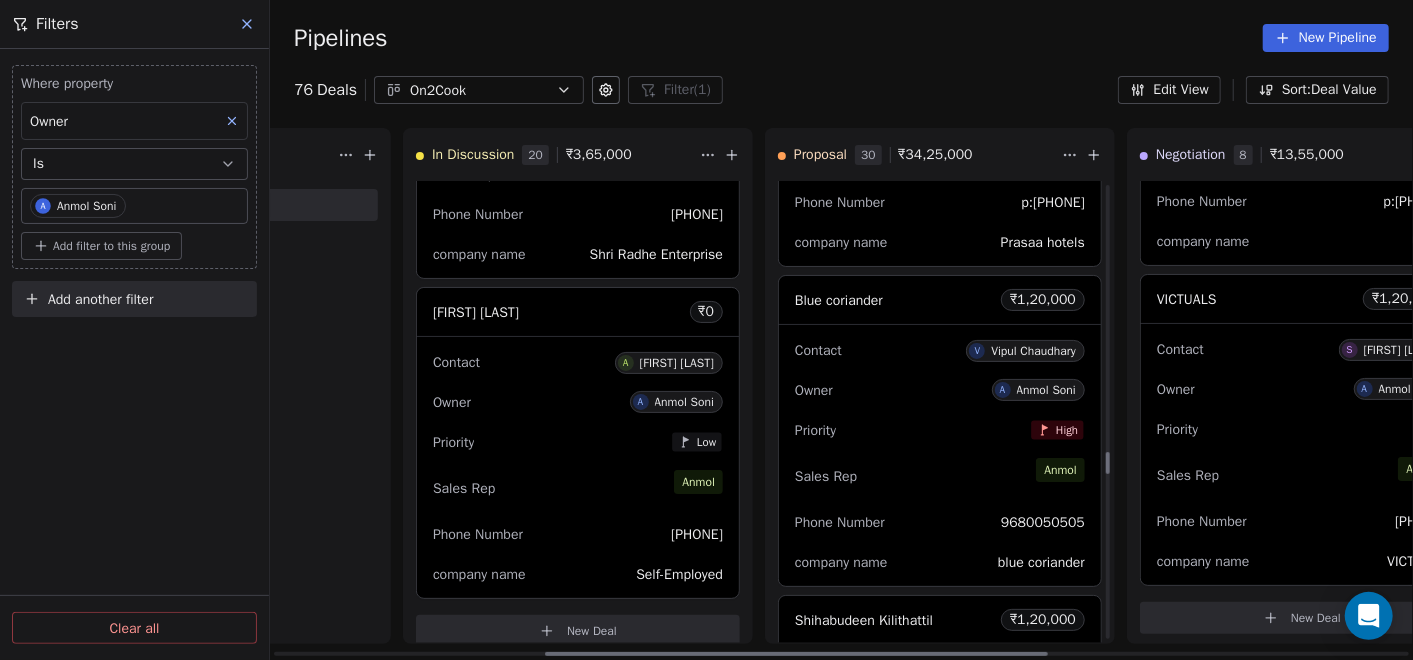 click on "Sales Rep [FIRST]" at bounding box center (940, 476) 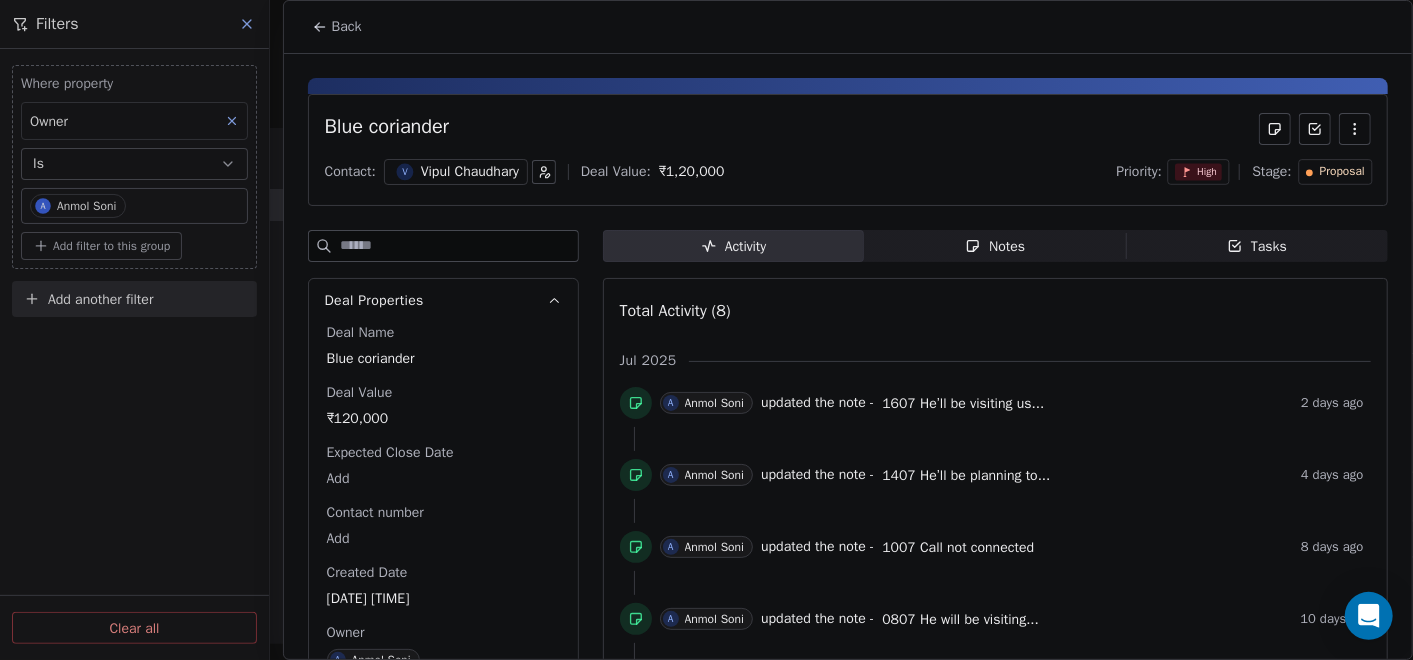 click on "Notes" at bounding box center (995, 246) 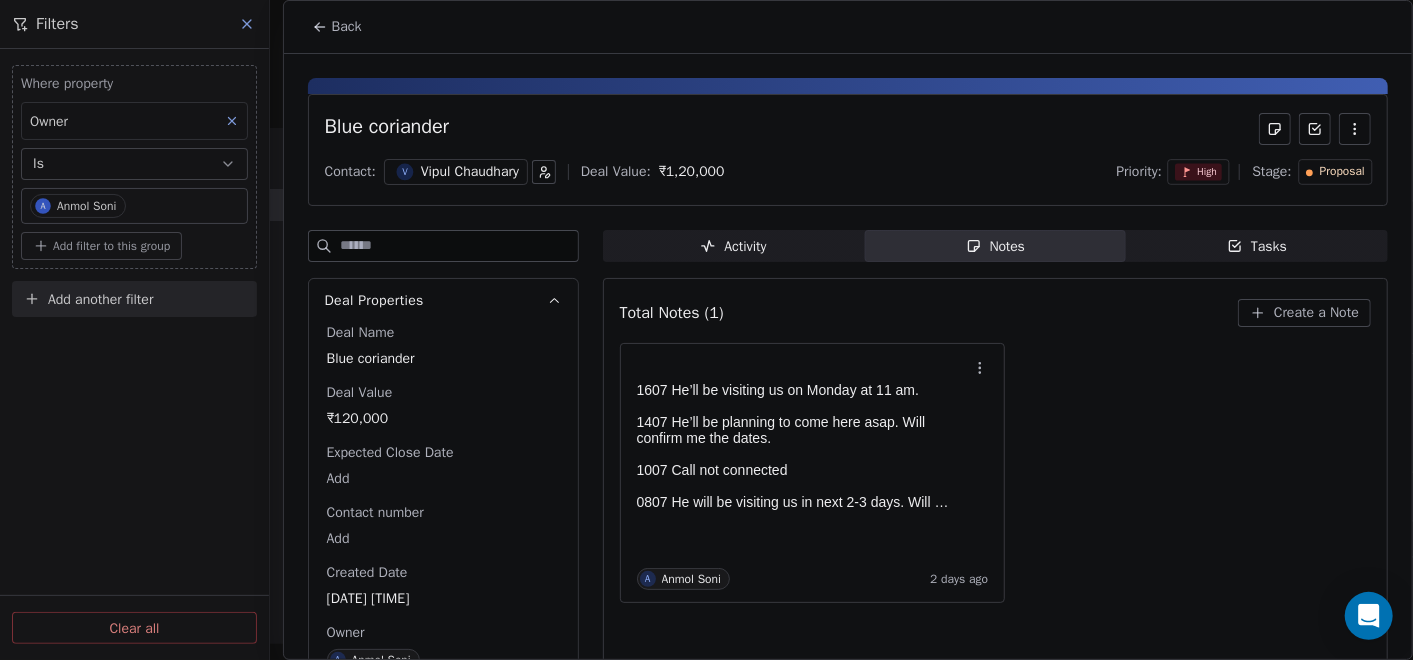 click on "Back" at bounding box center (347, 27) 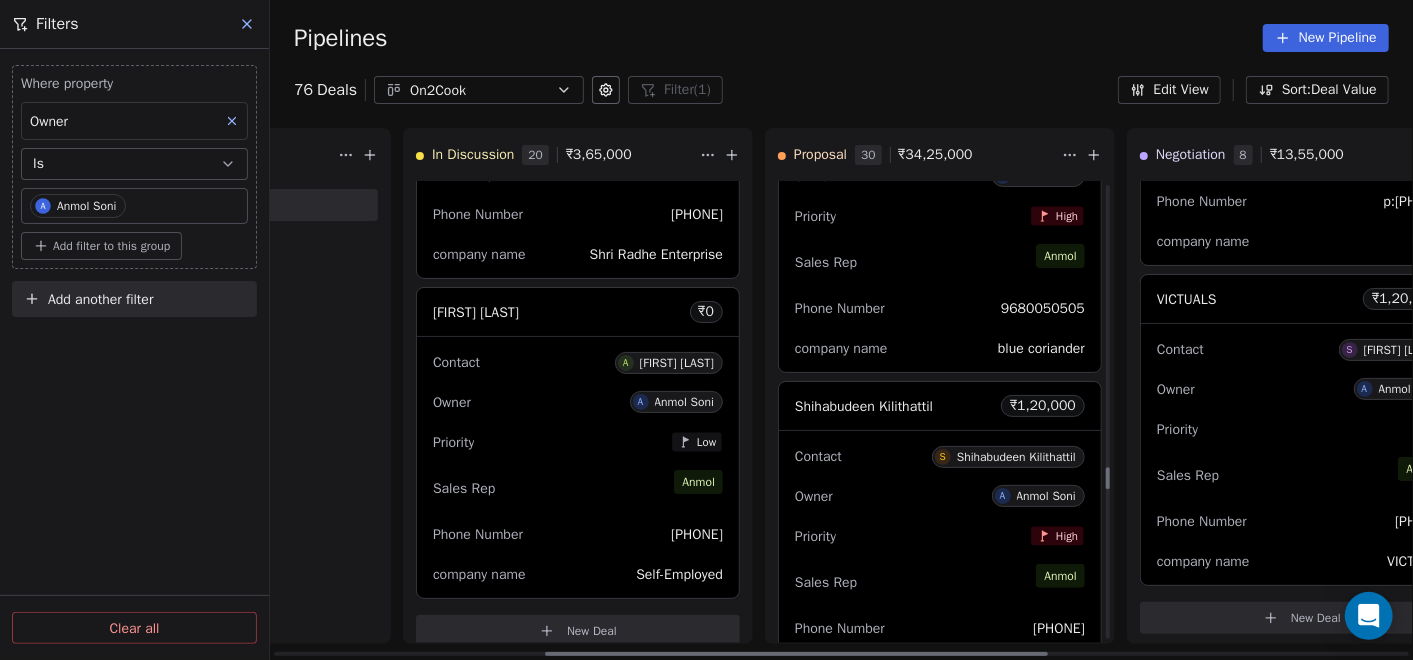 scroll, scrollTop: 6000, scrollLeft: 0, axis: vertical 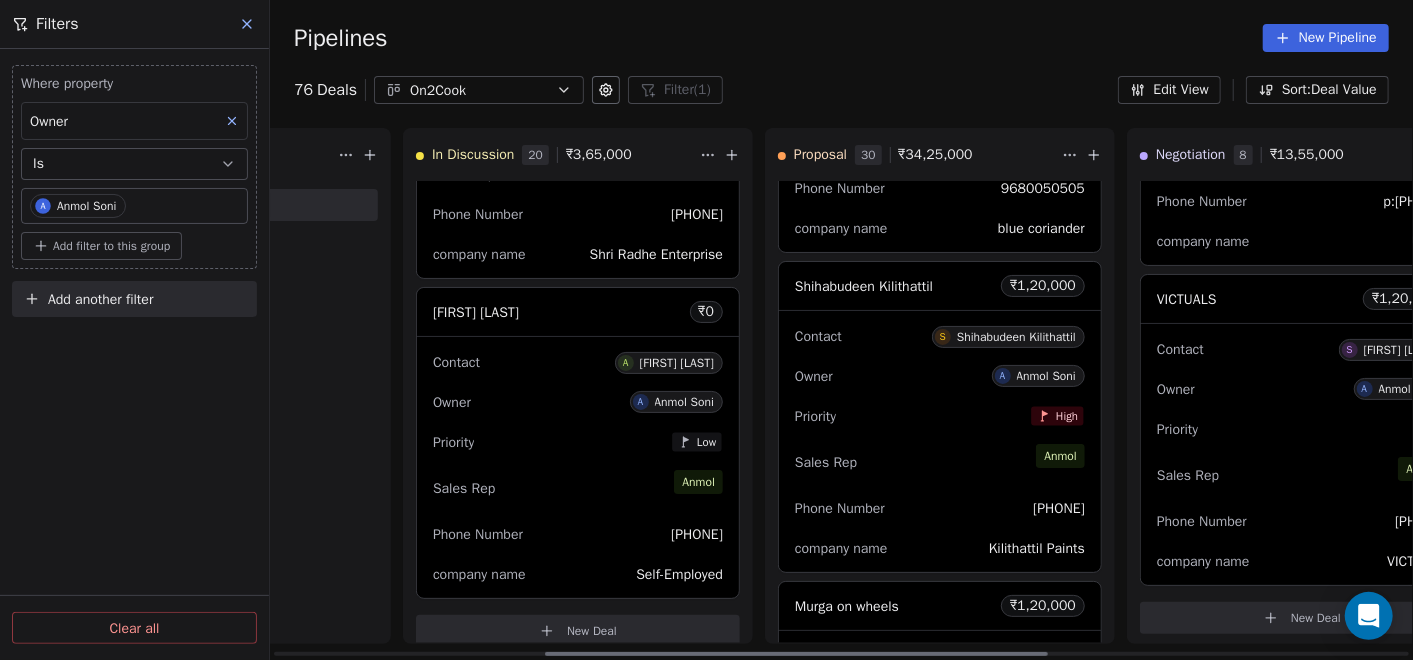 click on "Sales Rep [FIRST]" at bounding box center [940, 462] 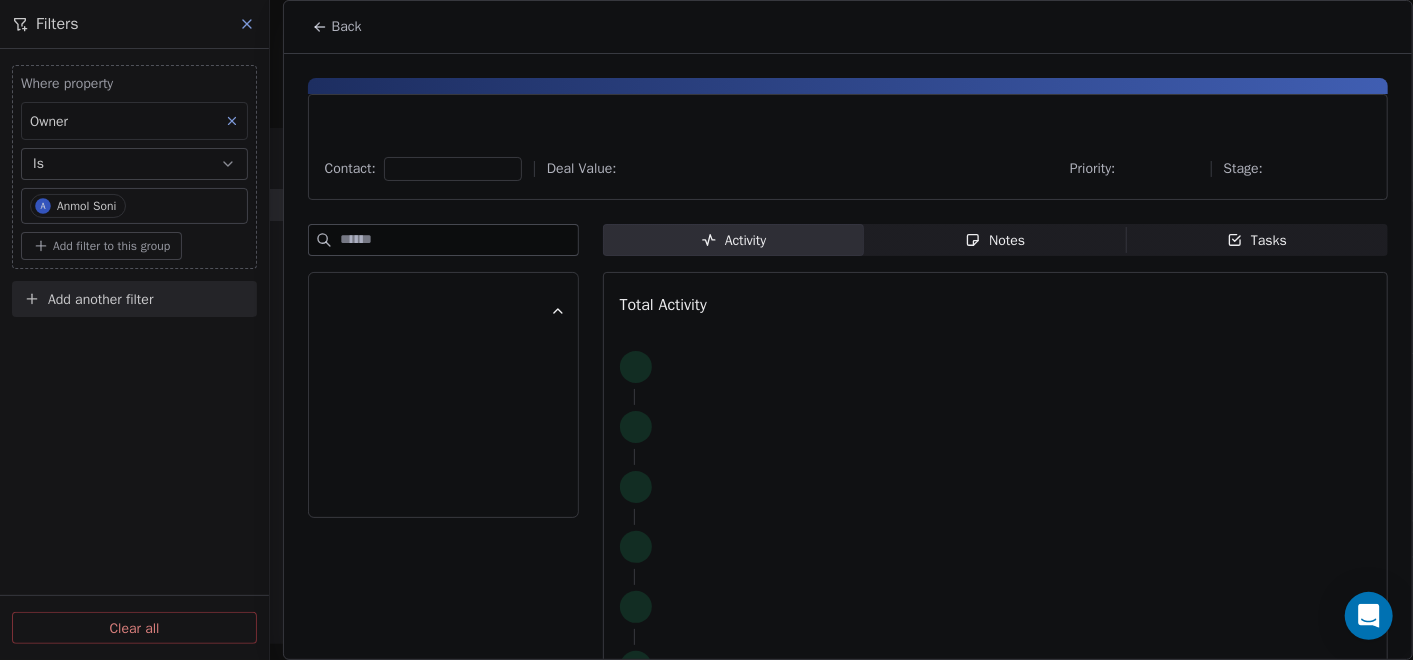 click on "Notes   Notes" at bounding box center (995, 240) 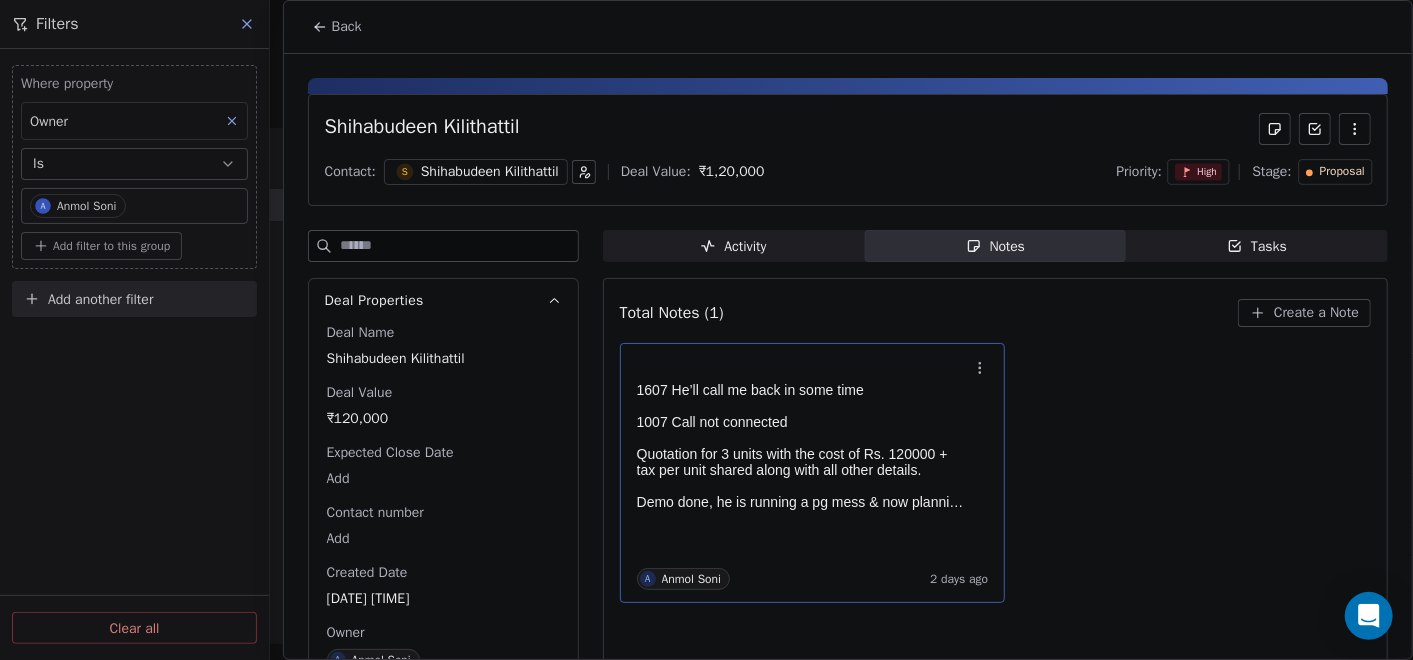 click at bounding box center [803, 372] 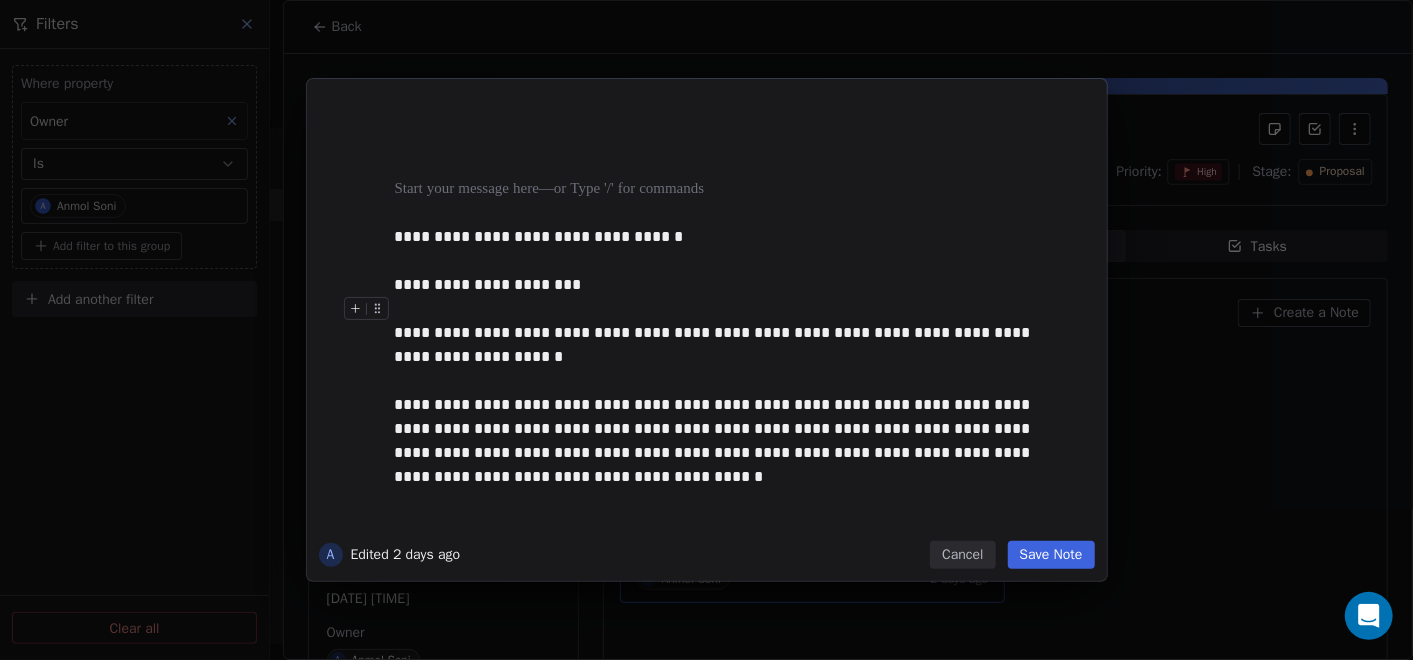 type 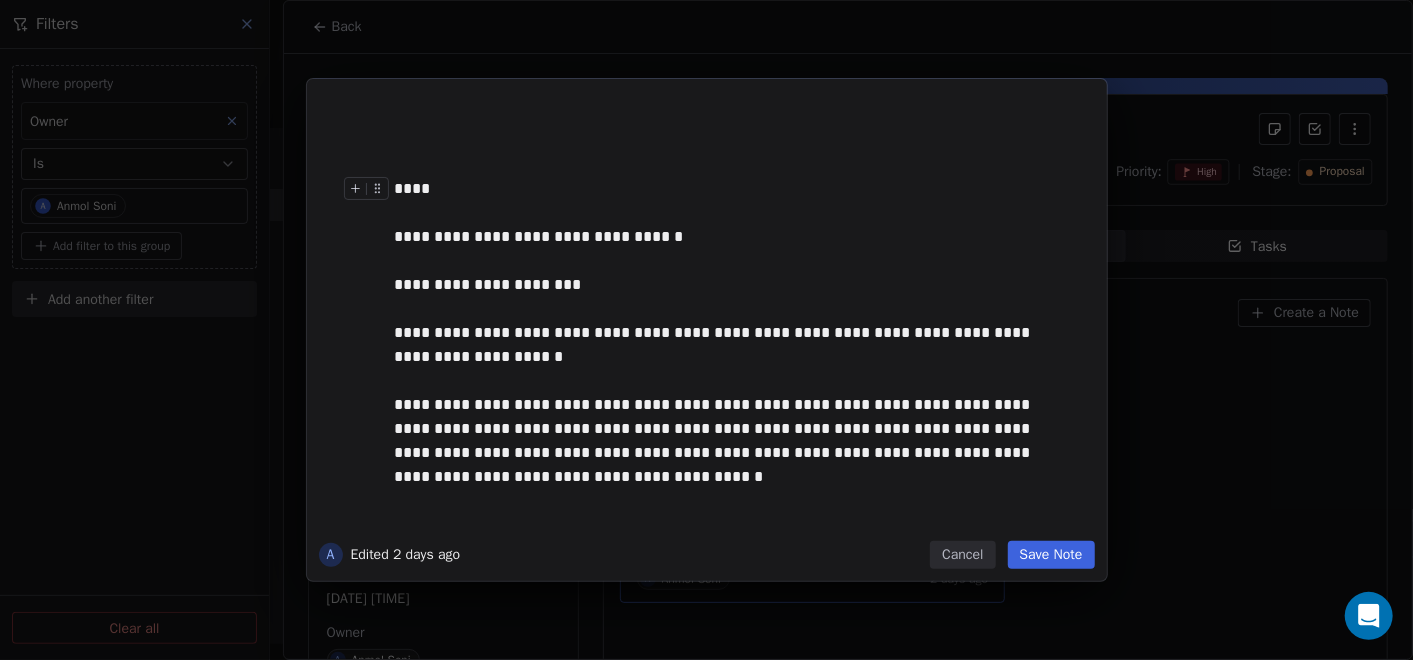 click on "****" at bounding box center (728, 189) 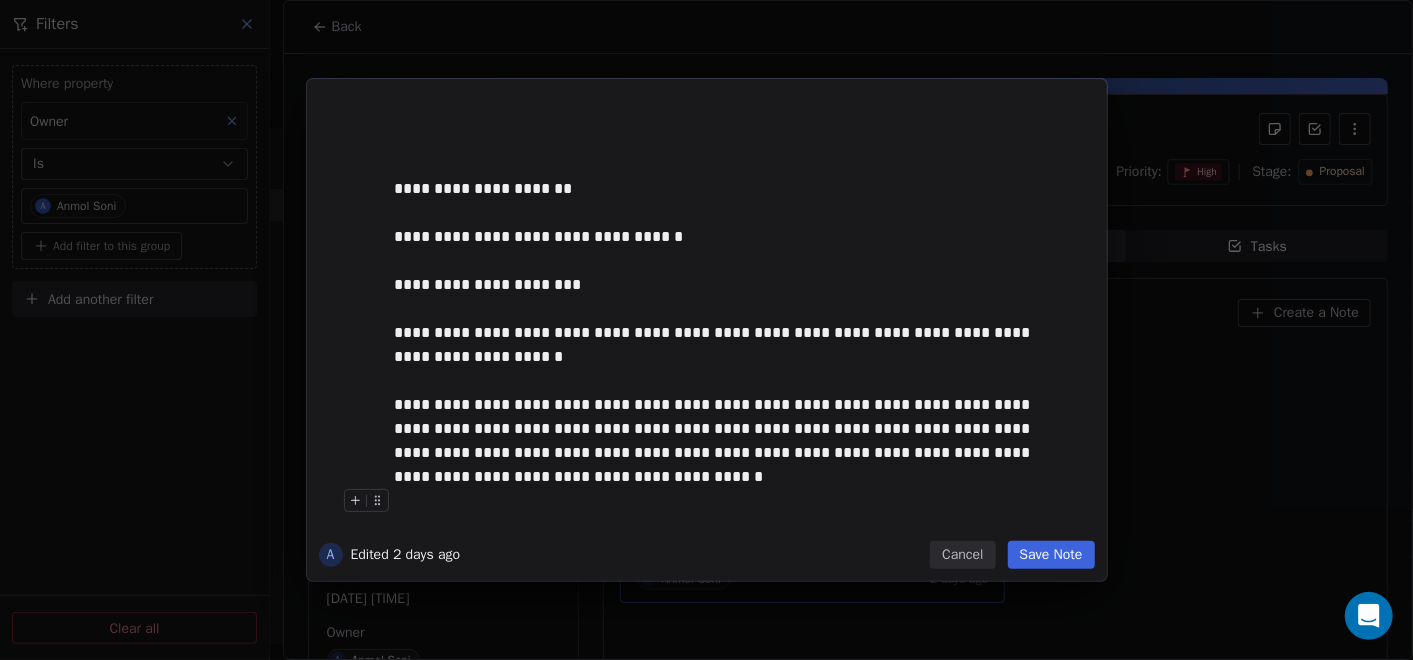 click on "Save Note" at bounding box center (1051, 555) 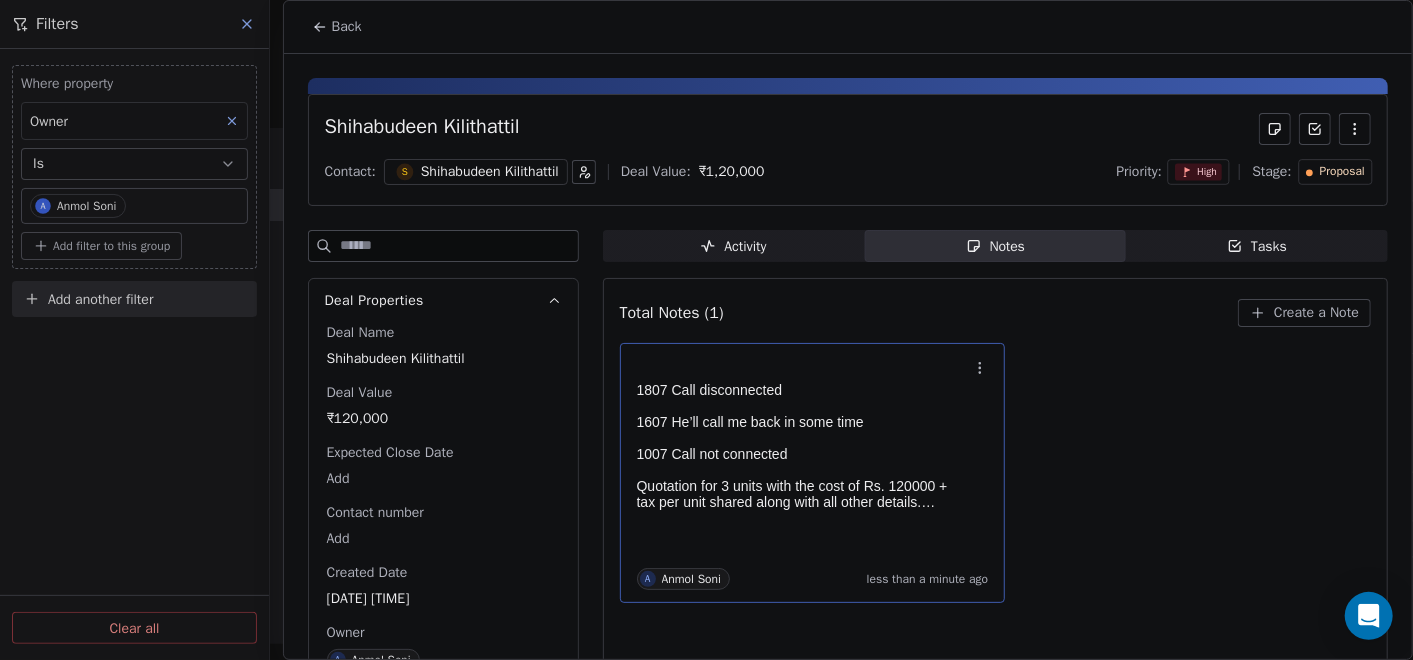 click on "Back" at bounding box center [337, 27] 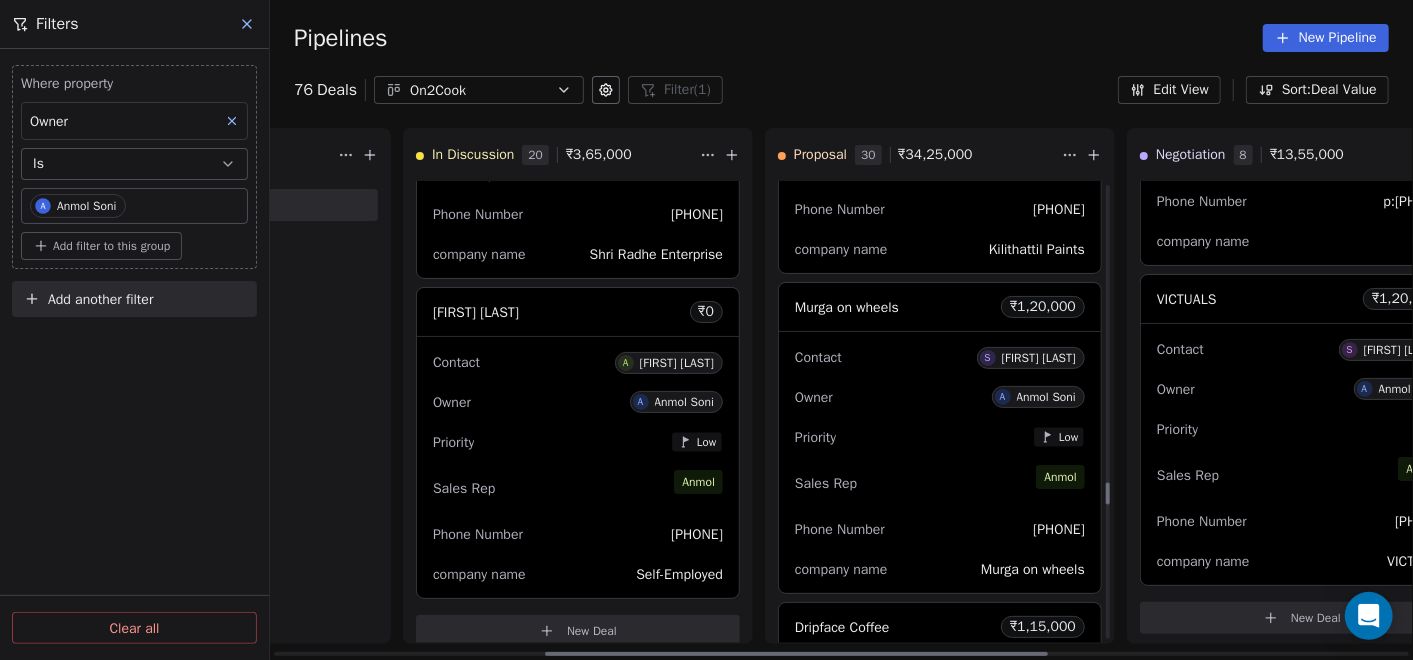 scroll, scrollTop: 6333, scrollLeft: 0, axis: vertical 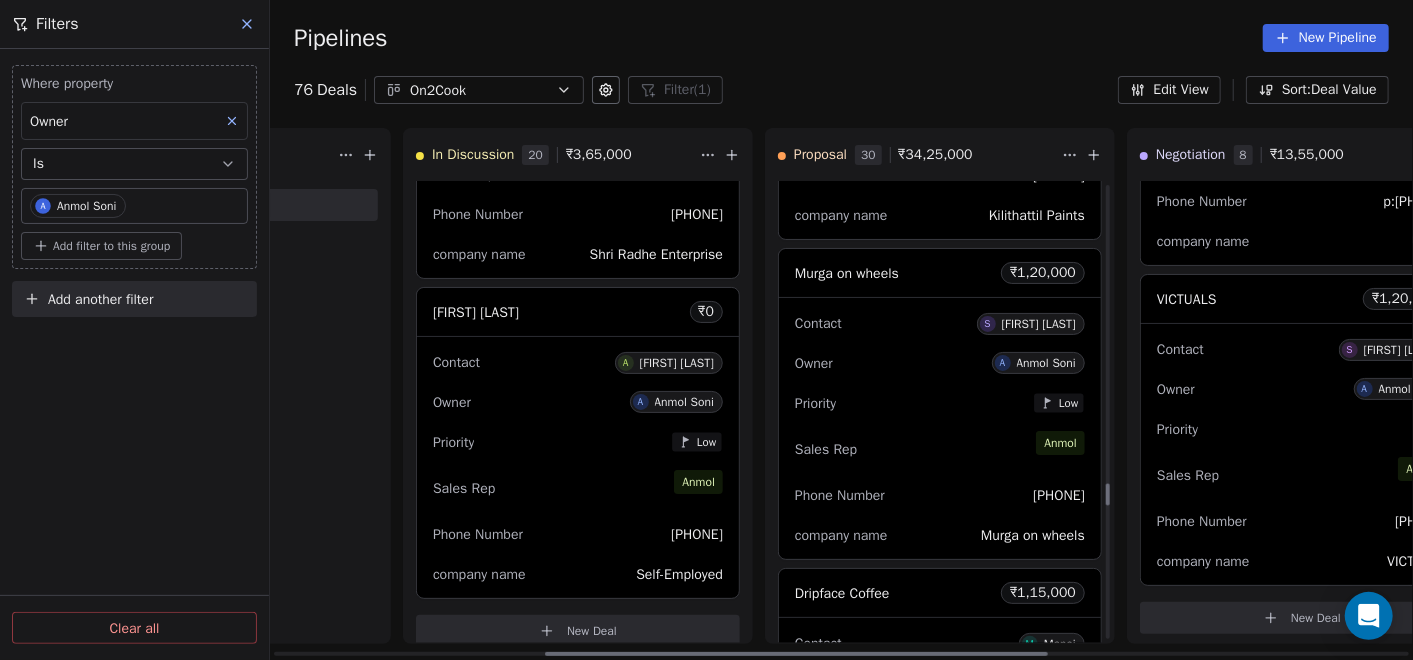 click on "Contact S Shakil khan Owner A Anmol Soni Priority Low Sales Rep Anmol Phone Number 9303117753 company name Murga on wheels" at bounding box center (940, 428) 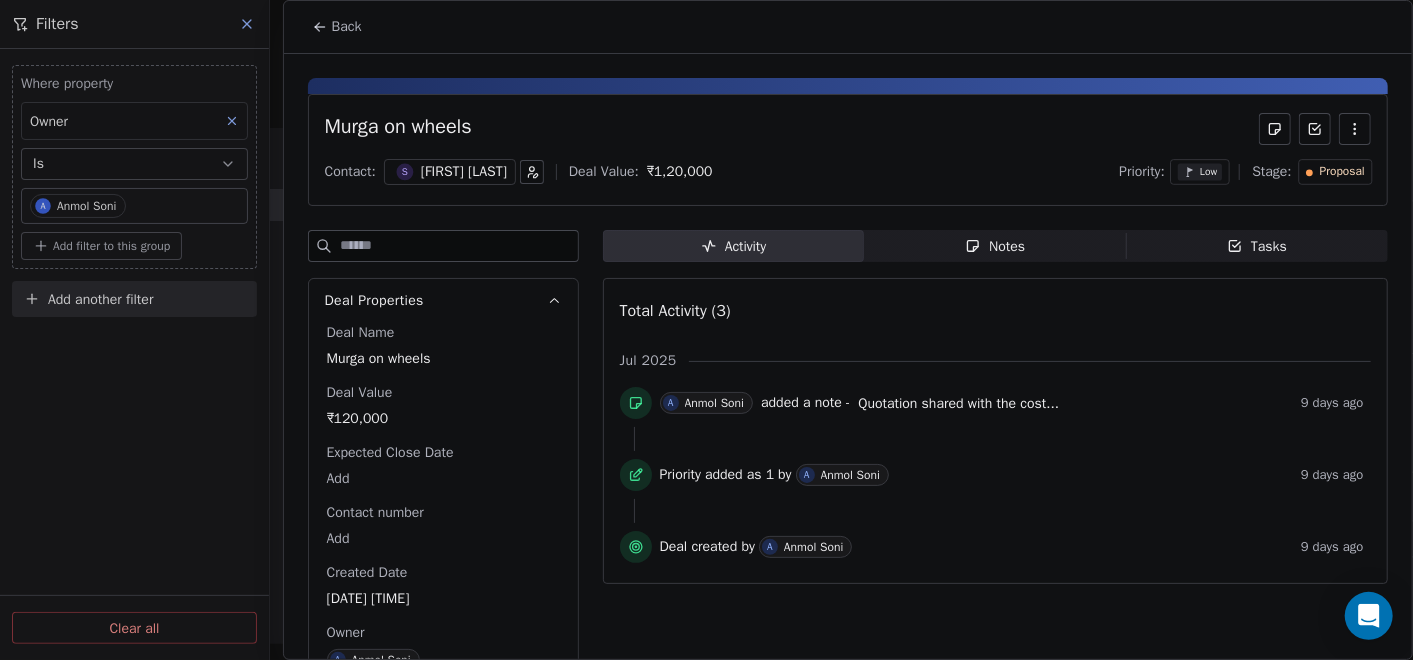 click 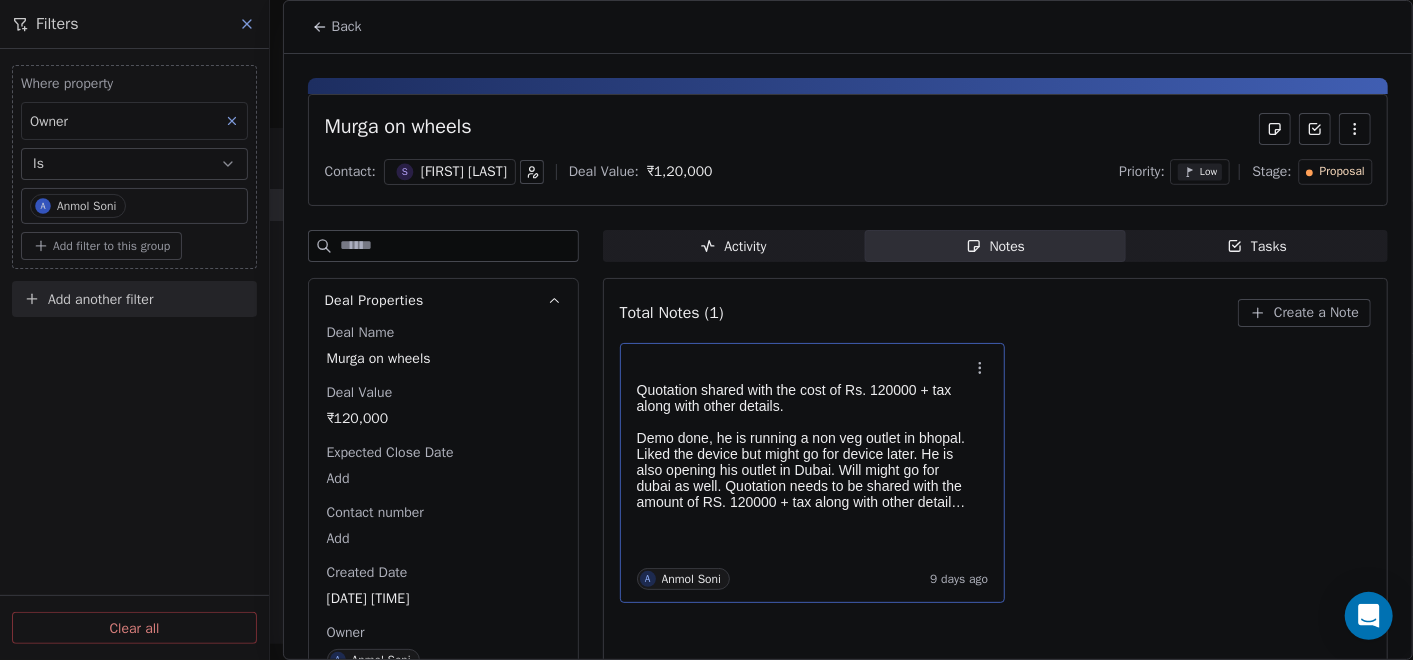 click on "Demo done, he is running a non veg outlet in bhopal. Liked the device but might go for device later. He is also opening his outlet in Dubai. Will might go for dubai as well. Quotation needs to be shared with the amount of RS. 120000 + tax along with other details." at bounding box center (803, 470) 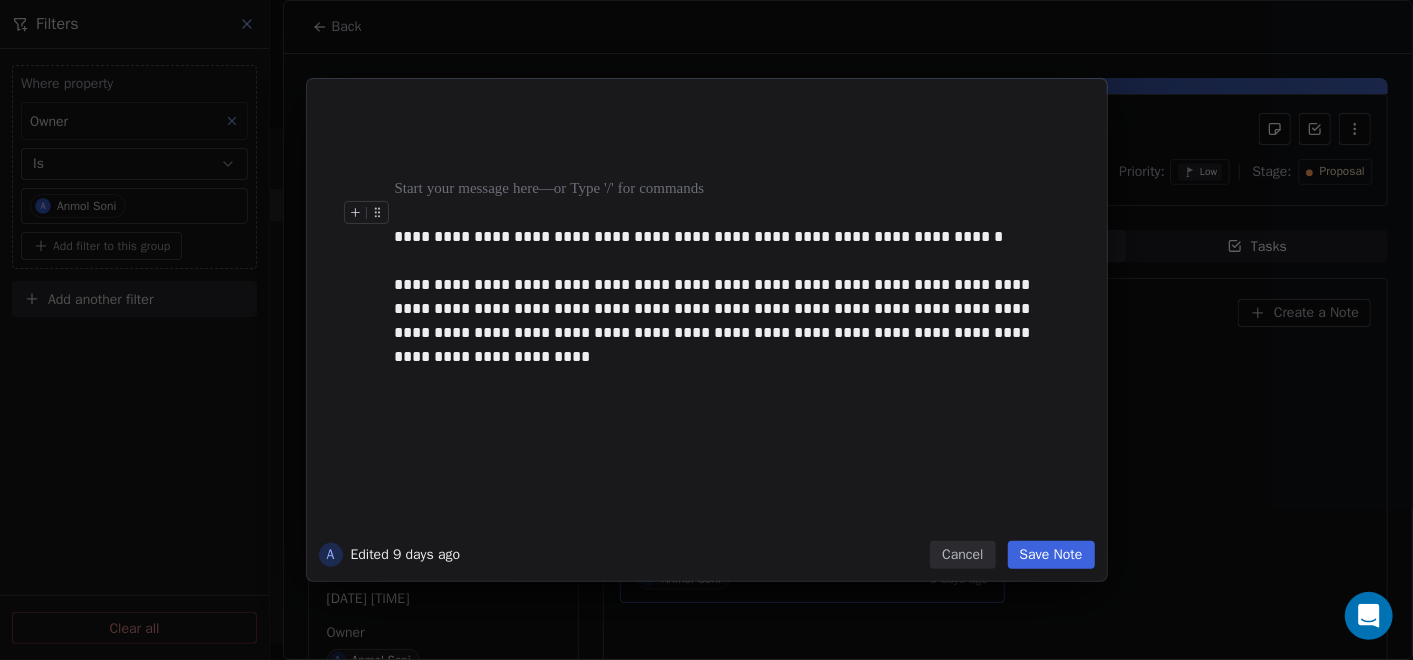 type 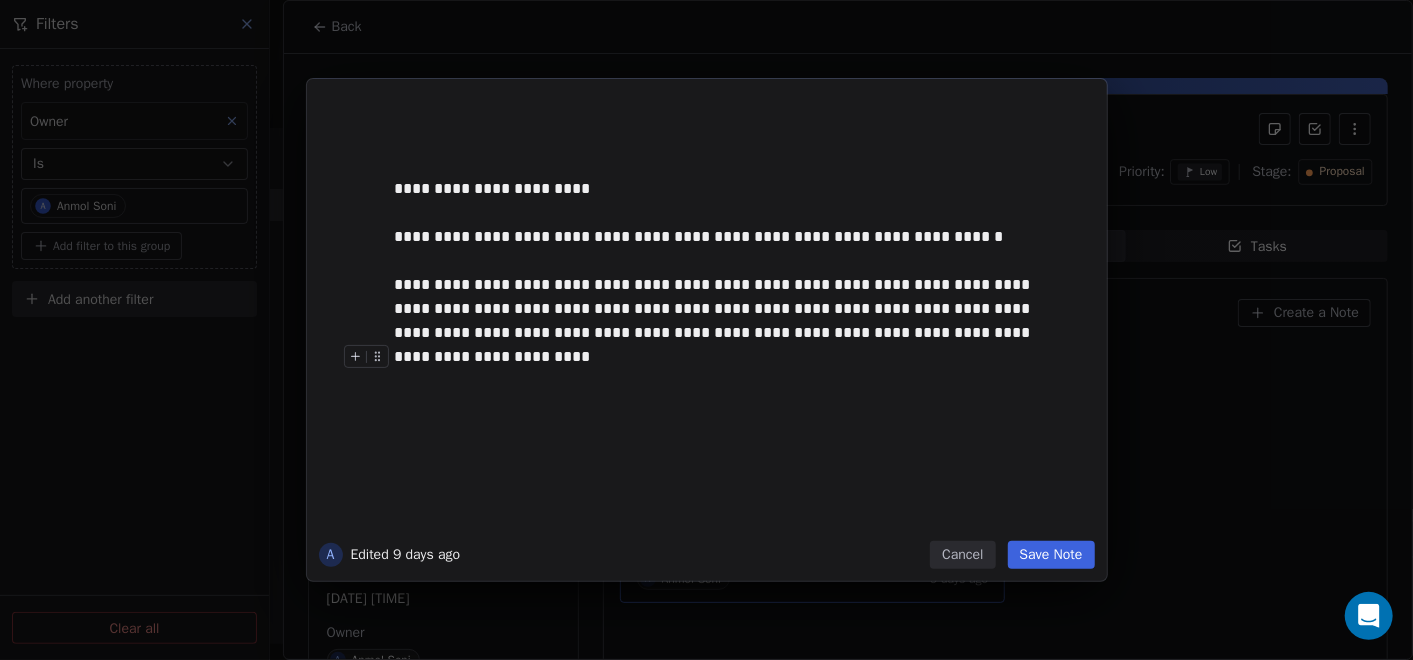 click on "Save Note" at bounding box center [1051, 555] 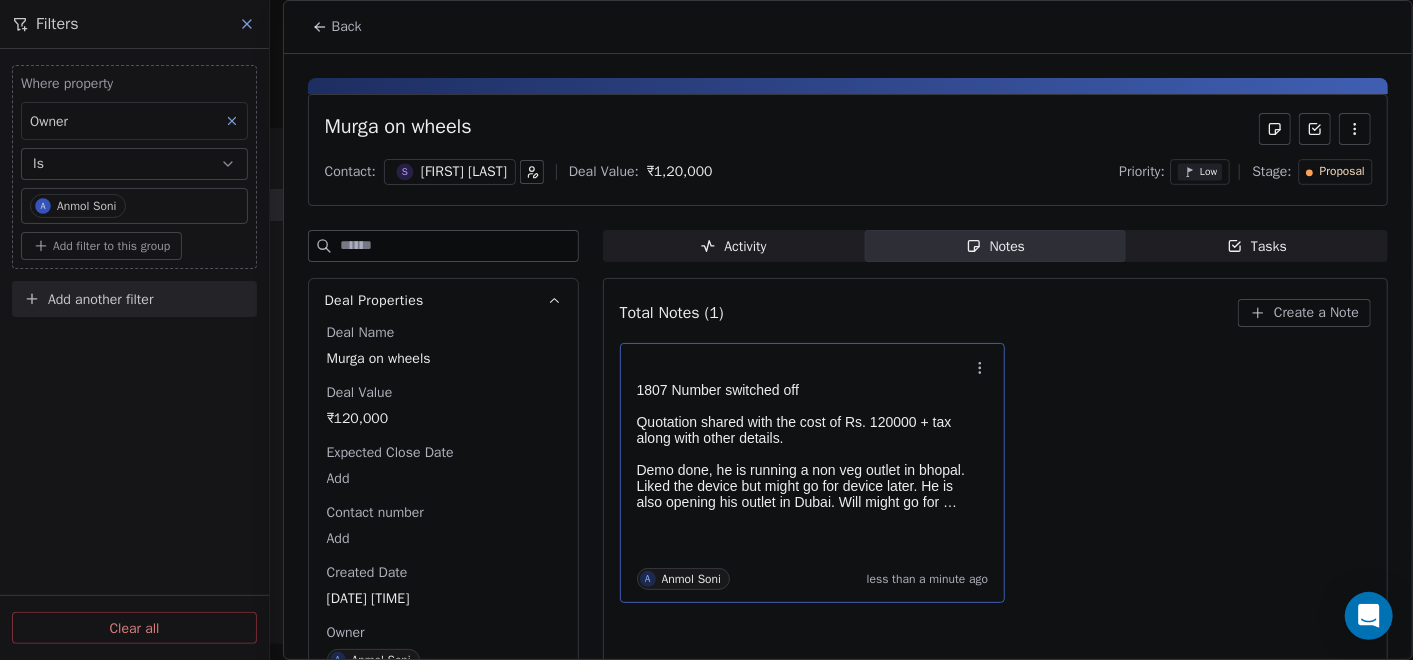 click on "Back" at bounding box center (347, 27) 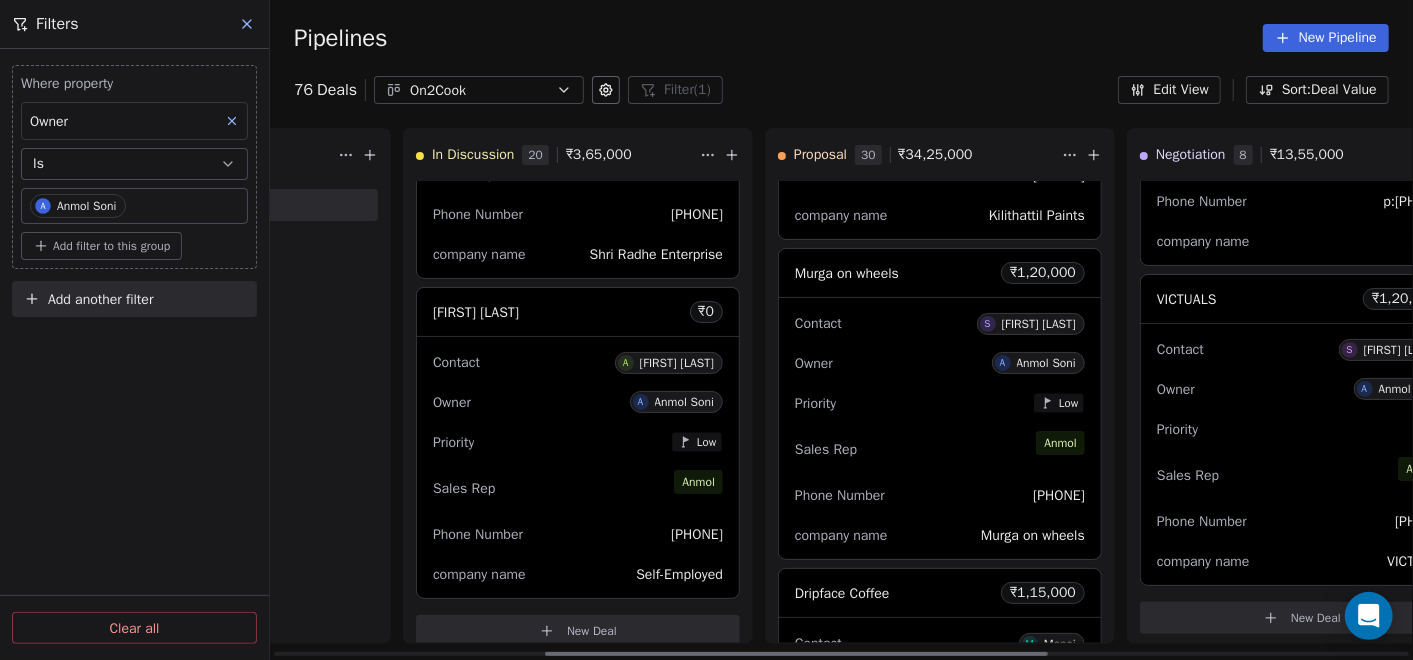 click on "Phone Number 9303117753" at bounding box center (940, 495) 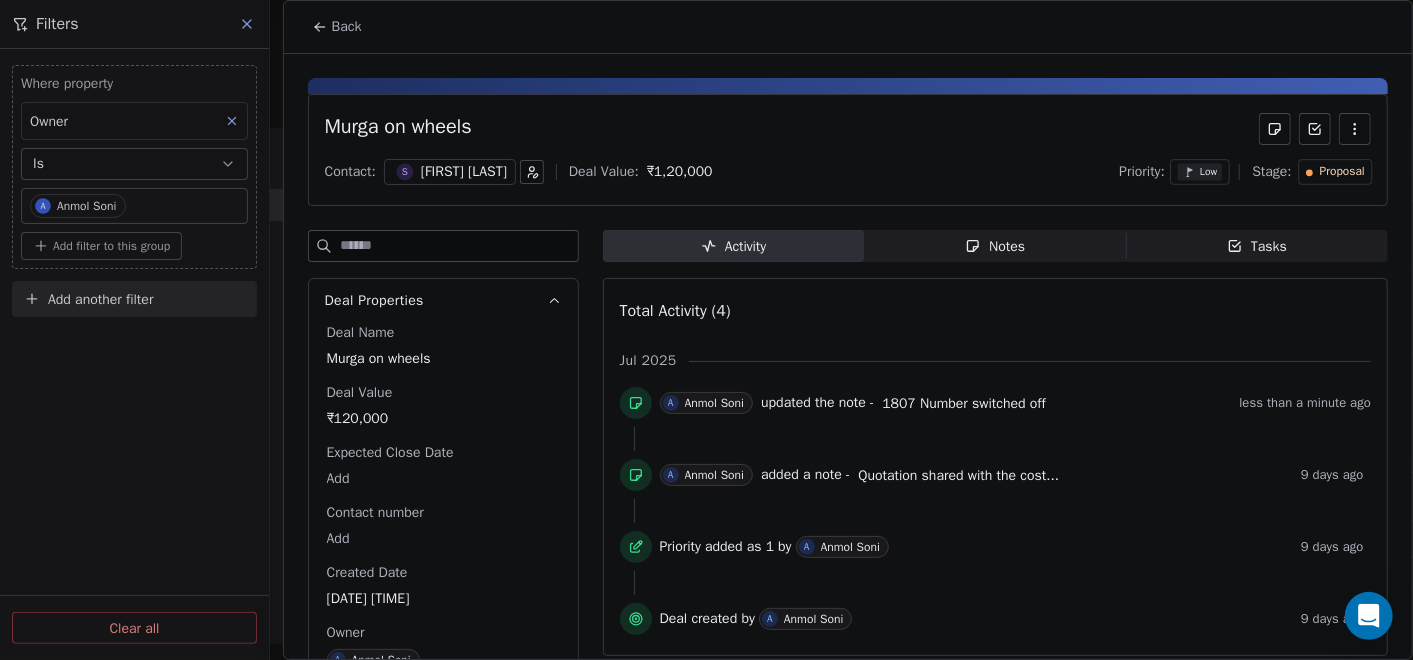 click on "Notes" at bounding box center (995, 246) 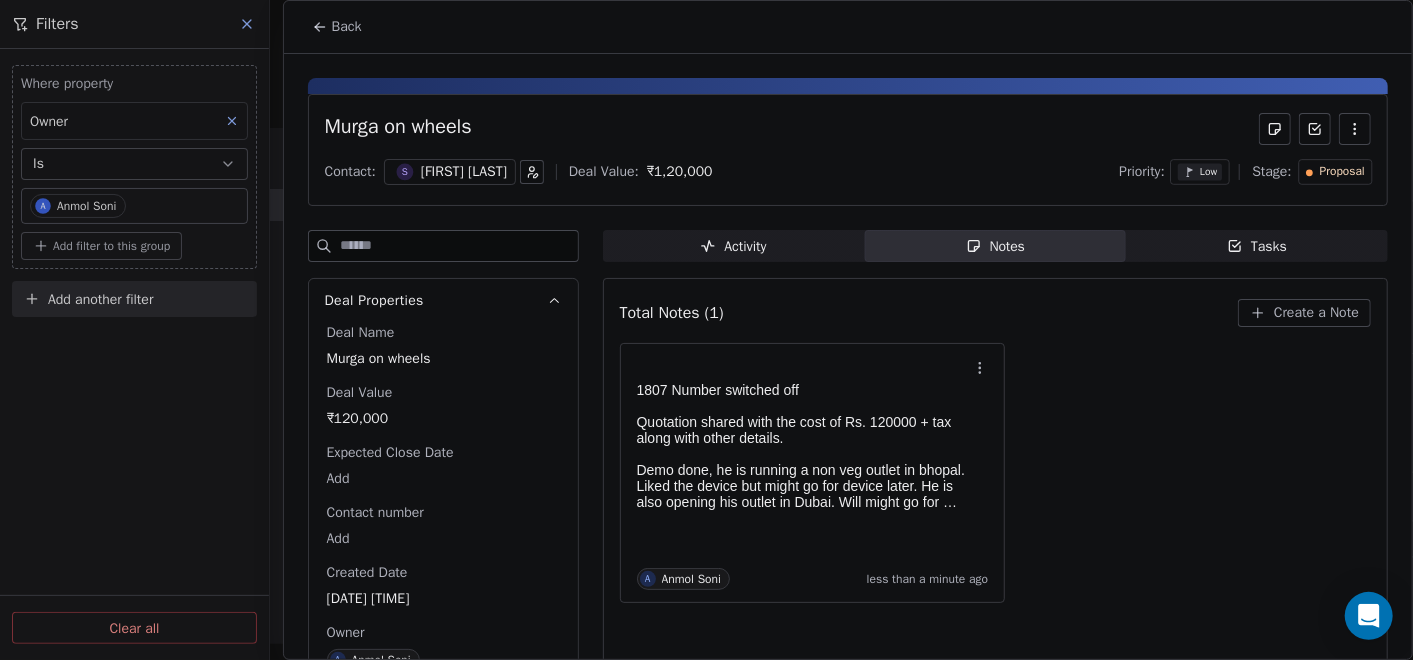 click 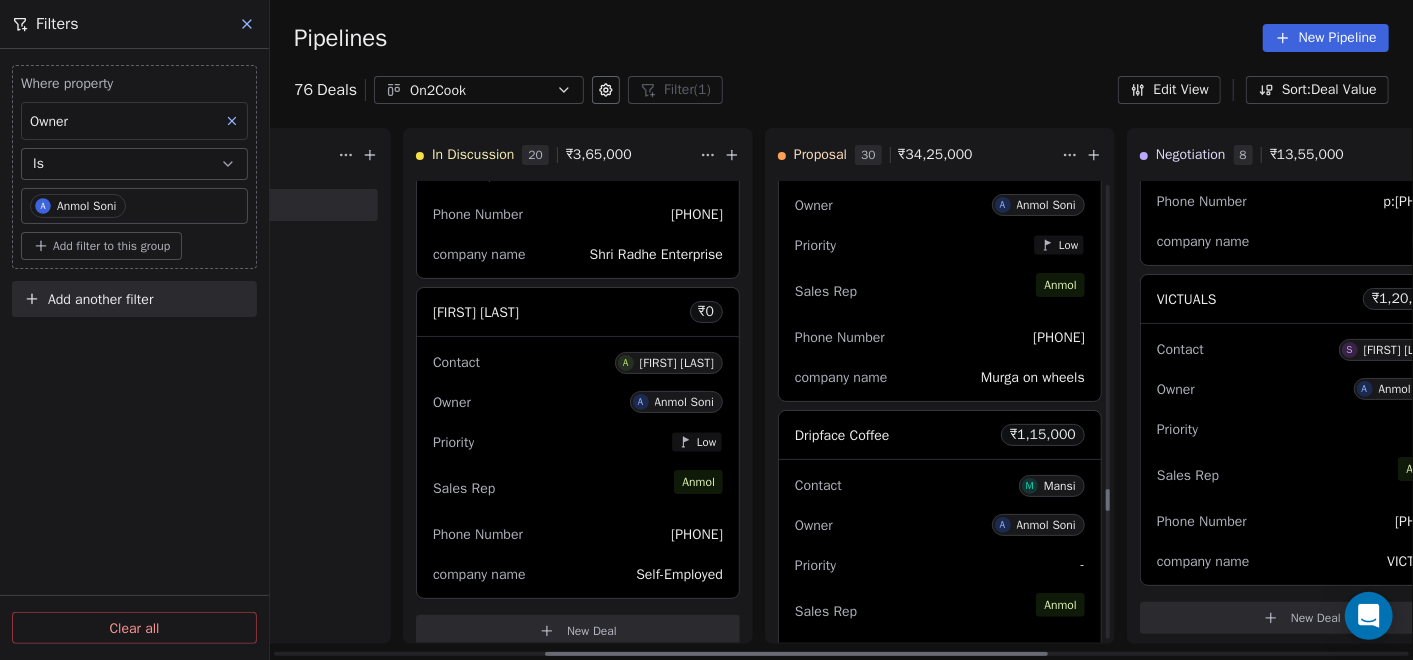 scroll, scrollTop: 6555, scrollLeft: 0, axis: vertical 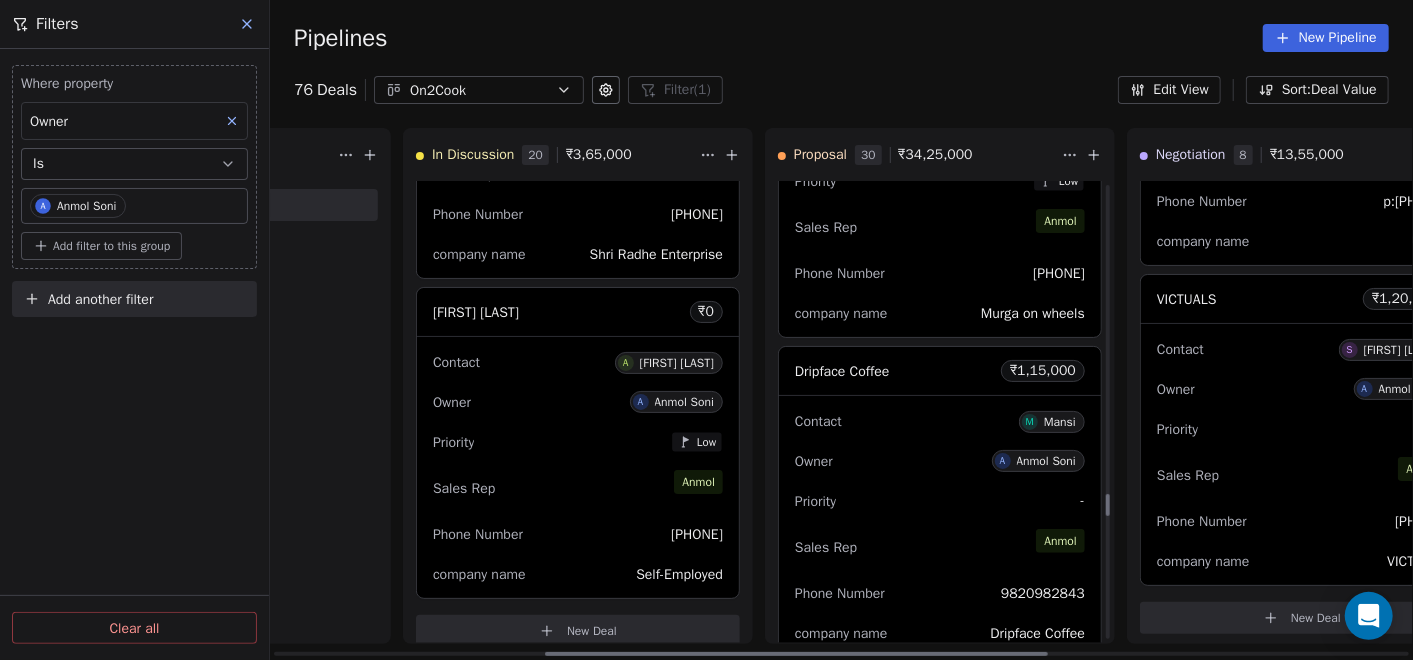 click on "Priority -" at bounding box center [940, 501] 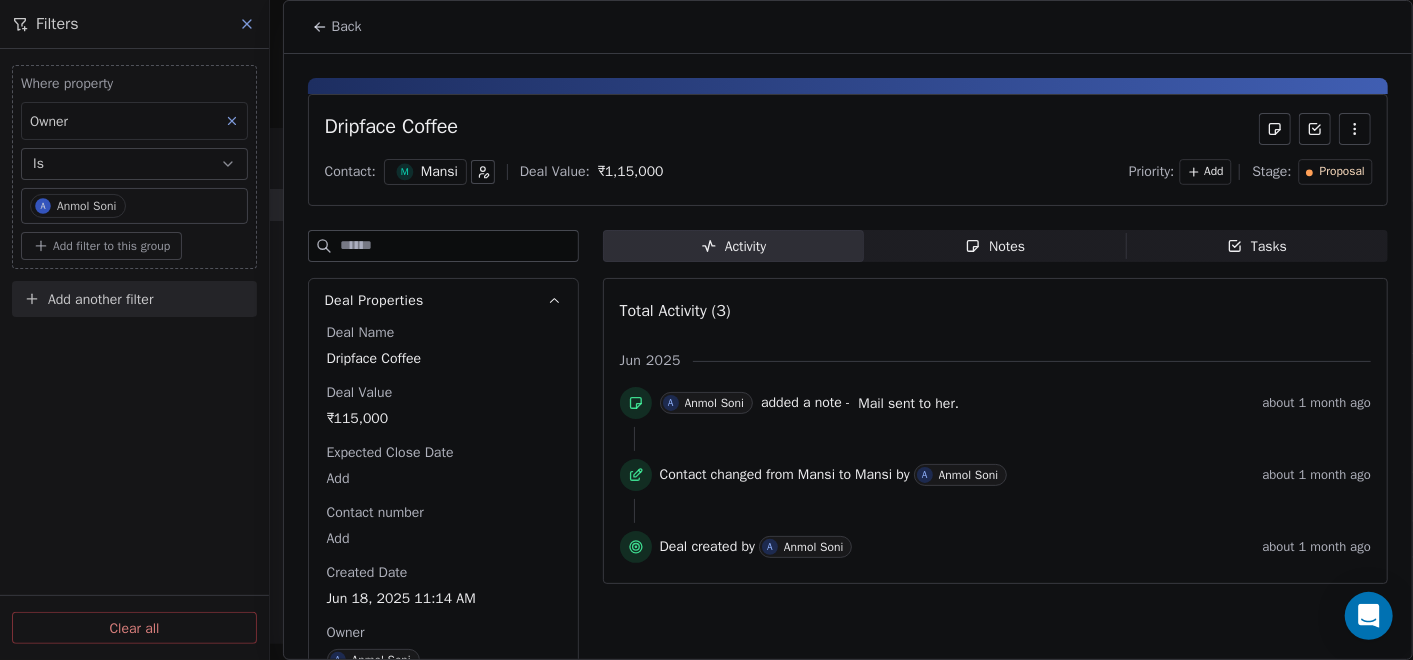 click on "Notes" at bounding box center [995, 246] 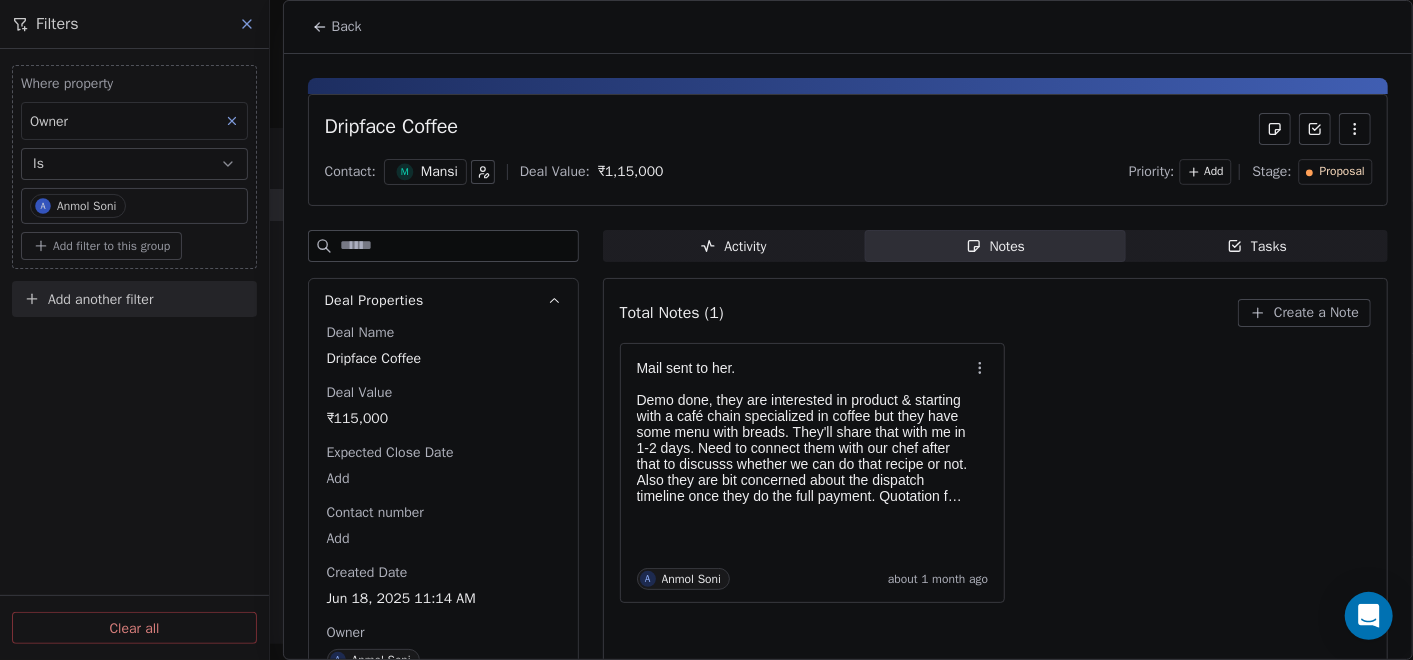 click on "Back" at bounding box center (337, 27) 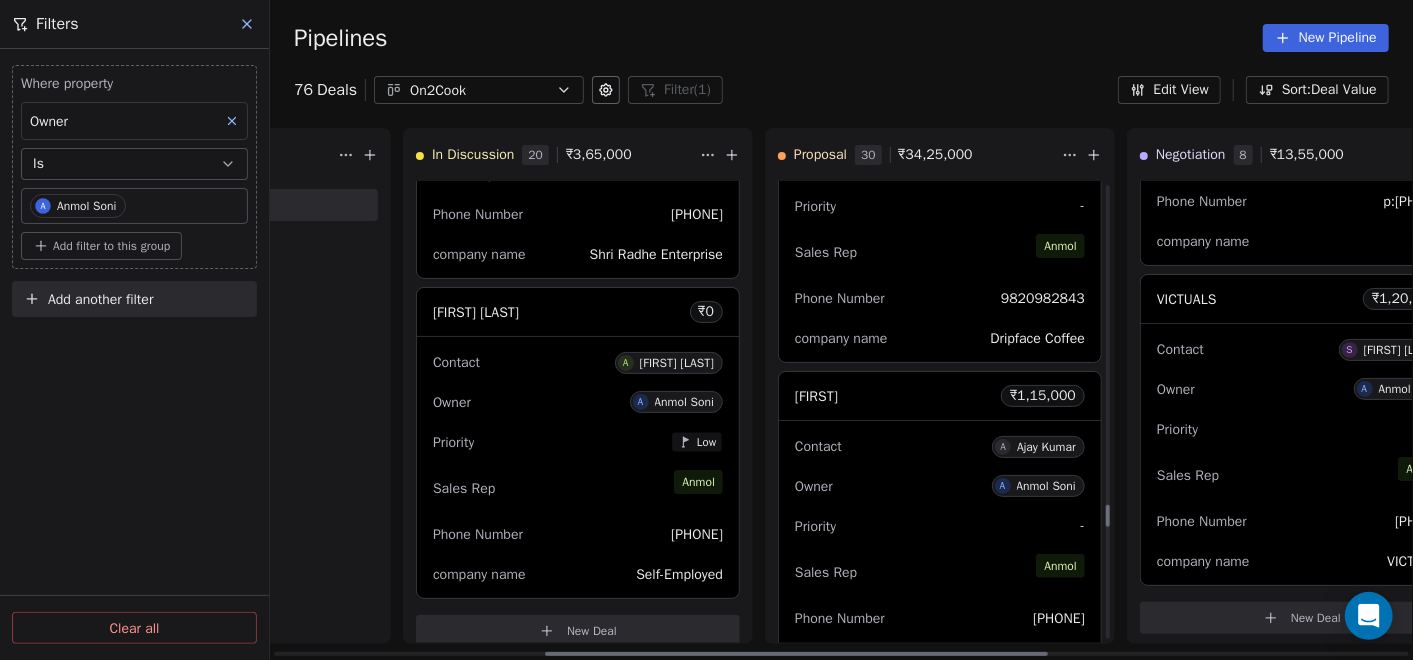 scroll, scrollTop: 6777, scrollLeft: 0, axis: vertical 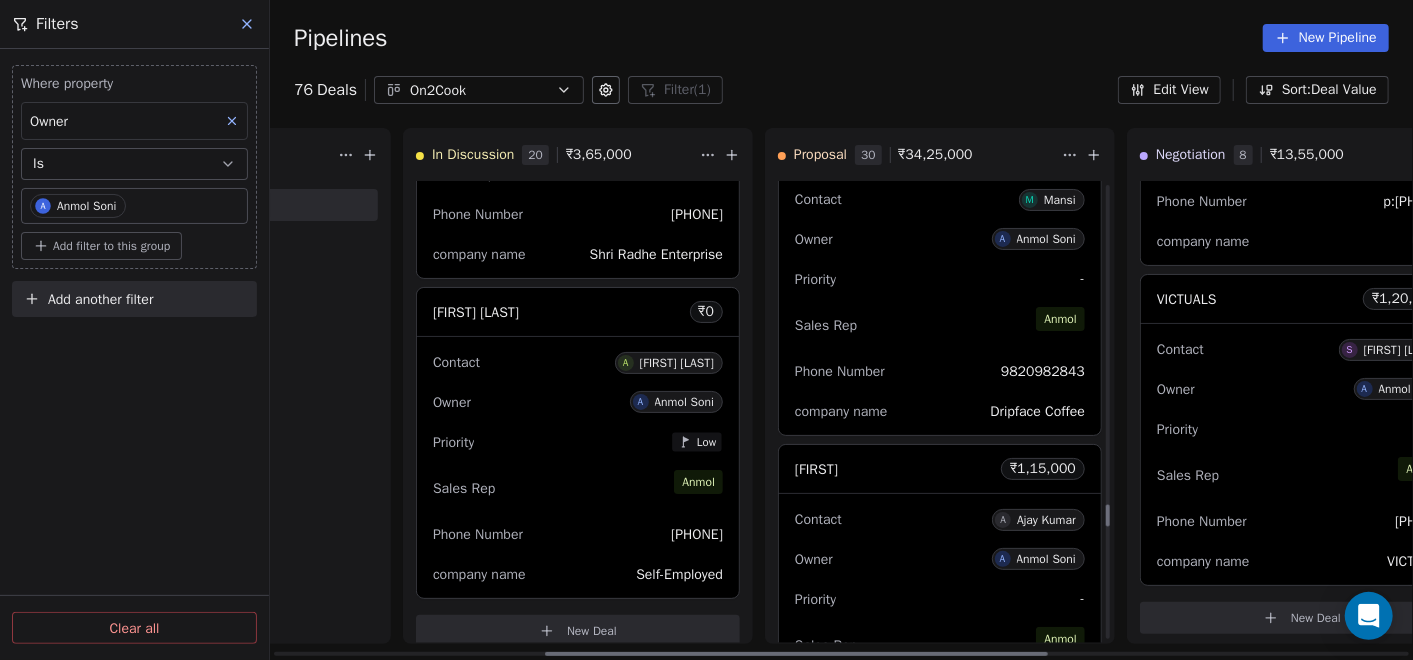 click on "Phone Number 9820982843" at bounding box center (940, 371) 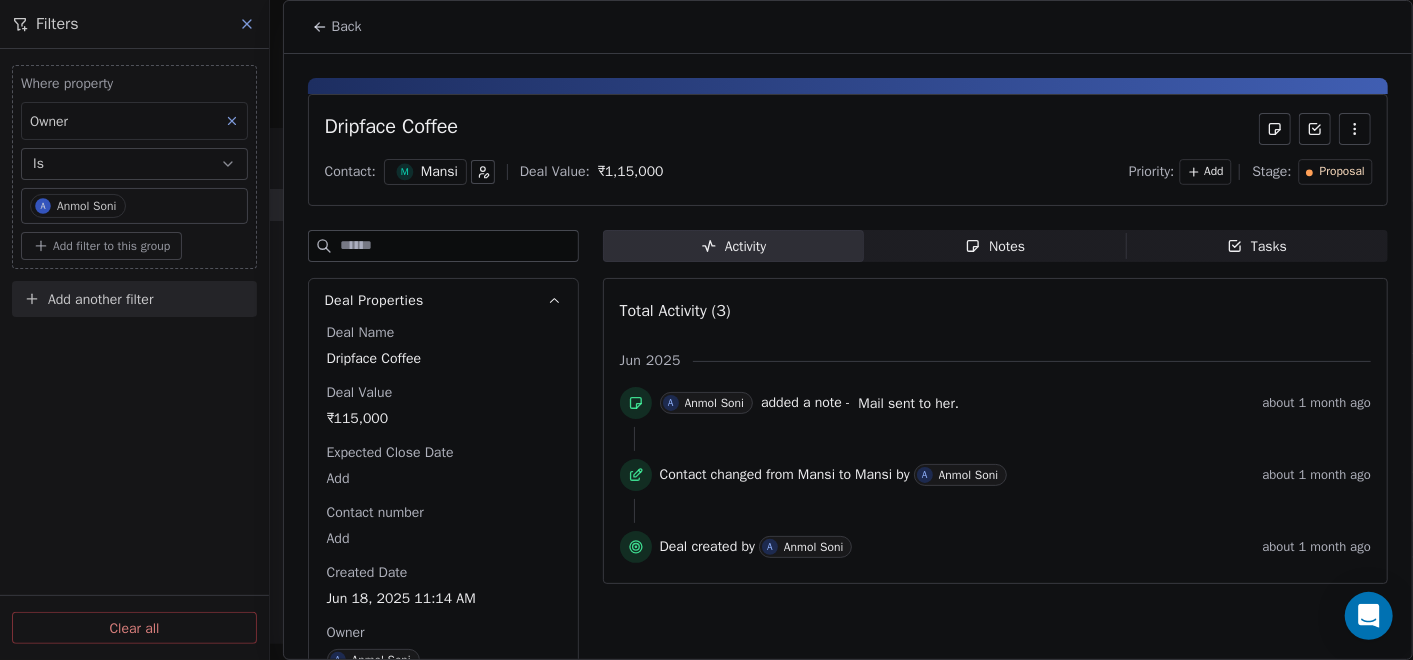 click 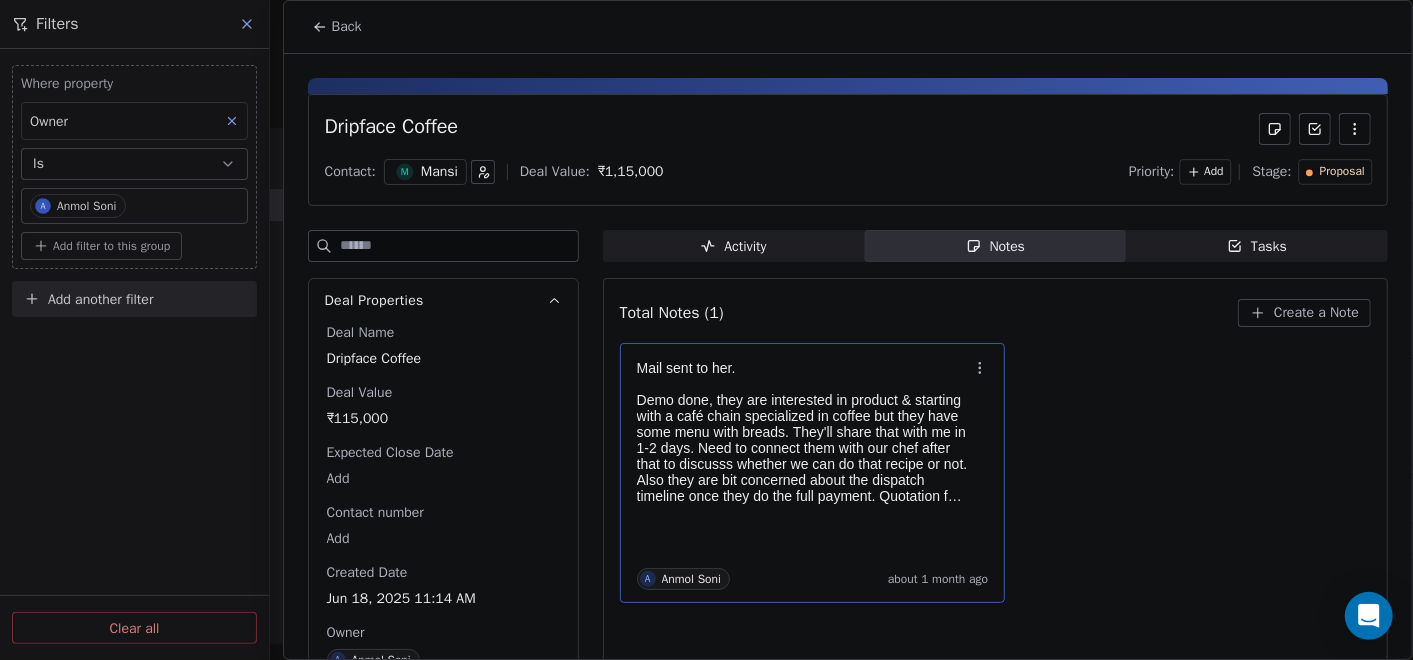click on "Mail sent to her." at bounding box center (803, 368) 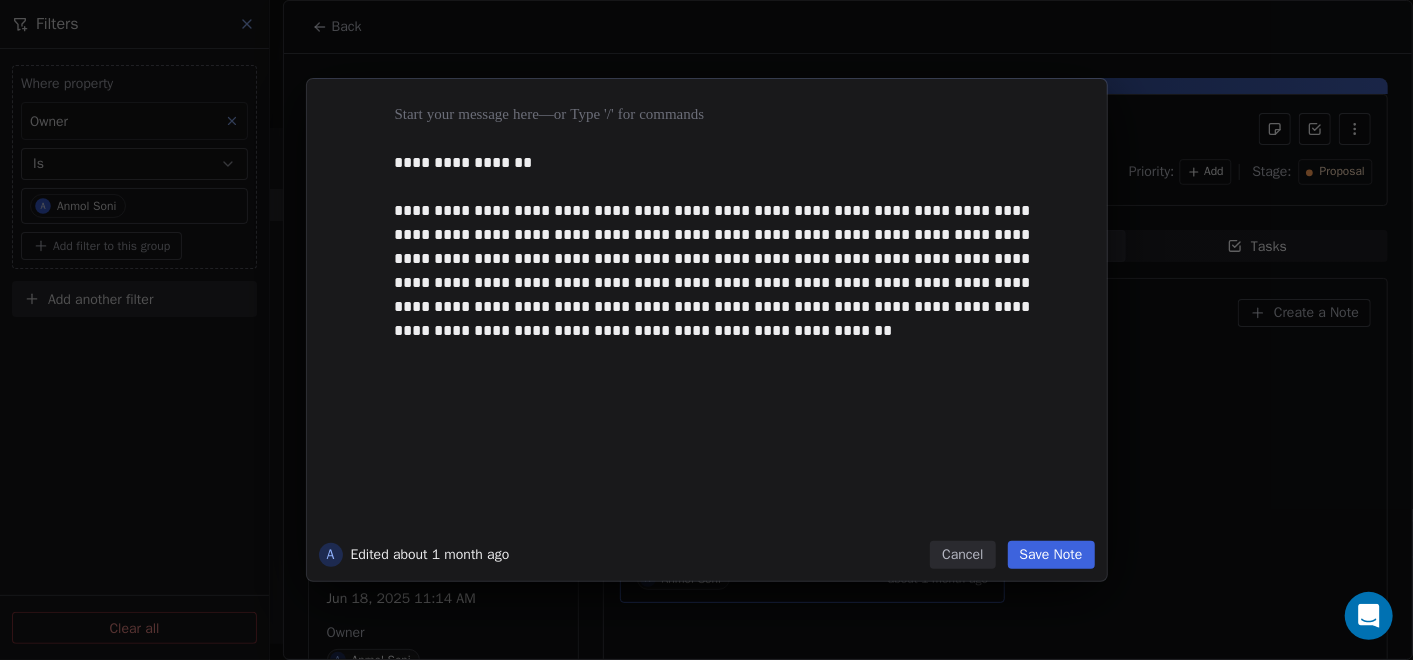 type 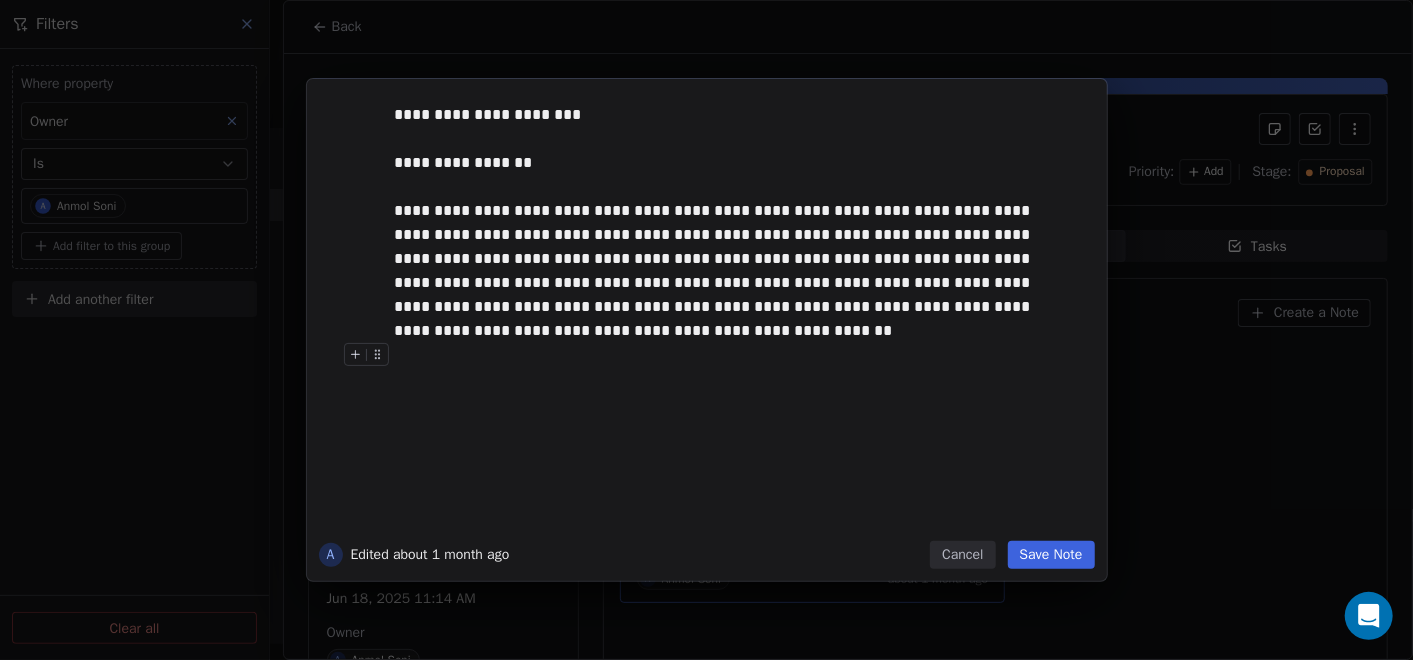 click on "Save Note" at bounding box center [1051, 555] 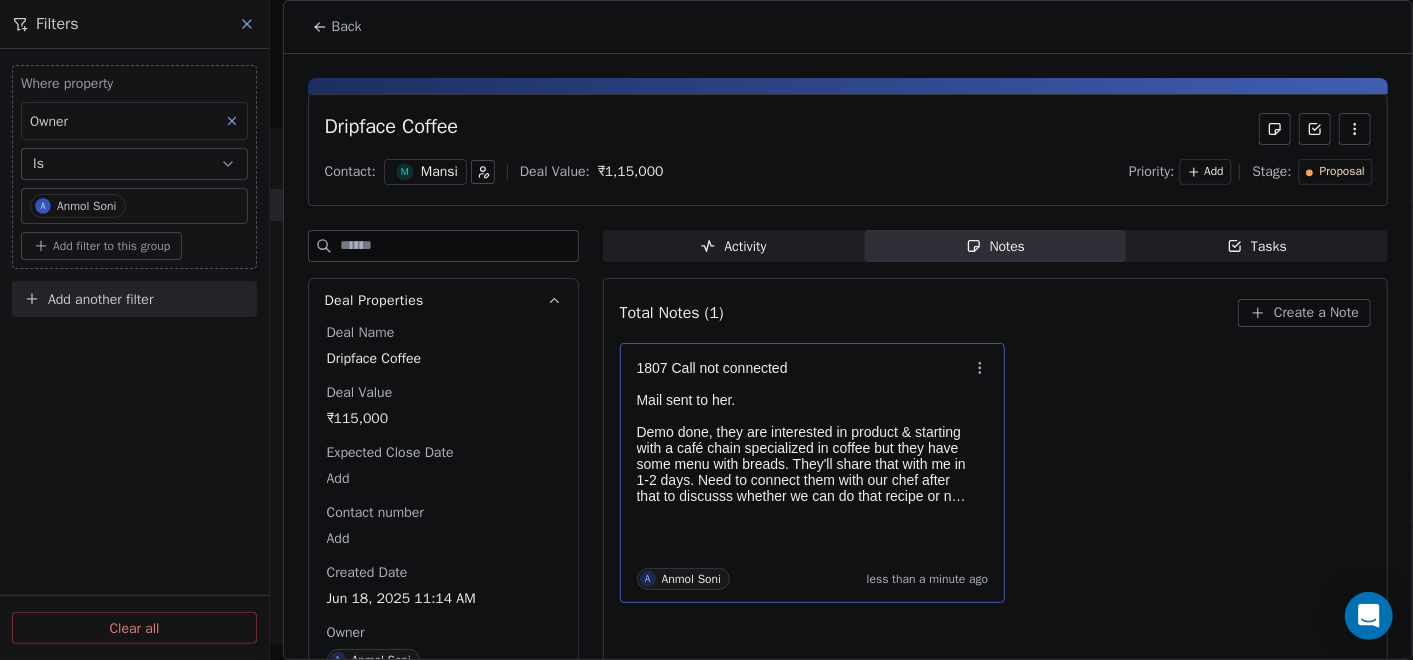 click on "Back" at bounding box center [337, 27] 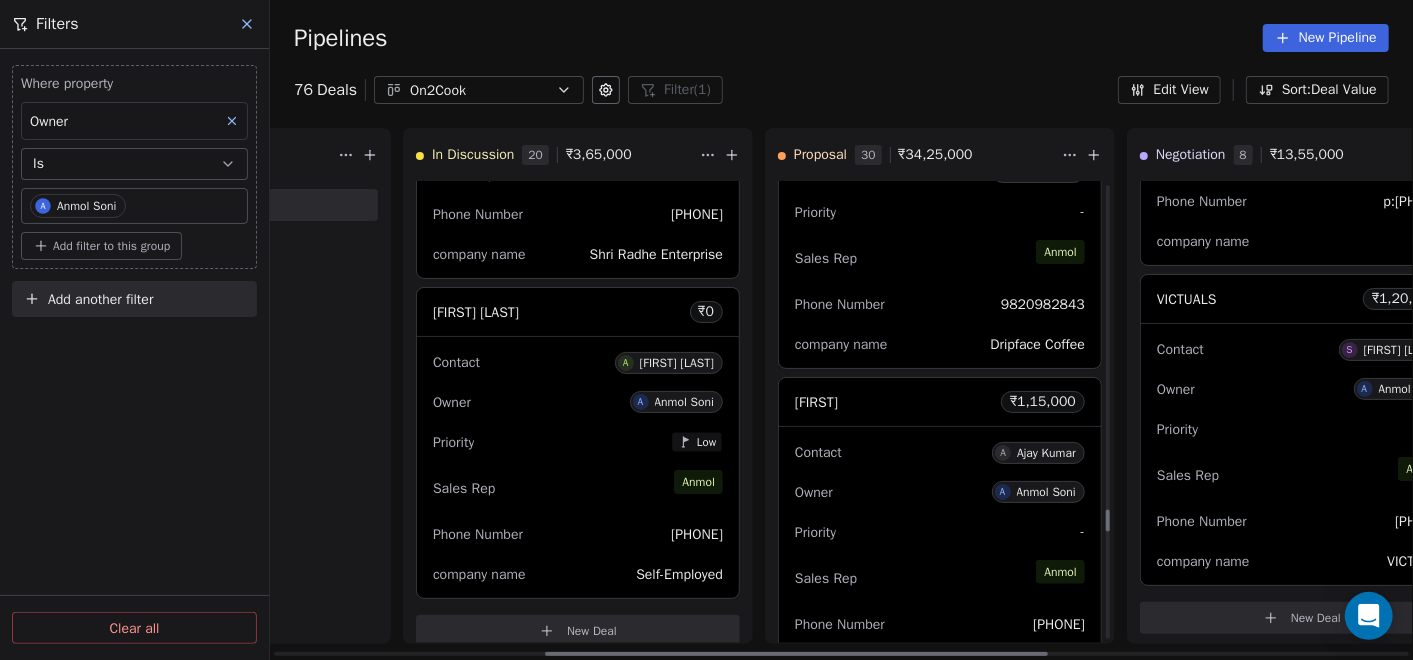 scroll, scrollTop: 6888, scrollLeft: 0, axis: vertical 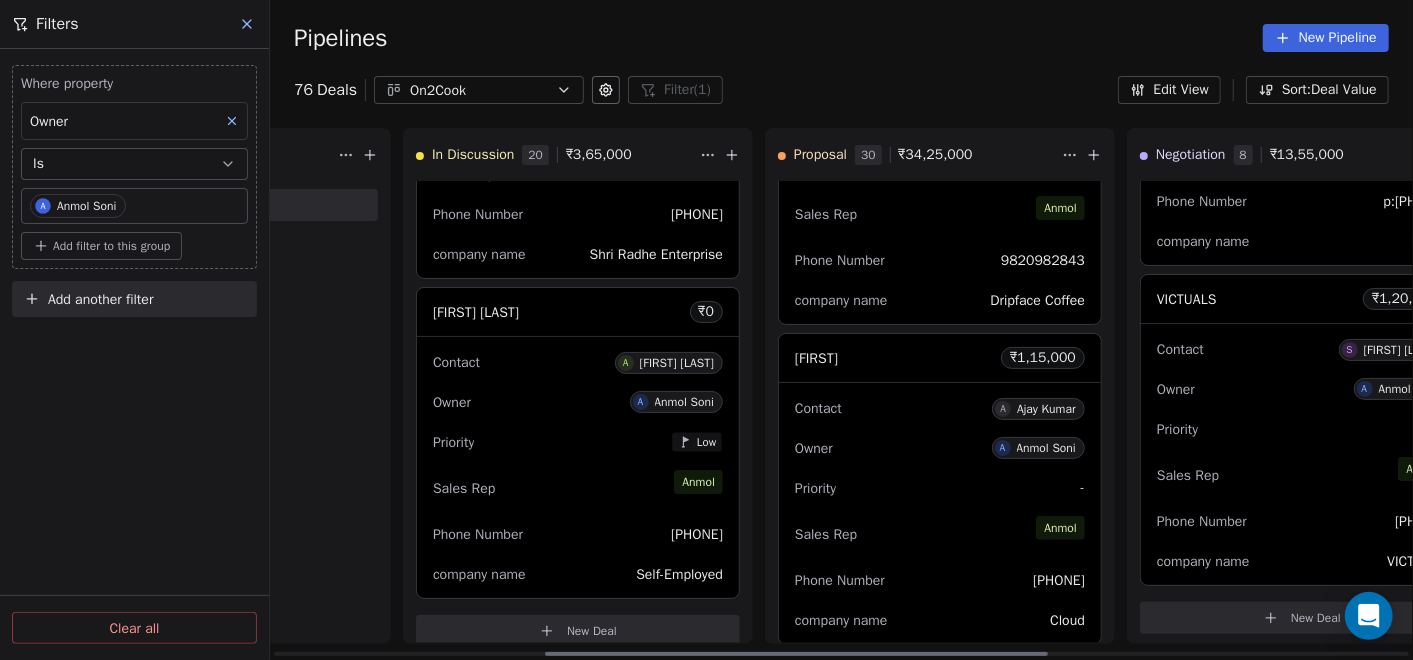 click on "Sales Rep [FIRST]" at bounding box center [940, 534] 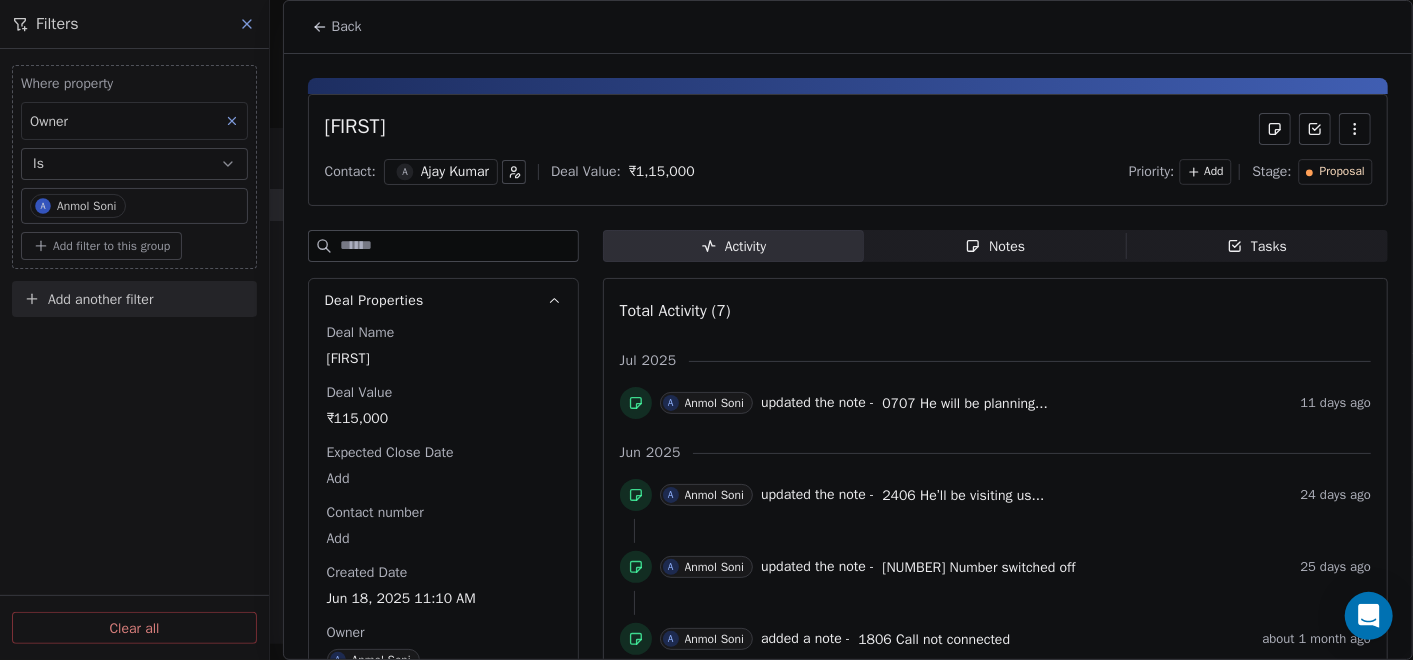click on "Notes   Notes" at bounding box center [995, 246] 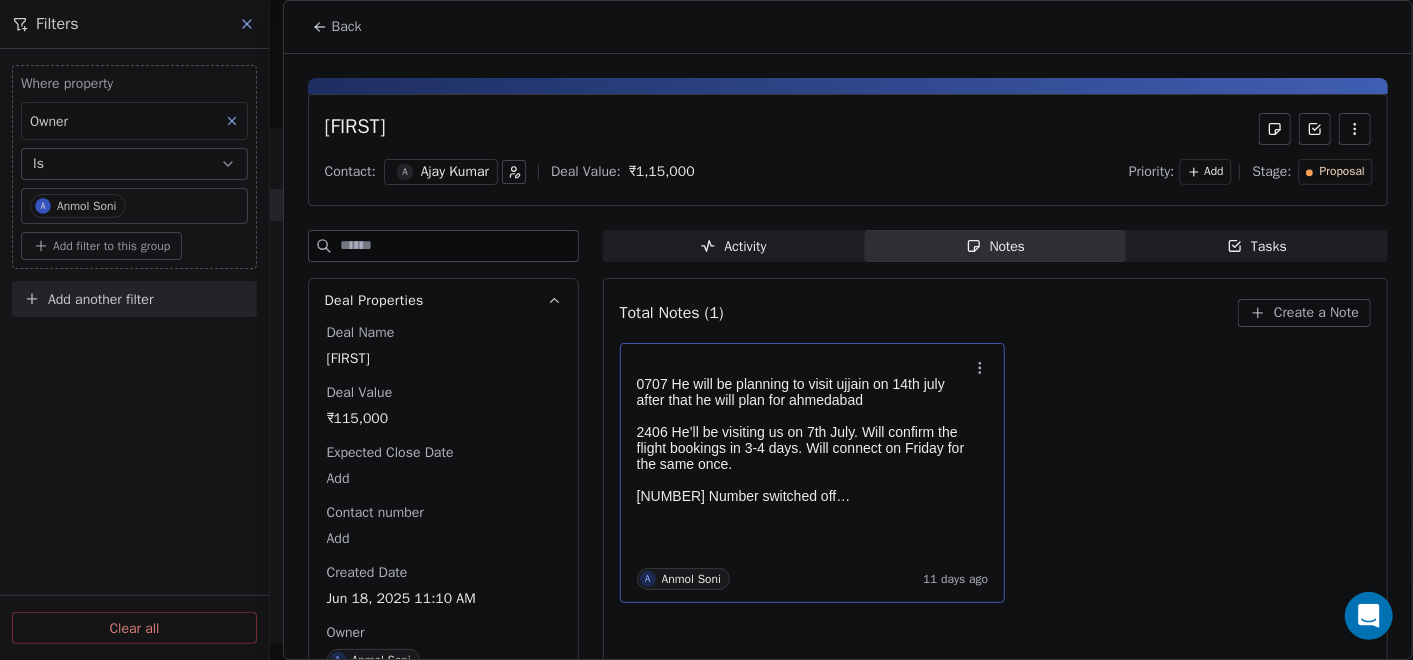 click on "2406 He’ll be visiting us on 7th July. Will confirm the flight bookings in 3-4 days. Will connect on Friday for the same once." at bounding box center [803, 448] 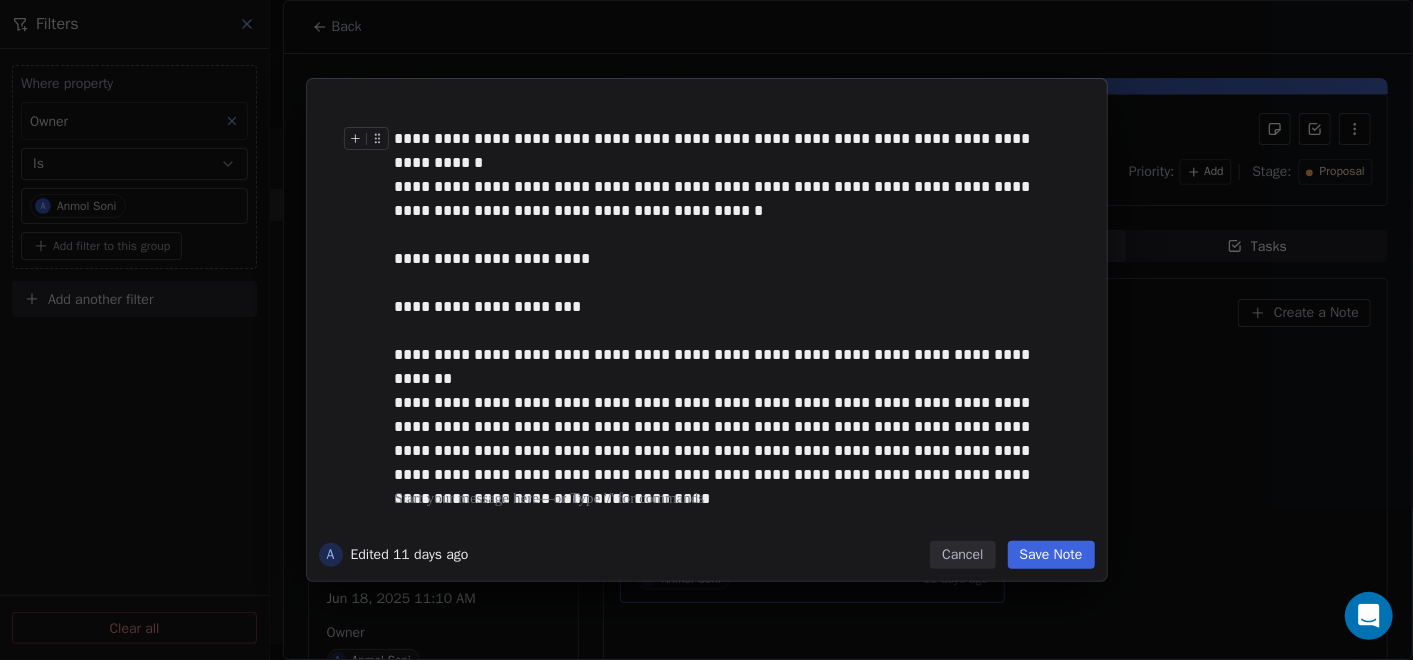 click at bounding box center [370, 144] 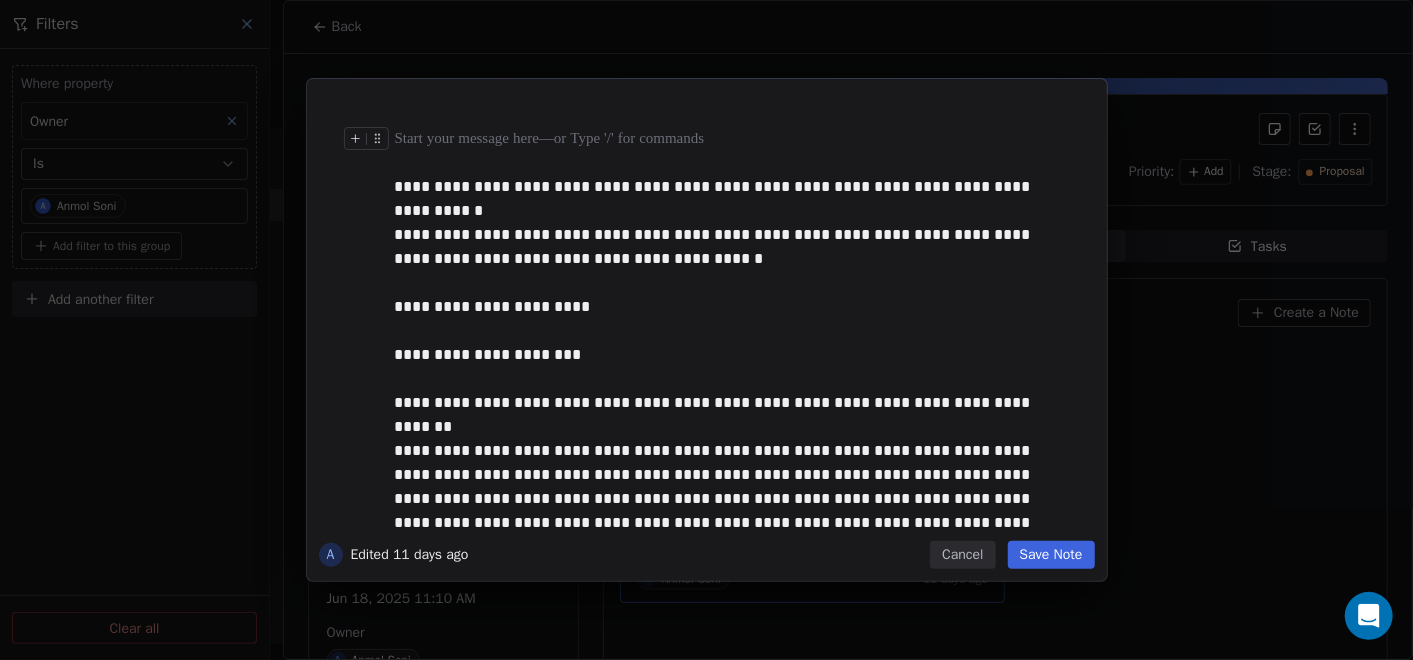 type 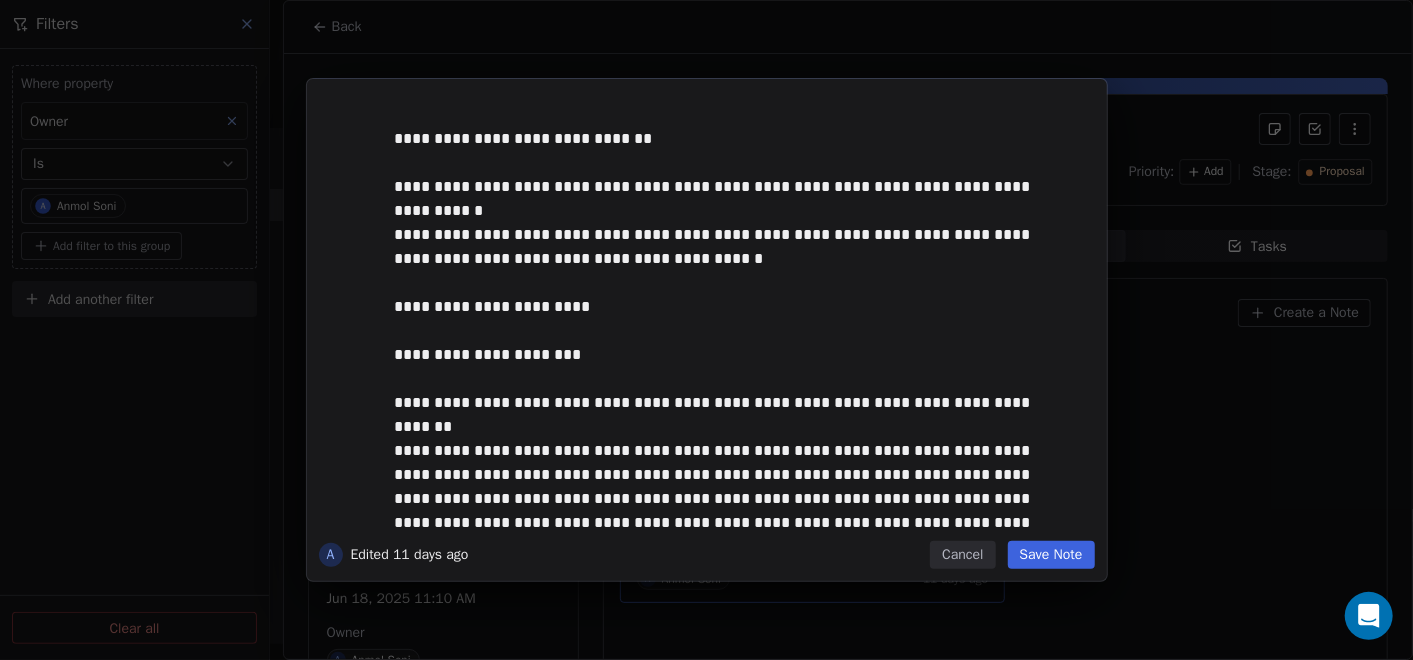 click on "Save Note" at bounding box center [1051, 555] 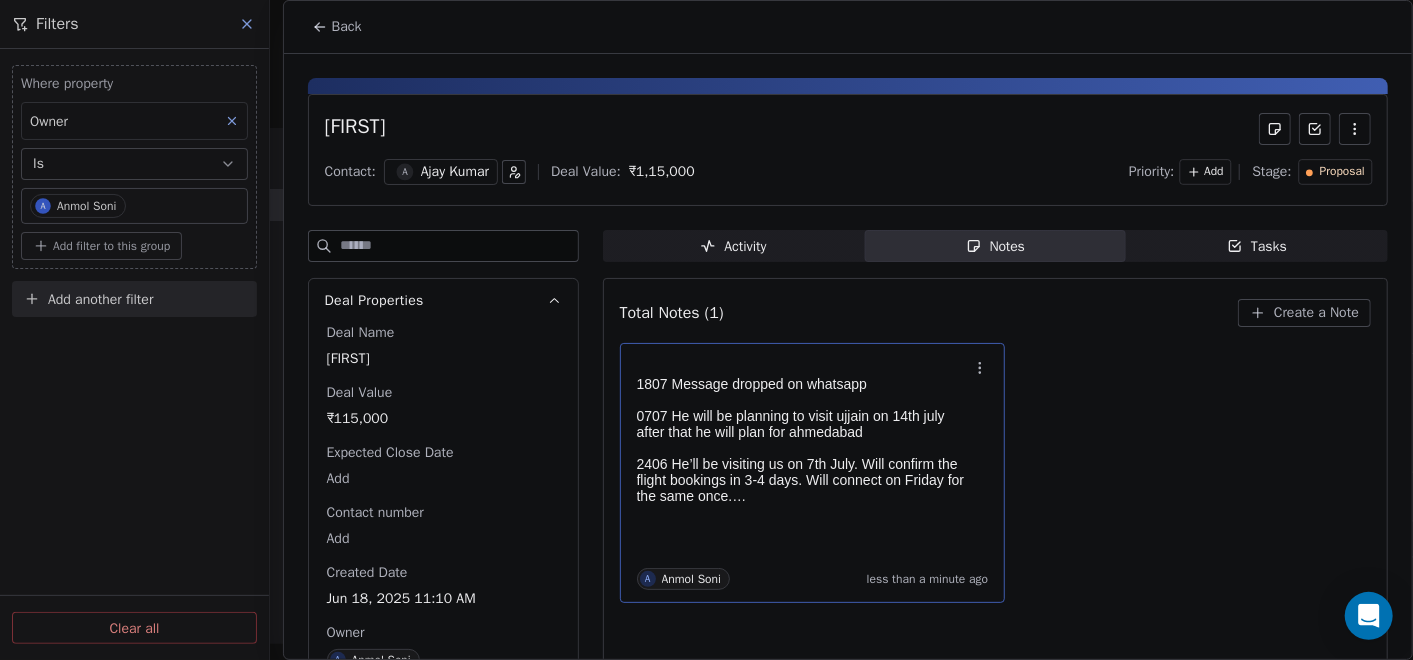 click on "Back" at bounding box center (337, 27) 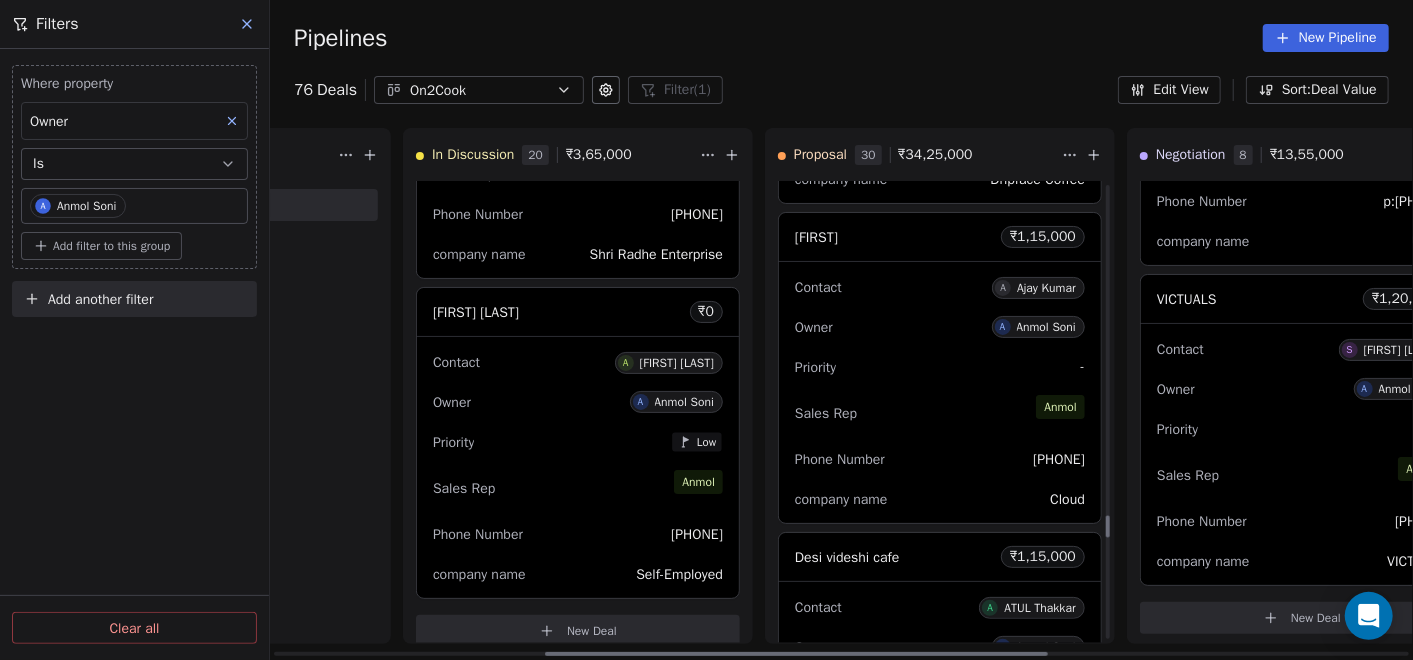 scroll, scrollTop: 7111, scrollLeft: 0, axis: vertical 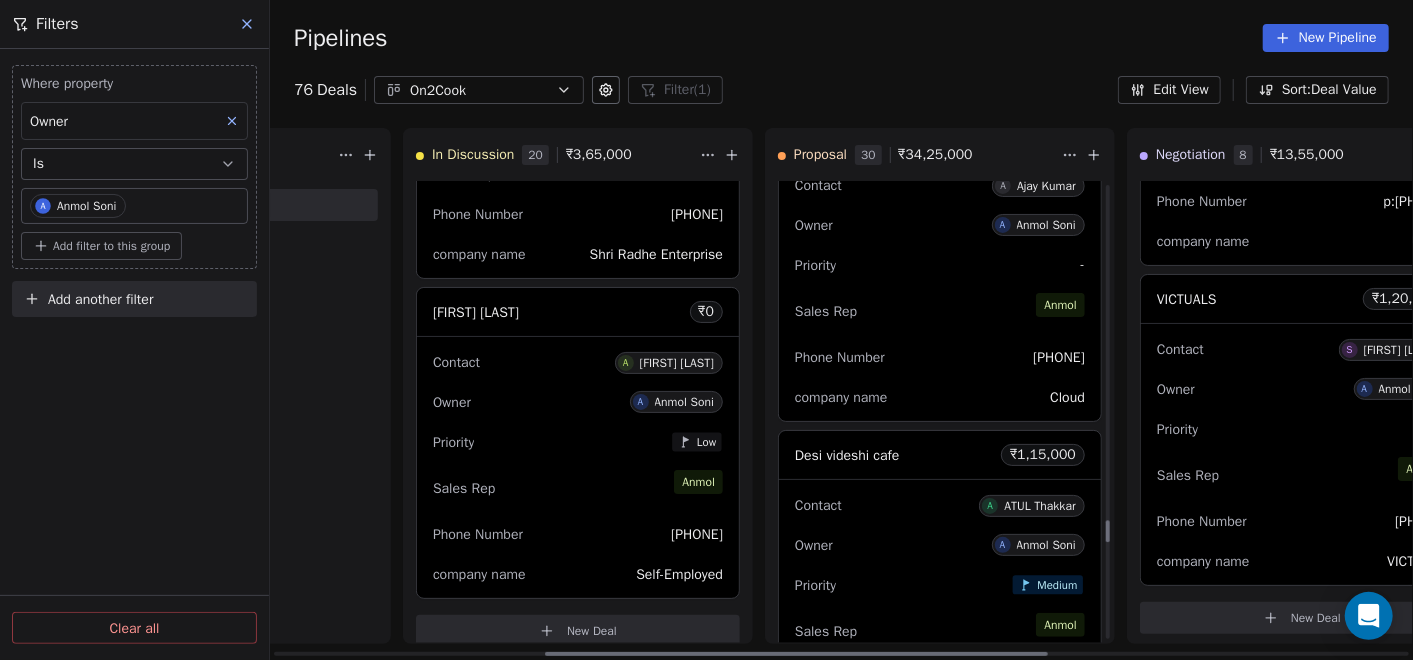 click on "Priority Medium" at bounding box center (940, 585) 